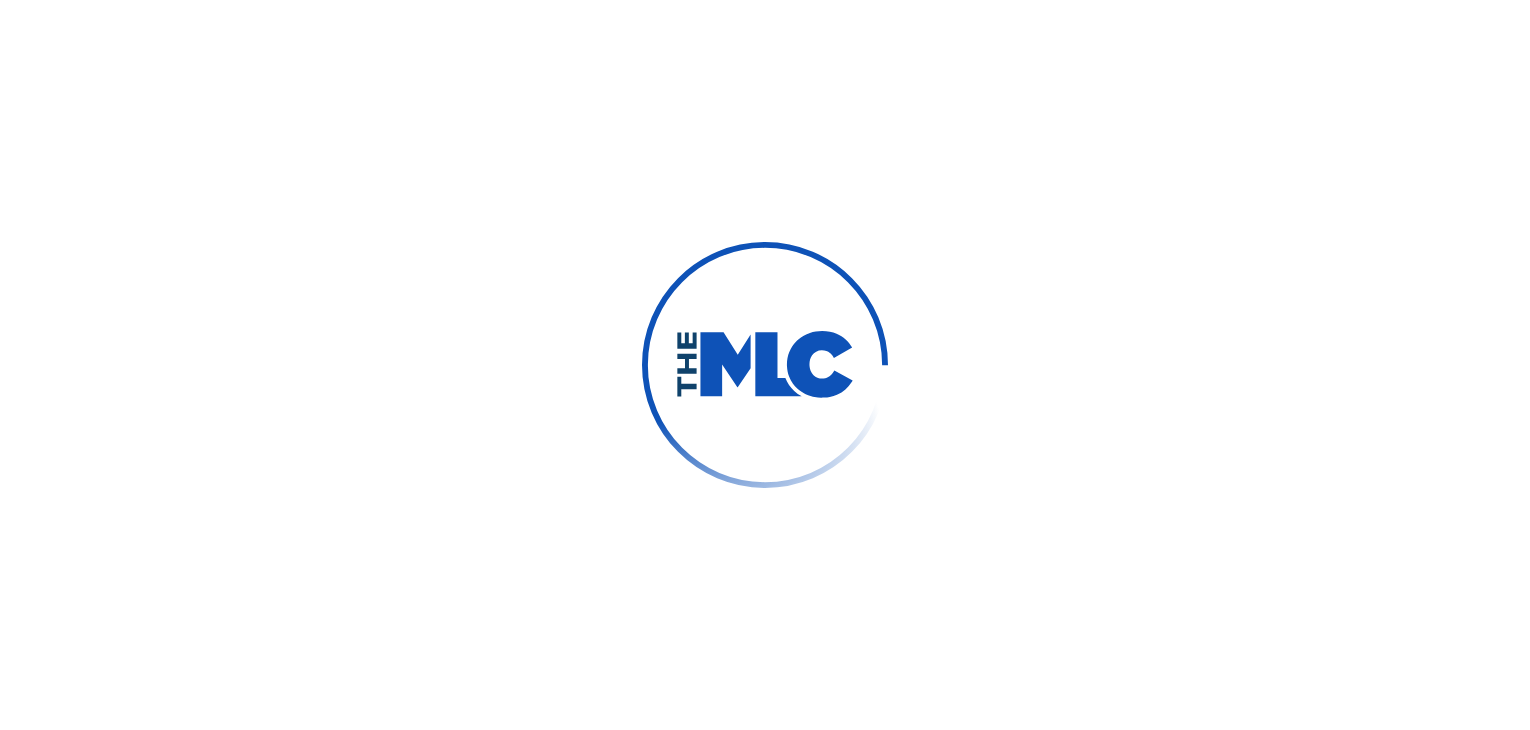scroll, scrollTop: 0, scrollLeft: 0, axis: both 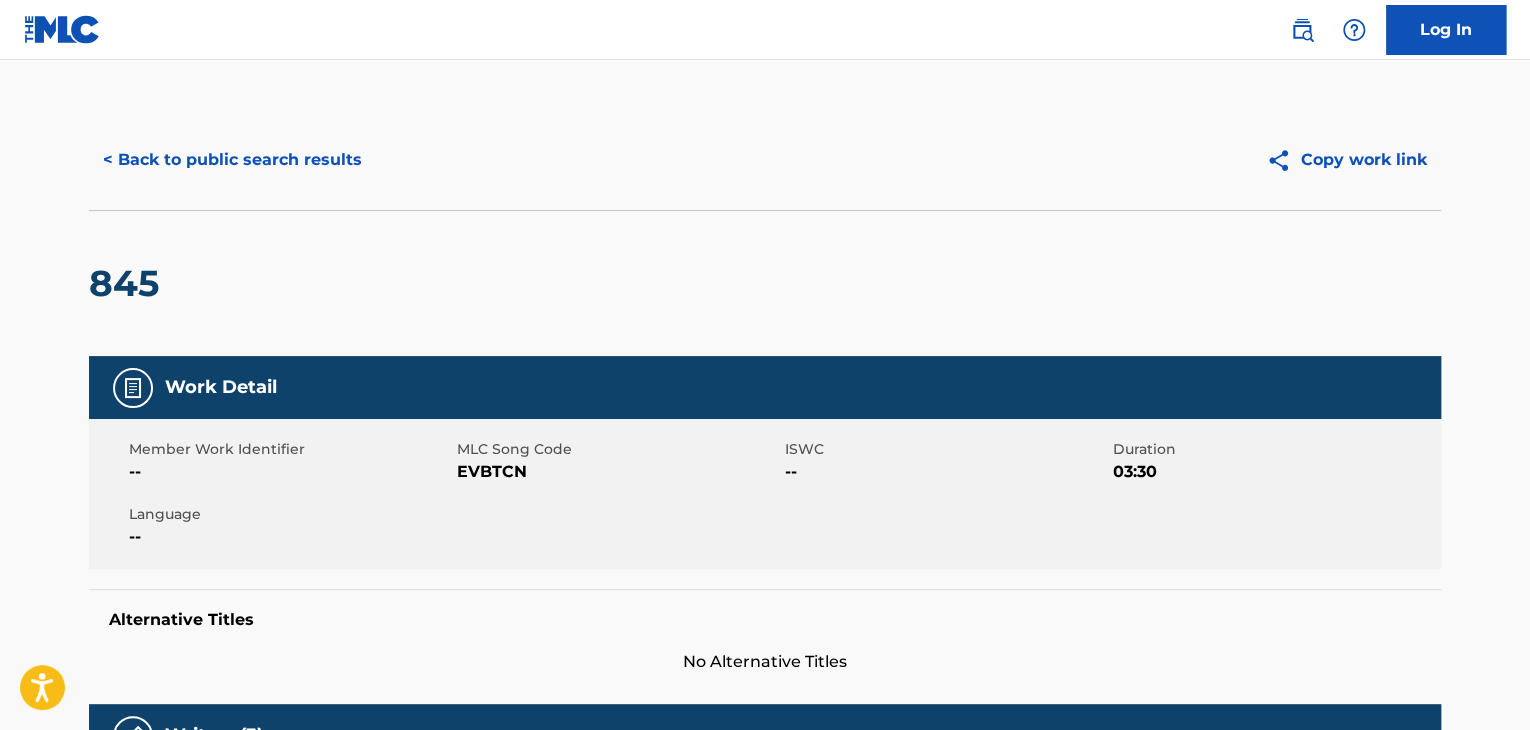 click on "< Back to public search results" at bounding box center [232, 160] 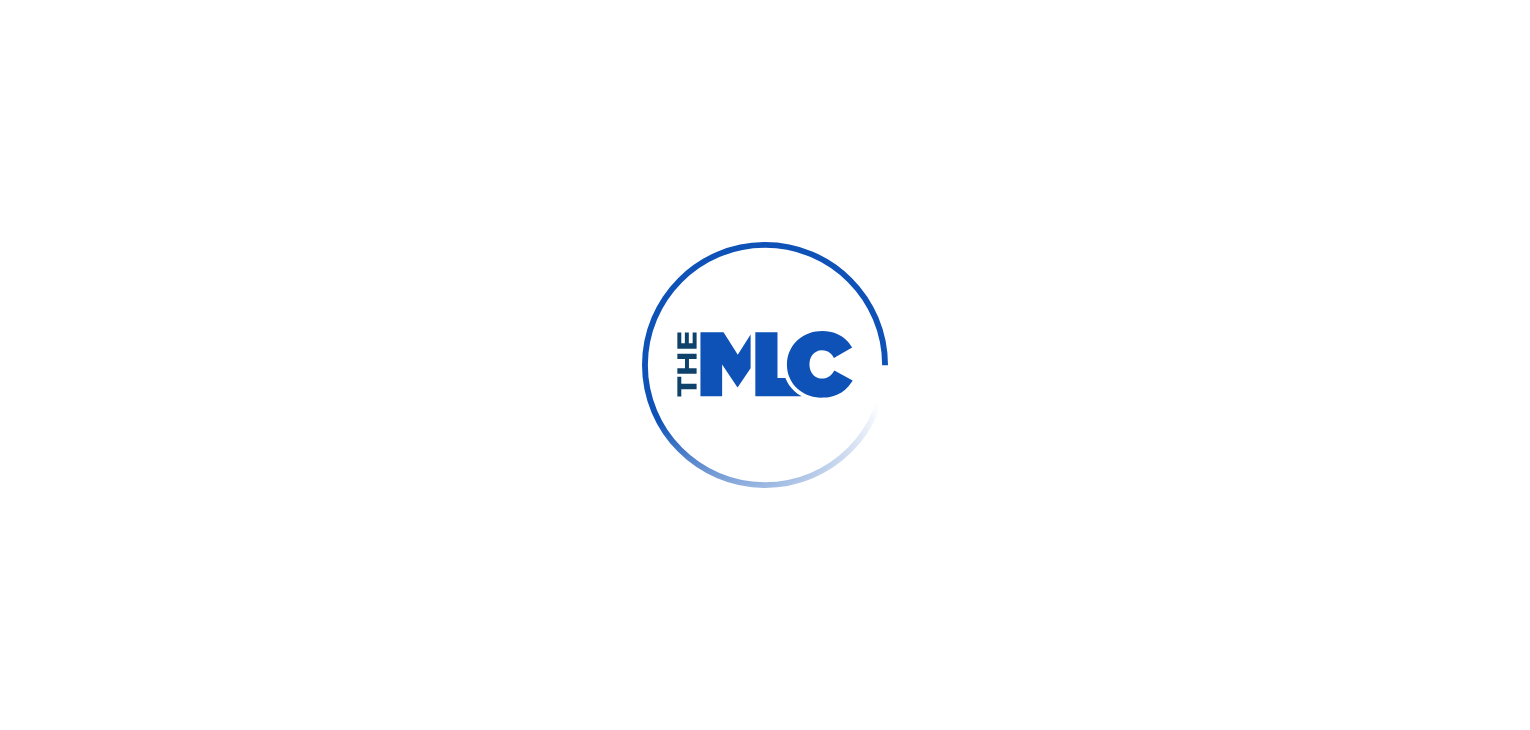 scroll, scrollTop: 0, scrollLeft: 0, axis: both 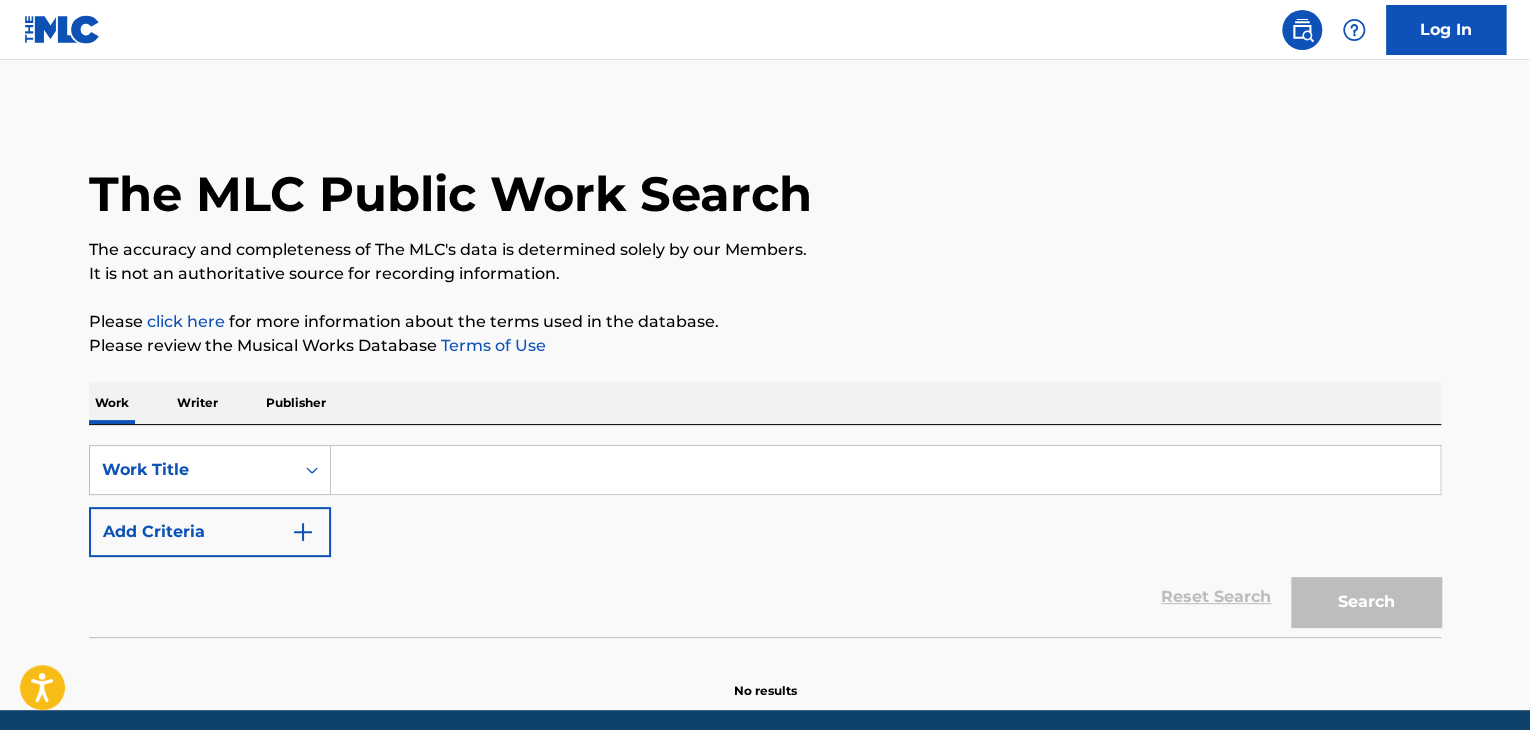 click at bounding box center [885, 470] 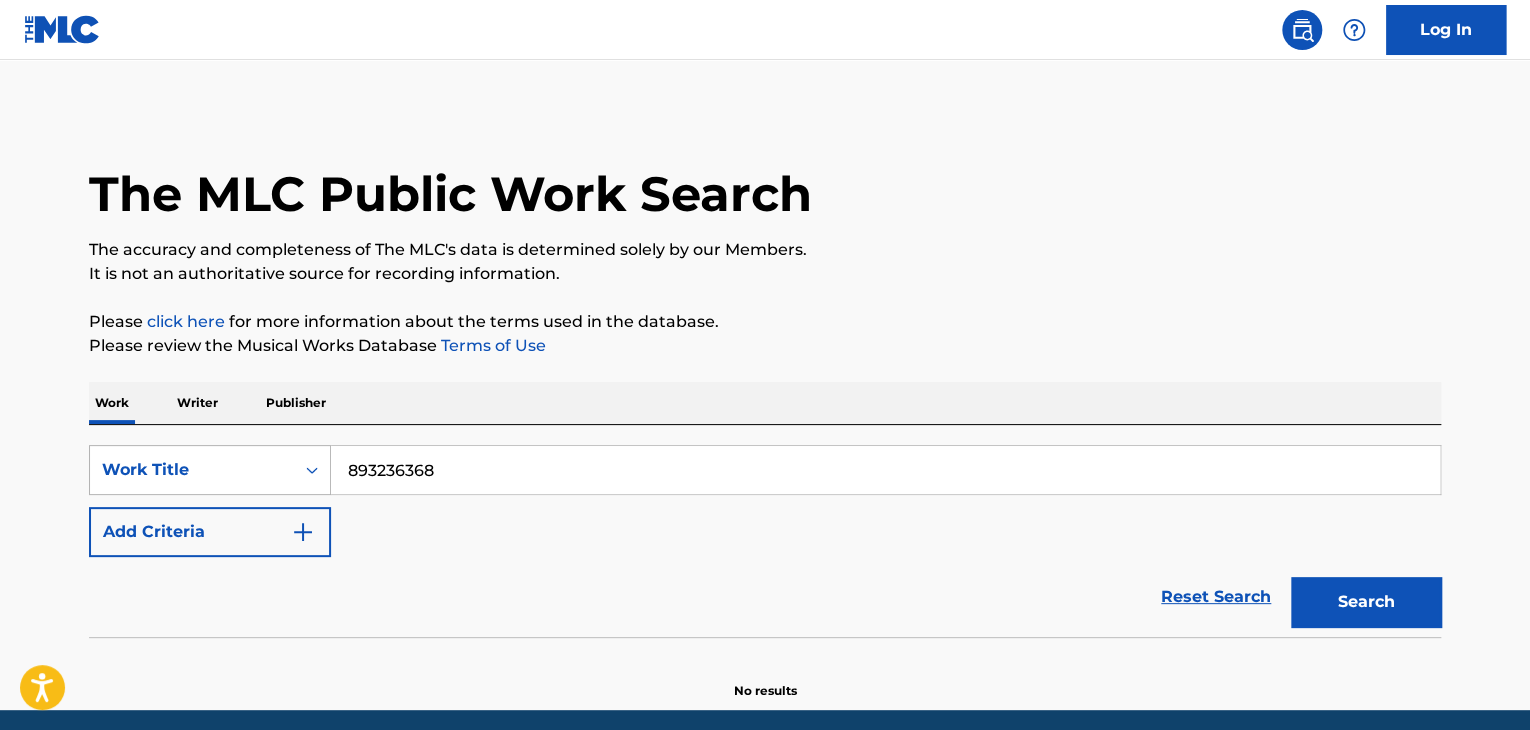 type on "893236368" 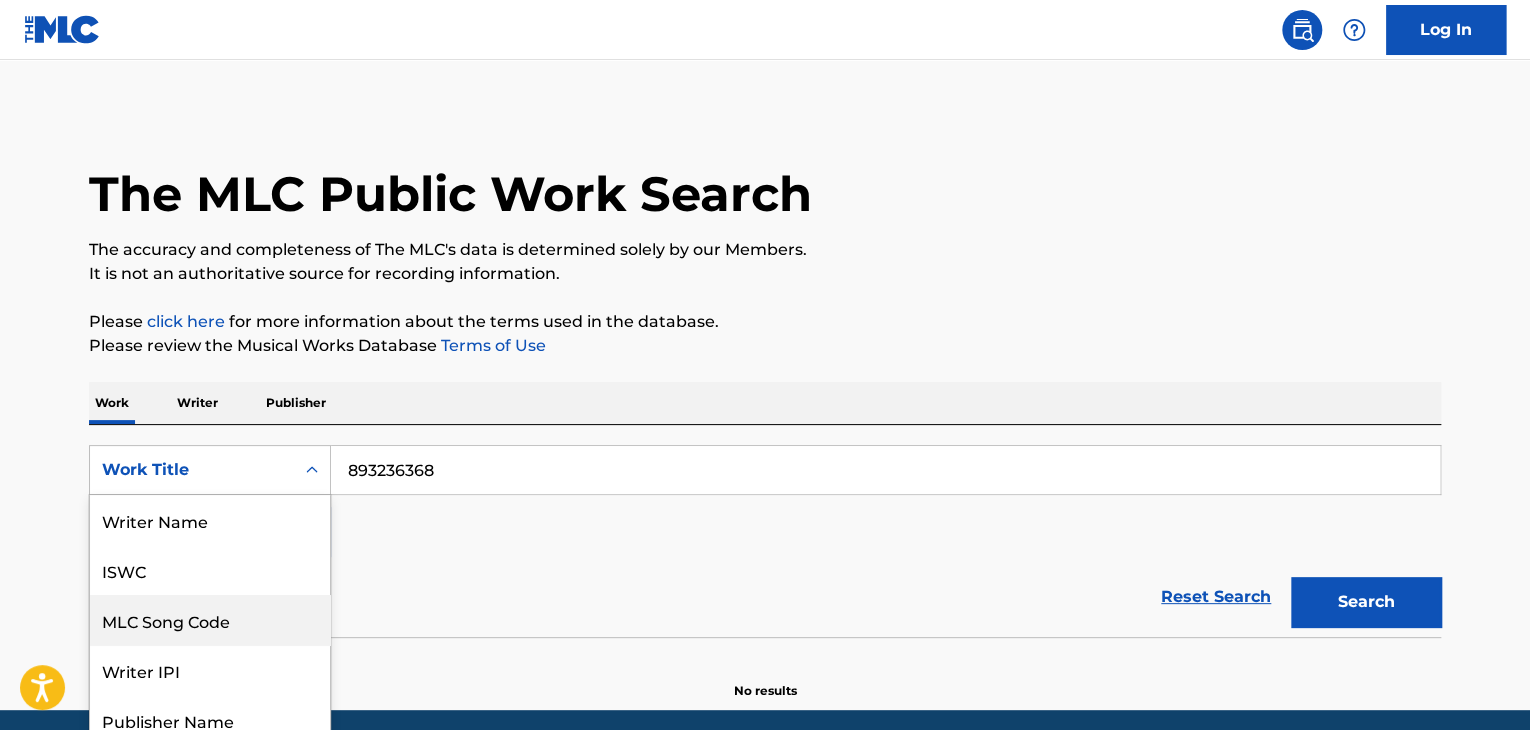 scroll, scrollTop: 65, scrollLeft: 0, axis: vertical 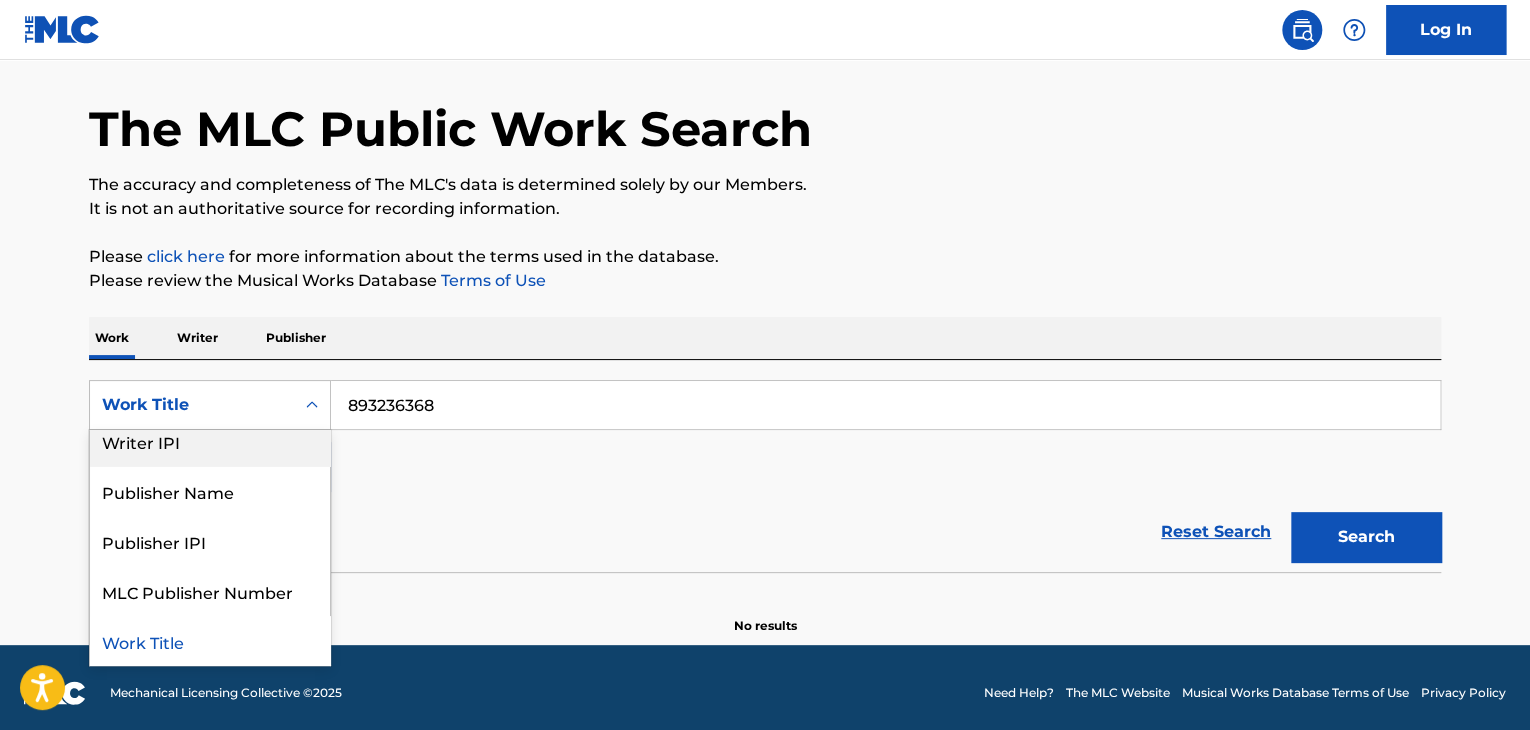 click on "Writer" at bounding box center [197, 338] 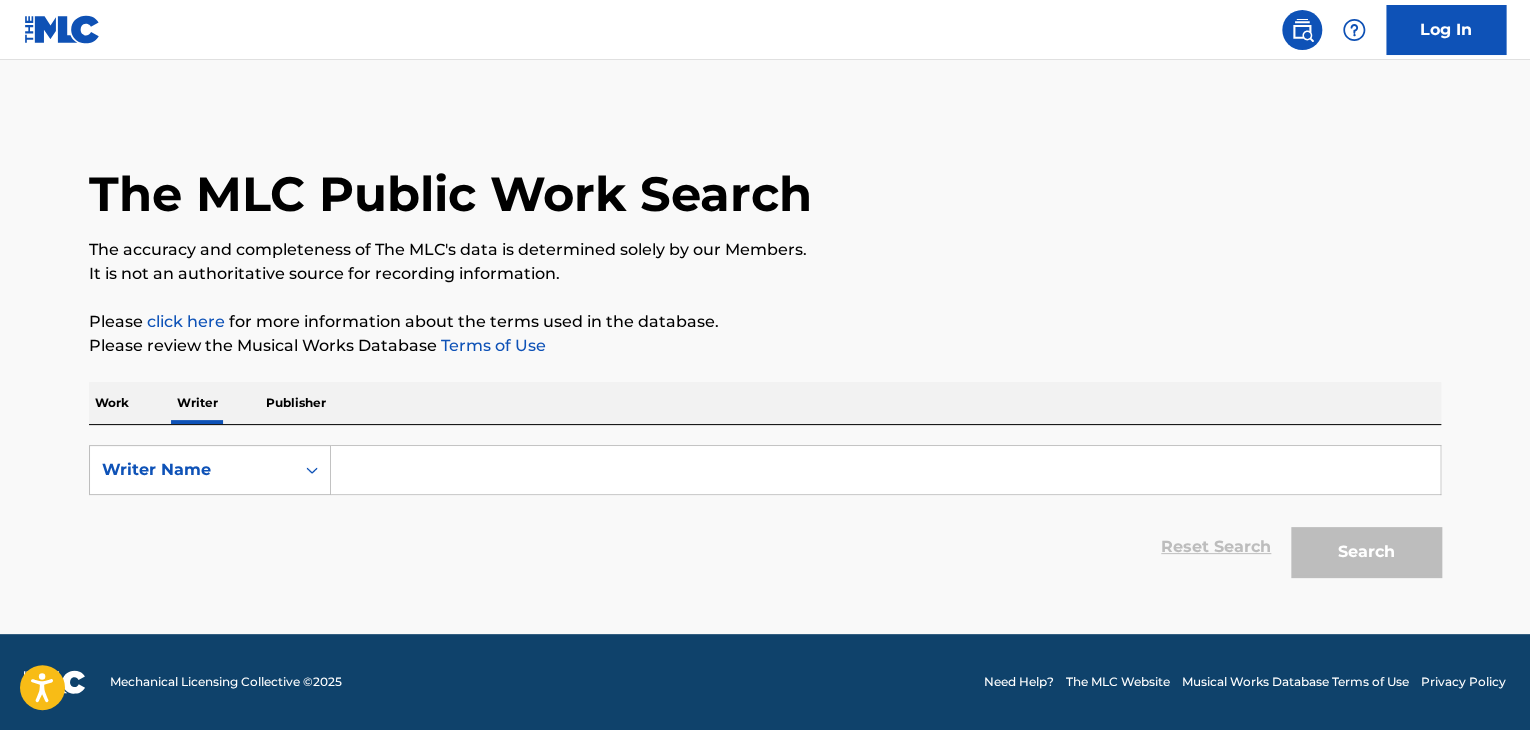 scroll, scrollTop: 0, scrollLeft: 0, axis: both 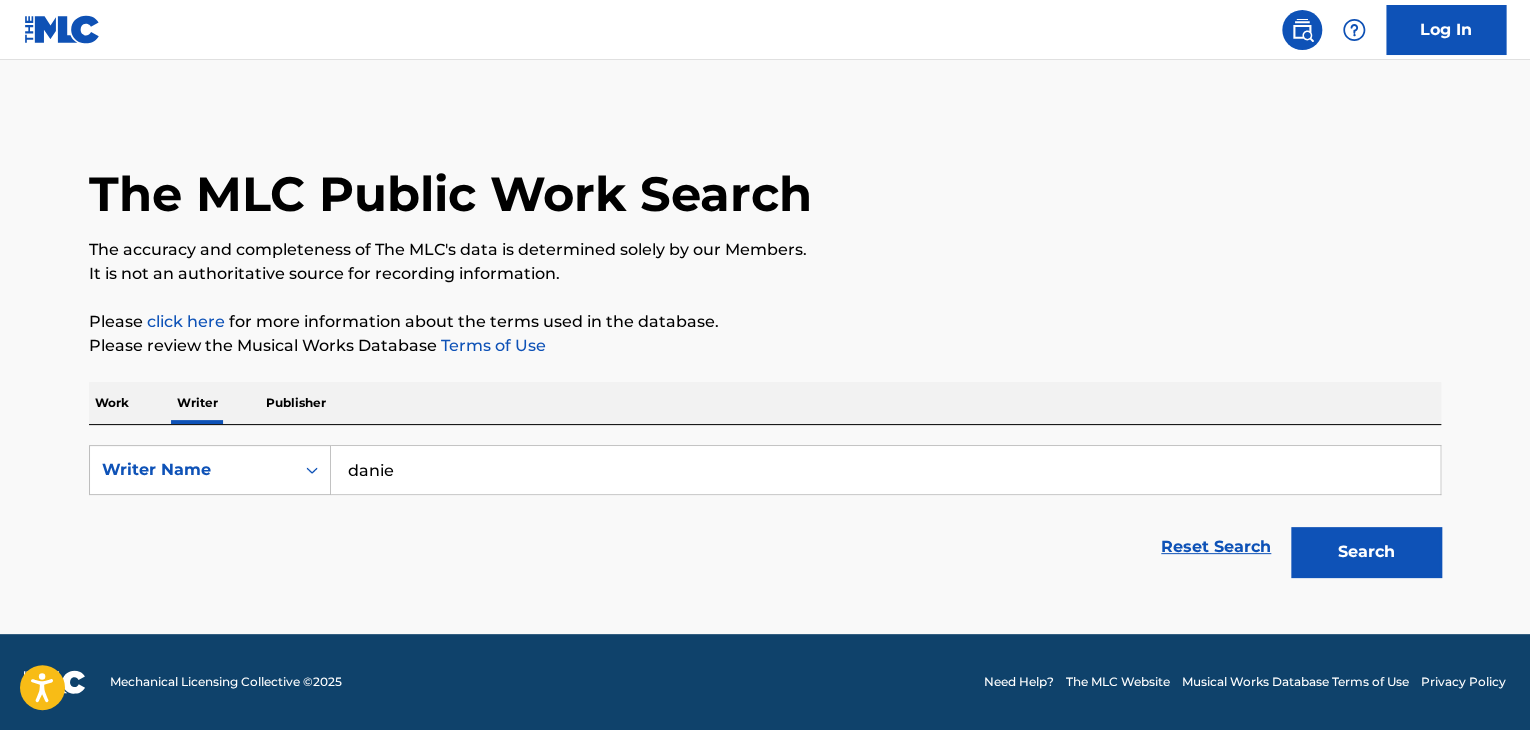 type on "[PERSON_NAME]" 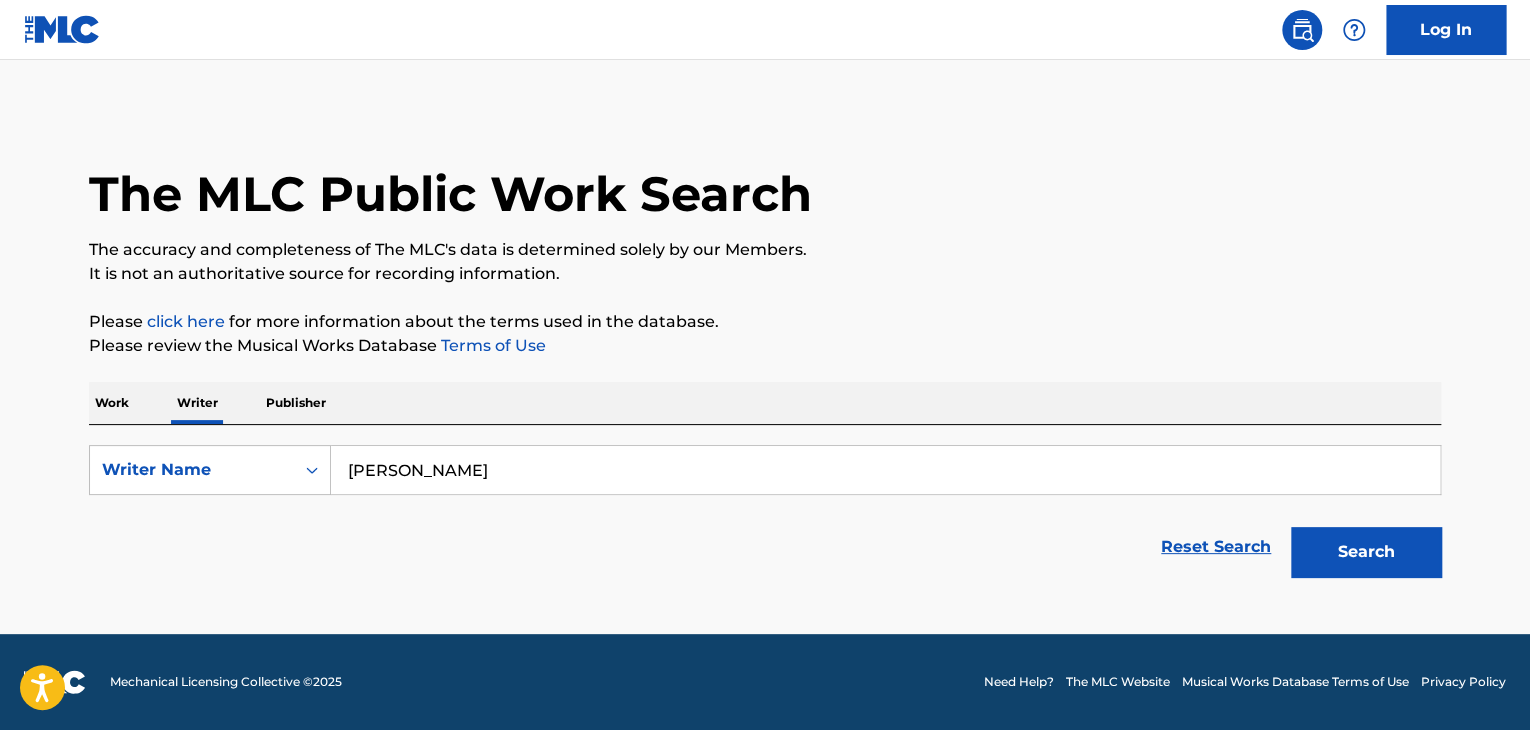 type on "[PERSON_NAME]" 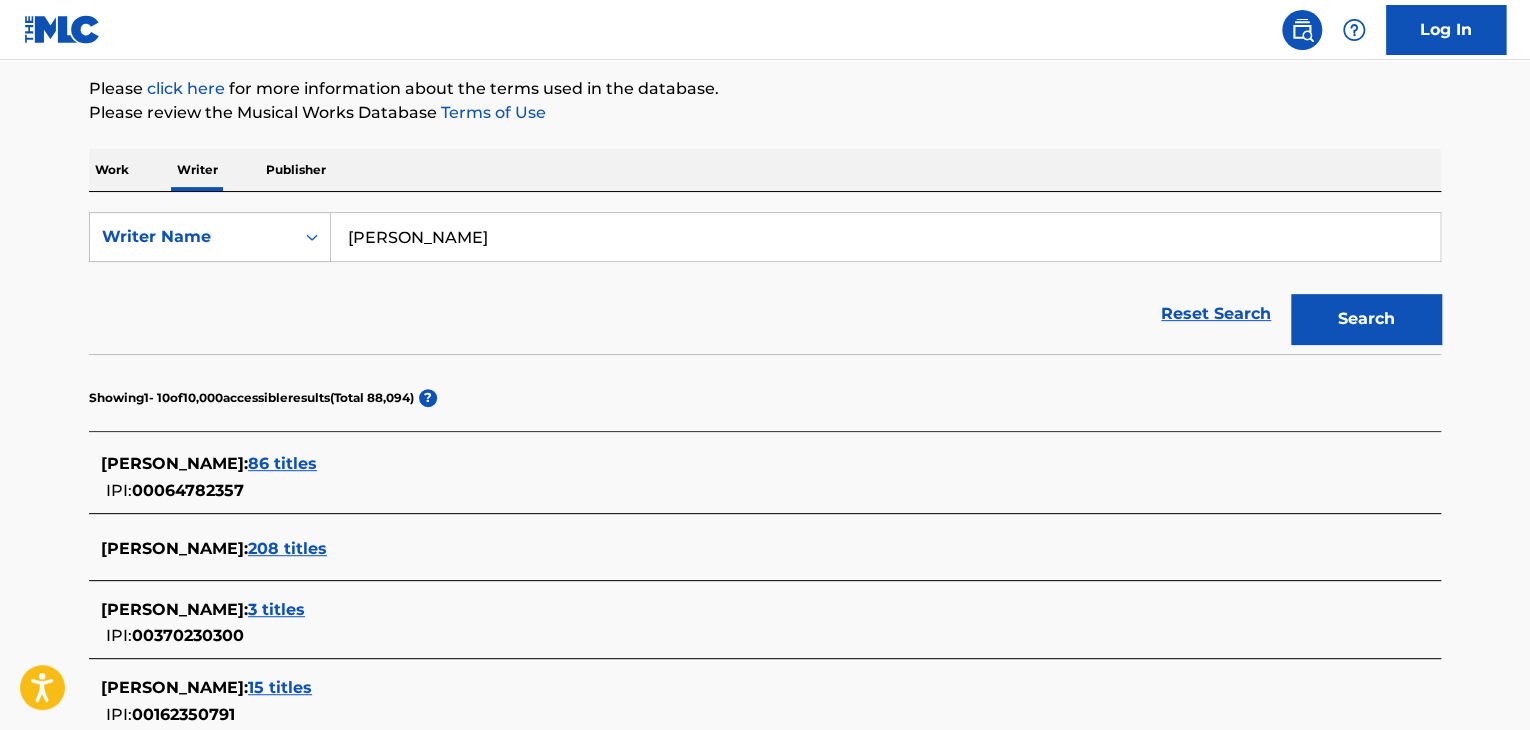 scroll, scrollTop: 279, scrollLeft: 0, axis: vertical 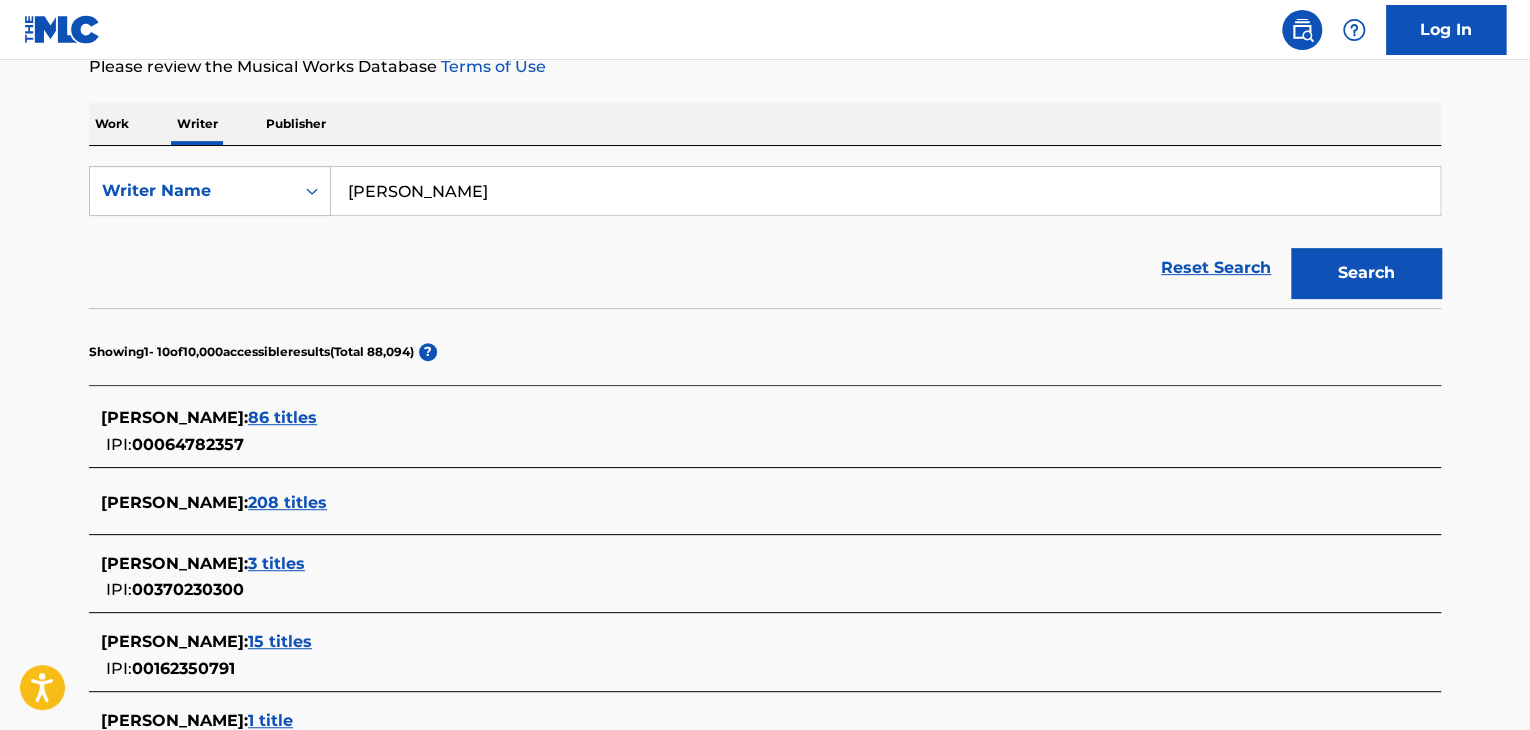 click on "Work" at bounding box center [112, 124] 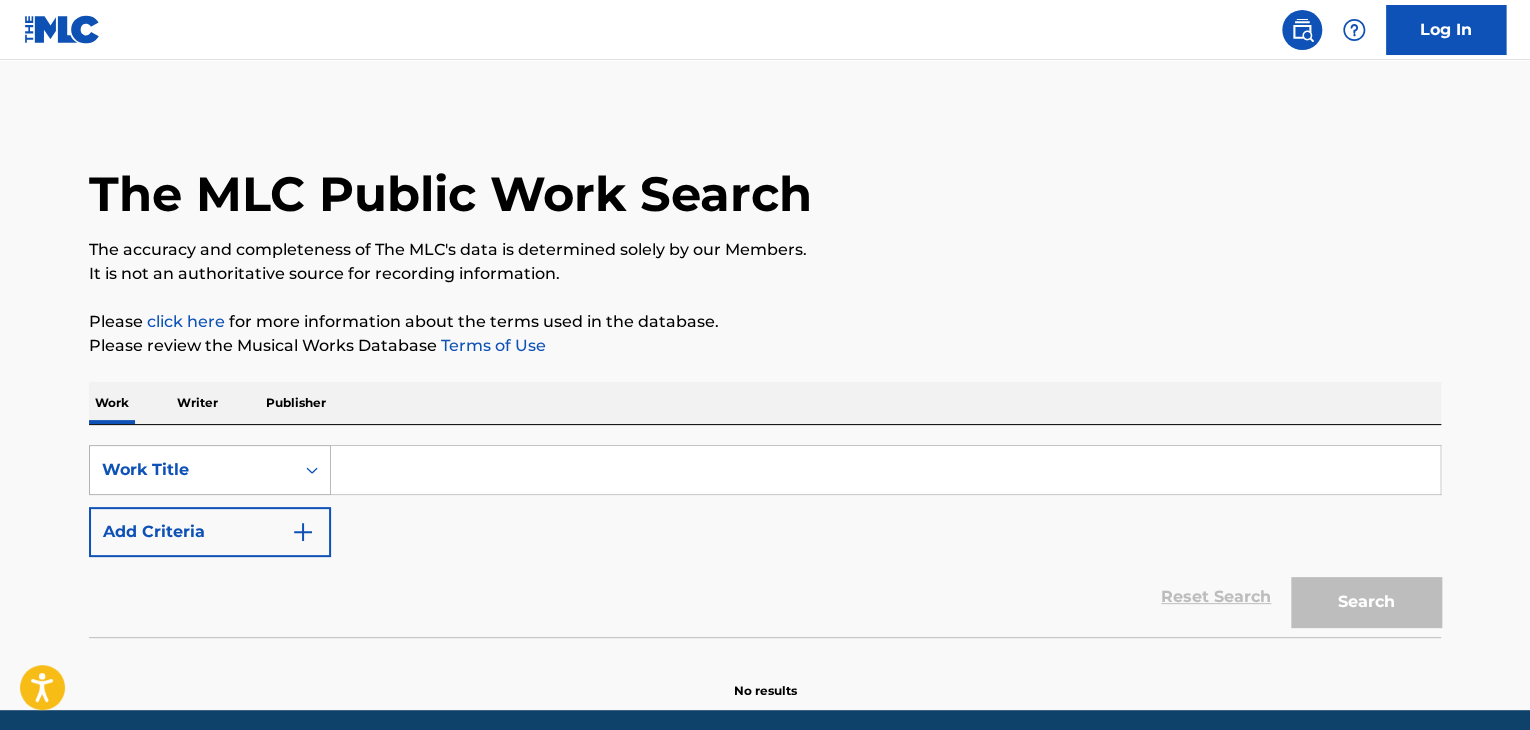 click on "Work Title" at bounding box center (210, 470) 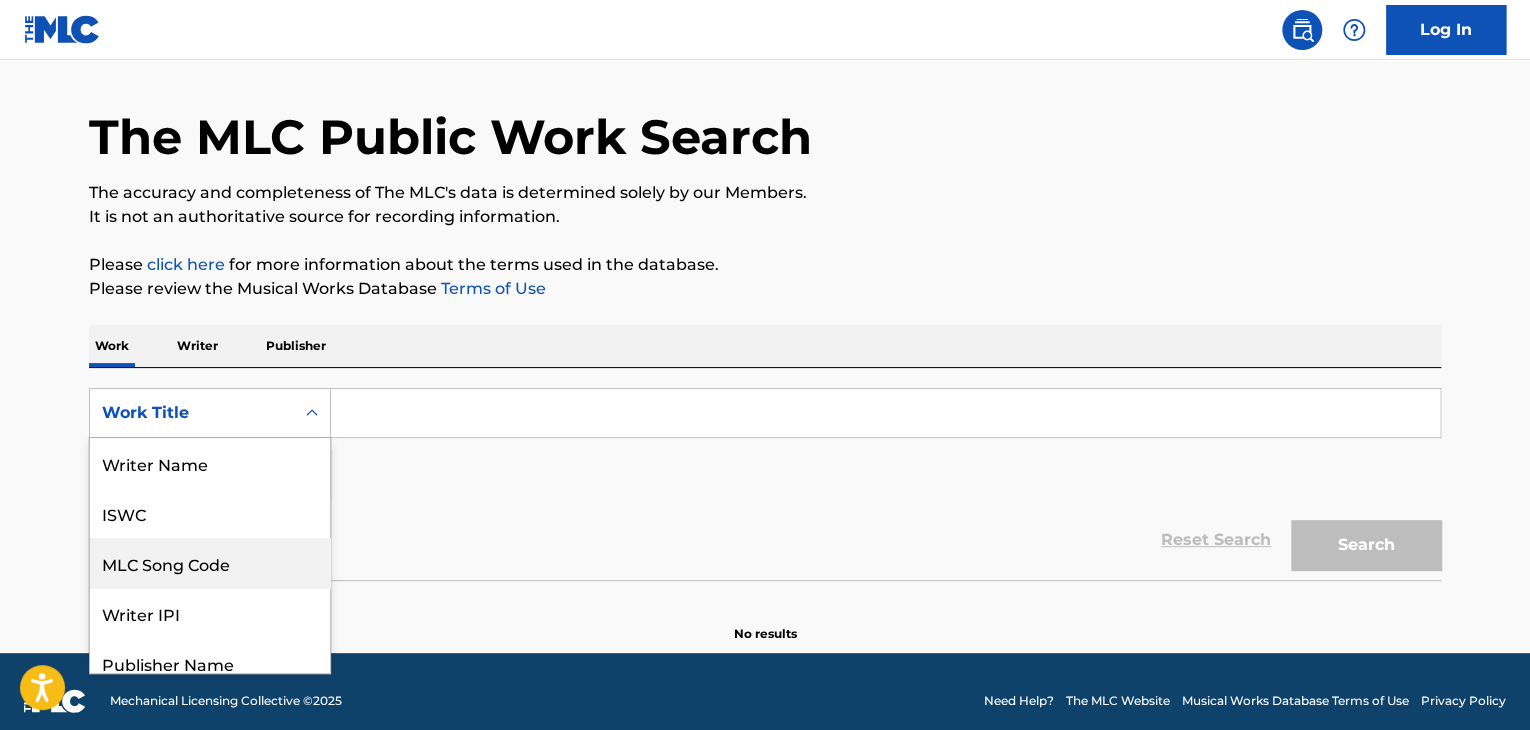 scroll, scrollTop: 64, scrollLeft: 0, axis: vertical 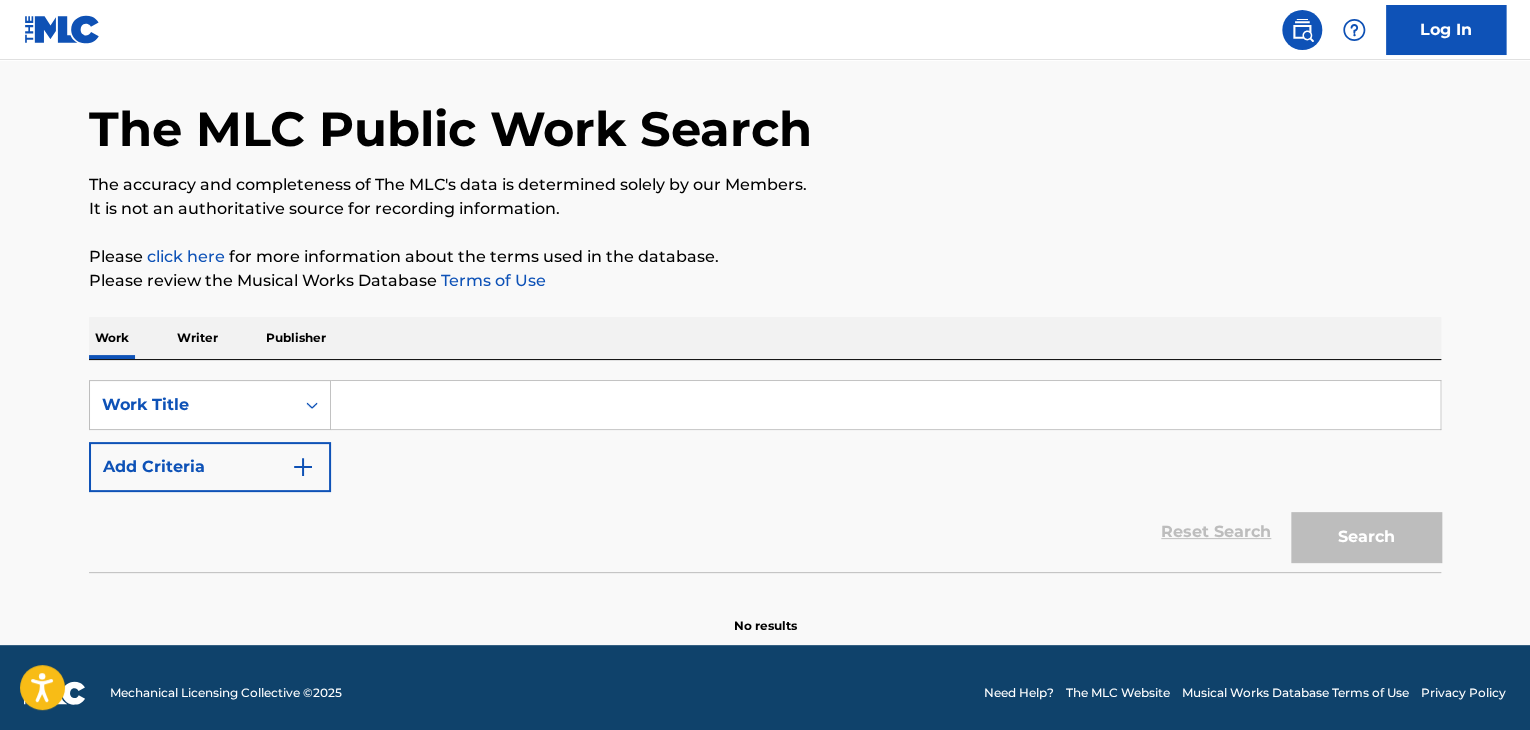 drag, startPoint x: 453, startPoint y: 458, endPoint x: 337, endPoint y: 468, distance: 116.43024 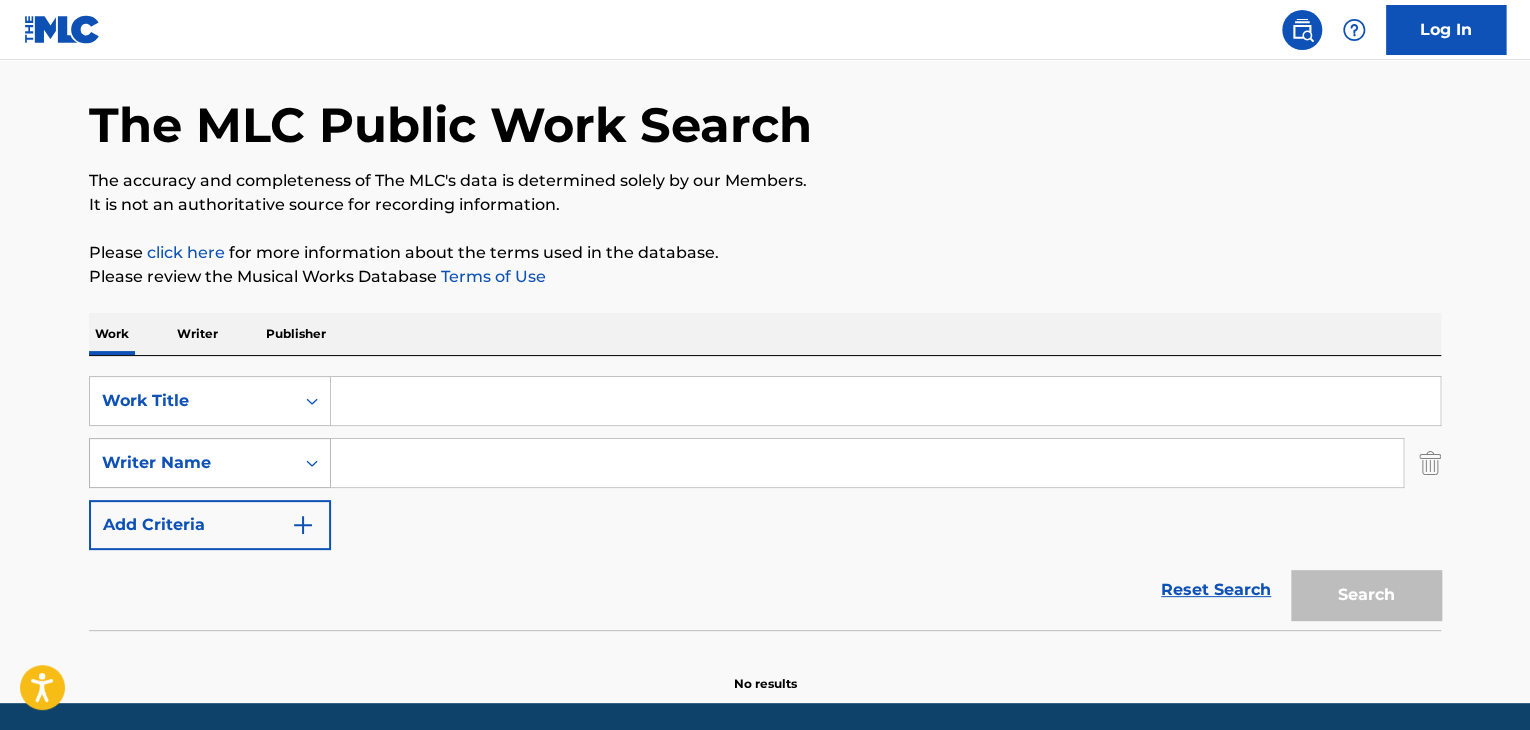 click on "Writer Name" at bounding box center (192, 463) 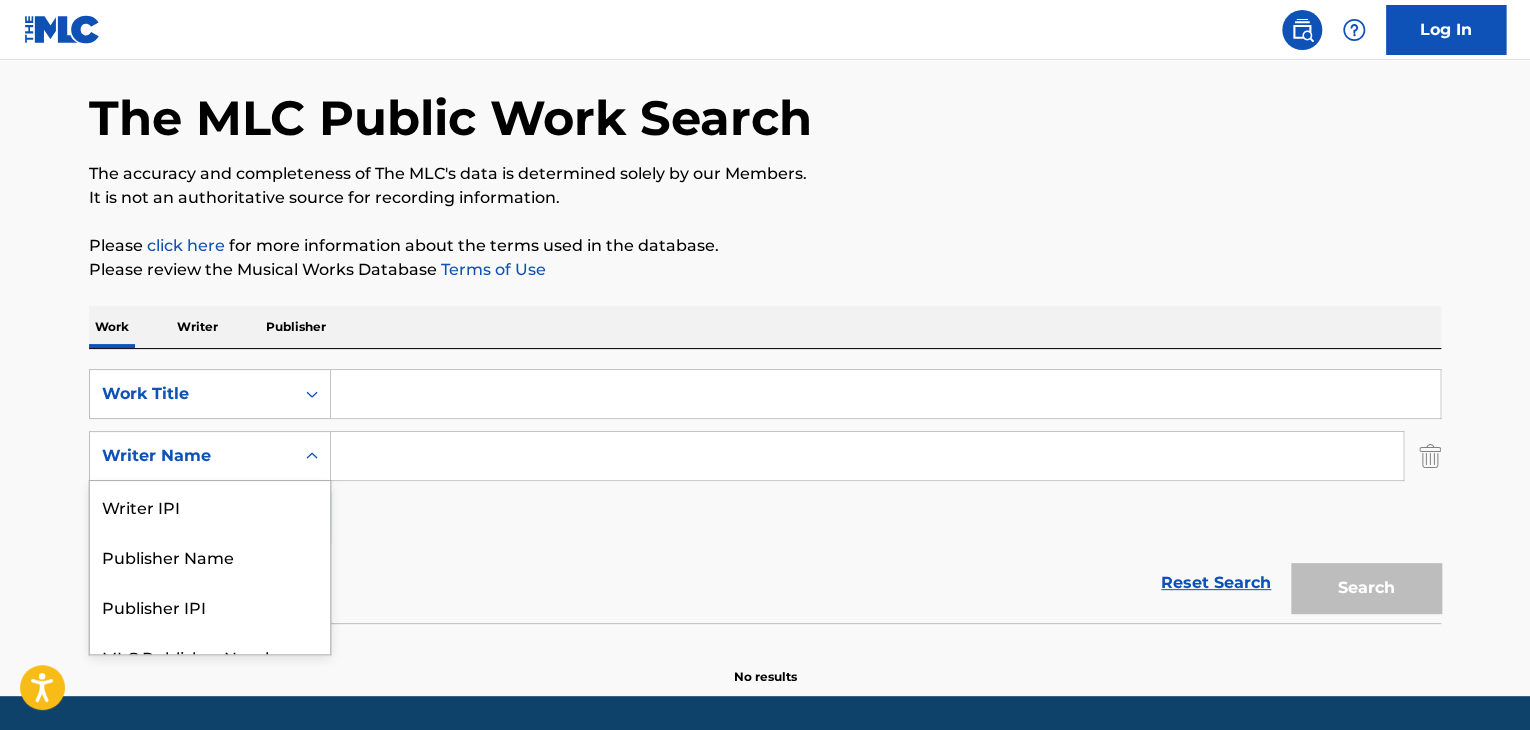 scroll, scrollTop: 77, scrollLeft: 0, axis: vertical 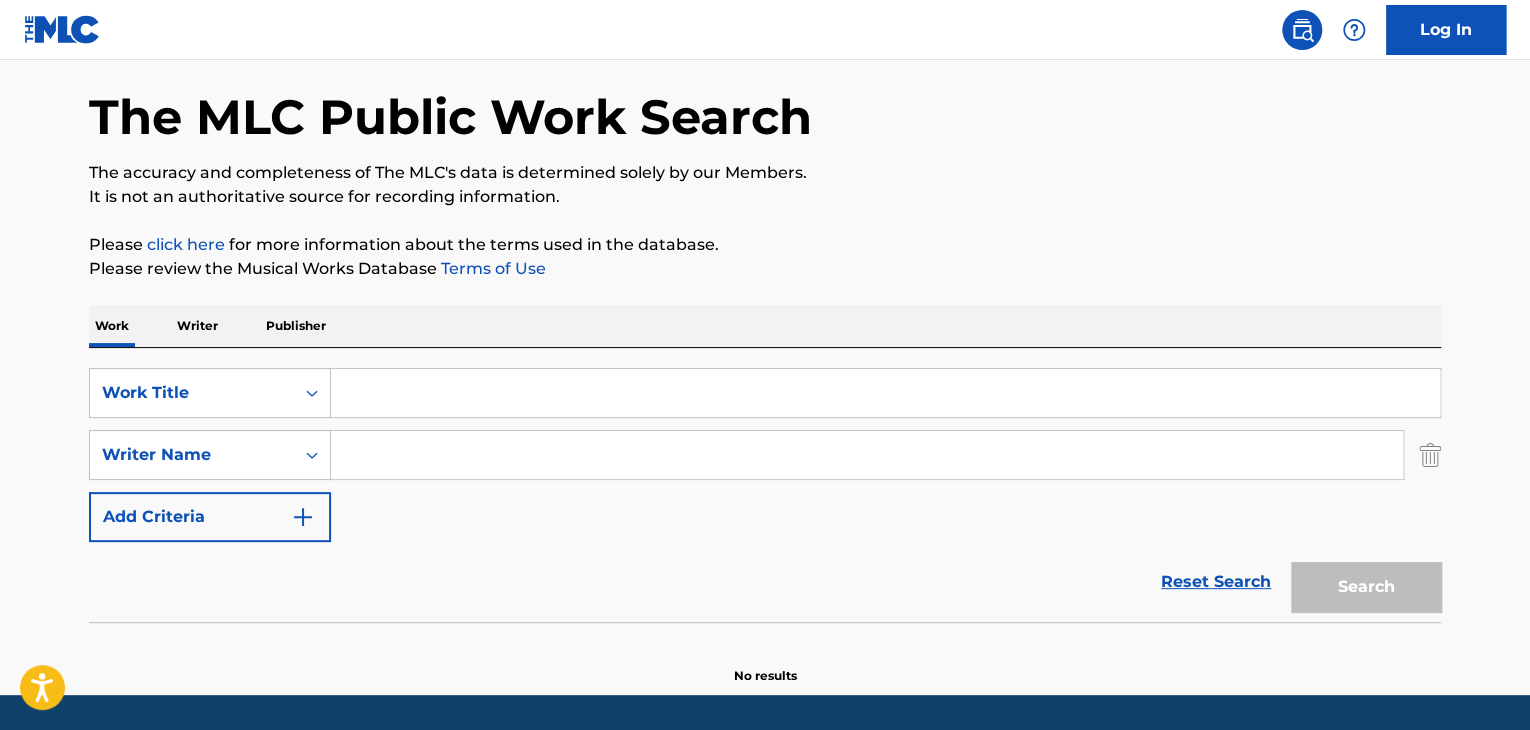 click at bounding box center (867, 455) 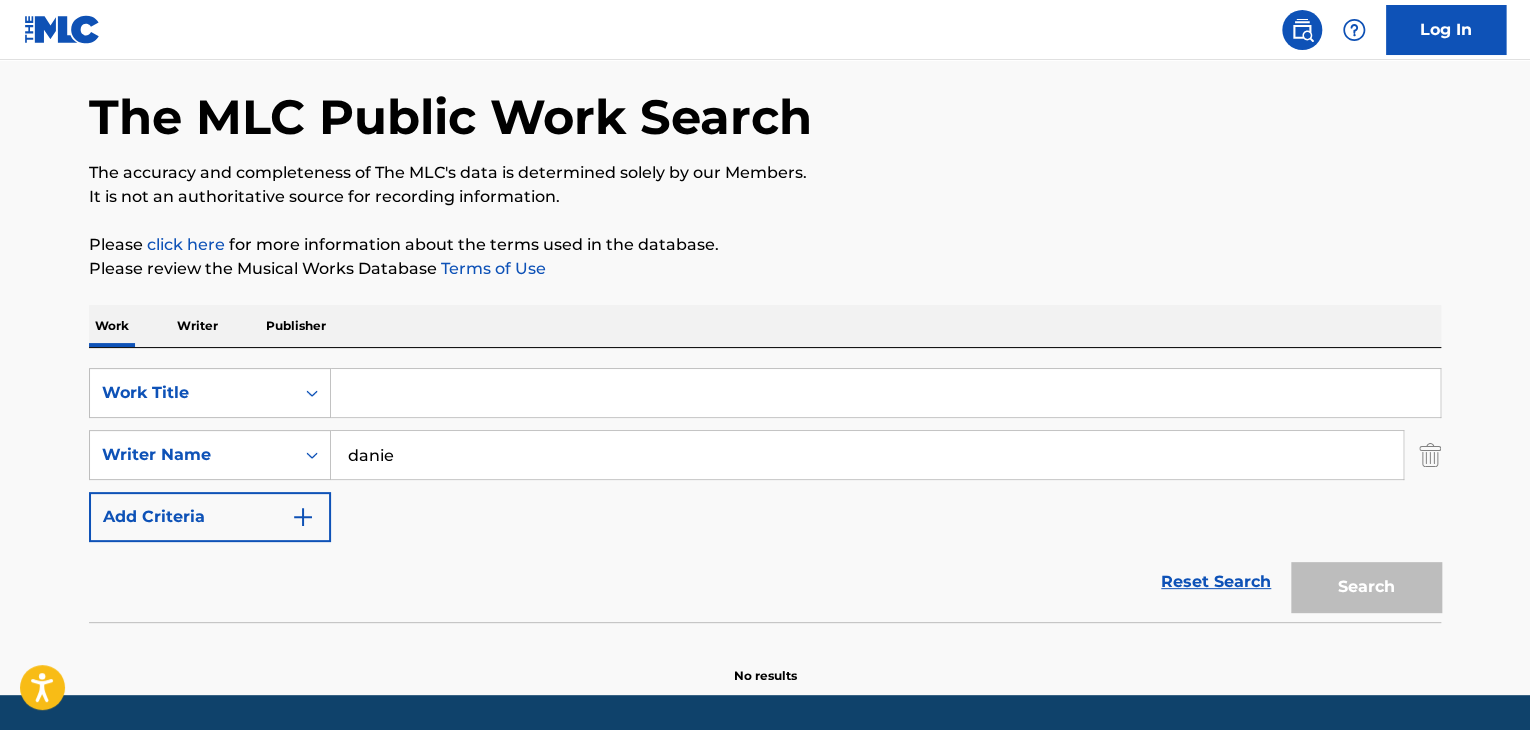 type on "[PERSON_NAME]" 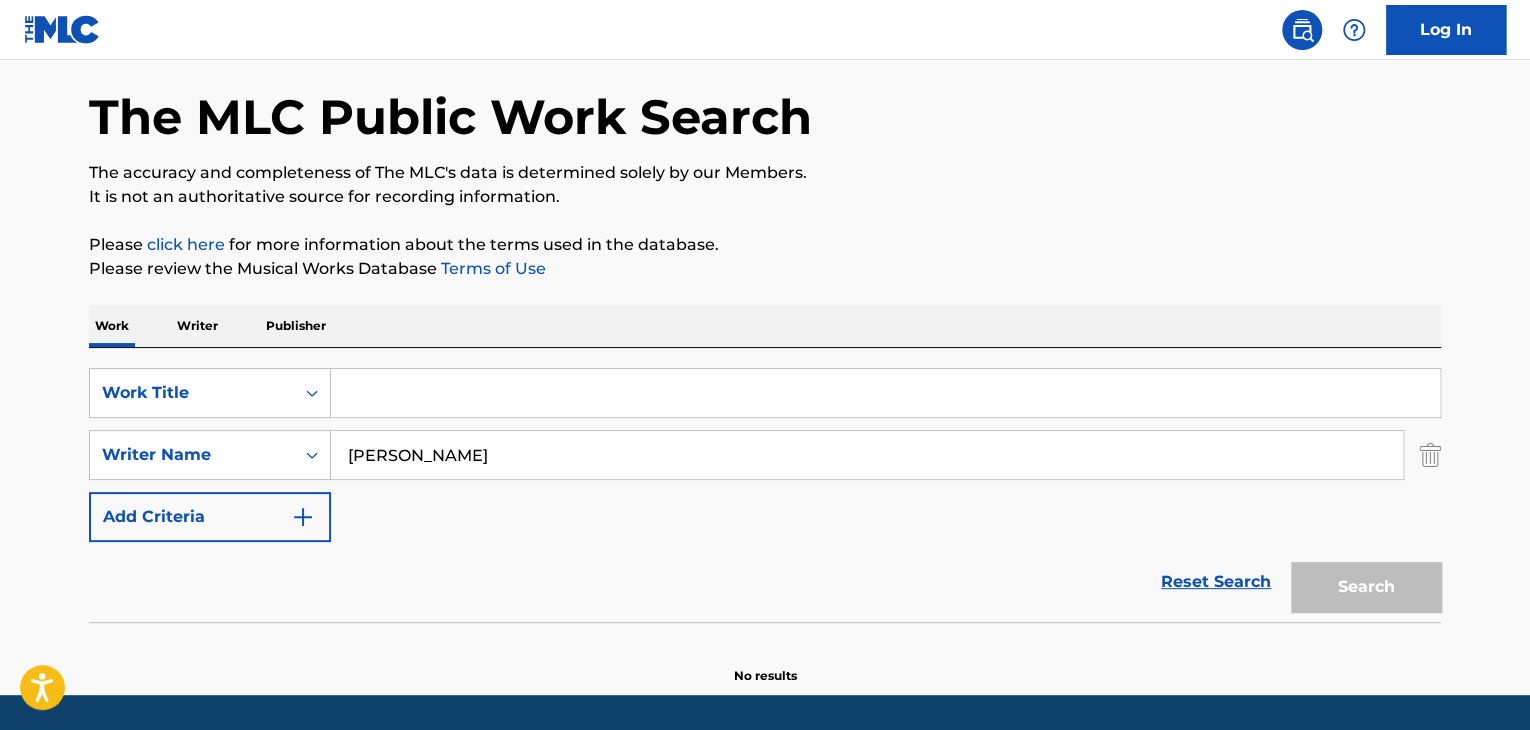 type on "[PERSON_NAME]" 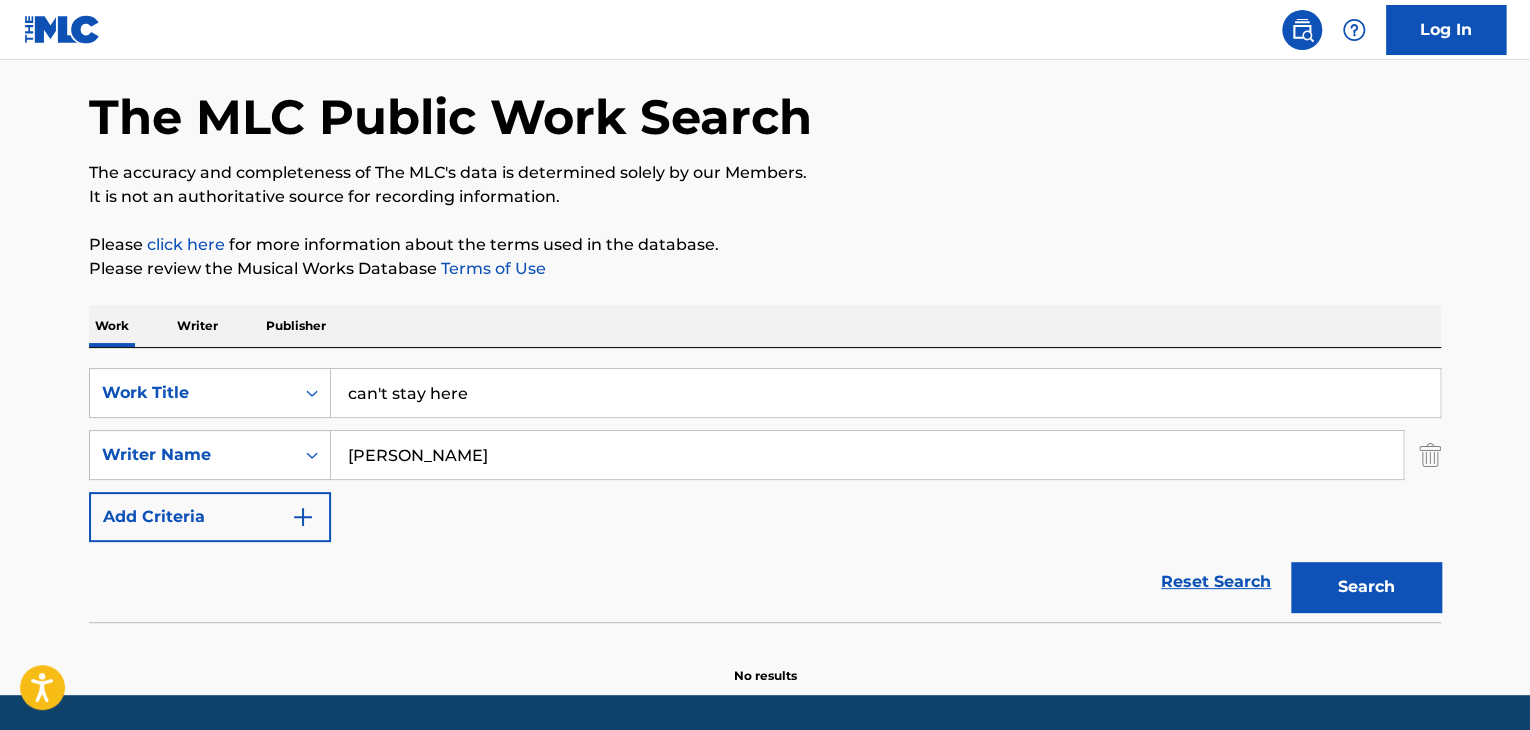 type on "can't stay here" 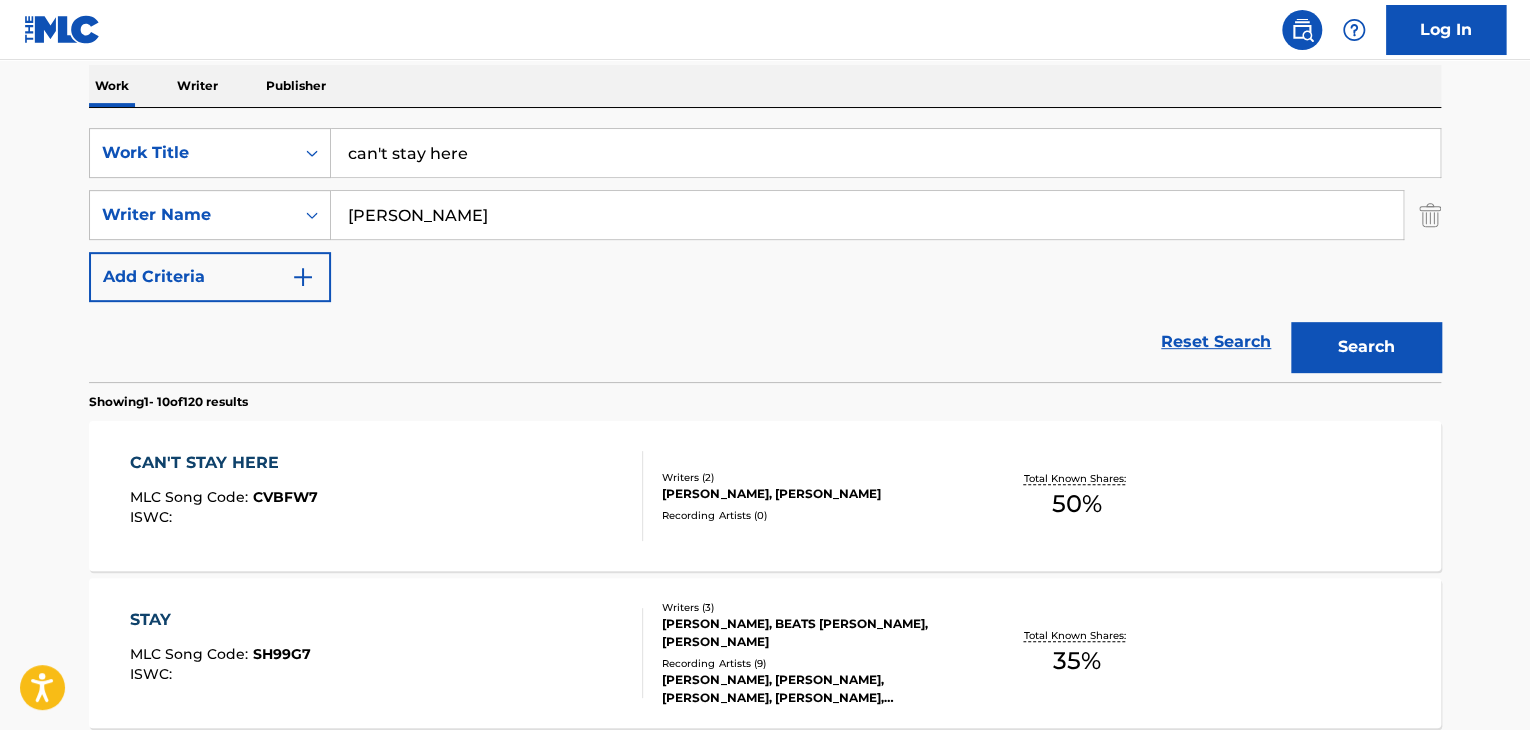 scroll, scrollTop: 319, scrollLeft: 0, axis: vertical 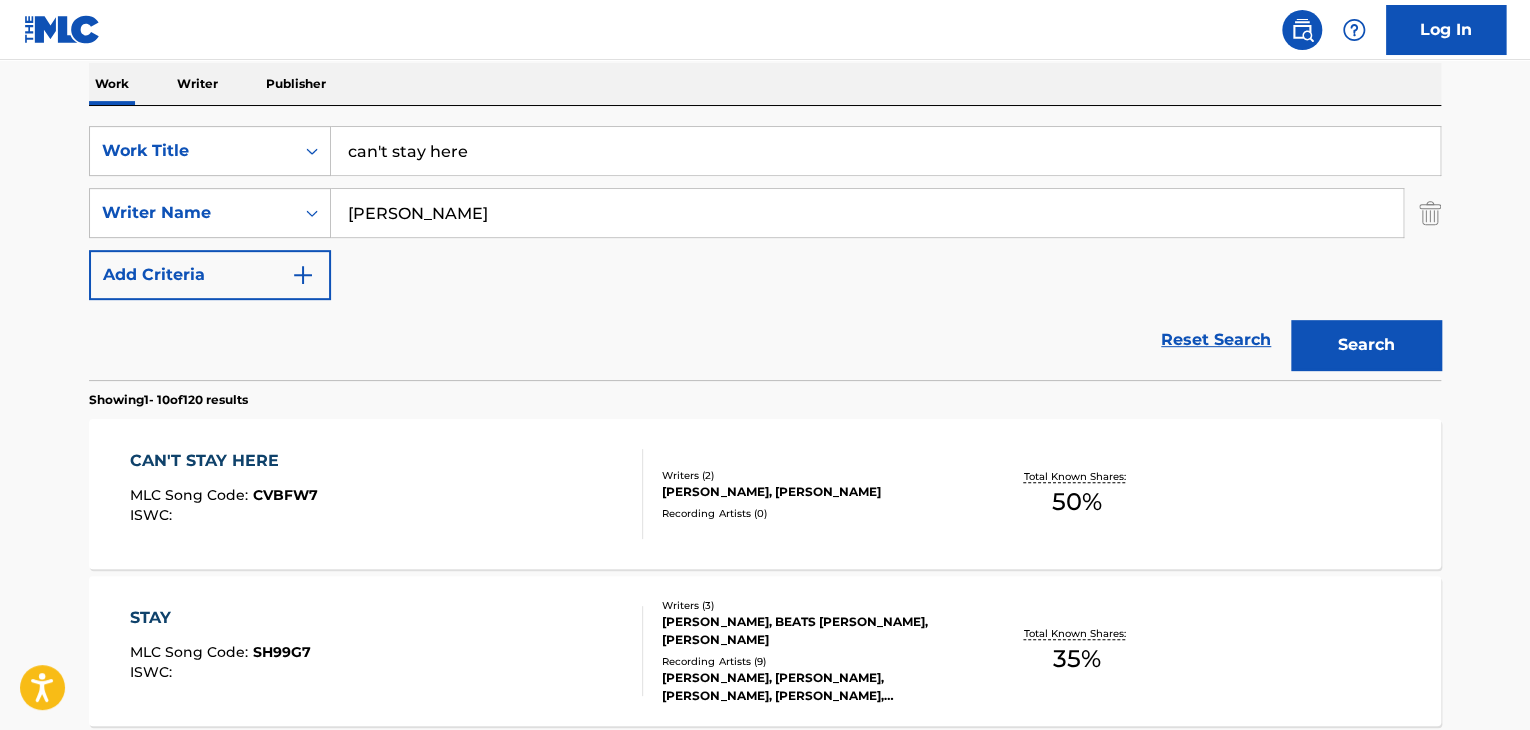 click on "CAN'T STAY HERE MLC Song Code : CVBFW7 ISWC :" at bounding box center [387, 494] 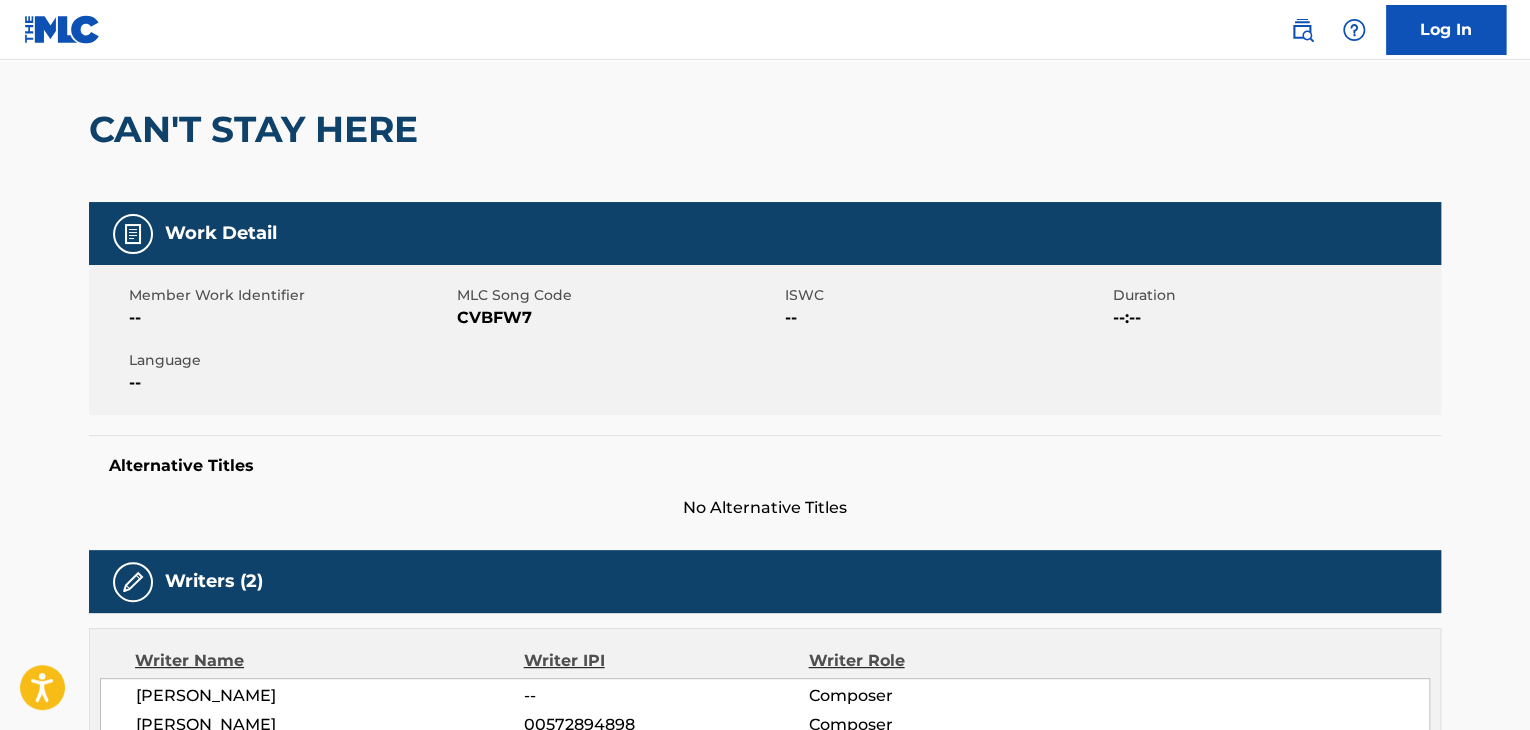 scroll, scrollTop: 144, scrollLeft: 0, axis: vertical 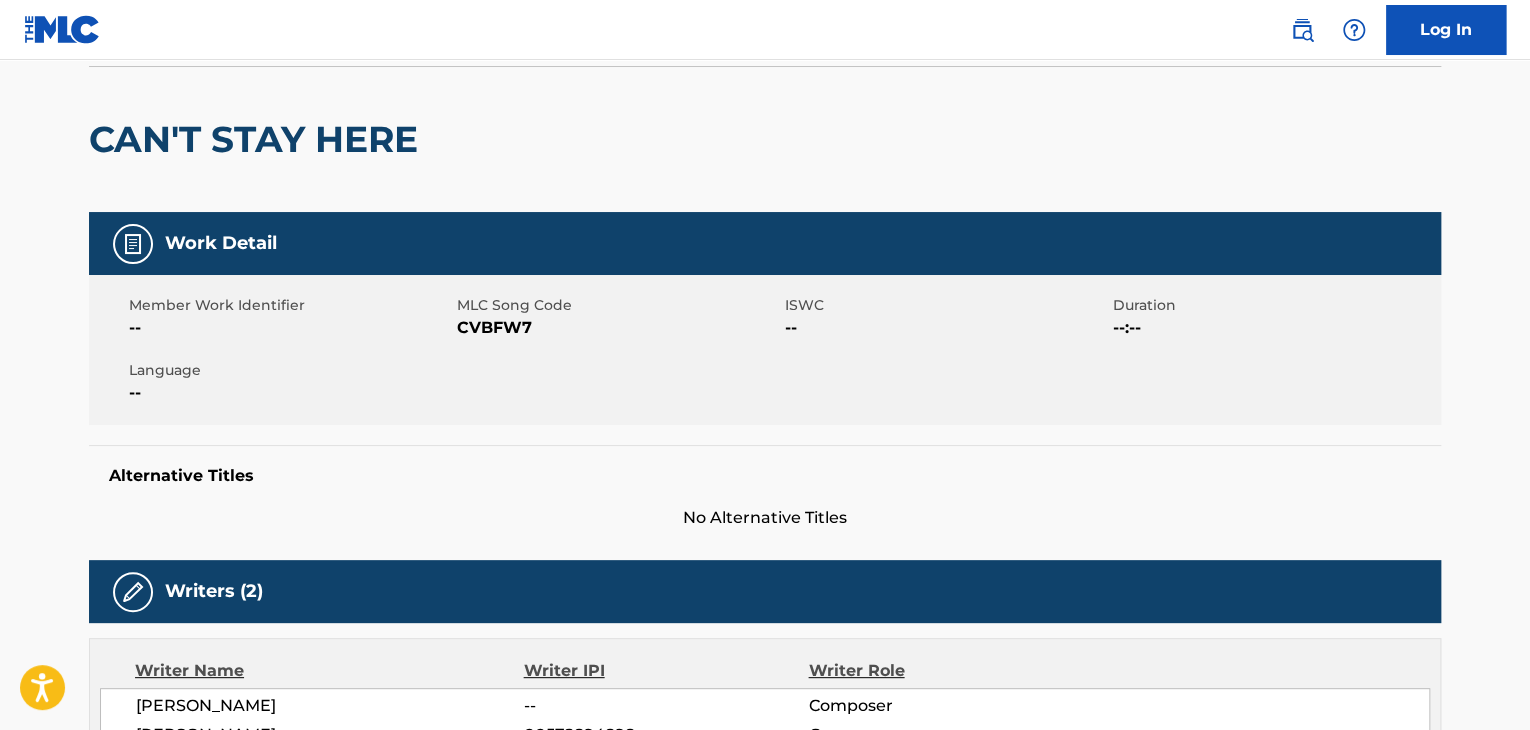click on "CVBFW7" at bounding box center (618, 328) 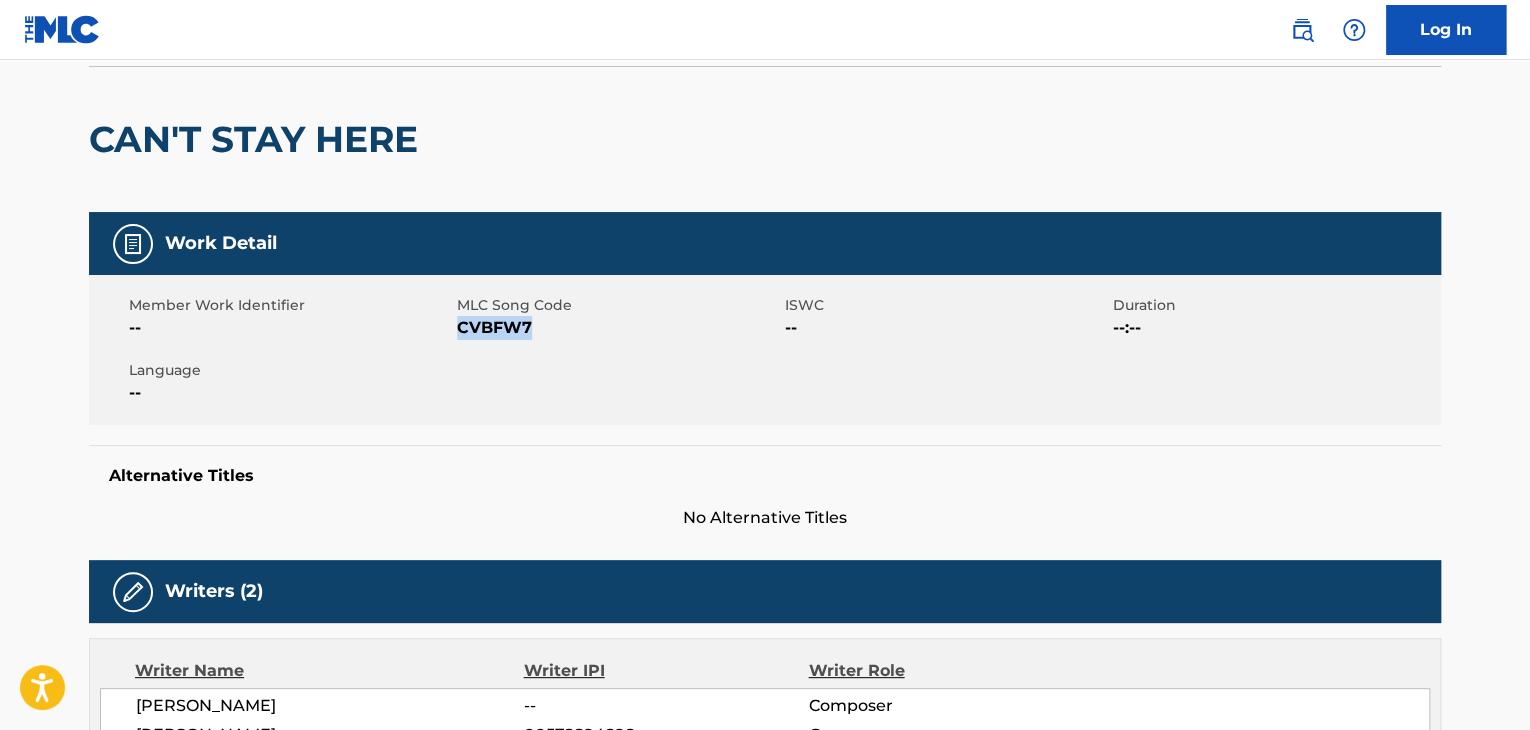 click on "CVBFW7" at bounding box center [618, 328] 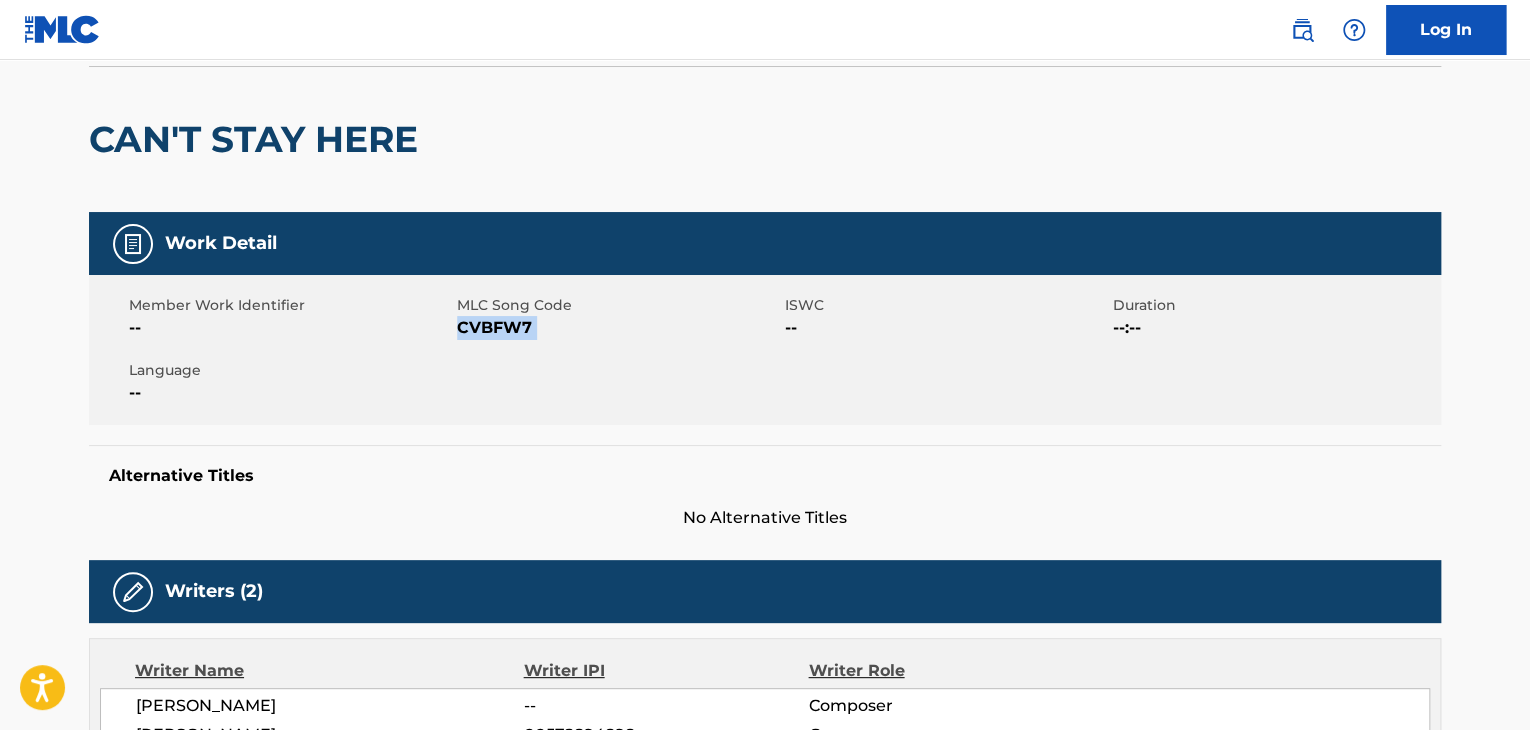 click on "CVBFW7" at bounding box center (618, 328) 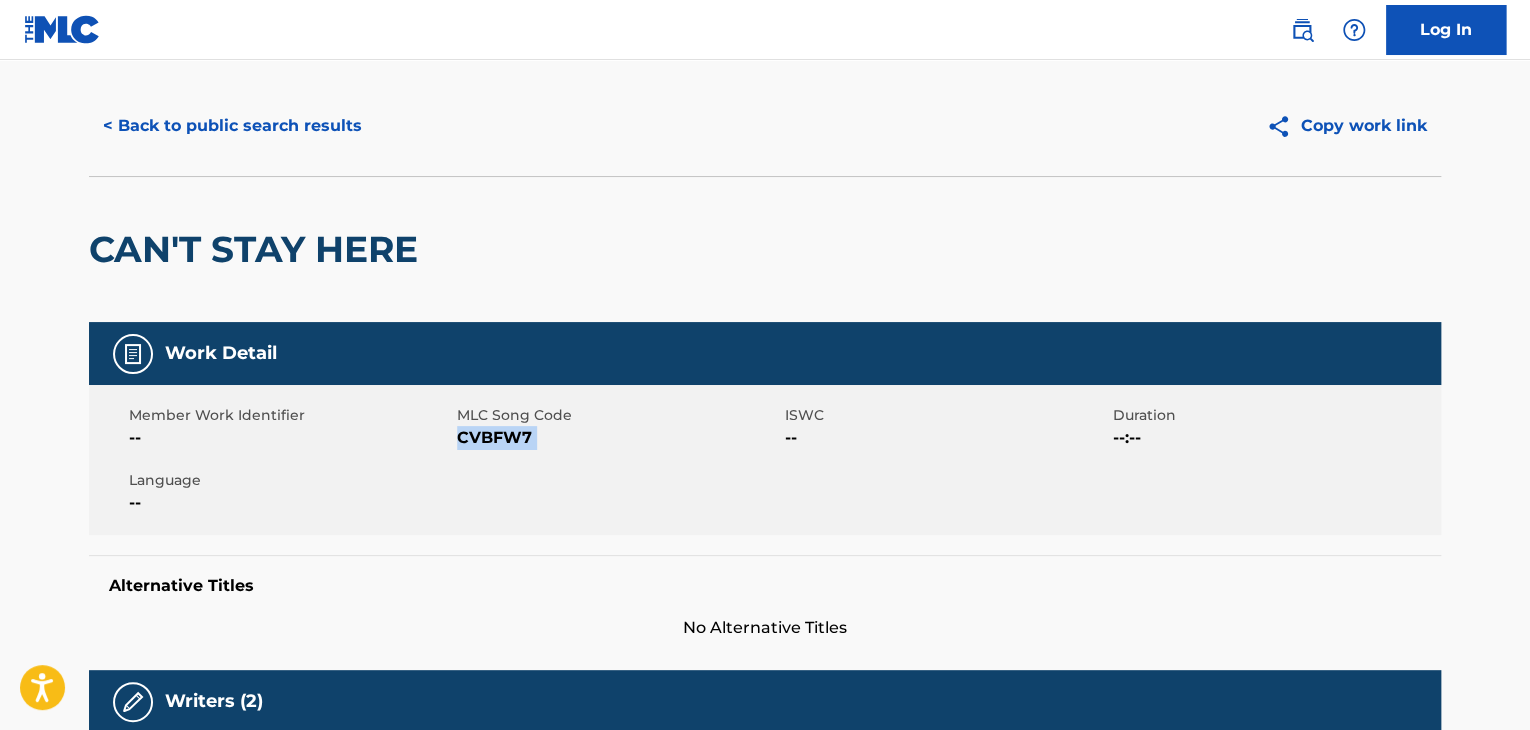 click on "< Back to public search results" at bounding box center [232, 126] 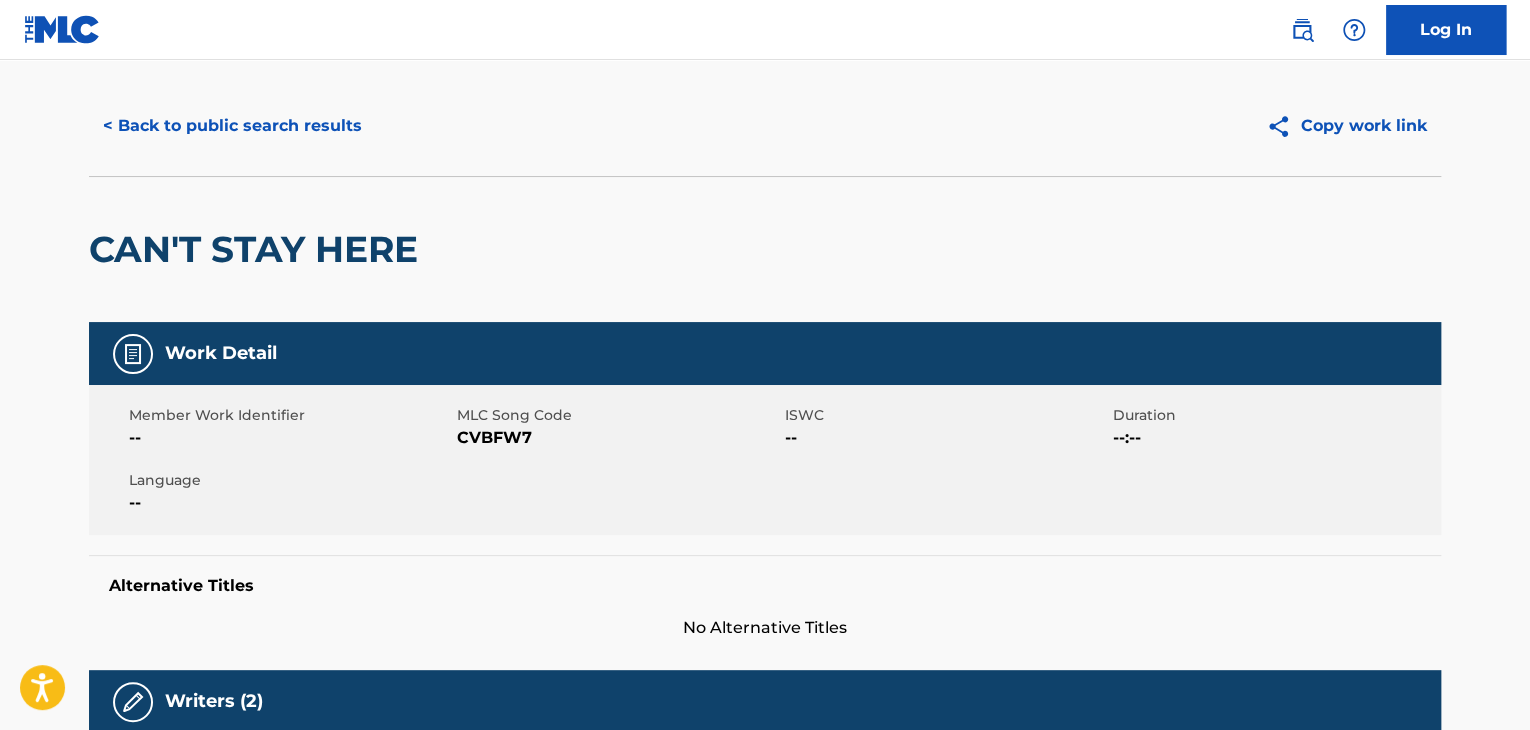 scroll, scrollTop: 319, scrollLeft: 0, axis: vertical 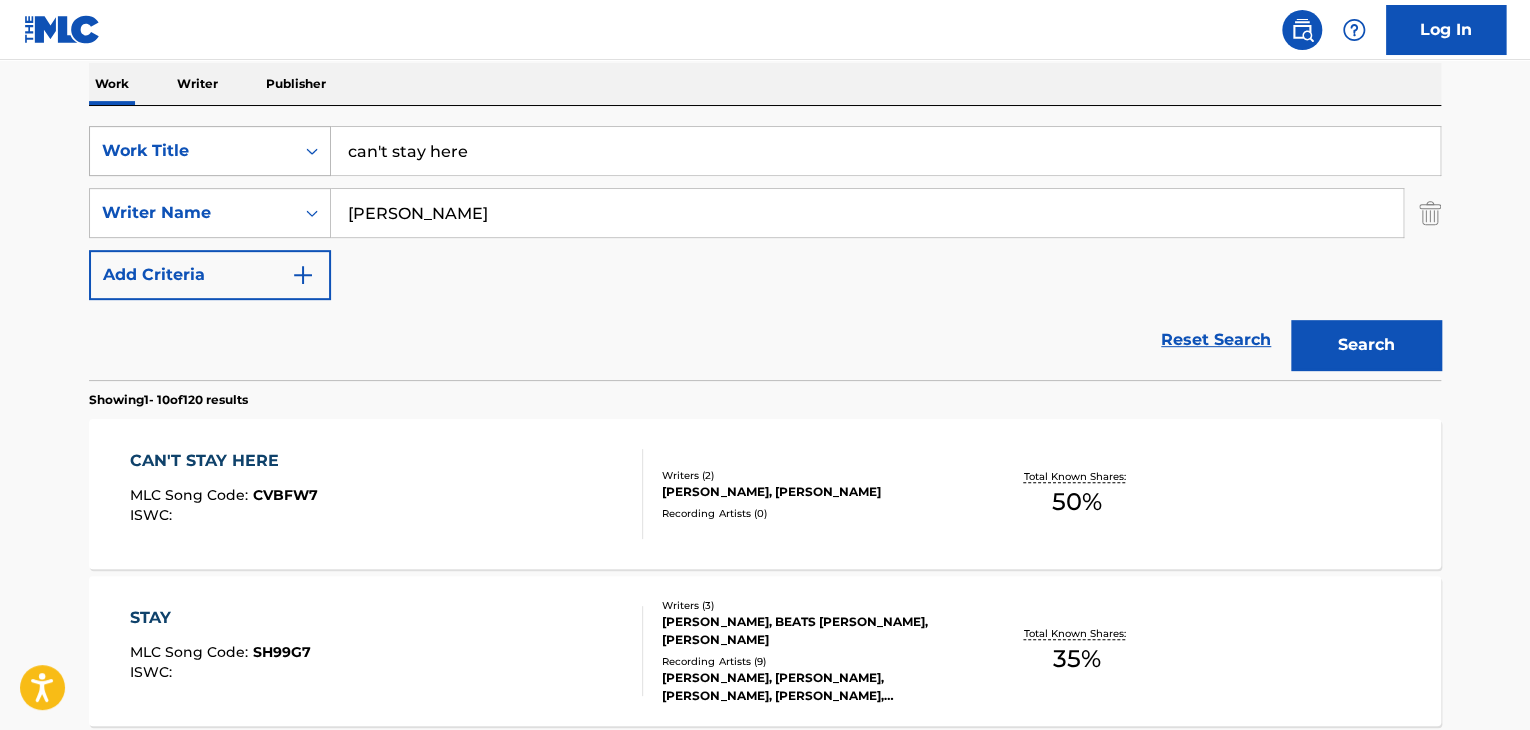 click on "Work Title" at bounding box center [192, 151] 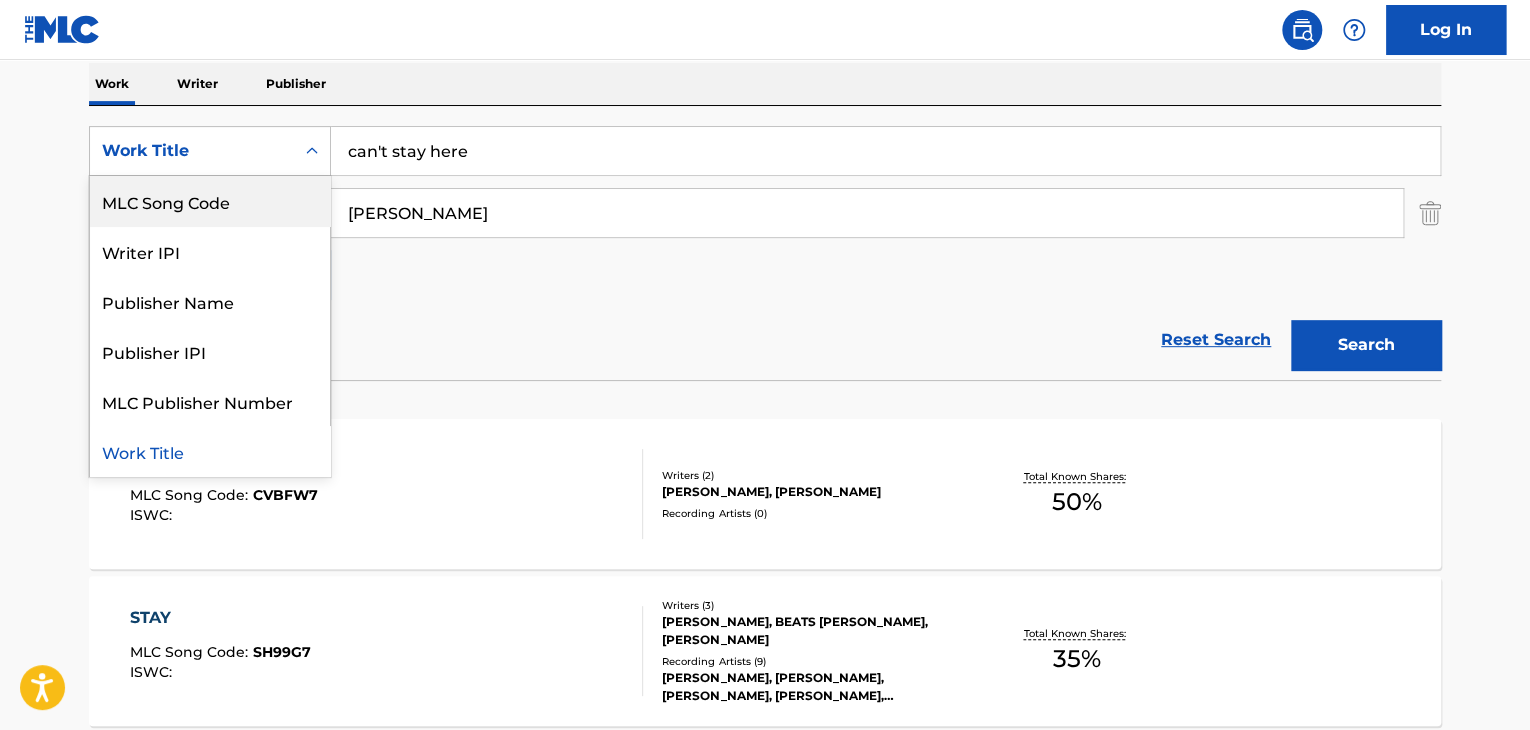 scroll, scrollTop: 0, scrollLeft: 0, axis: both 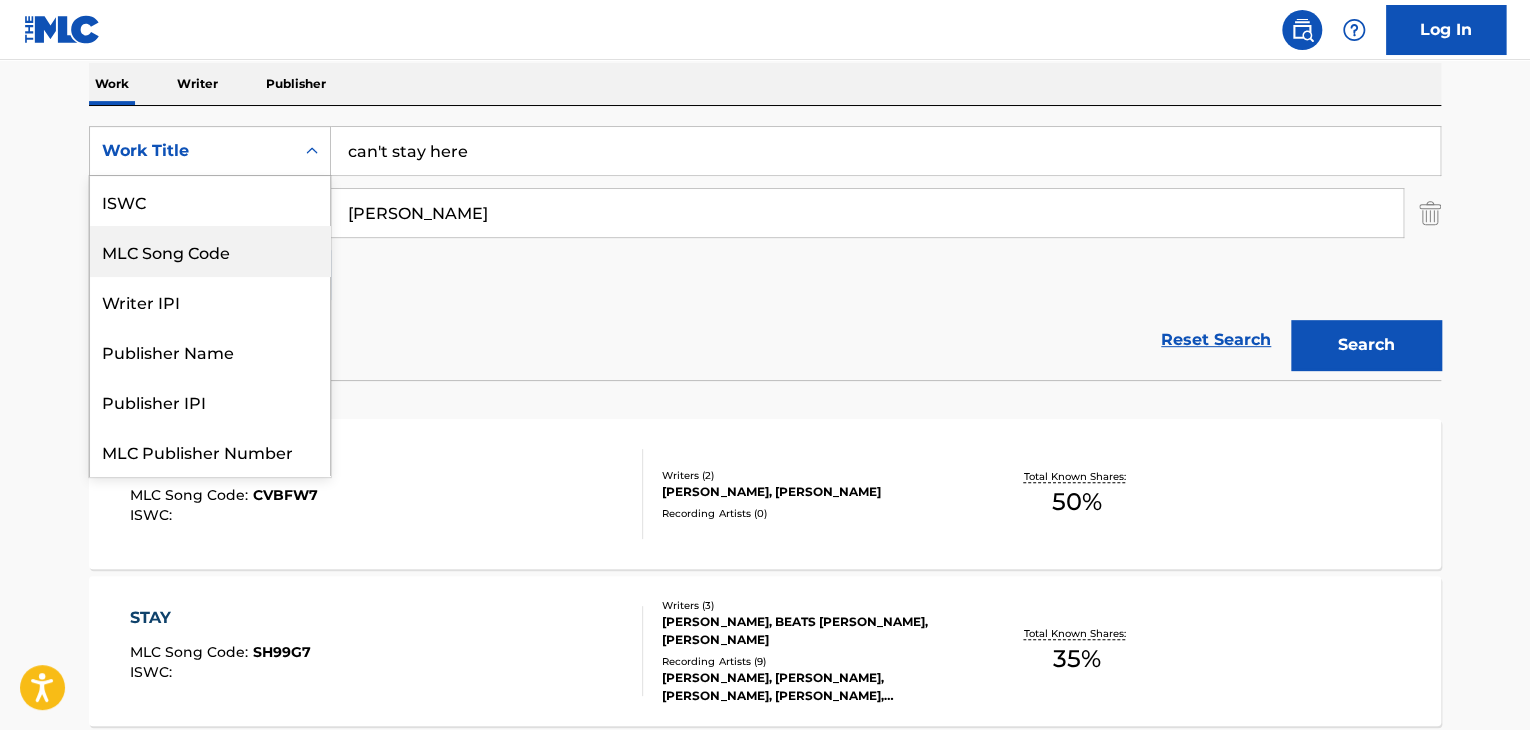 click on "MLC Song Code" at bounding box center [210, 251] 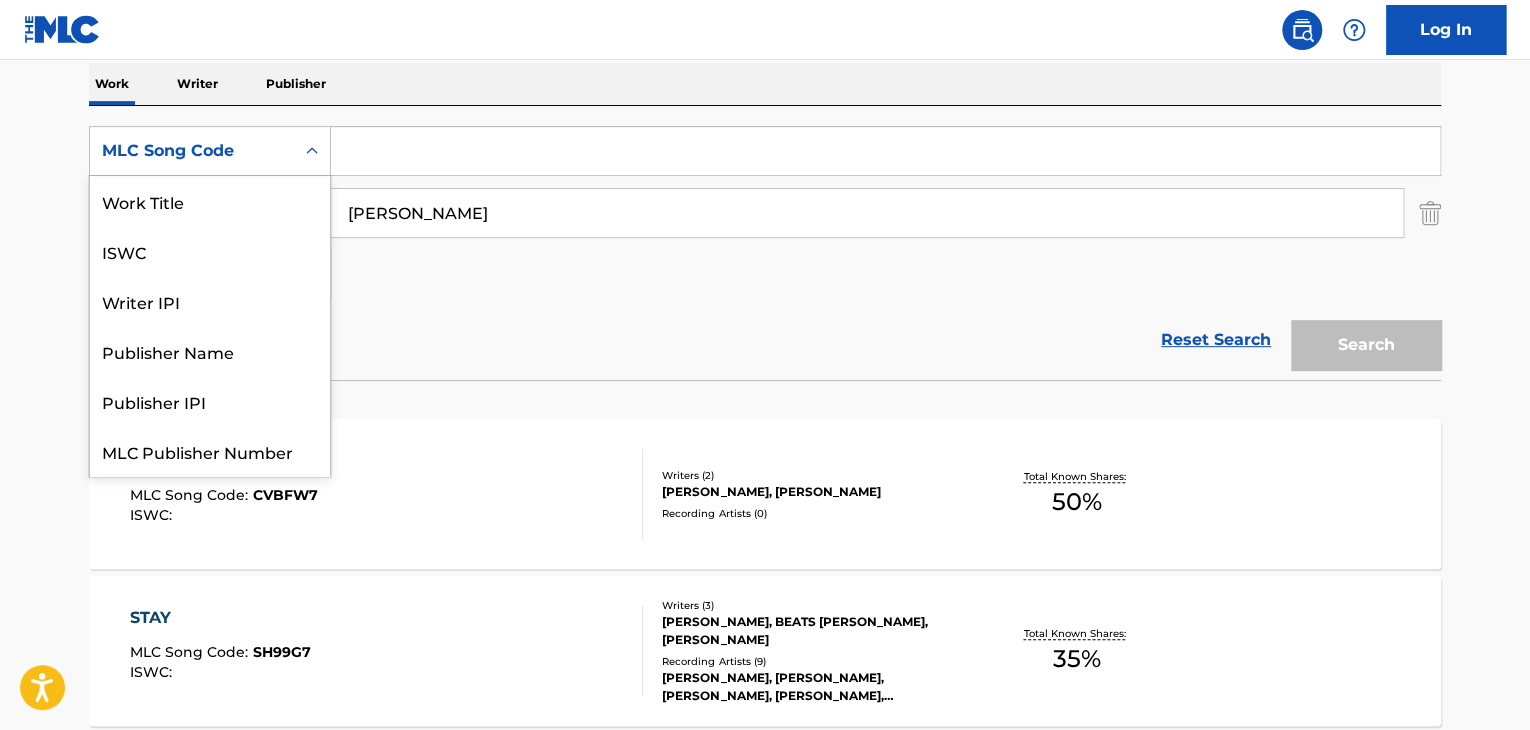 click on "MLC Song Code" at bounding box center (192, 151) 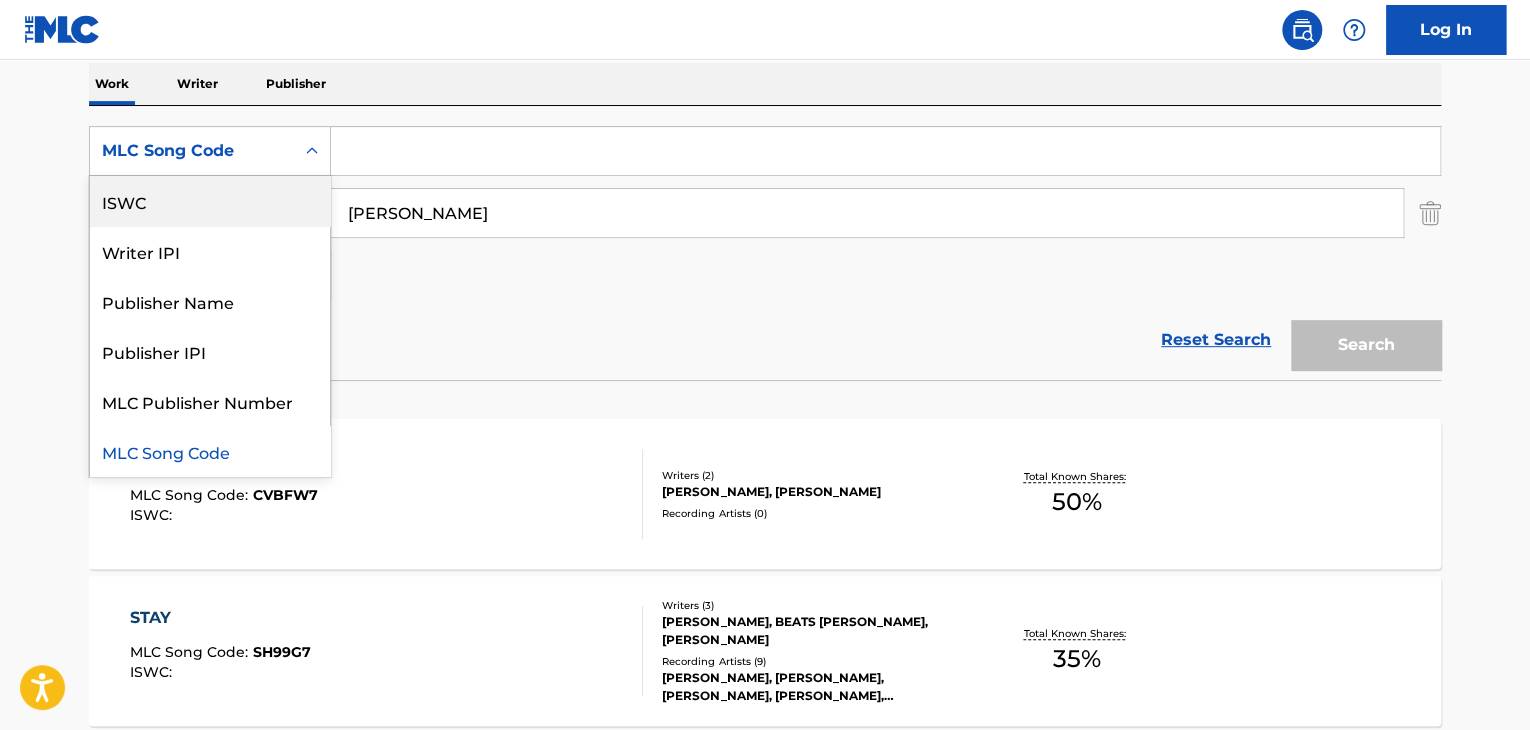 click on "ISWC" at bounding box center (210, 201) 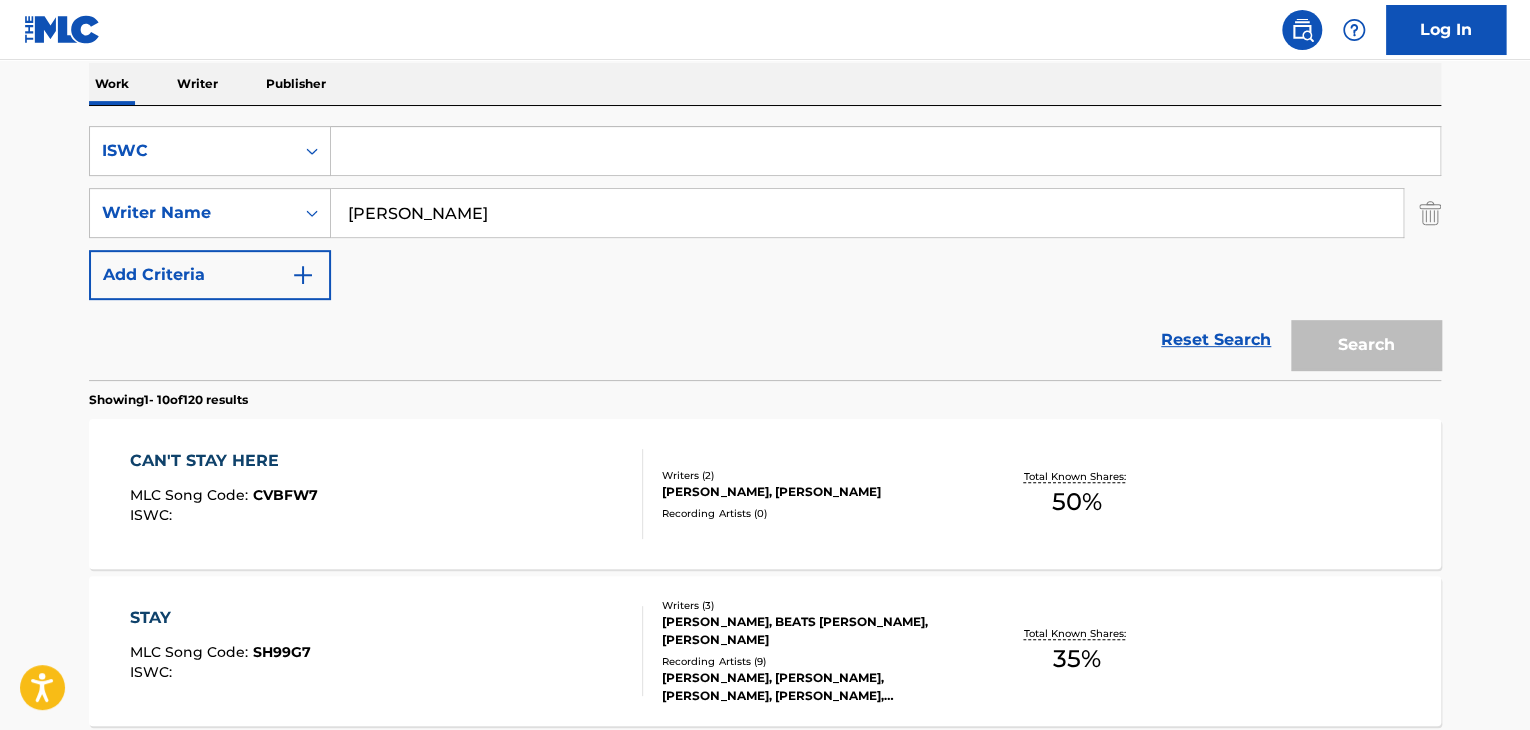 click at bounding box center (885, 151) 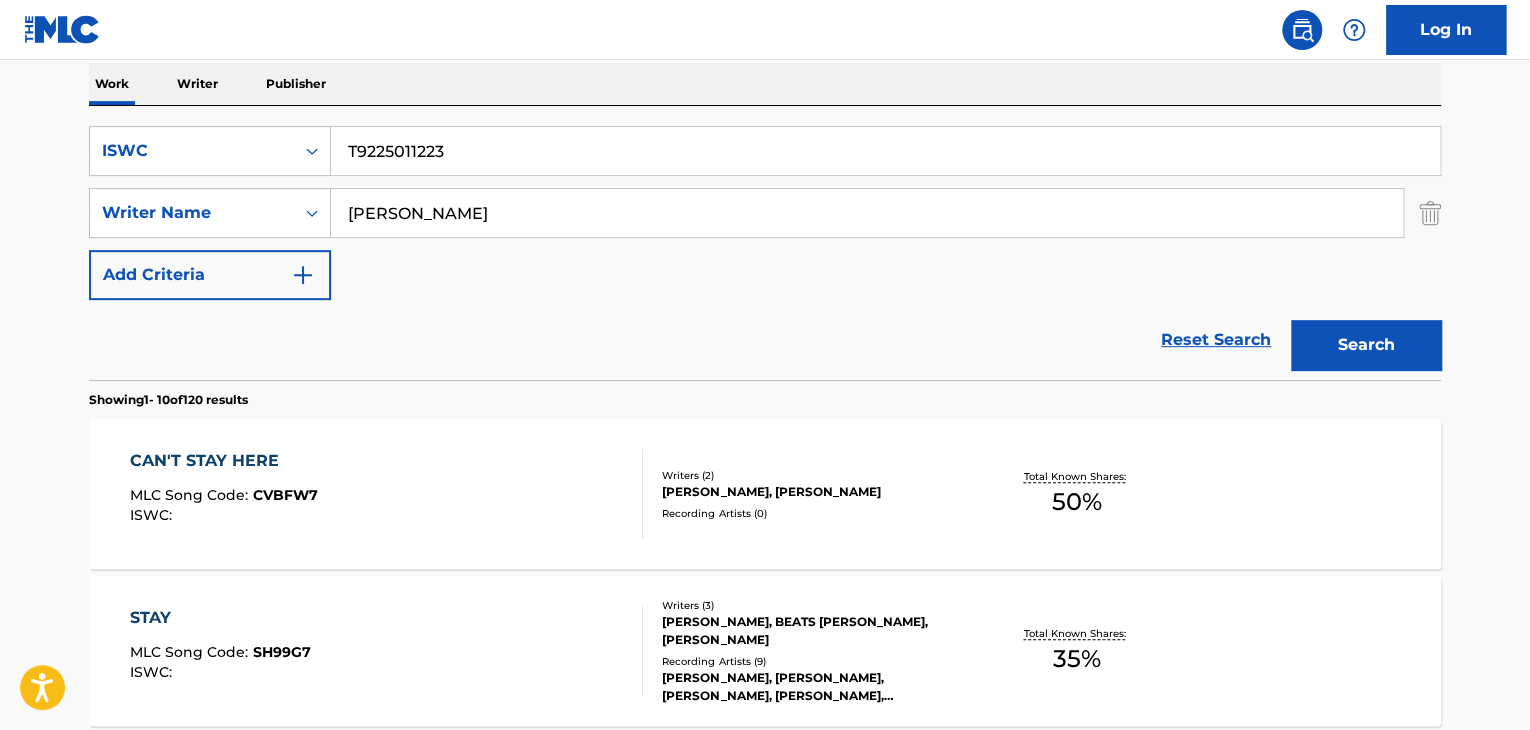 type on "T9225011223" 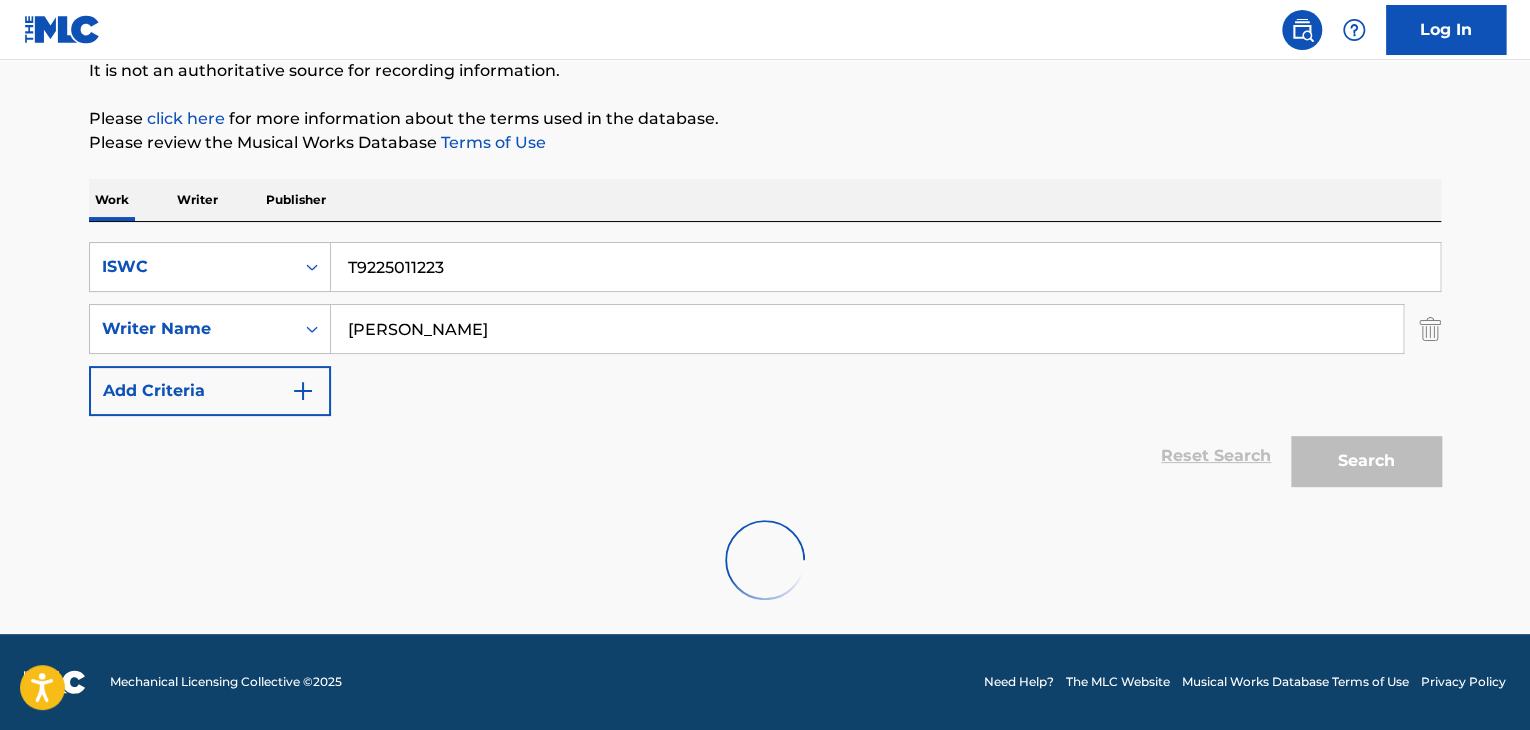 scroll, scrollTop: 138, scrollLeft: 0, axis: vertical 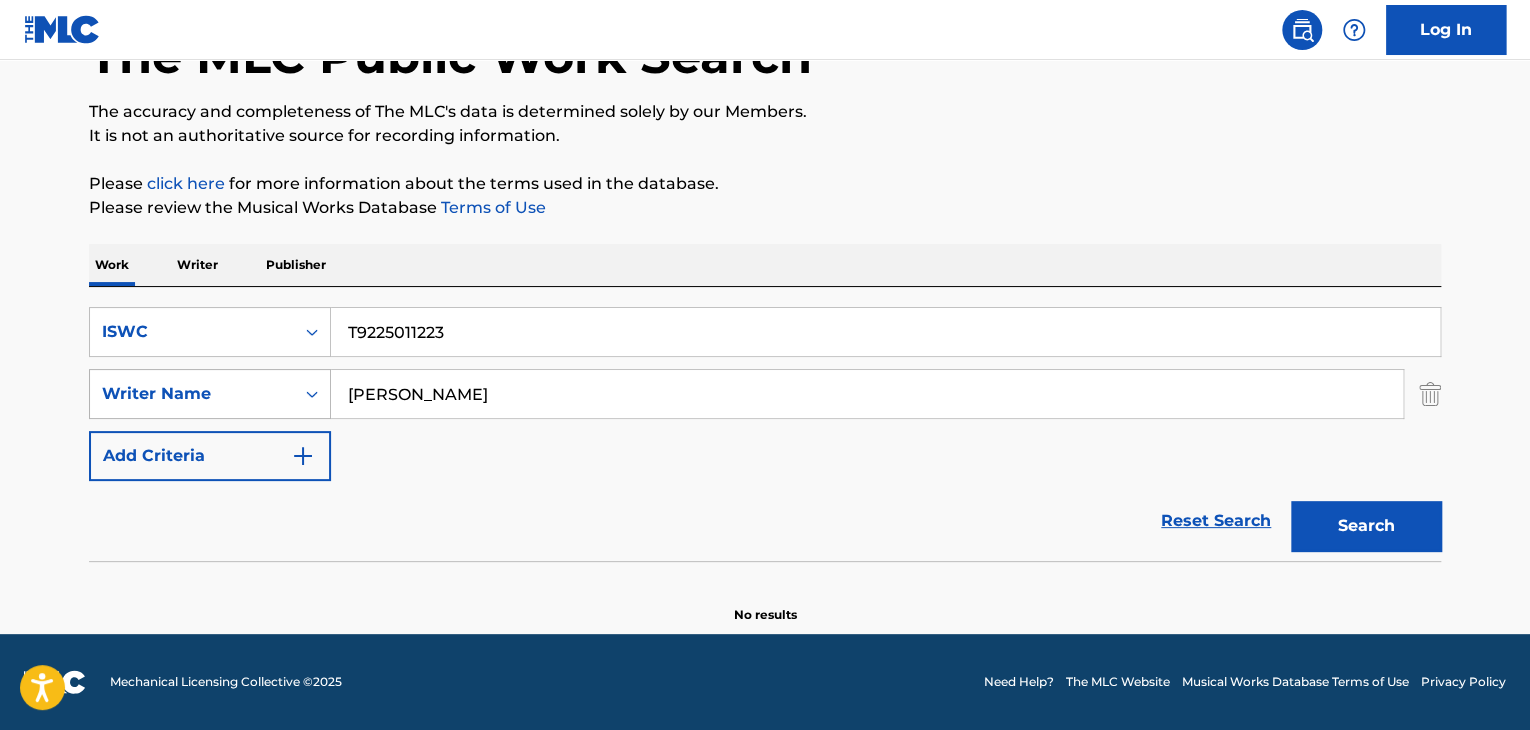 click on "Writer Name" at bounding box center (192, 394) 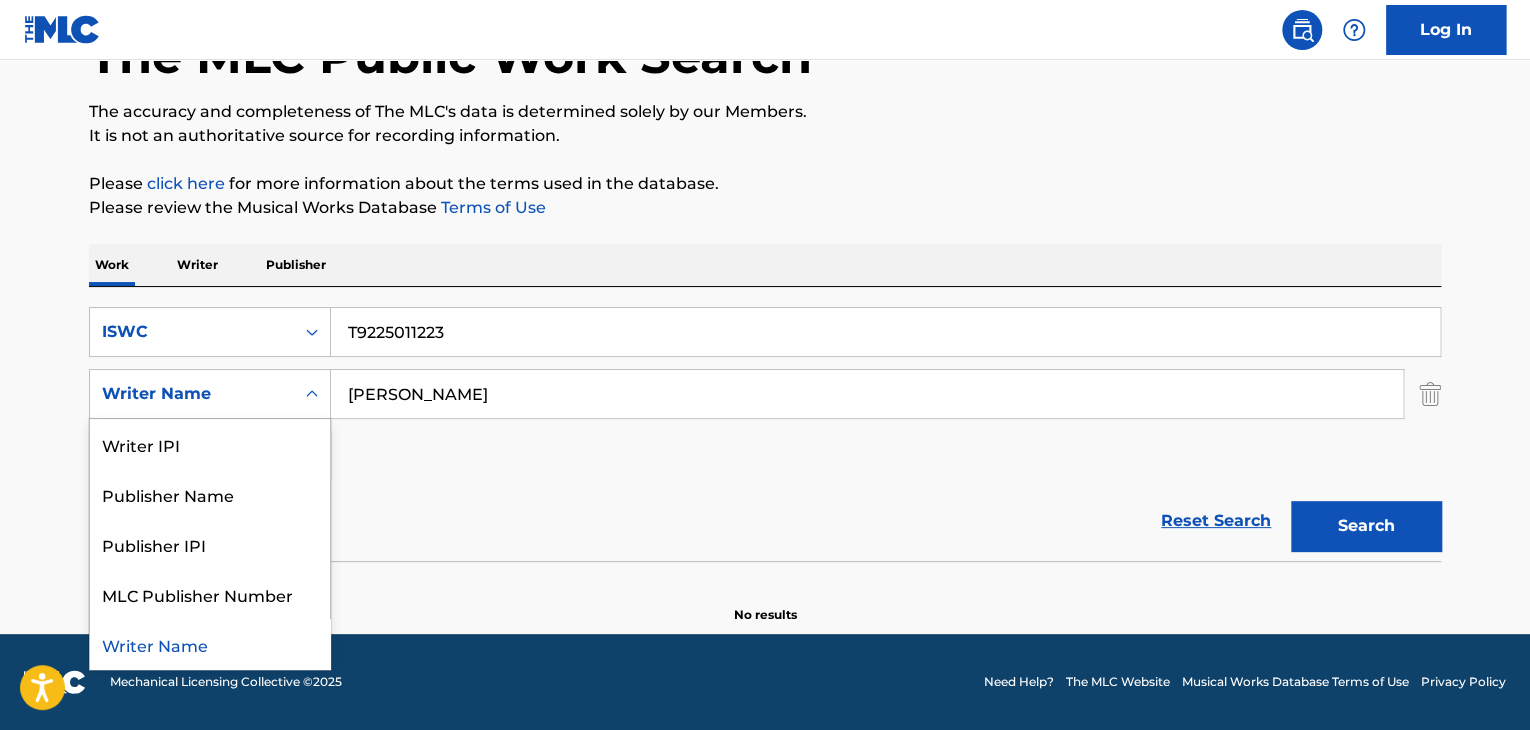 drag, startPoint x: 476, startPoint y: 427, endPoint x: 551, endPoint y: 424, distance: 75.059975 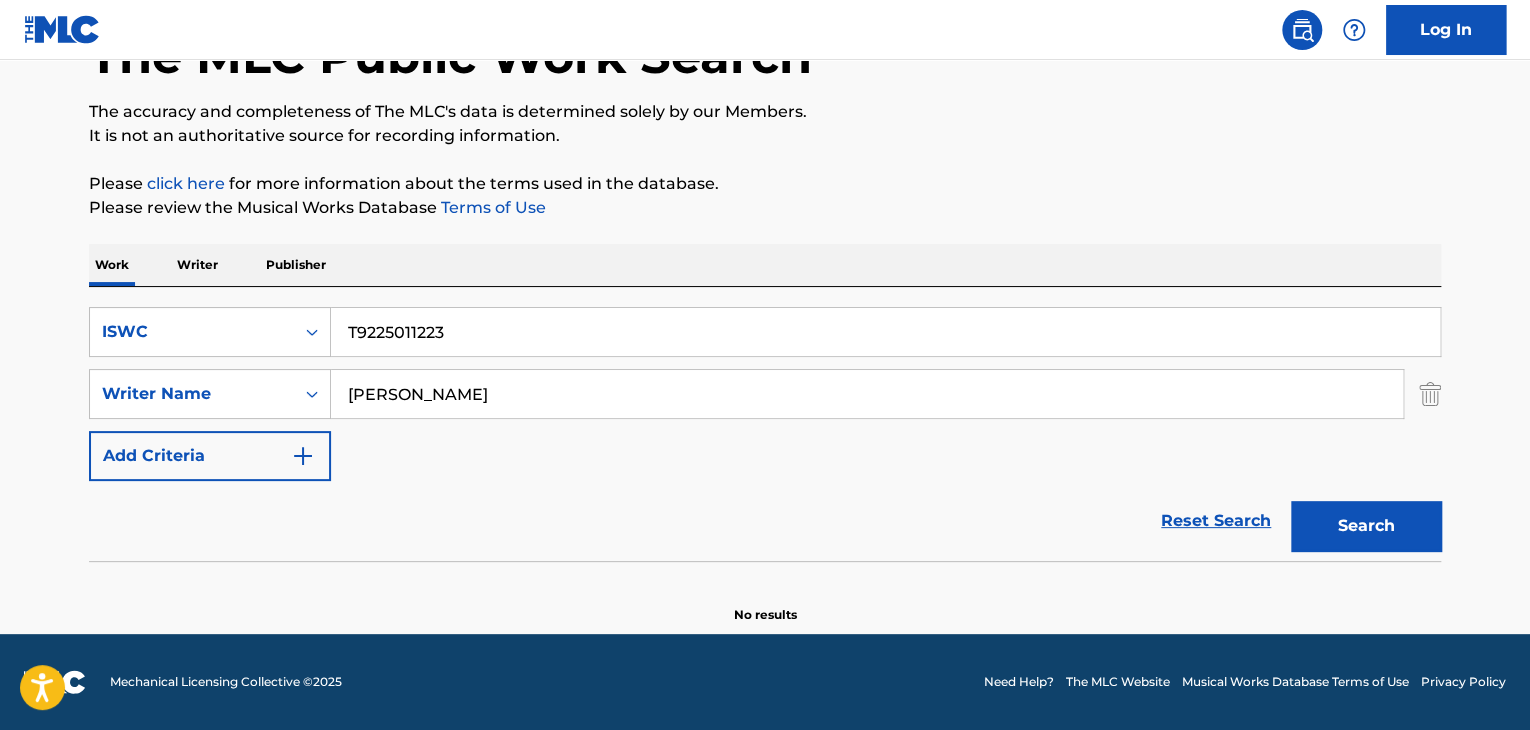 click on "The MLC Public Work Search The accuracy and completeness of The MLC's data is determined solely by our Members. It is not an authoritative source for recording information. Please   click here   for more information about the terms used in the database. Please review the Musical Works Database   Terms of Use Work Writer Publisher SearchWithCriteria6bb602d1-ecb2-464f-a437-304ec7f469cf ISWC T9225011223 SearchWithCriteria099eb985-a9c8-4640-8bb5-e3f1cccf5360 Writer Name [PERSON_NAME] Add Criteria Reset Search Search No results" at bounding box center (765, 298) 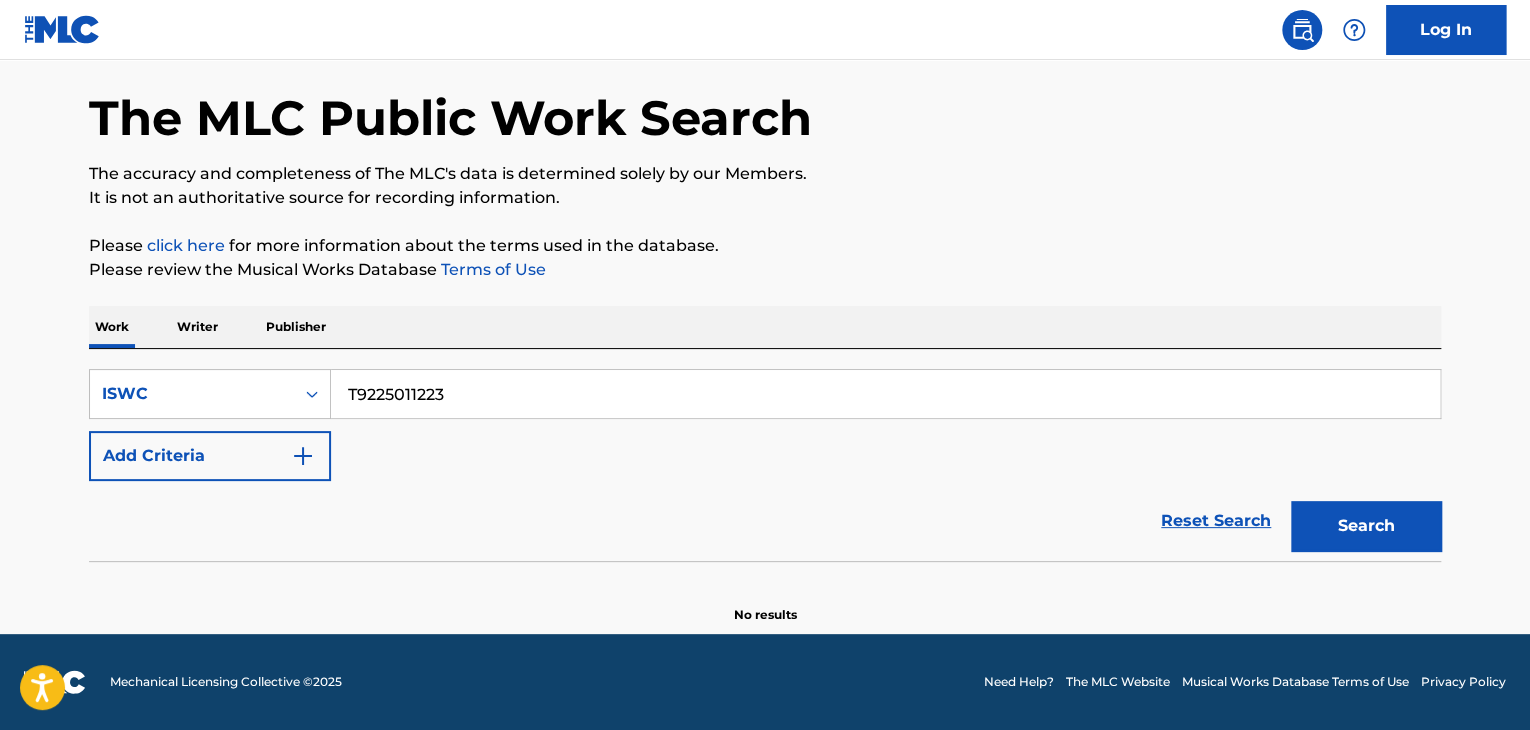 scroll, scrollTop: 76, scrollLeft: 0, axis: vertical 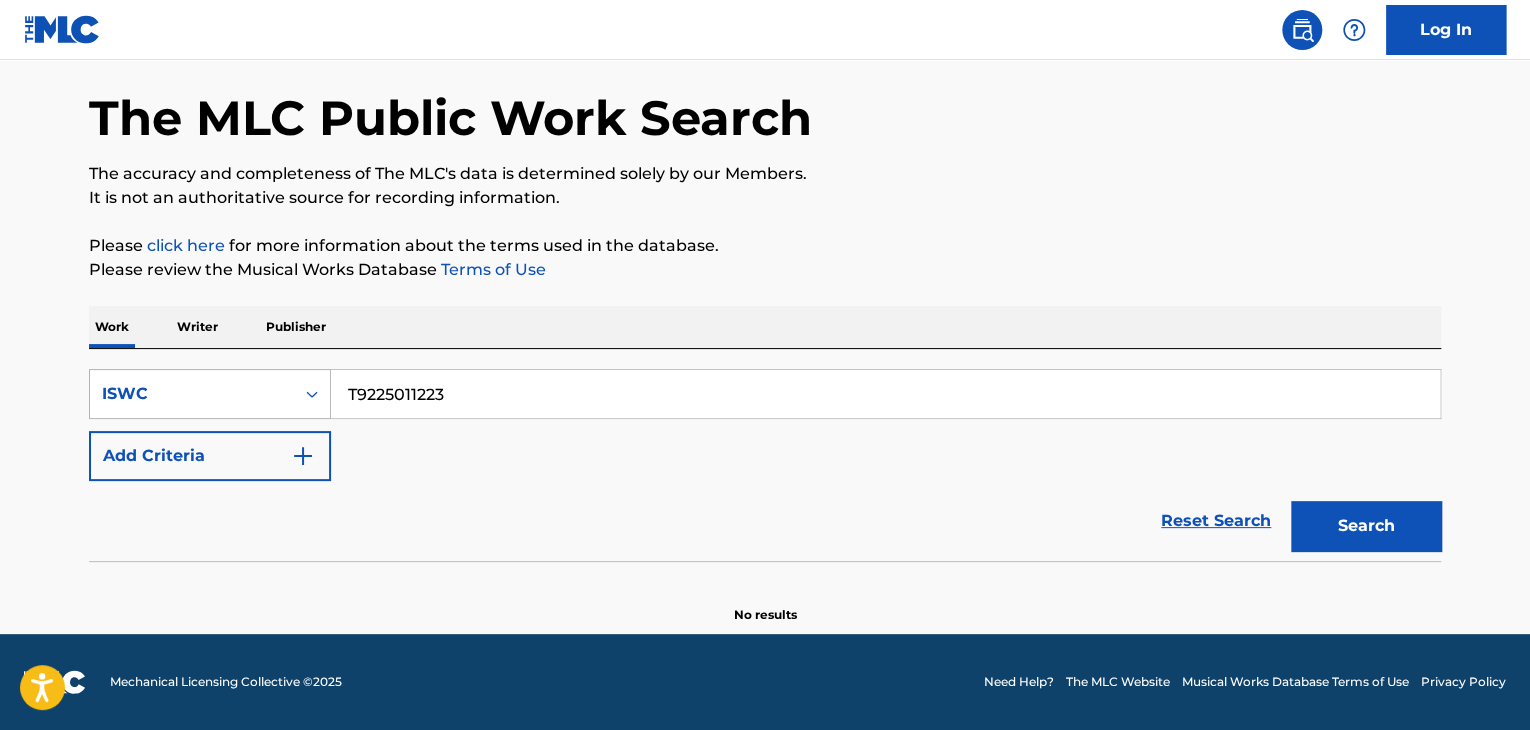 click at bounding box center [312, 394] 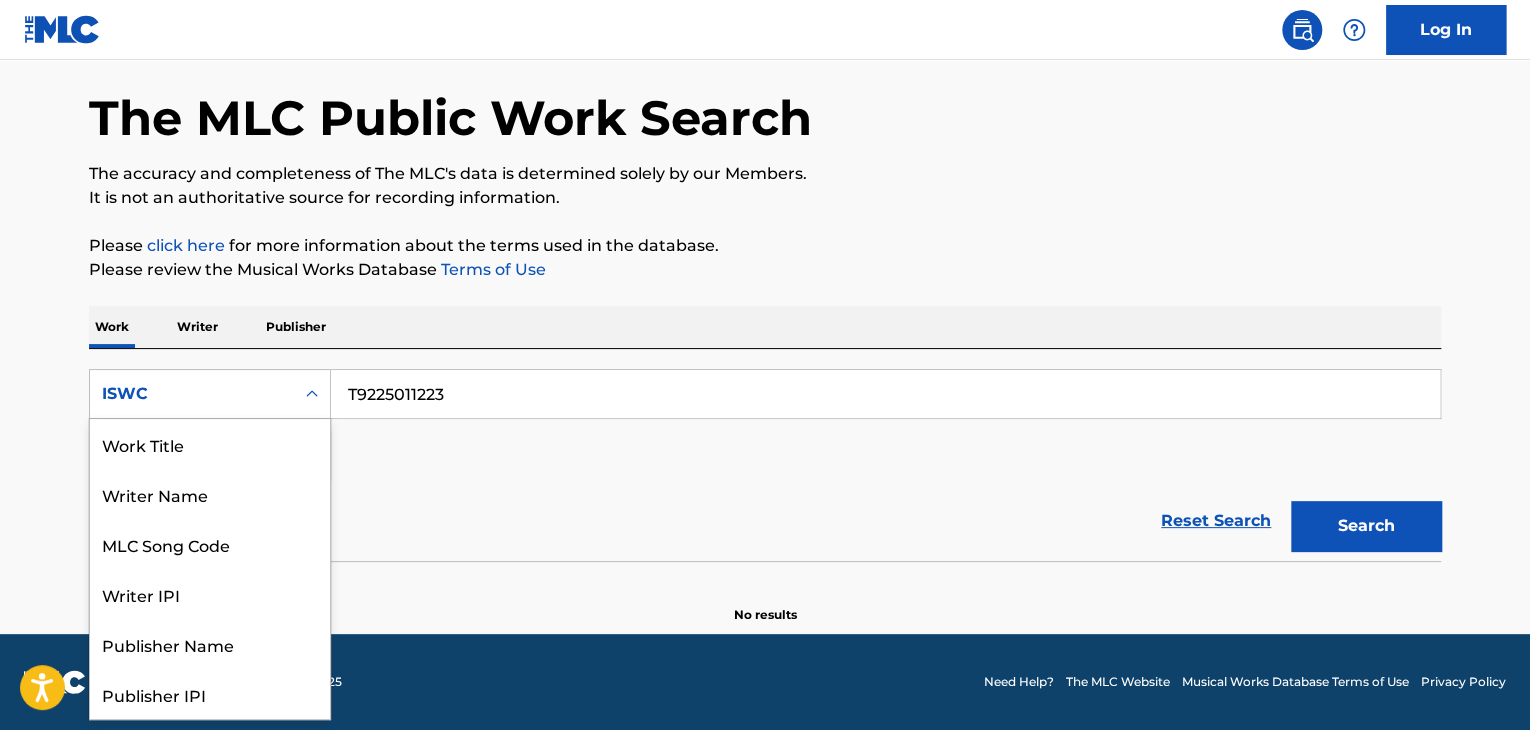 scroll, scrollTop: 100, scrollLeft: 0, axis: vertical 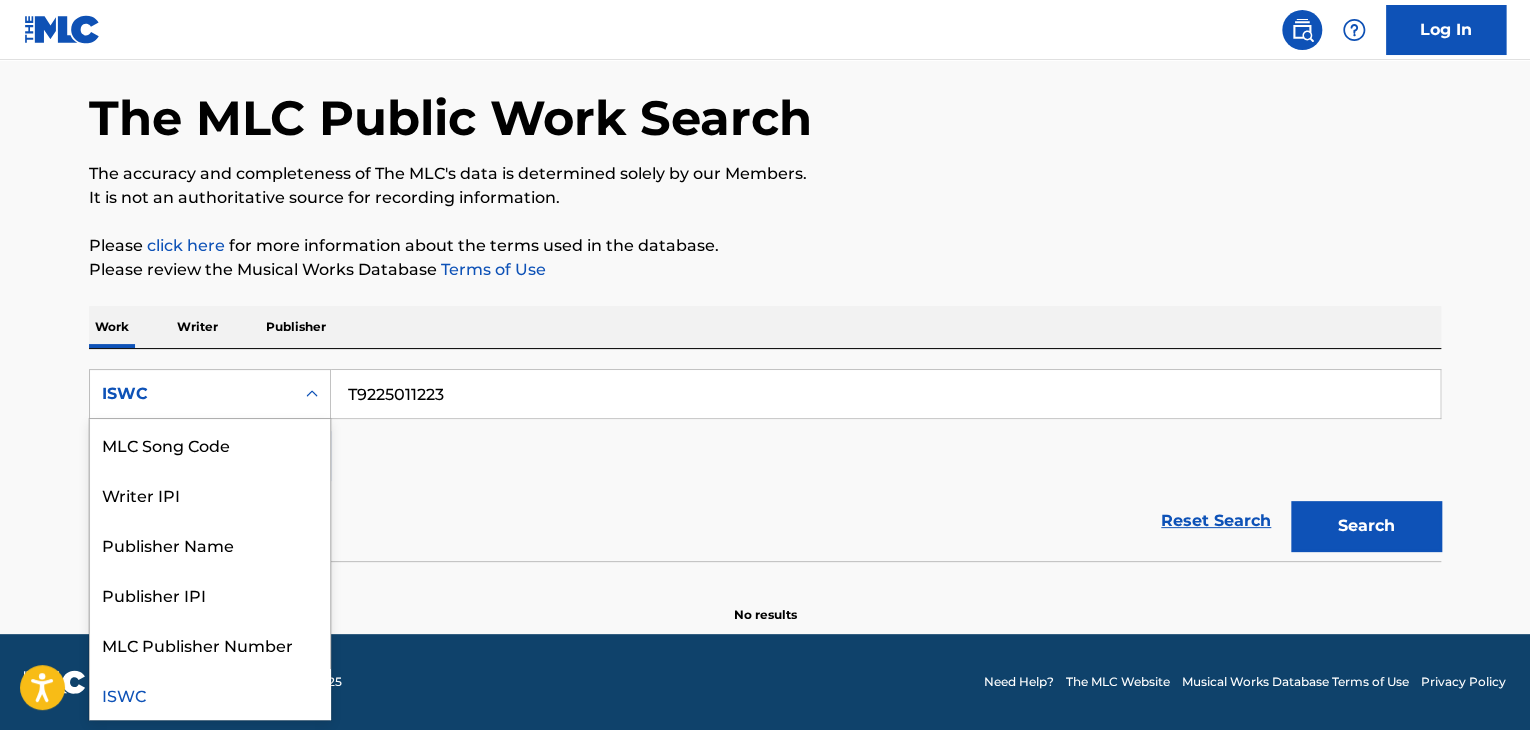 click on "SearchWithCriteria6bb602d1-ecb2-464f-a437-304ec7f469cf 8 results available. Use Up and Down to choose options, press Enter to select the currently focused option, press Escape to exit the menu, press Tab to select the option and exit the menu. ISWC Work Title Writer Name MLC Song Code Writer IPI Publisher Name Publisher IPI MLC Publisher Number ISWC T9225011223 Add Criteria" at bounding box center [765, 425] 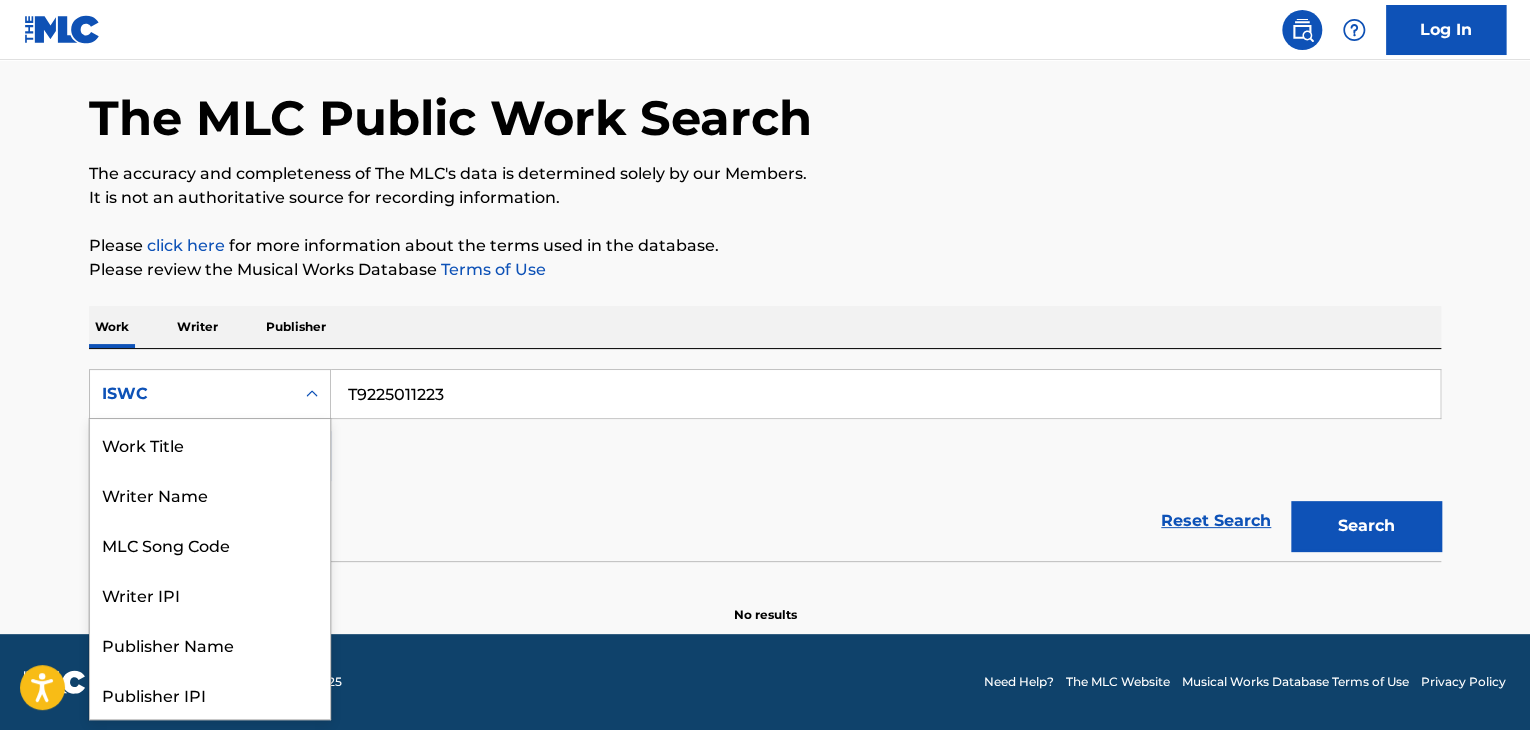 click 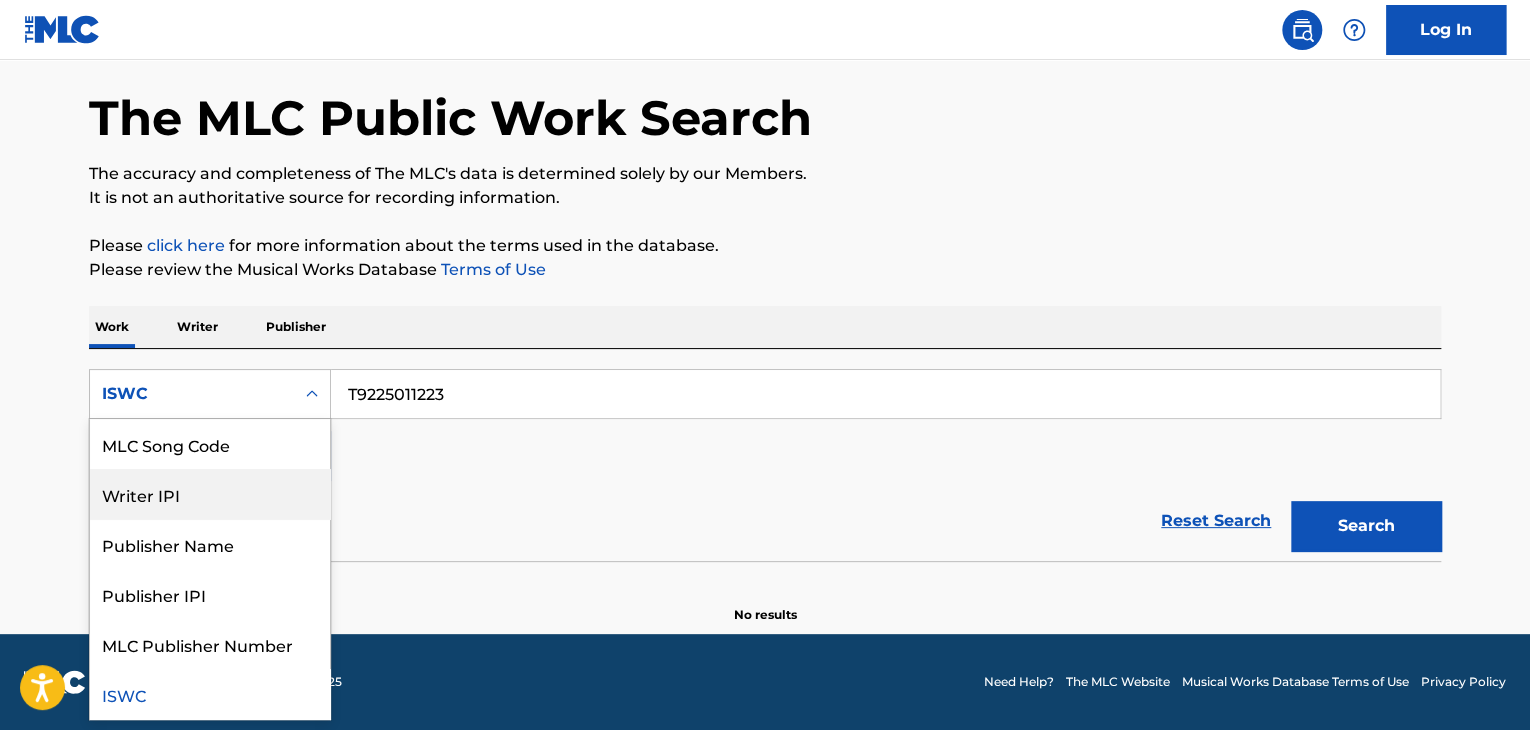 scroll, scrollTop: 0, scrollLeft: 0, axis: both 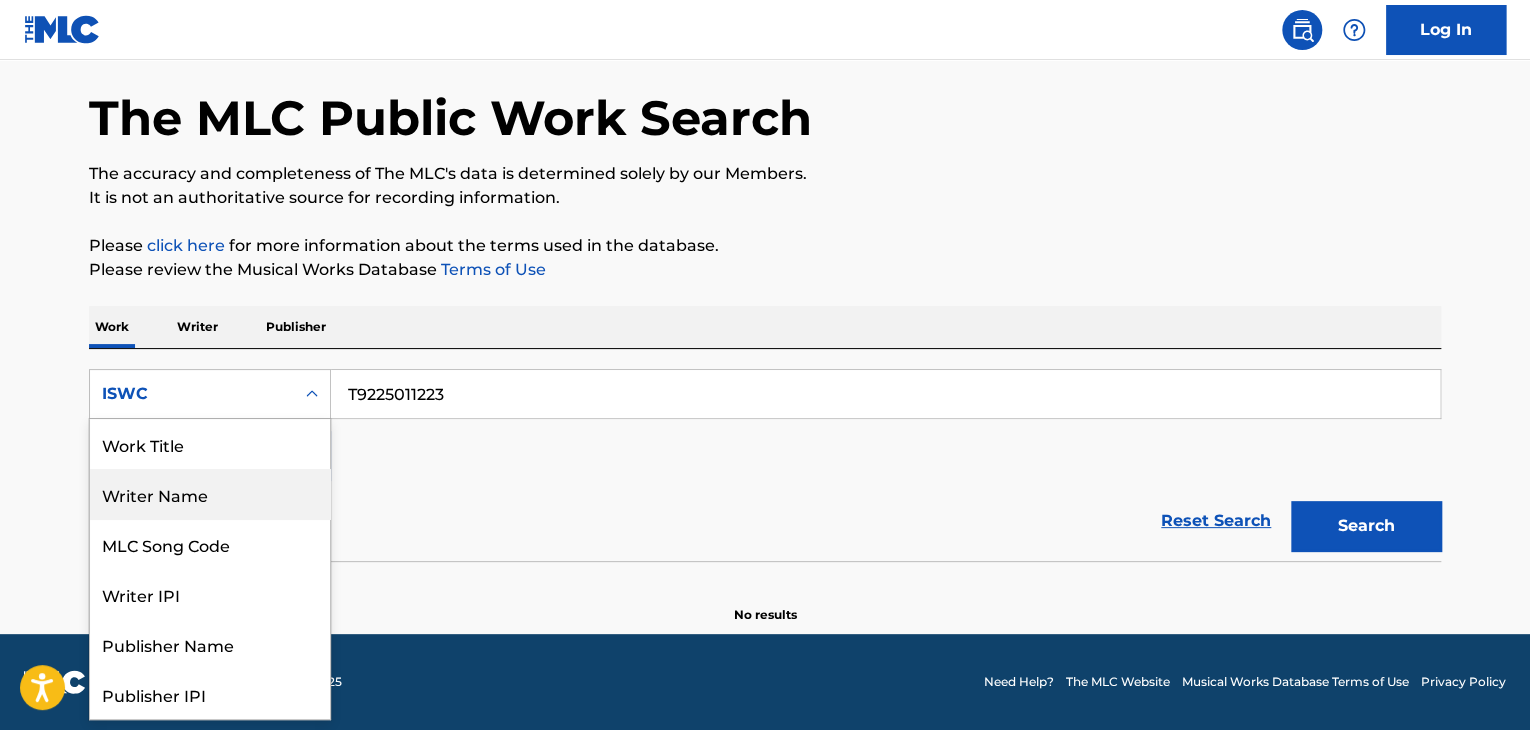 click on "Work Title" at bounding box center (210, 444) 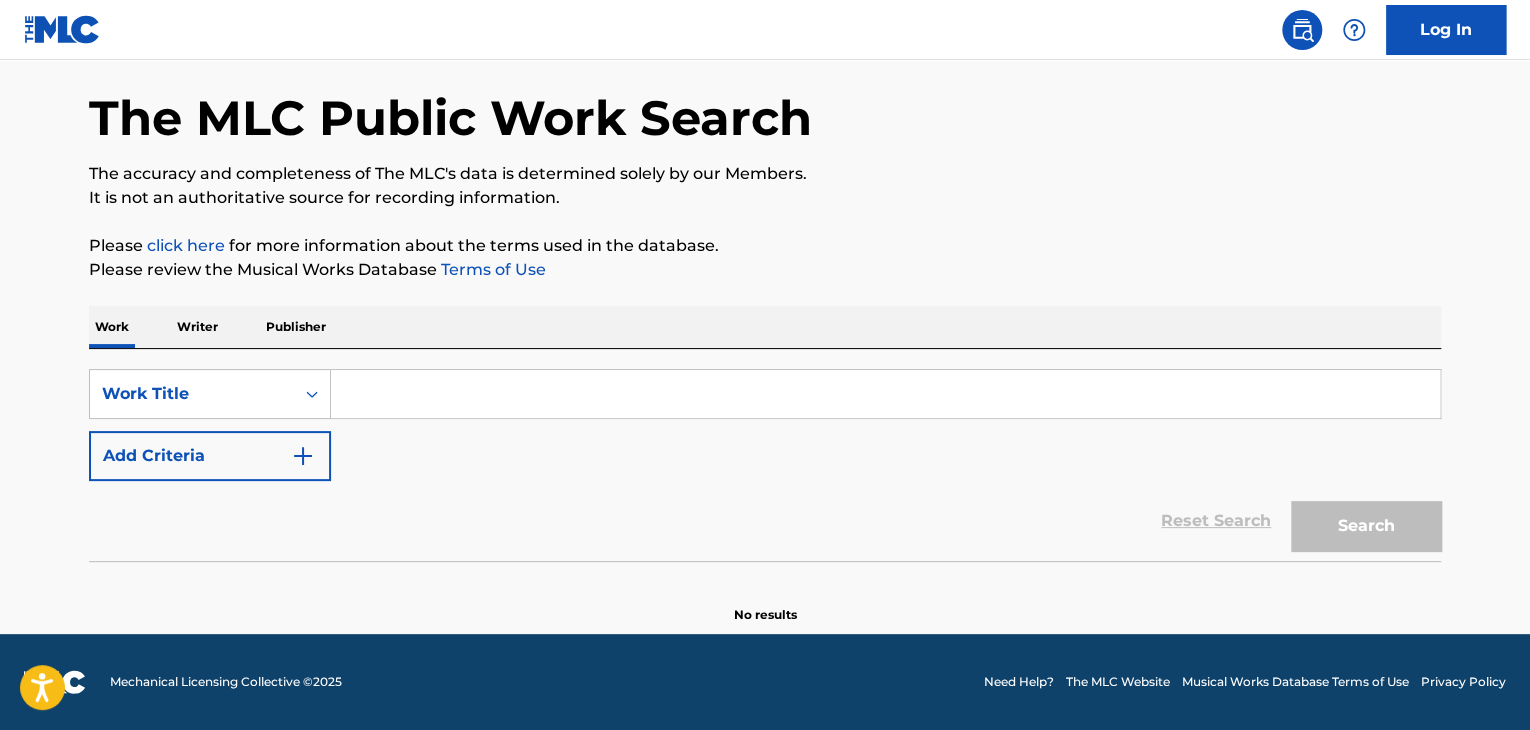 click at bounding box center [885, 394] 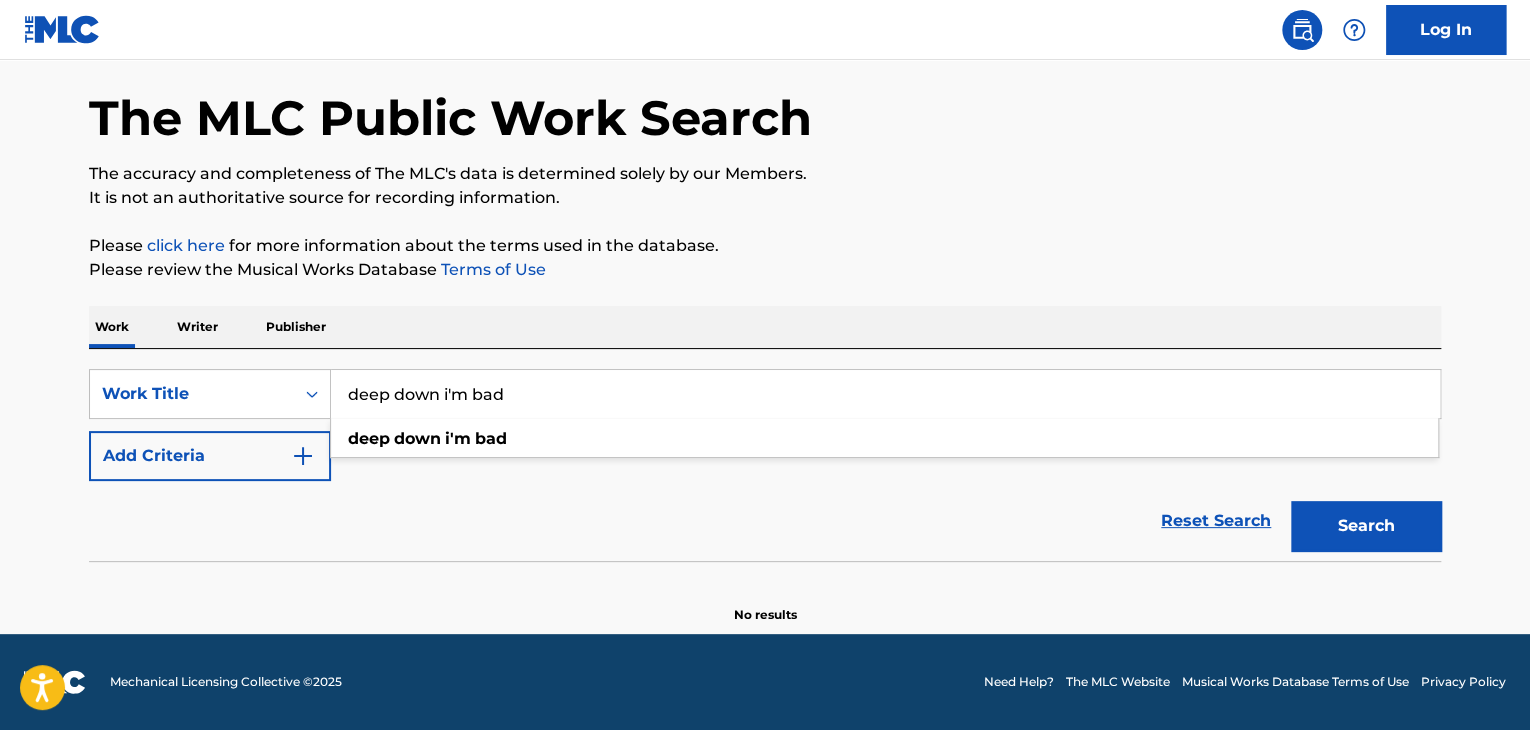 type on "deep down i'm bad" 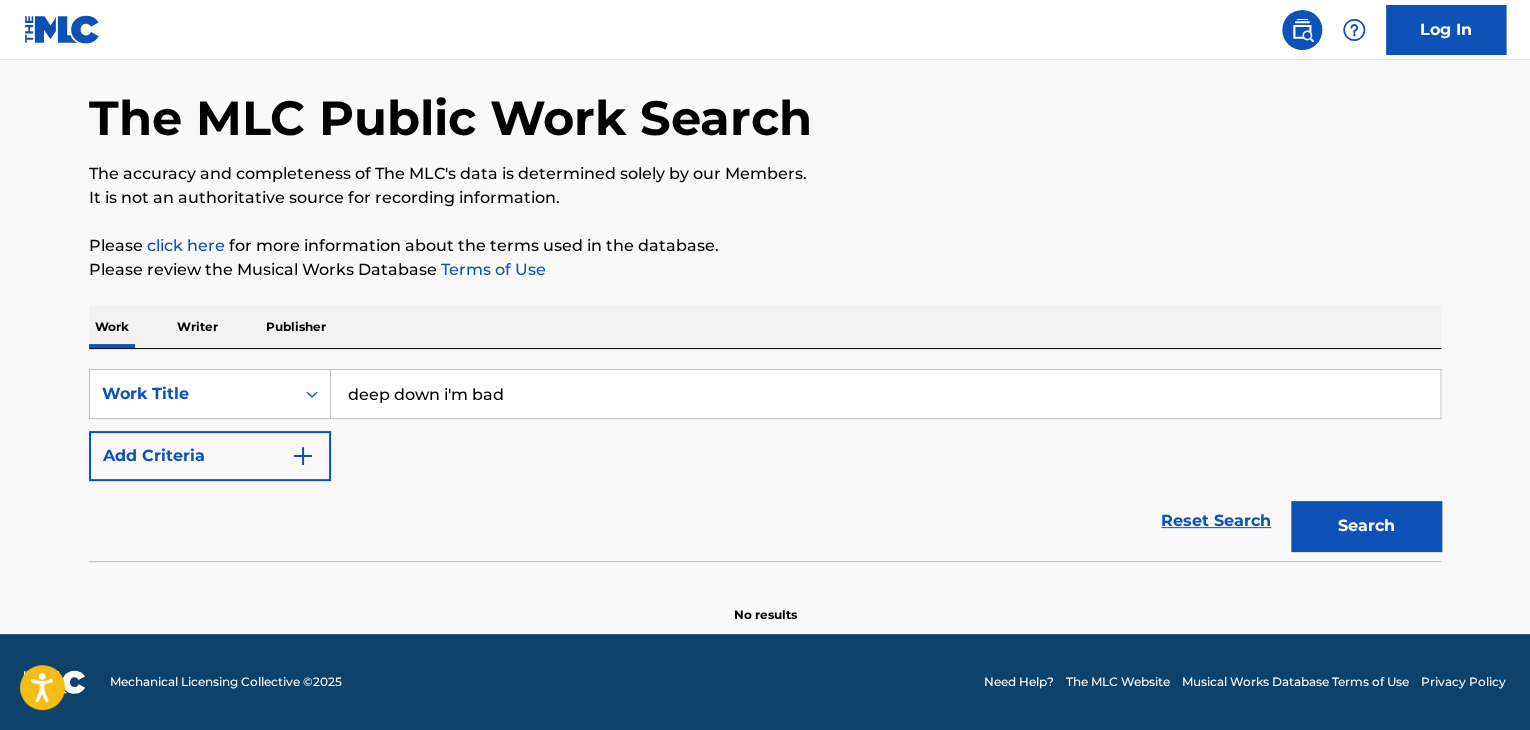 click on "Search" at bounding box center (1366, 526) 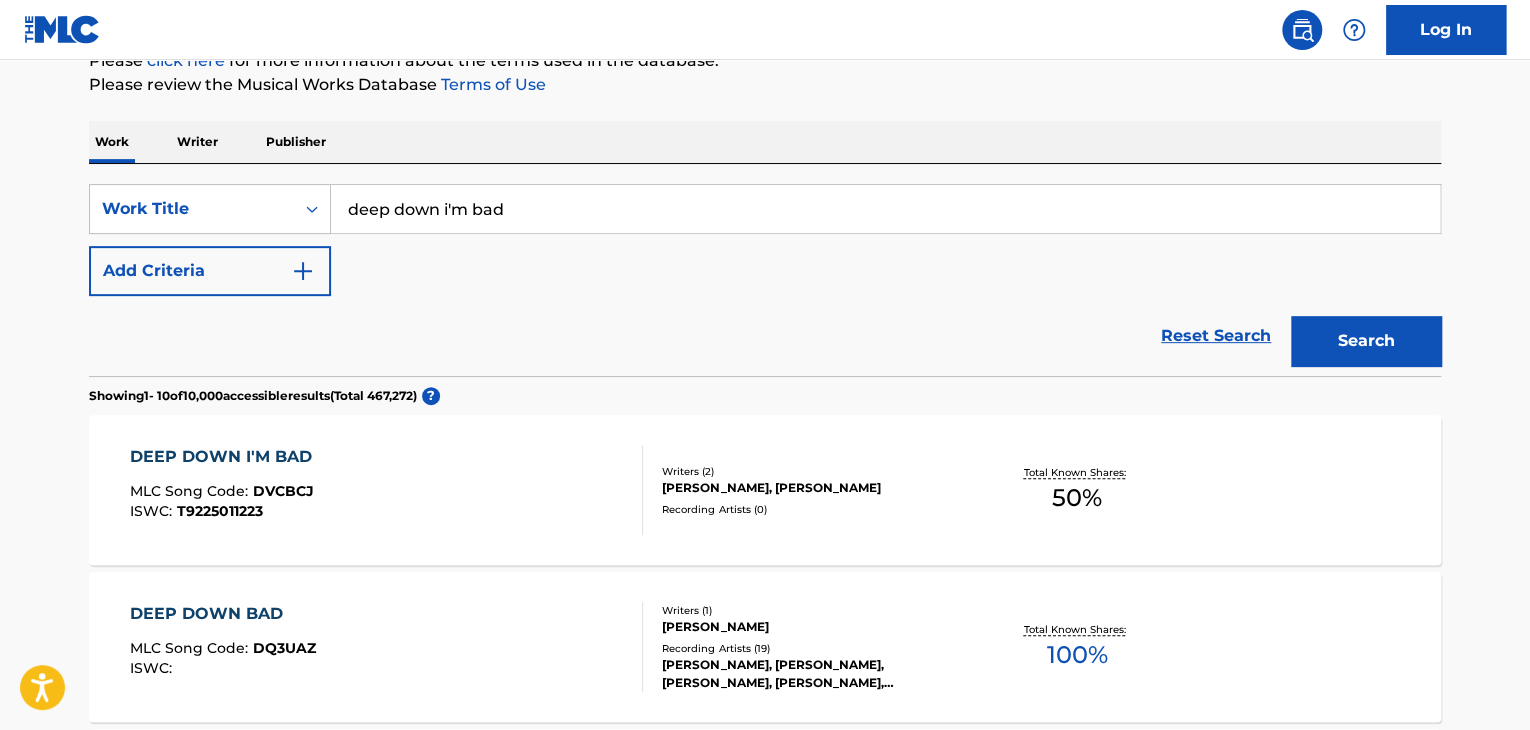 scroll, scrollTop: 271, scrollLeft: 0, axis: vertical 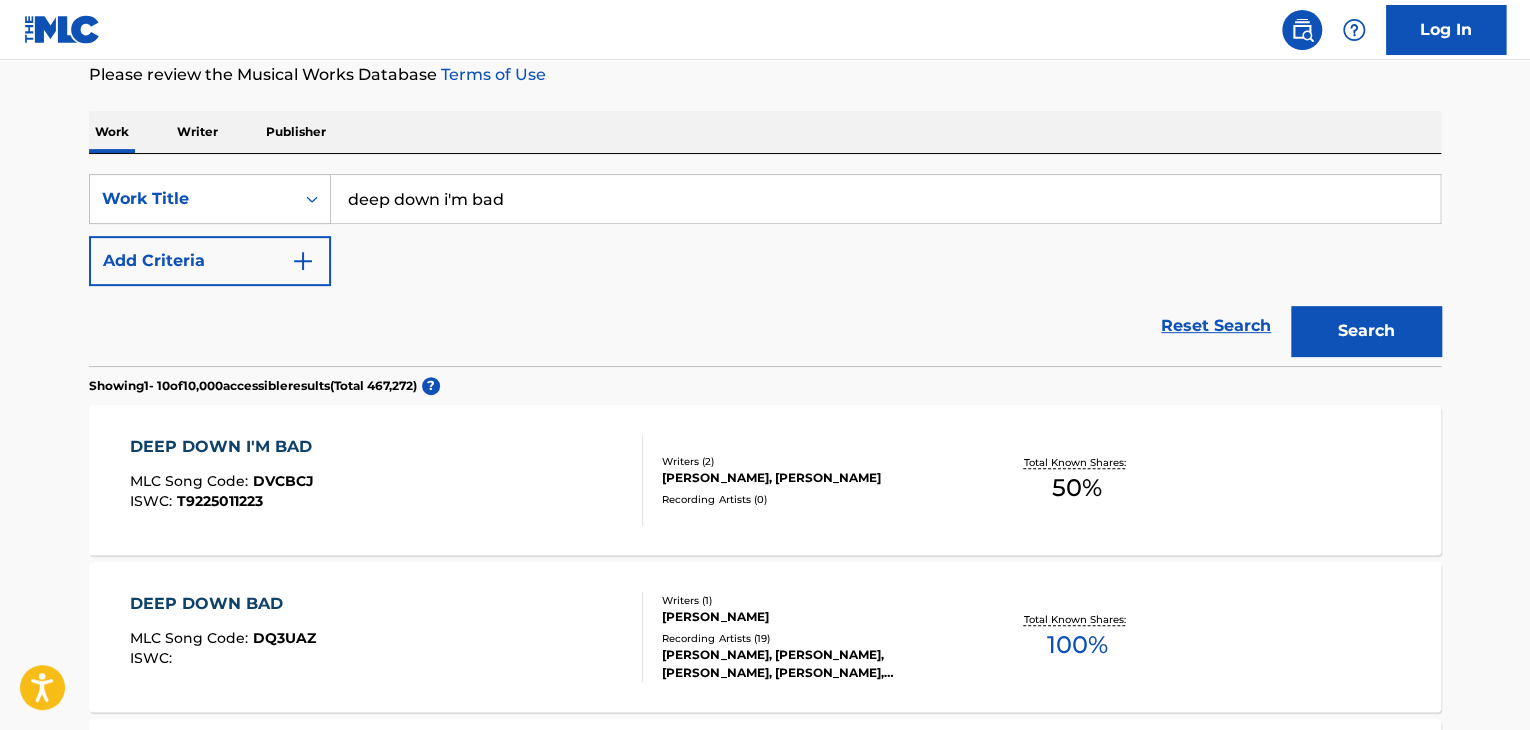 click on "DEEP DOWN I'M BAD MLC Song Code : DVCBCJ ISWC : T9225011223" at bounding box center [387, 480] 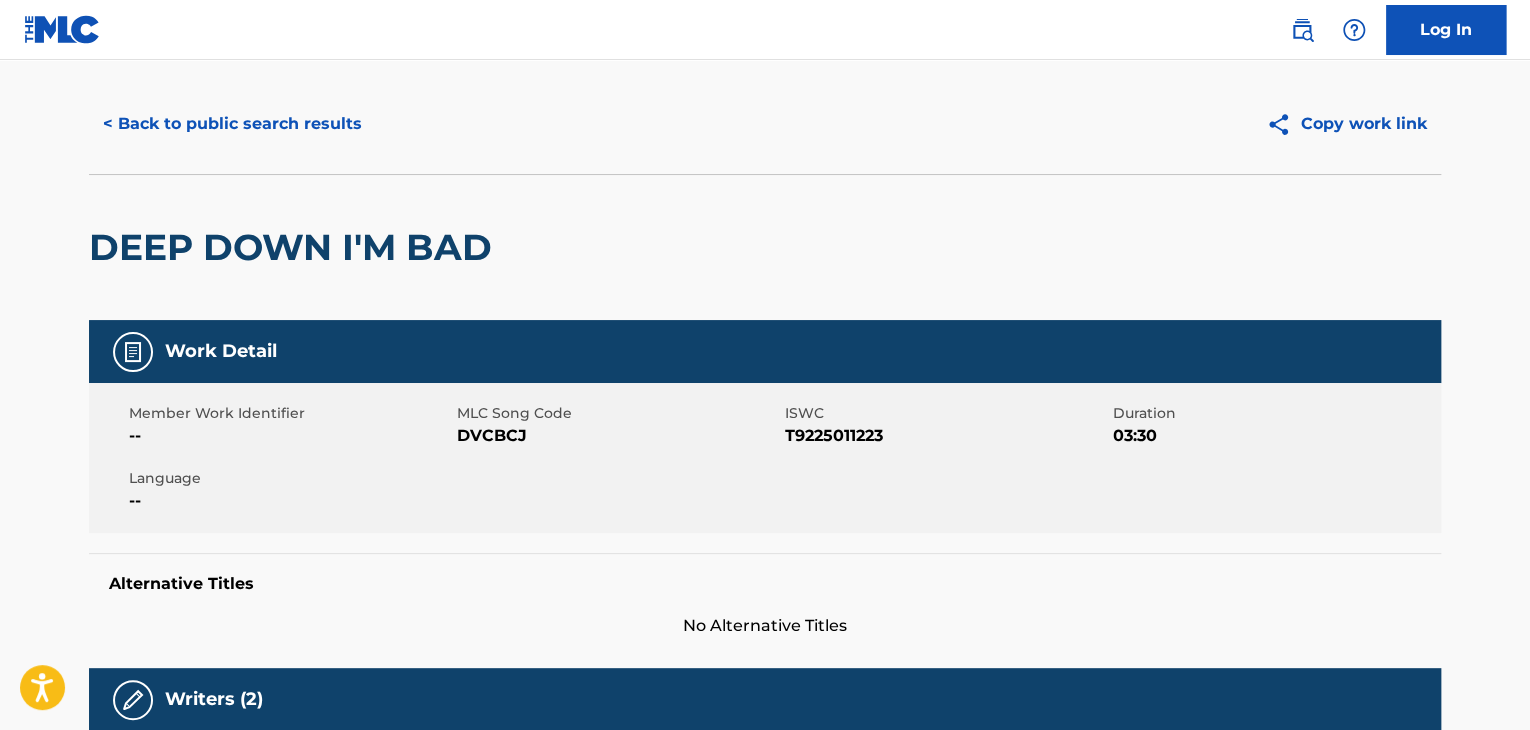 scroll, scrollTop: 92, scrollLeft: 0, axis: vertical 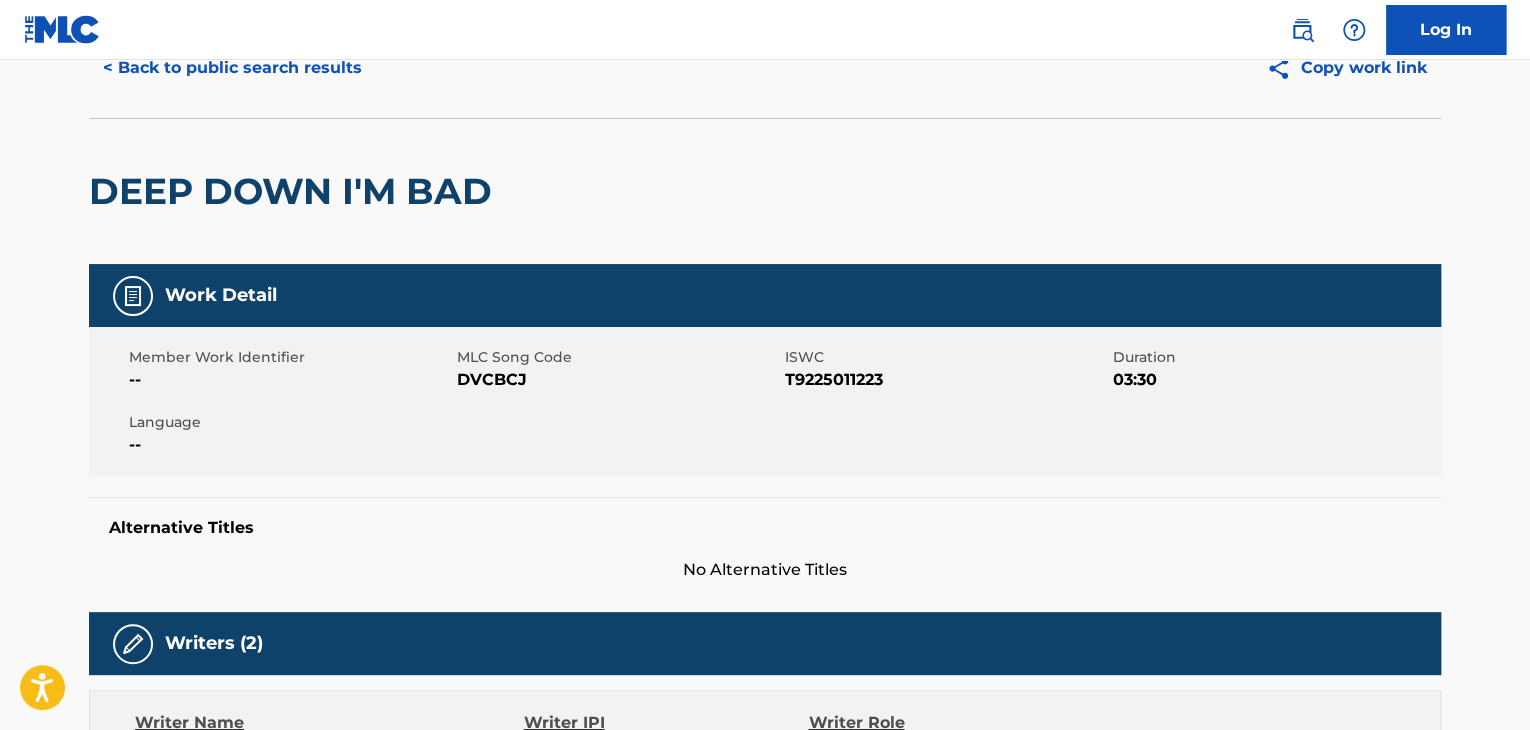 click on "DVCBCJ" at bounding box center (618, 380) 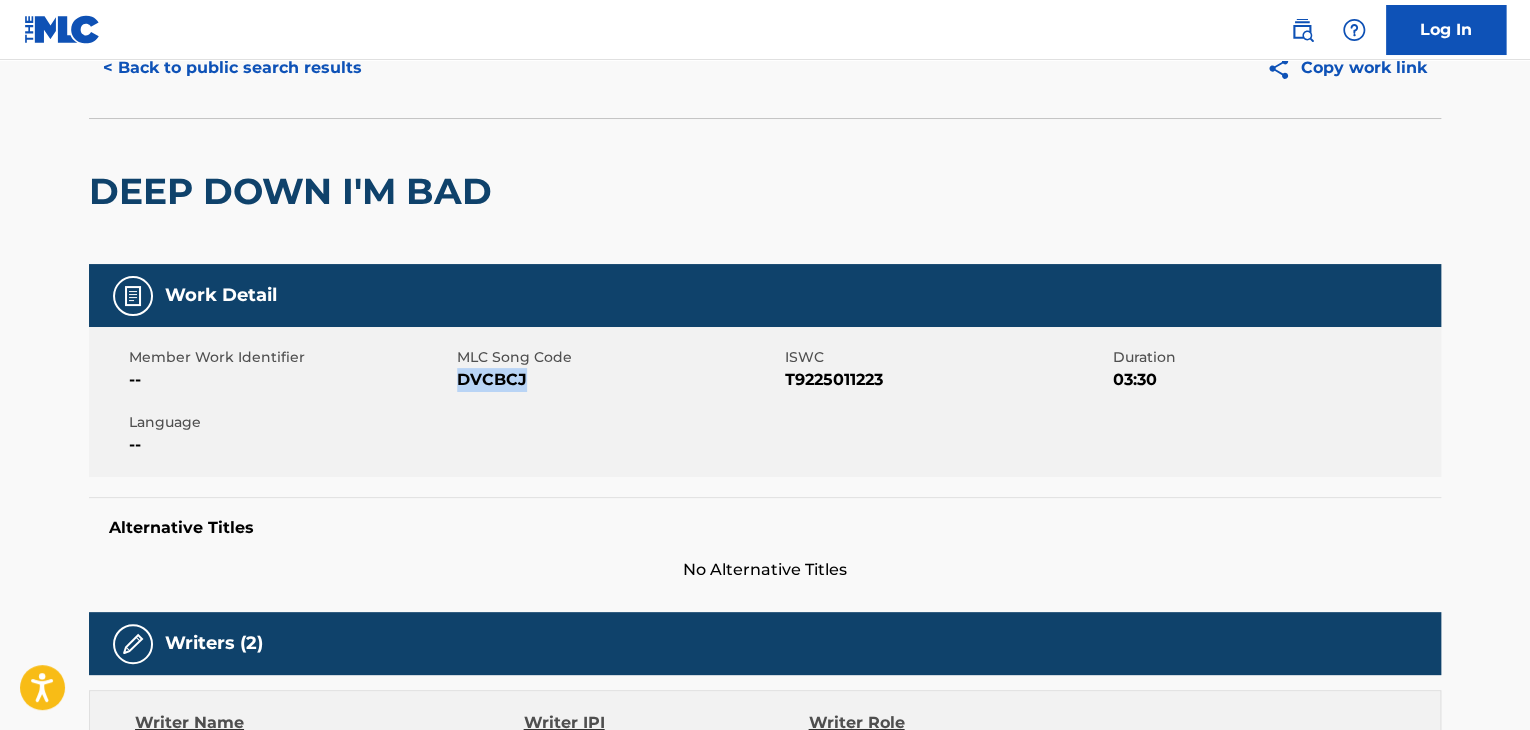 click on "DVCBCJ" at bounding box center (618, 380) 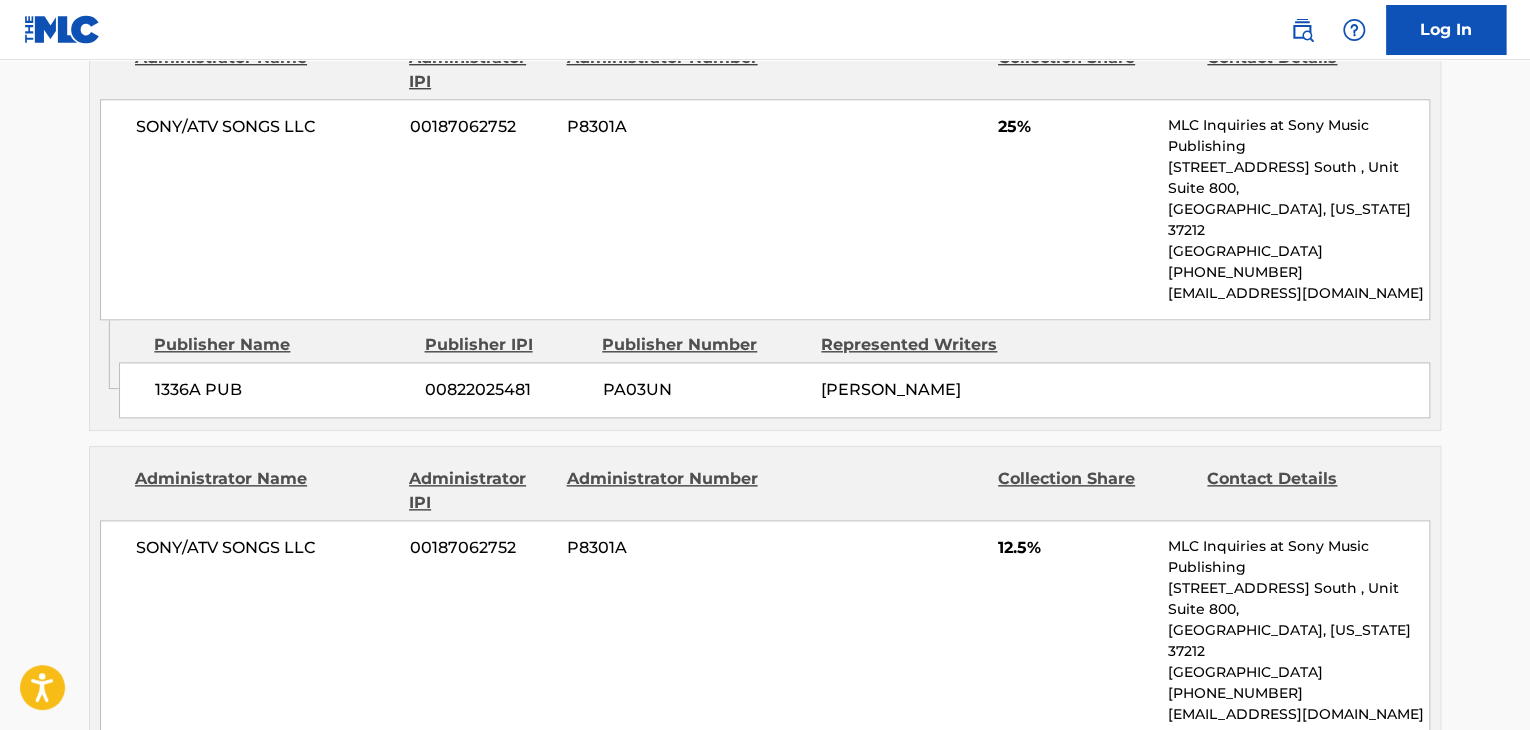 scroll, scrollTop: 1016, scrollLeft: 0, axis: vertical 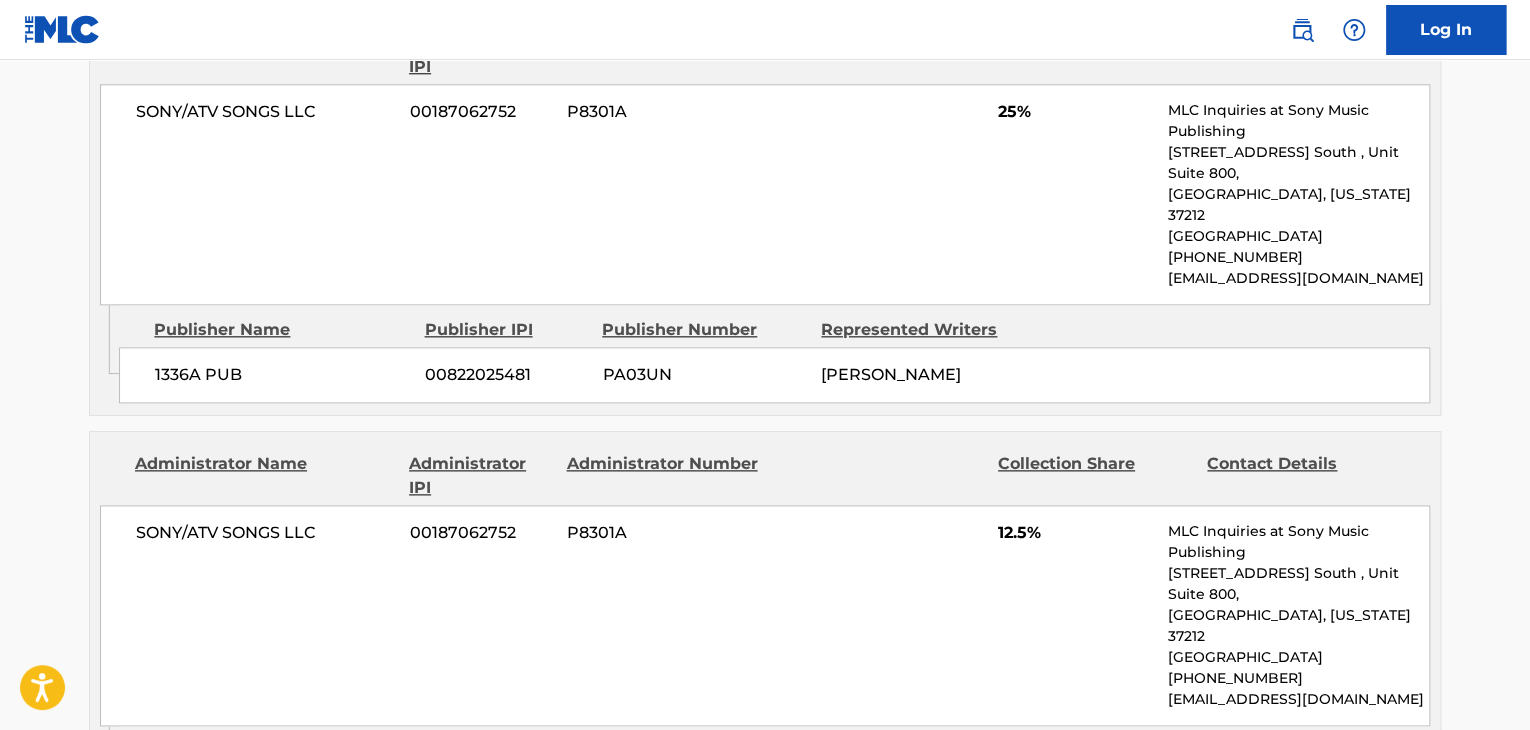 click on "Represented Writers" at bounding box center (923, 330) 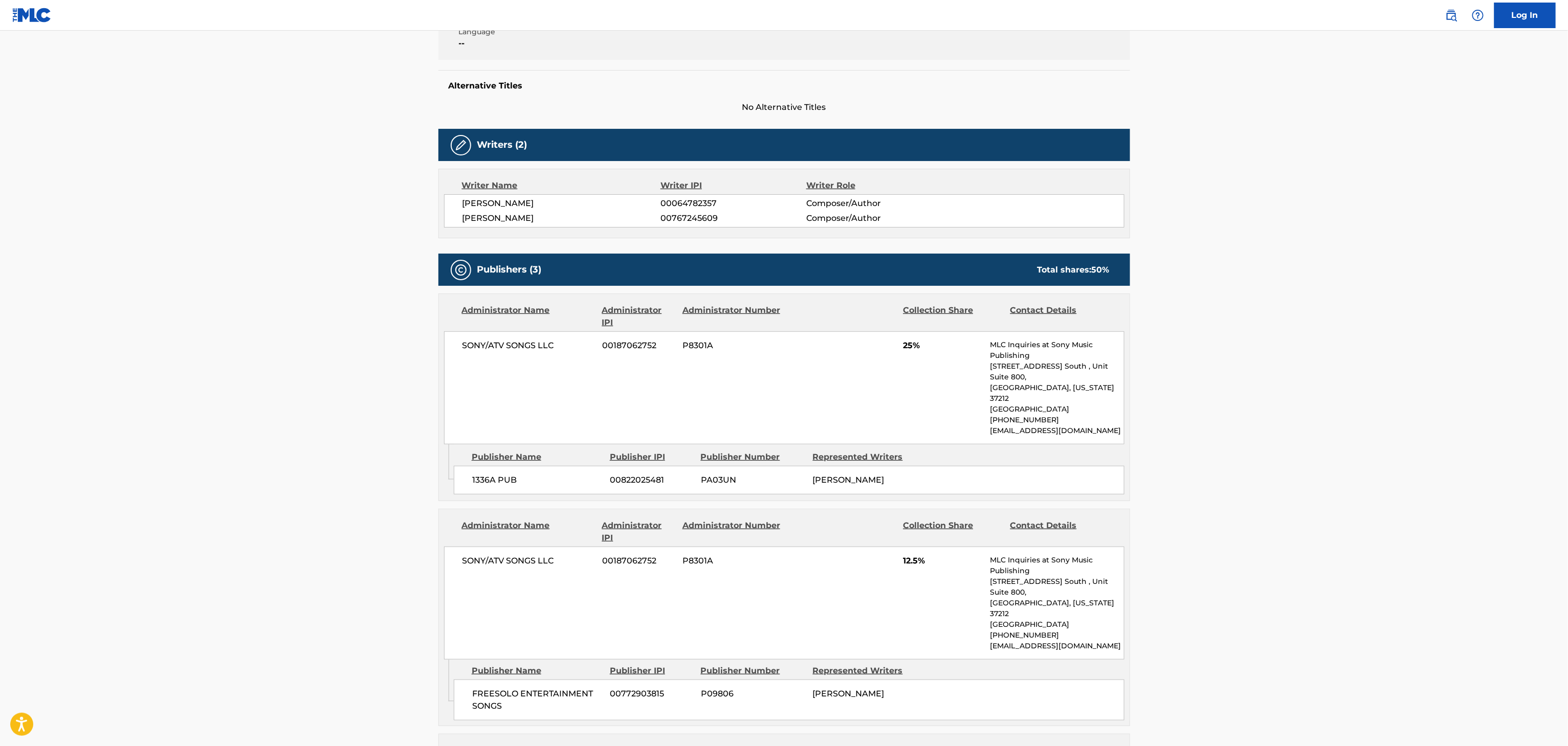 scroll, scrollTop: 0, scrollLeft: 0, axis: both 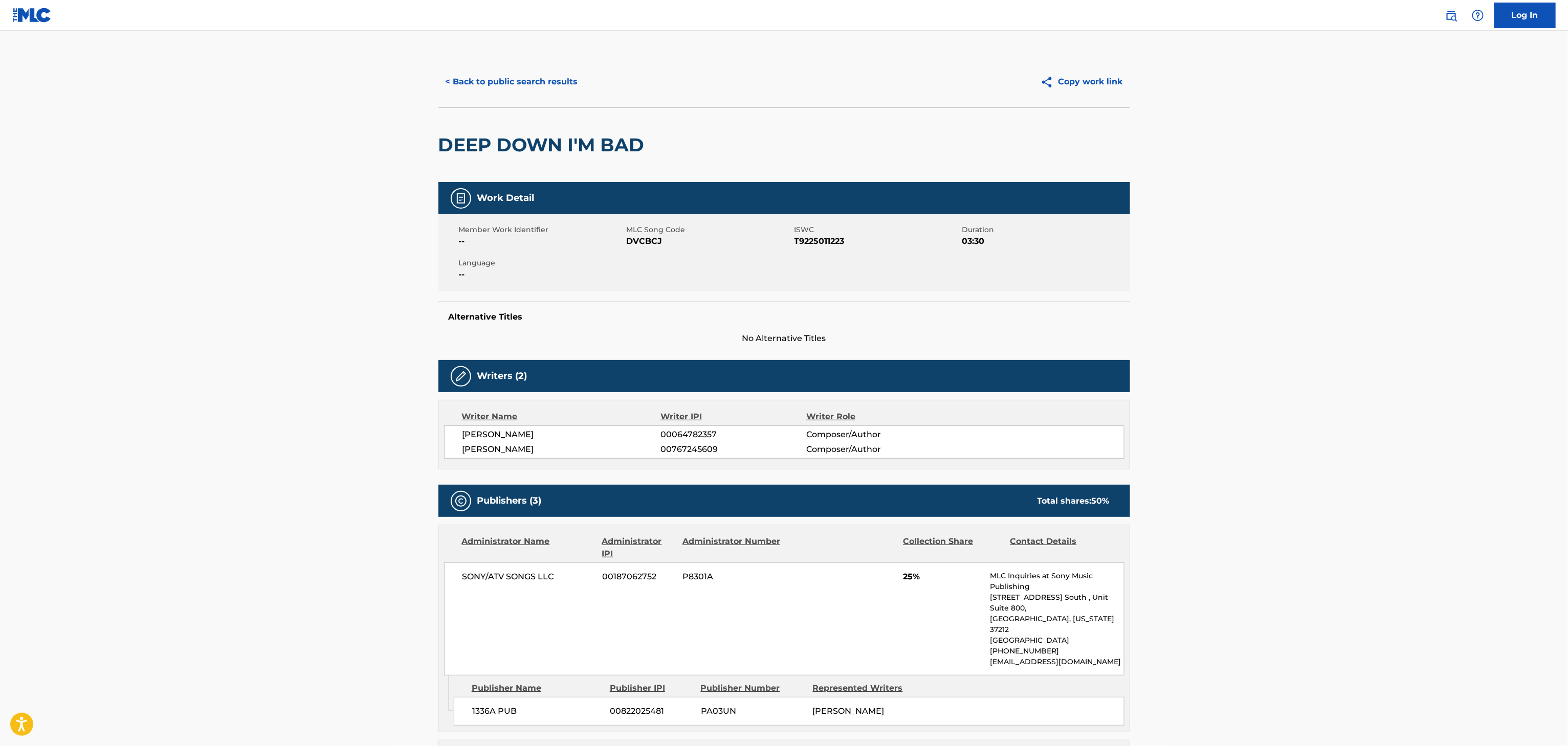 click on "< Back to public search results" at bounding box center (512, 82) 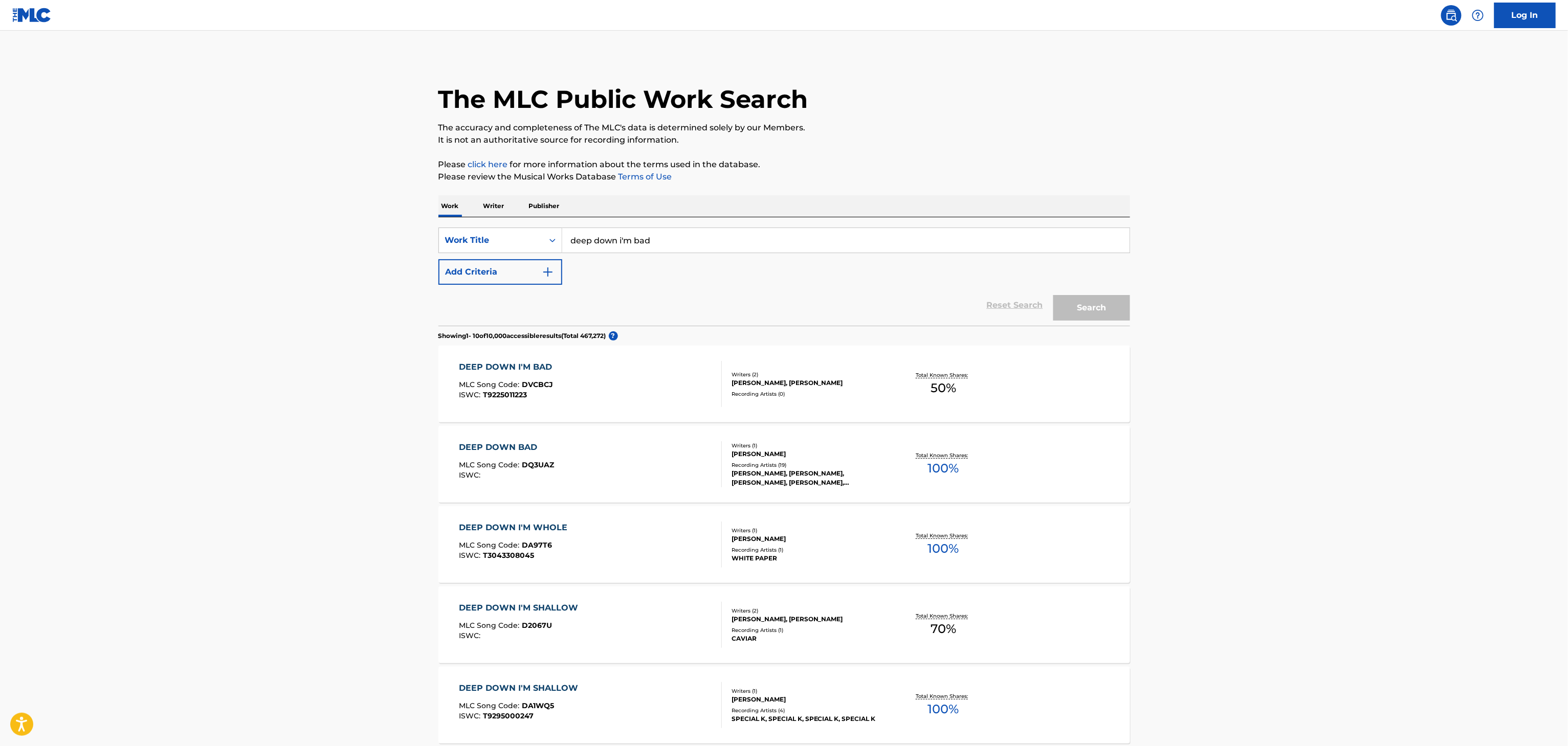 scroll, scrollTop: 139, scrollLeft: 0, axis: vertical 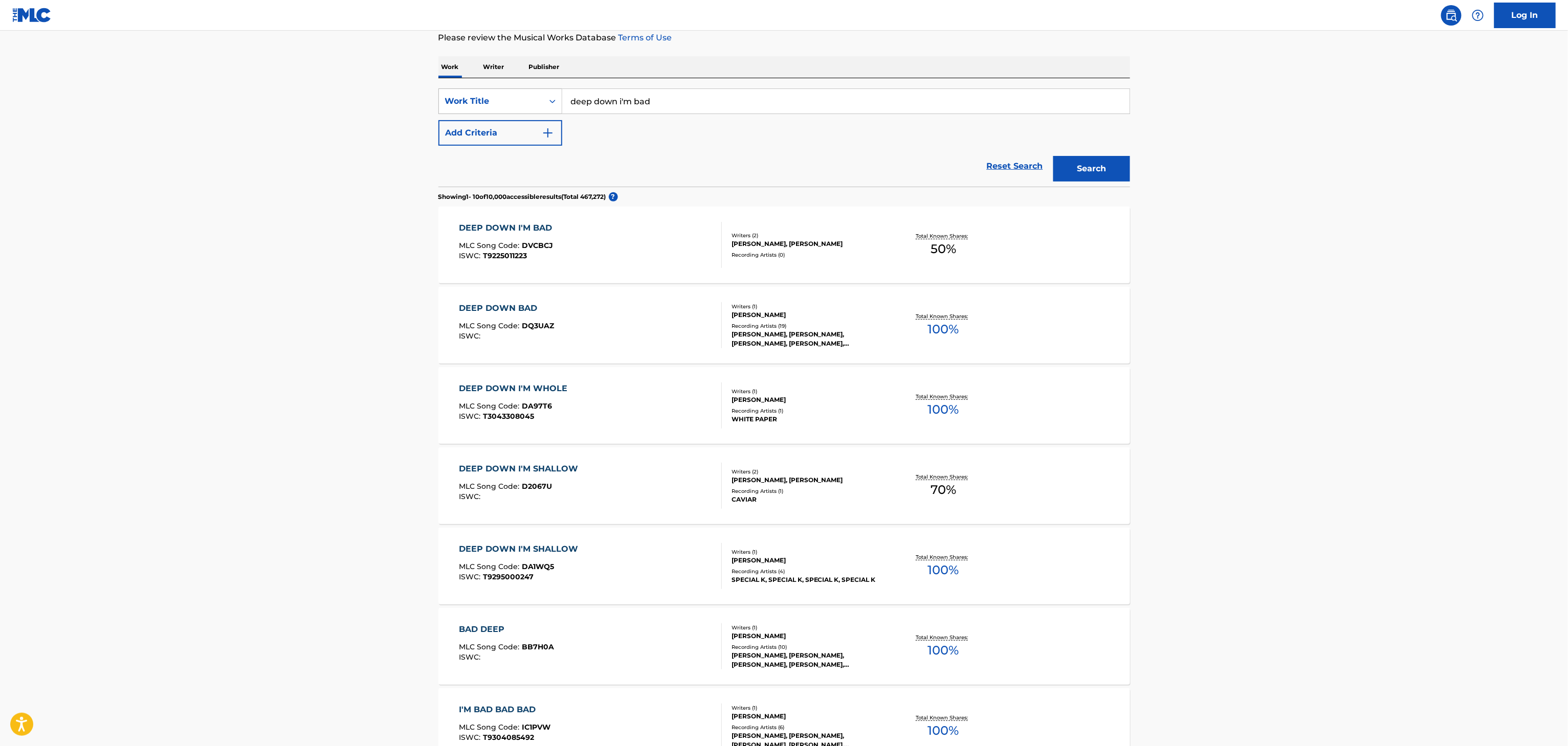 click on "Work Title" at bounding box center [500, 101] 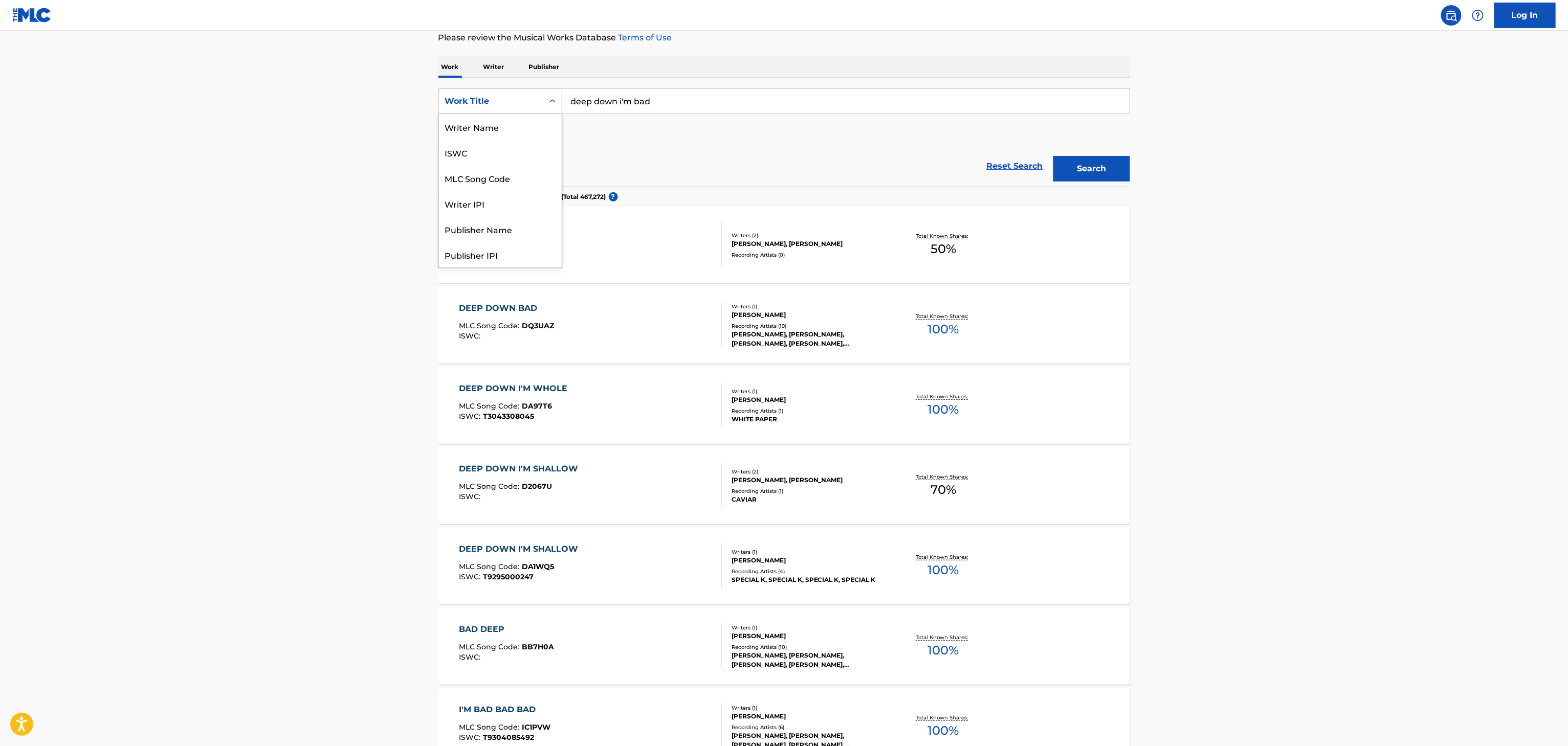 scroll, scrollTop: 51, scrollLeft: 0, axis: vertical 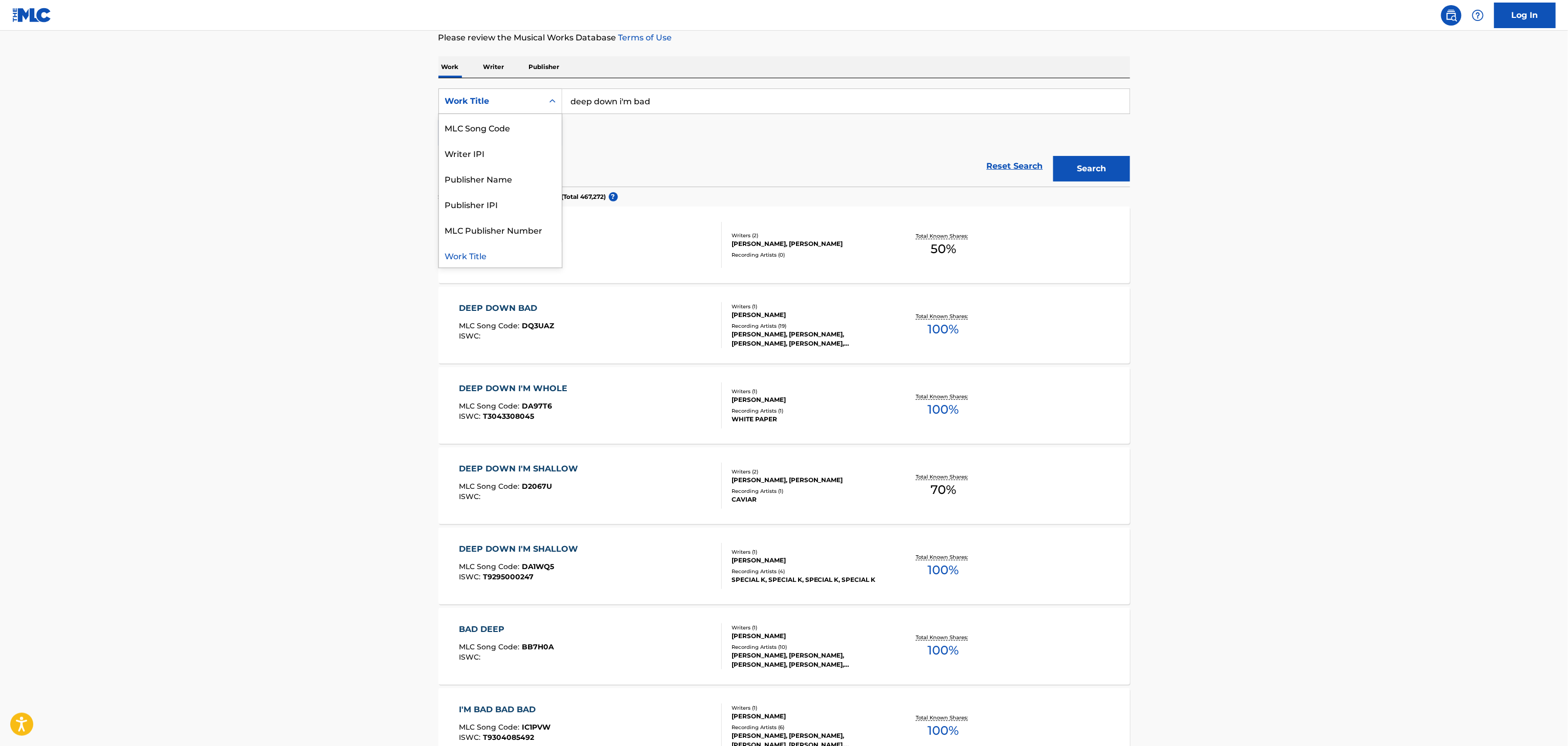 click on "MLC Song Code" at bounding box center [500, 127] 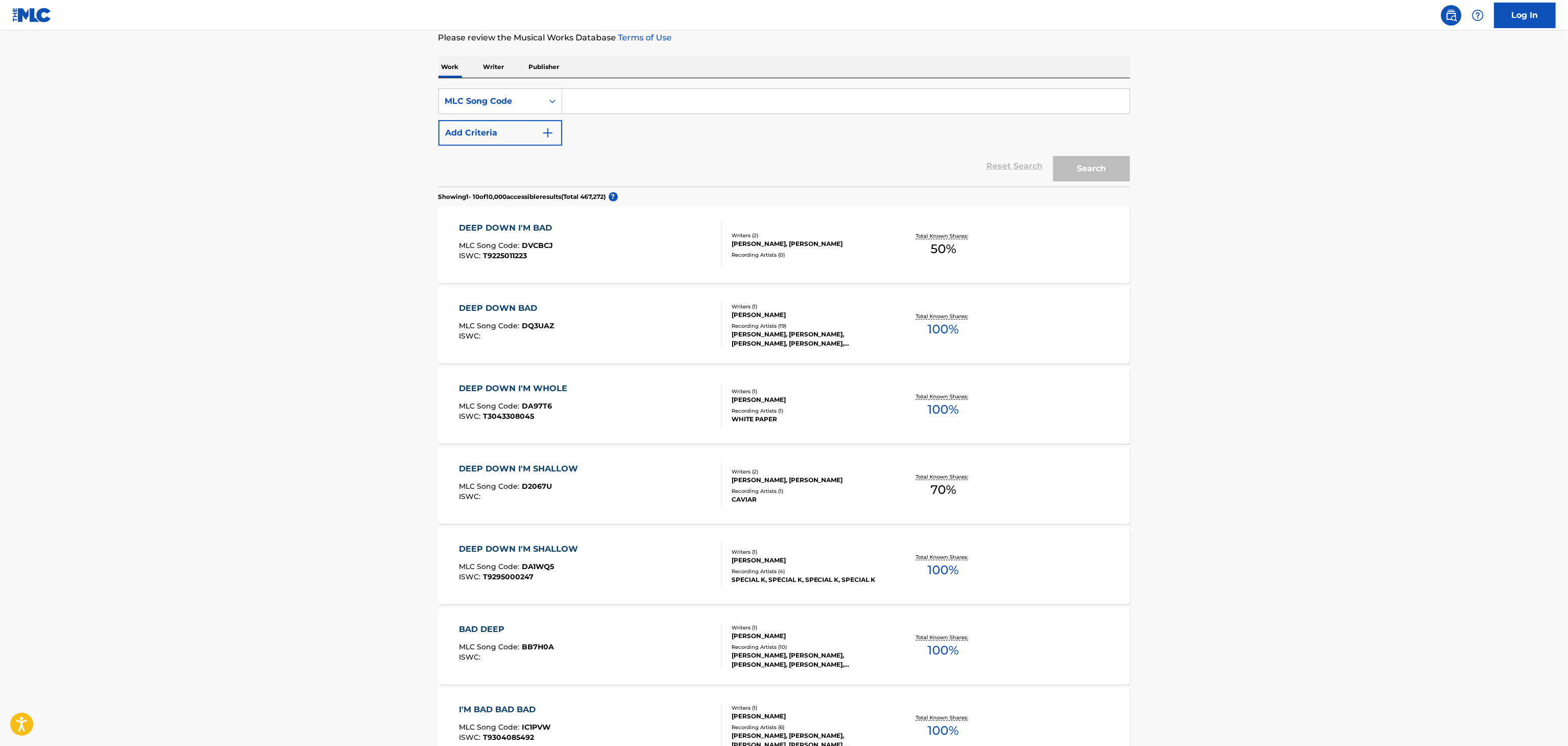 drag, startPoint x: 649, startPoint y: 108, endPoint x: 659, endPoint y: 106, distance: 10.198039 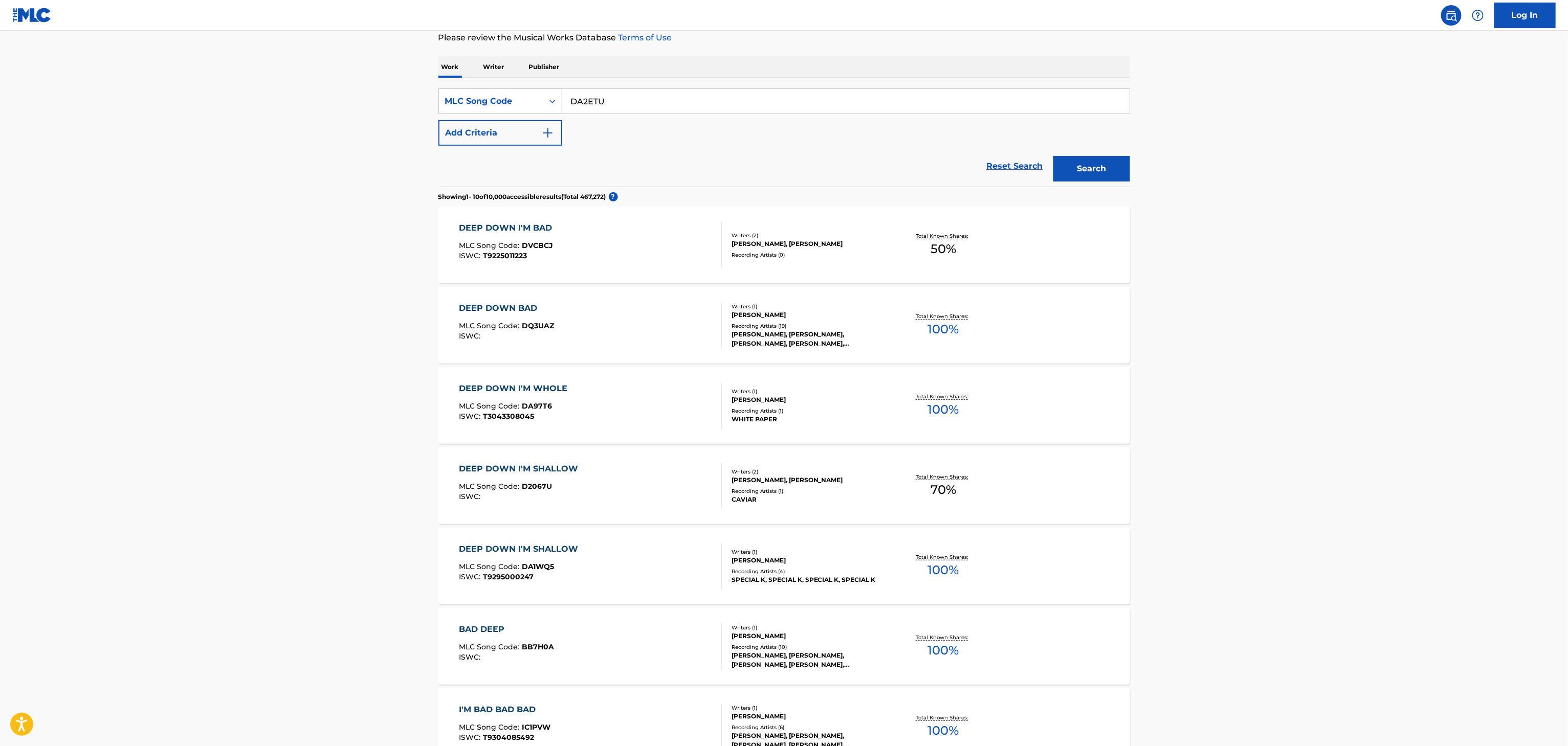 type on "DA2ETU" 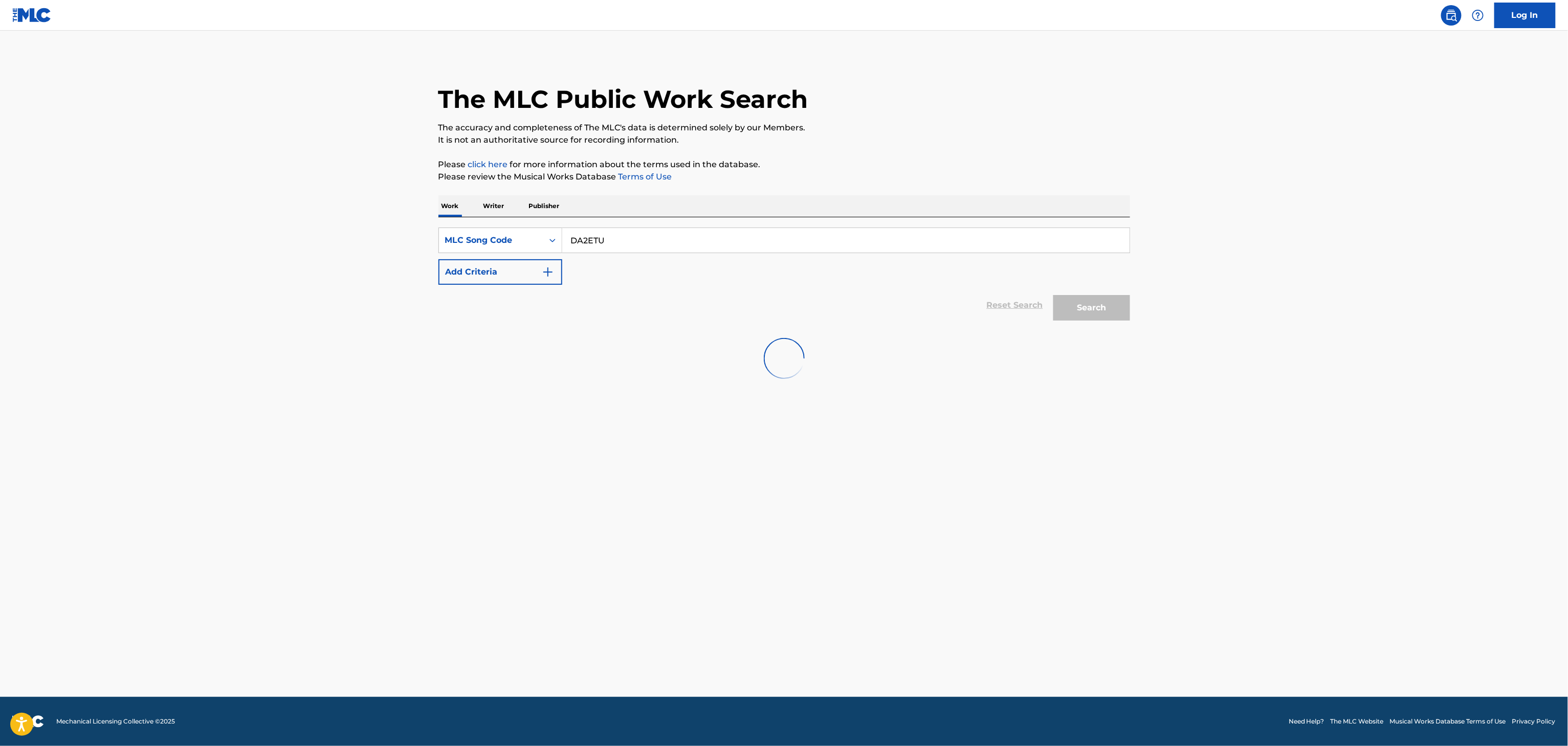 scroll, scrollTop: 0, scrollLeft: 0, axis: both 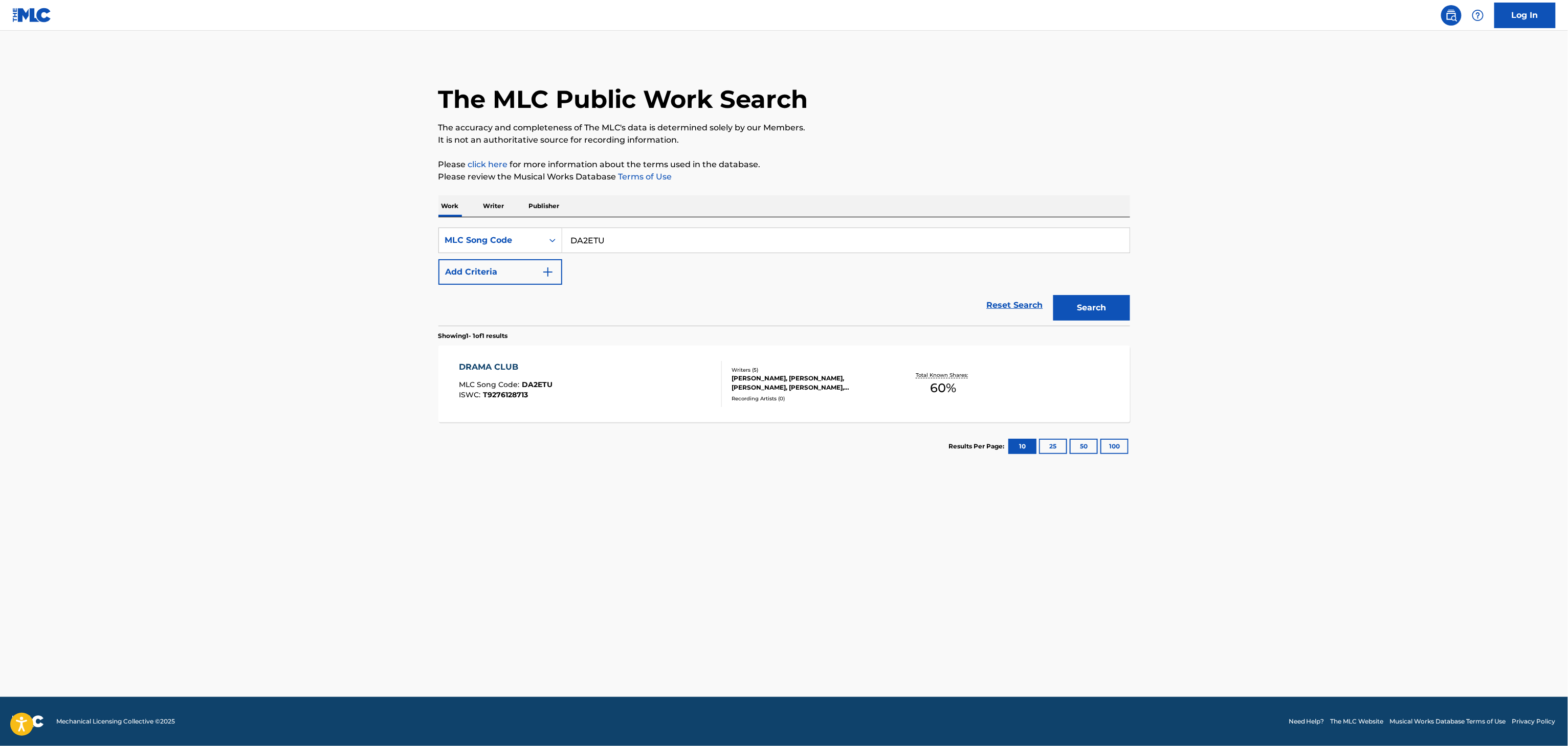 click on "[PERSON_NAME], [PERSON_NAME], [PERSON_NAME], [PERSON_NAME], [PERSON_NAME]" at bounding box center (809, 383) 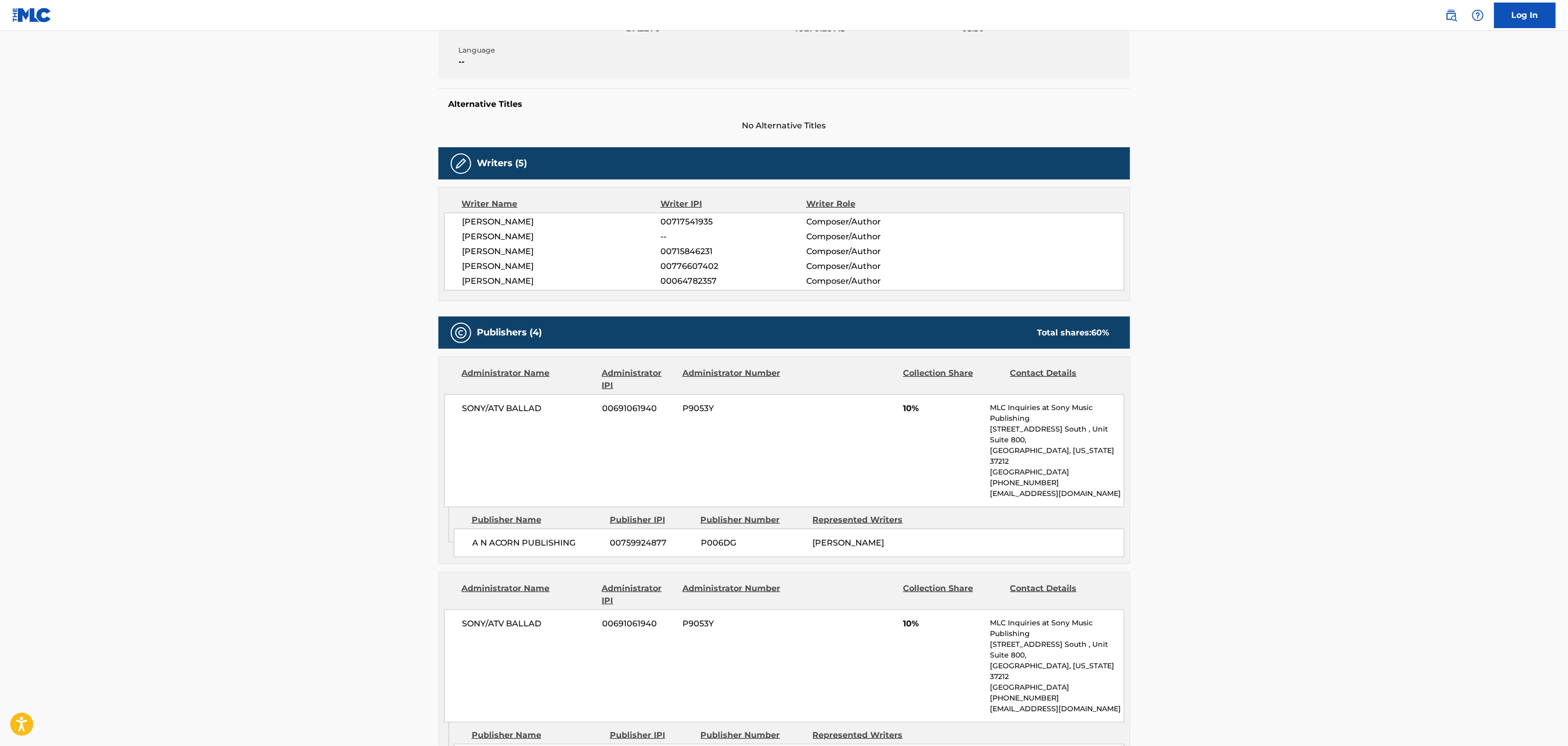 scroll, scrollTop: 0, scrollLeft: 0, axis: both 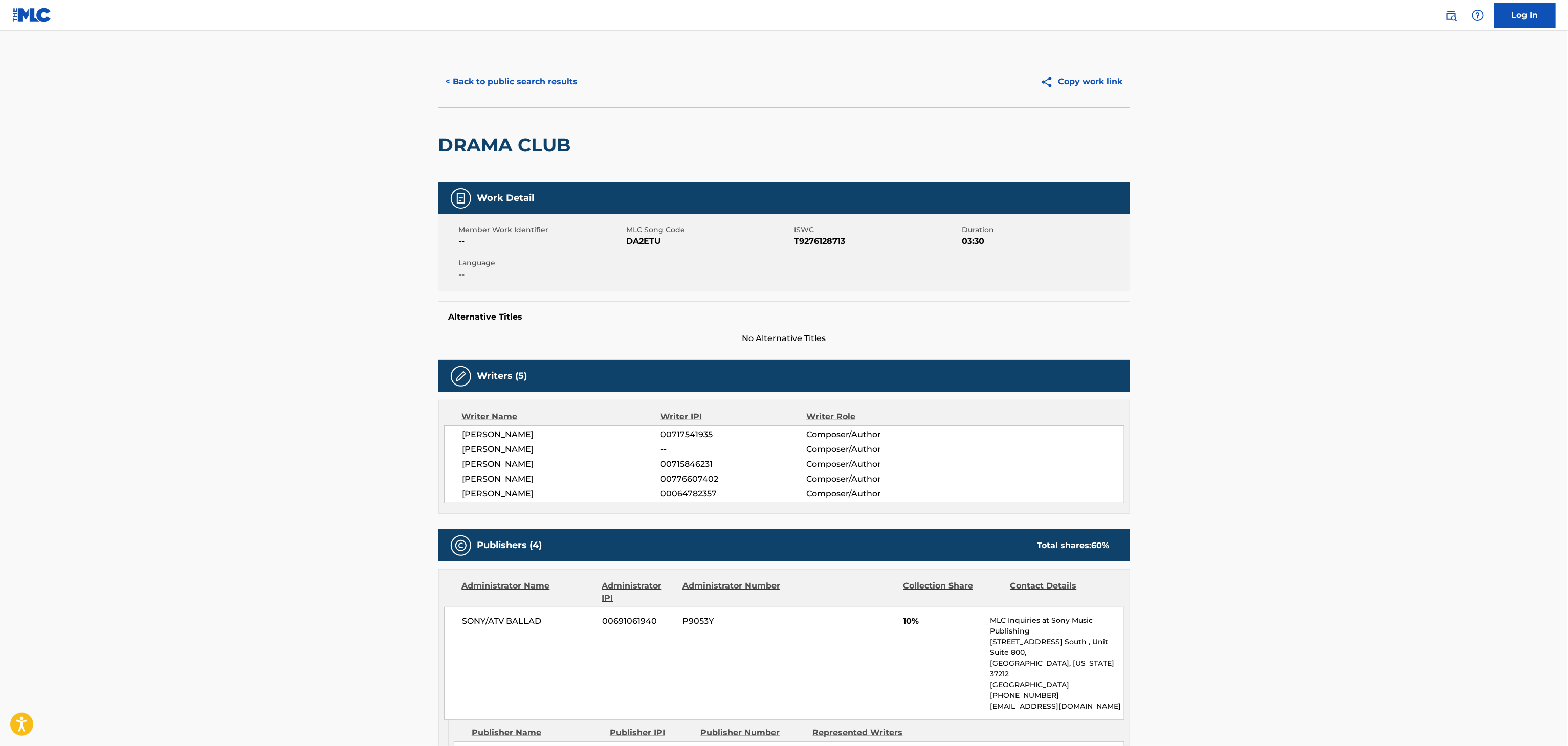 click on "< Back to public search results" at bounding box center [512, 82] 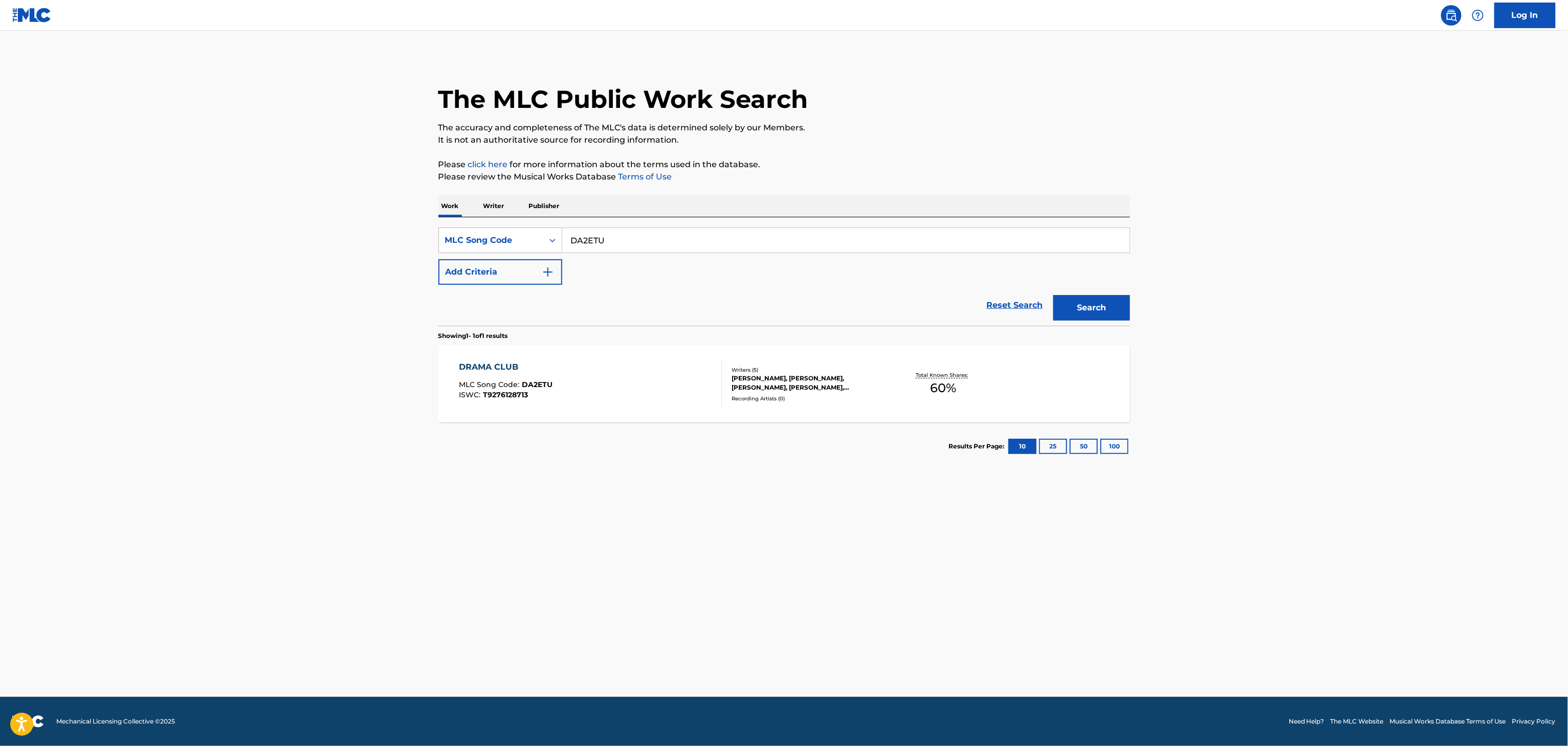 drag, startPoint x: 629, startPoint y: 234, endPoint x: 520, endPoint y: 239, distance: 109.11462 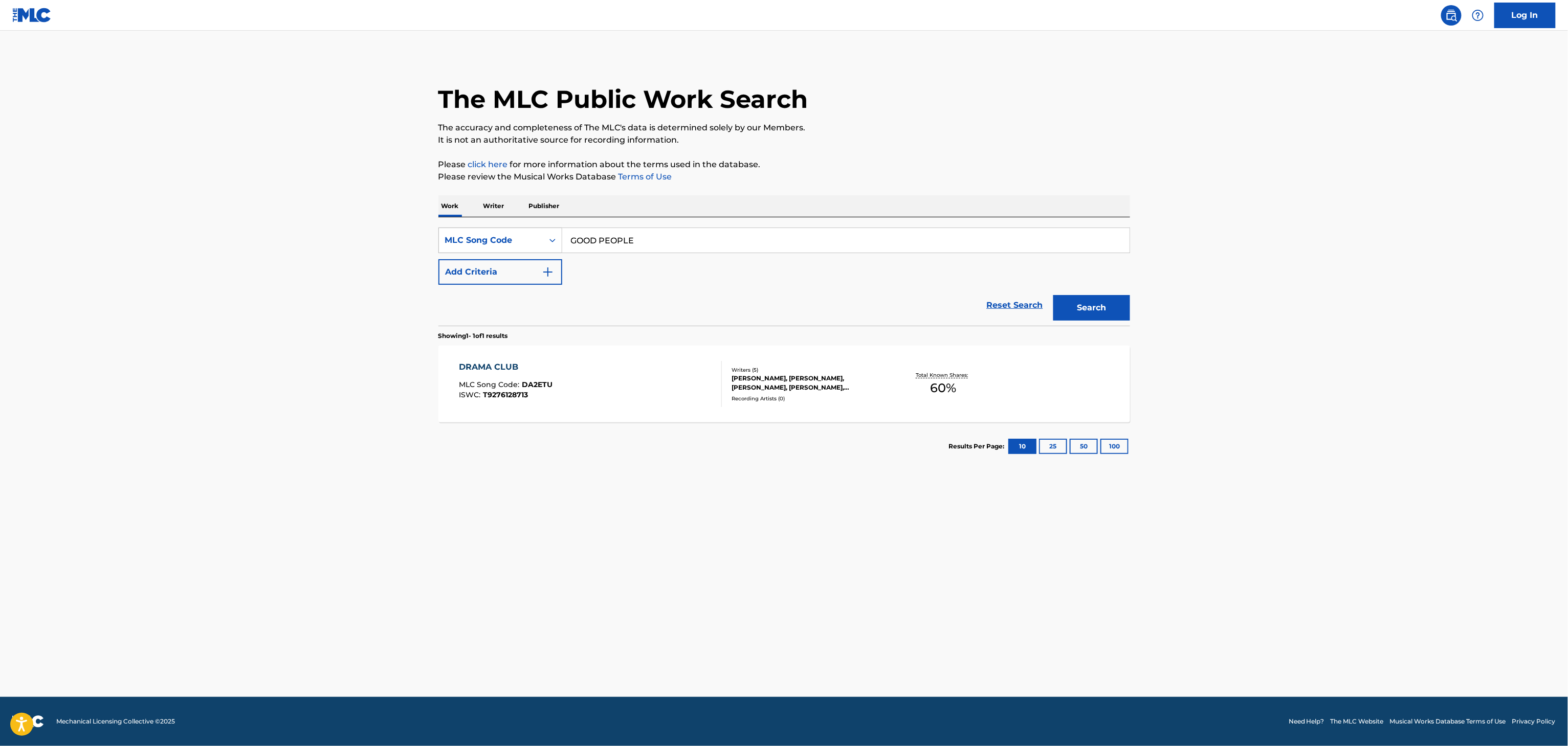 type on "GOOD PEOPLE" 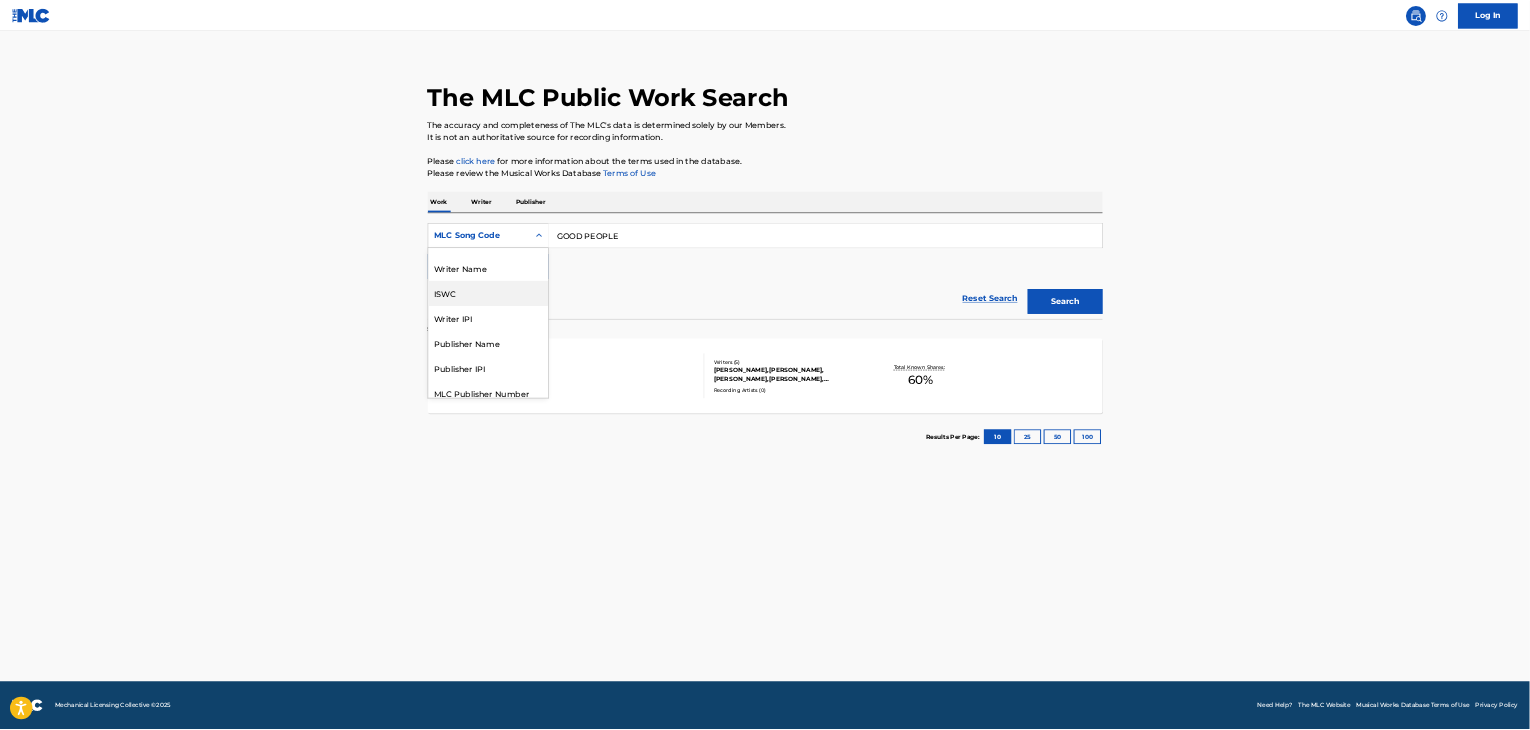 scroll, scrollTop: 0, scrollLeft: 0, axis: both 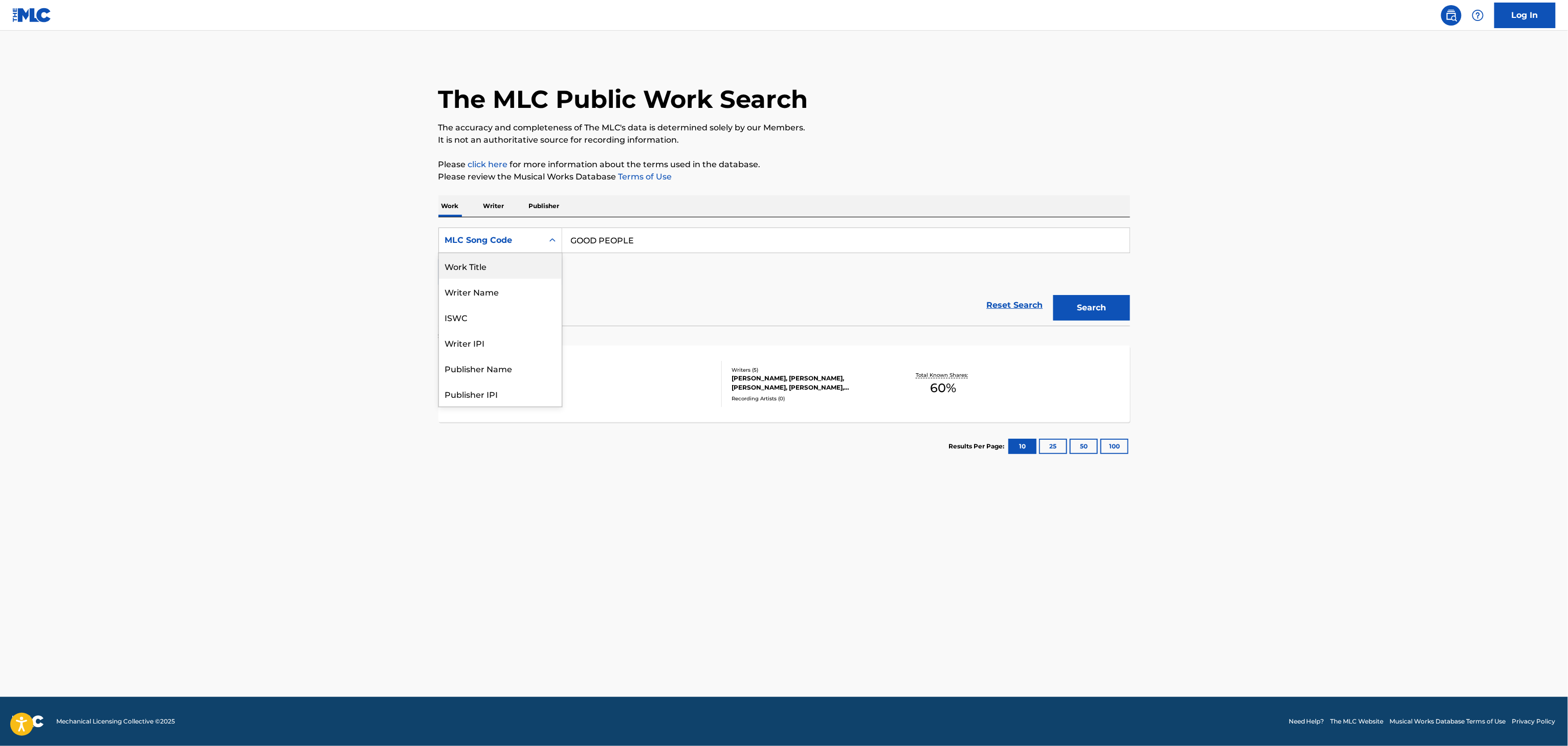 click on "Work Title" at bounding box center (500, 266) 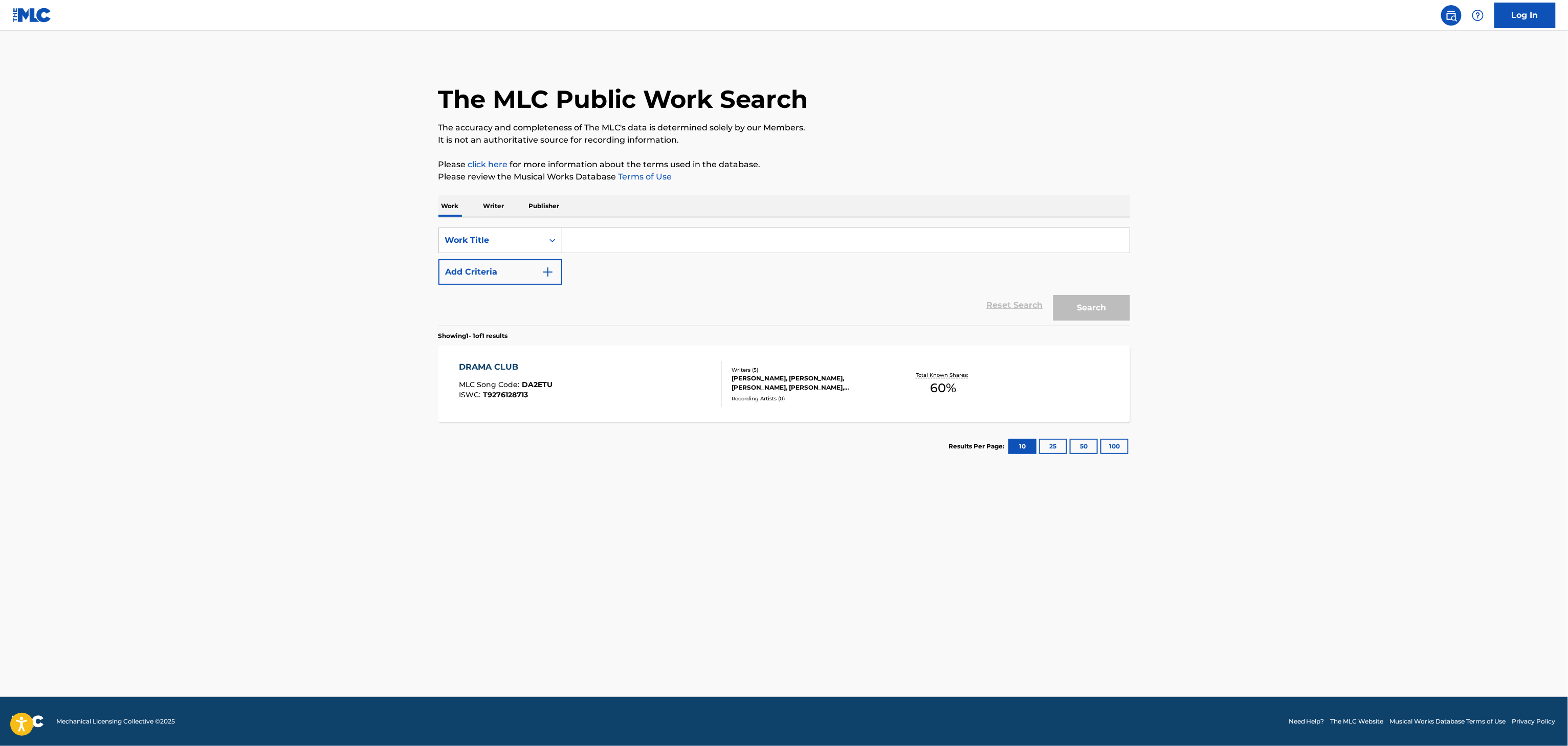 click on "Add Criteria" at bounding box center (500, 272) 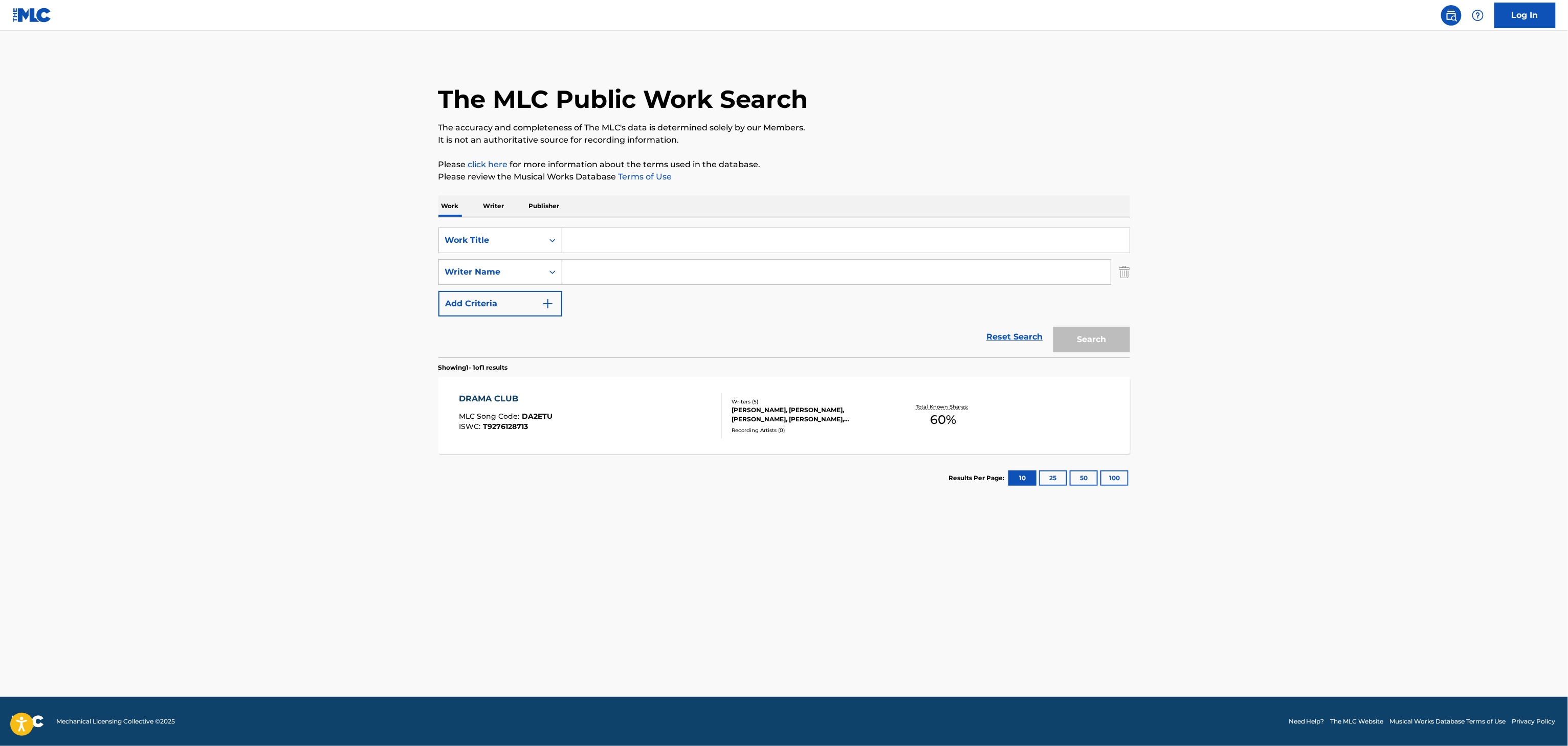 click at bounding box center (846, 240) 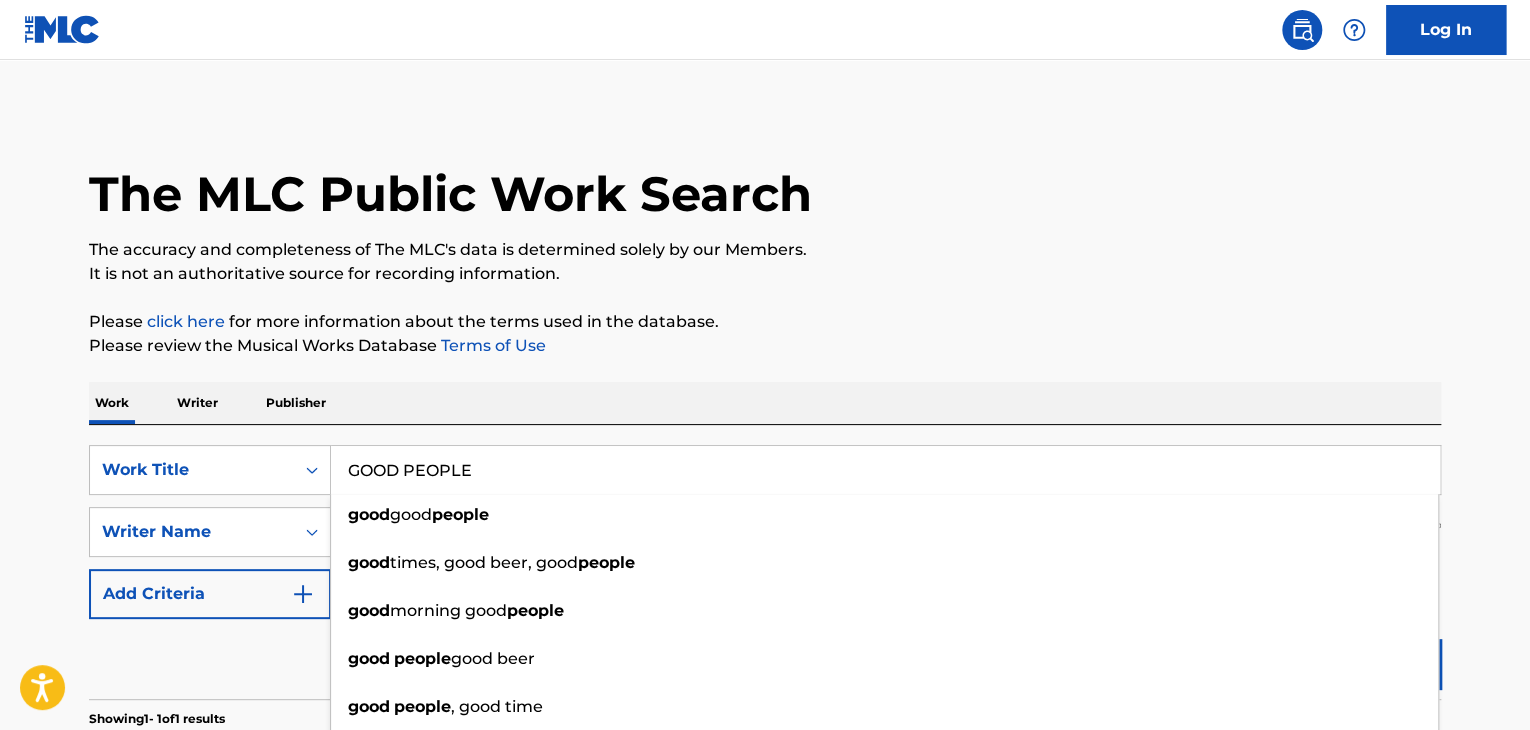 click on "GOOD PEOPLE" at bounding box center (885, 470) 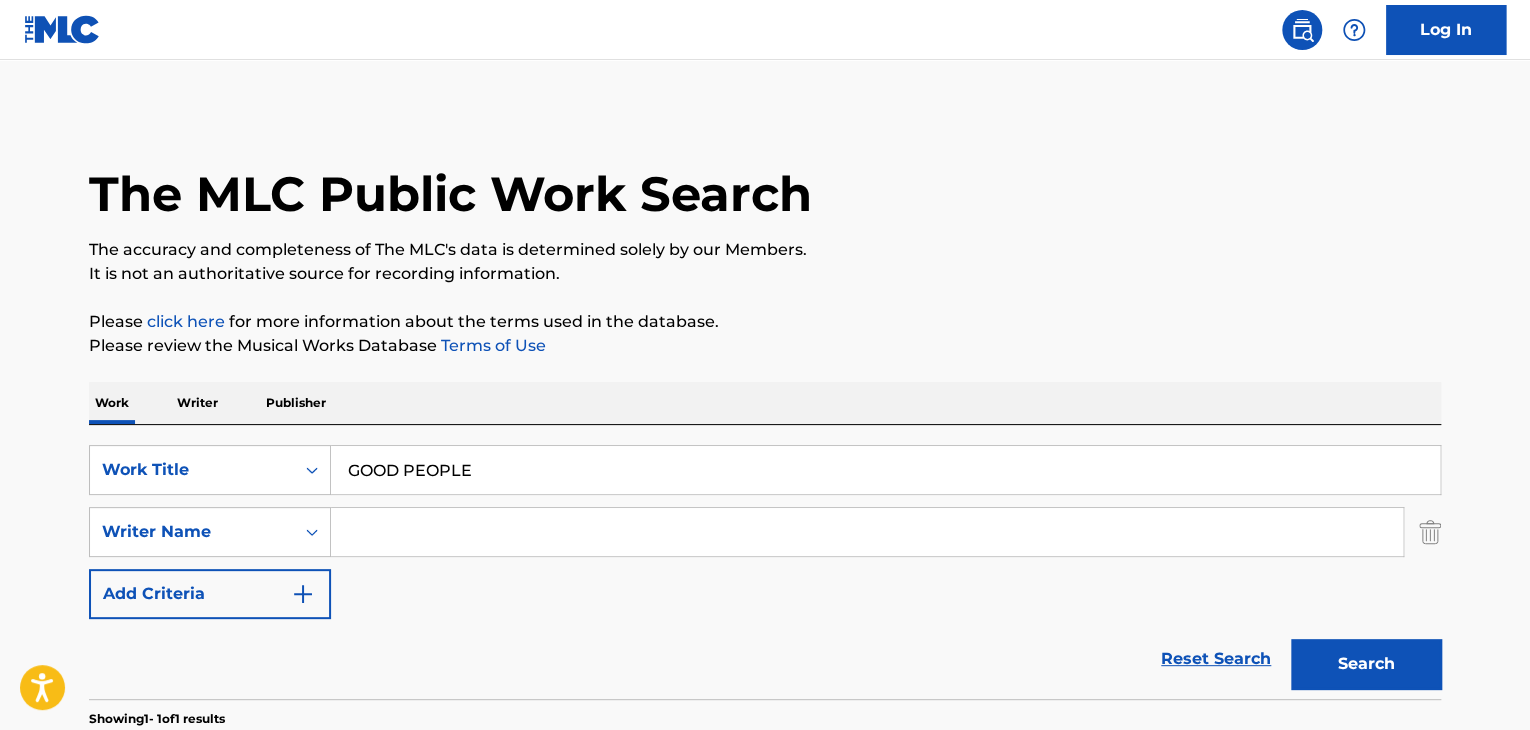 click at bounding box center [867, 532] 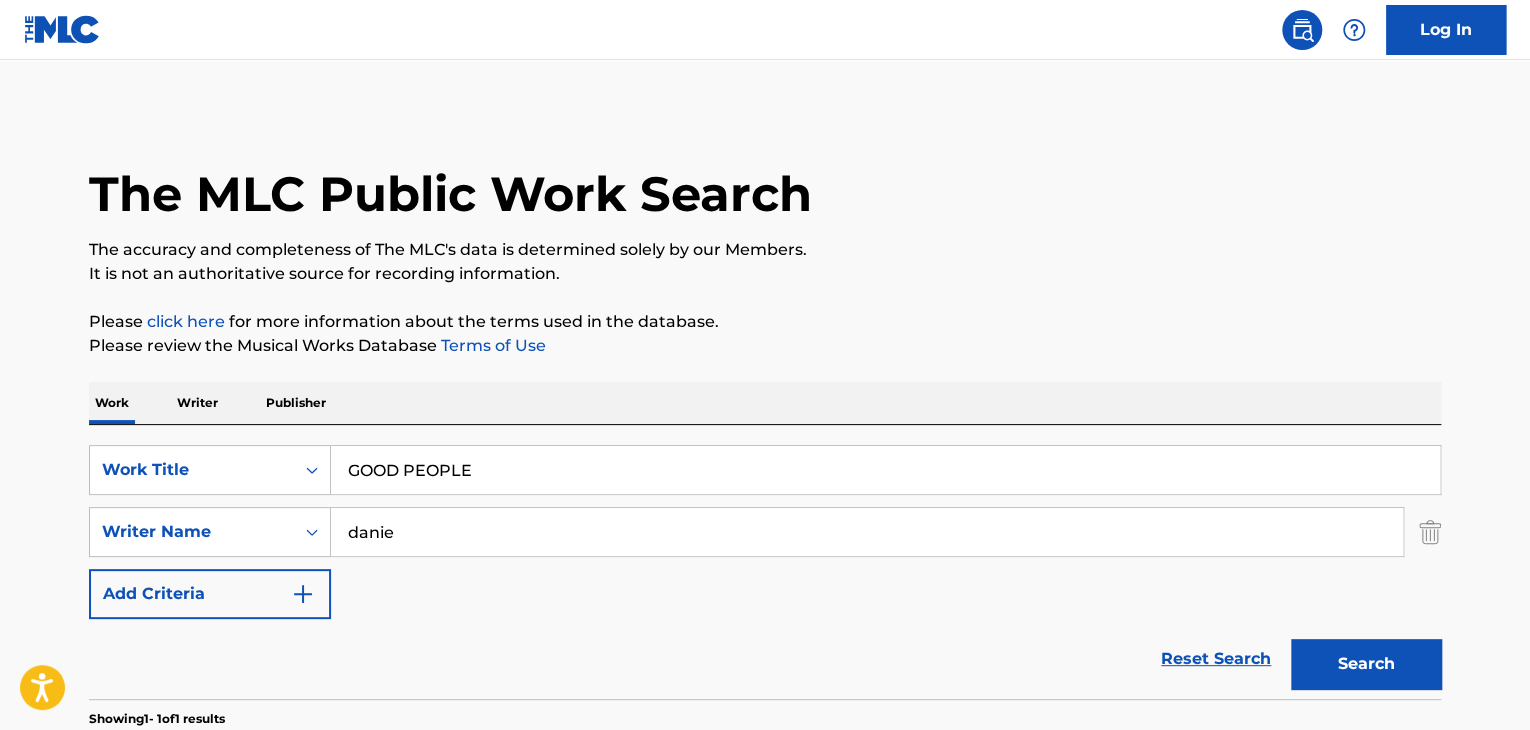 type on "[PERSON_NAME]" 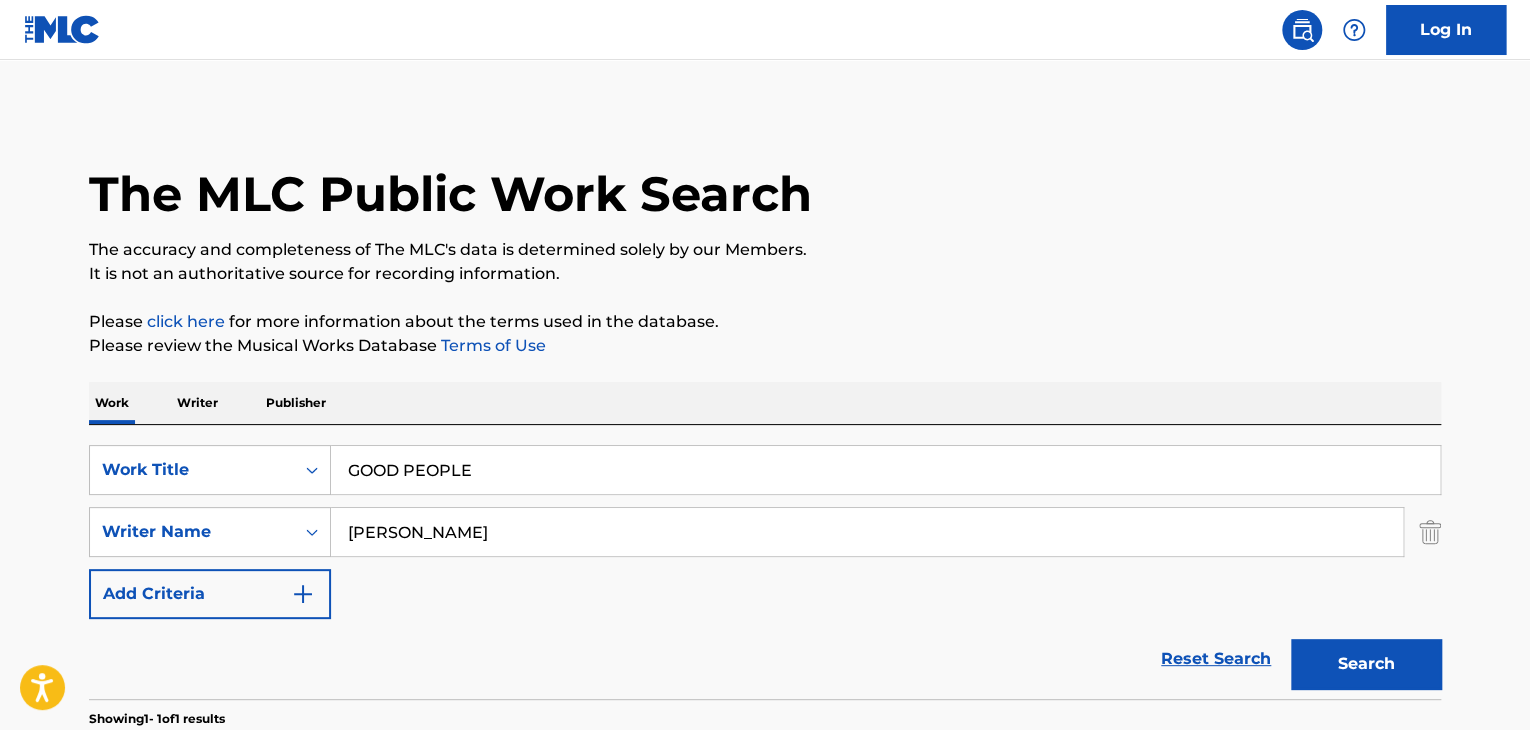 click on "Search" at bounding box center (1366, 664) 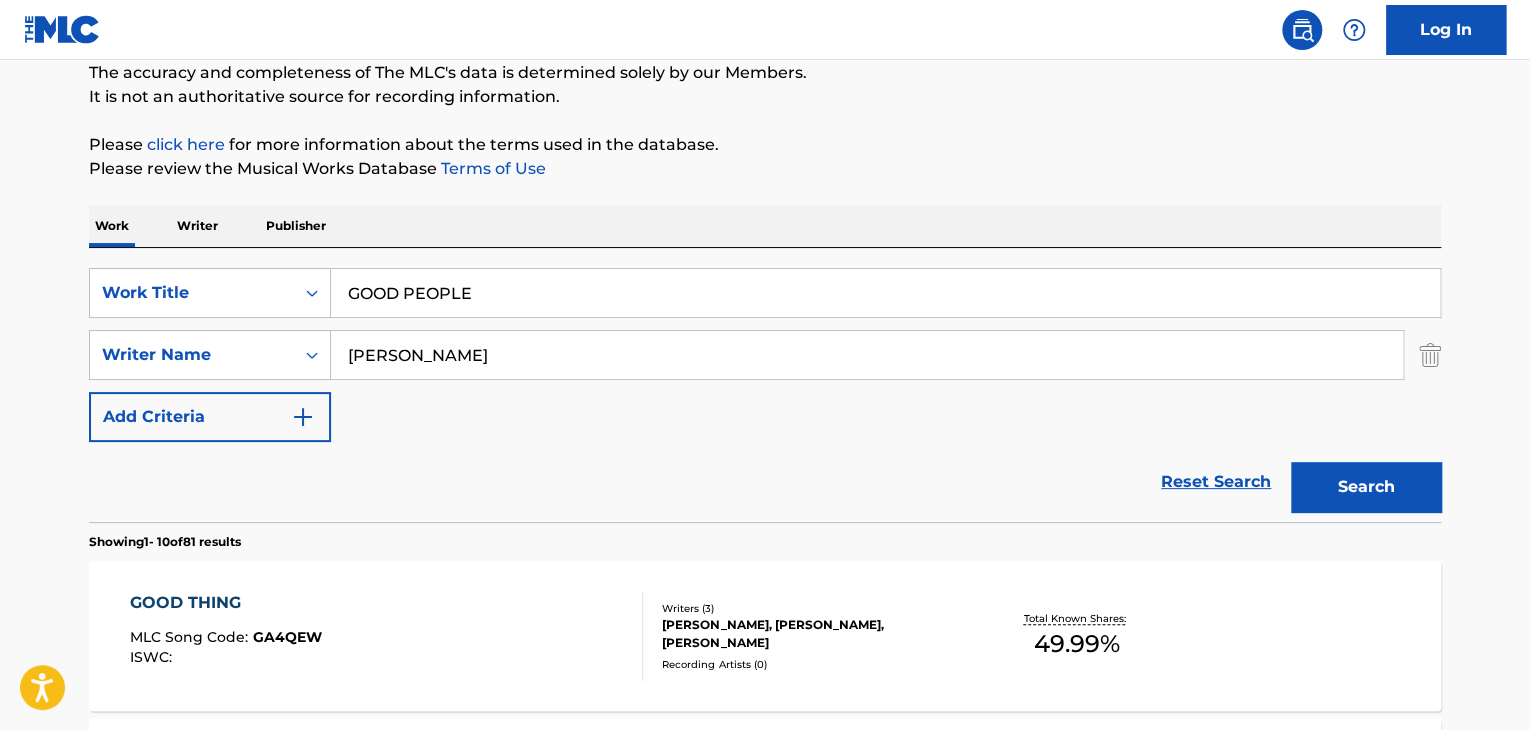 scroll, scrollTop: 176, scrollLeft: 0, axis: vertical 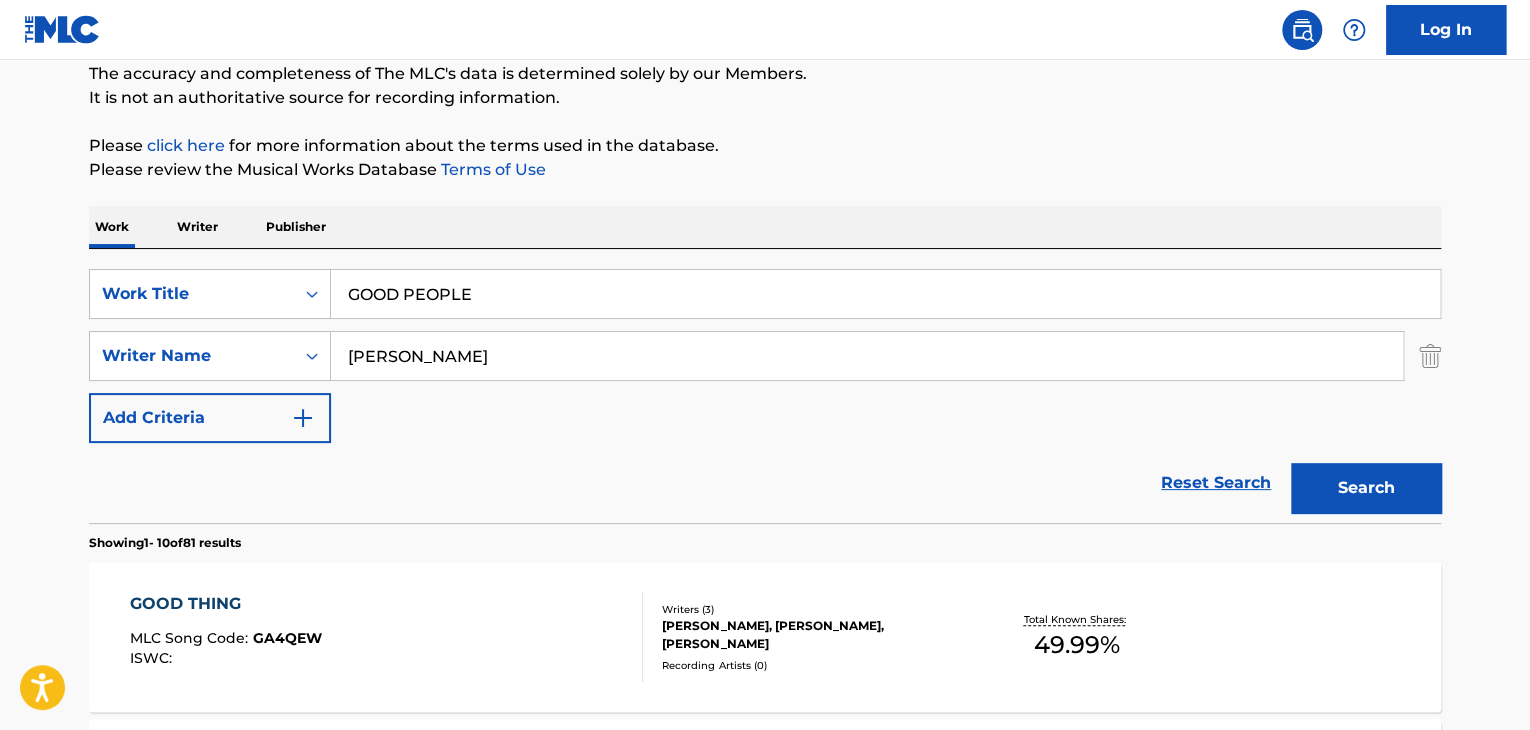 click on "[PERSON_NAME]" at bounding box center (867, 356) 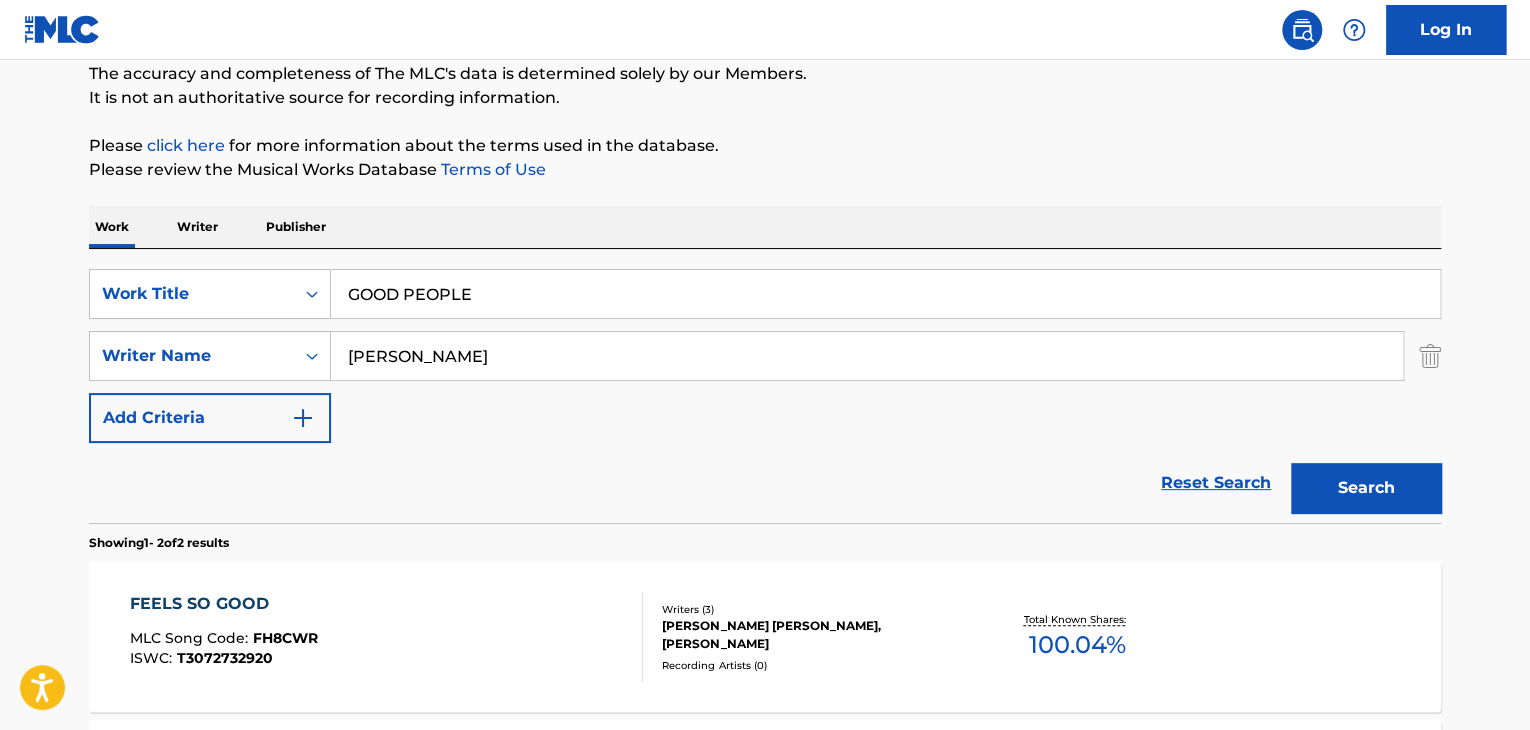 drag, startPoint x: 540, startPoint y: 287, endPoint x: 264, endPoint y: 257, distance: 277.62564 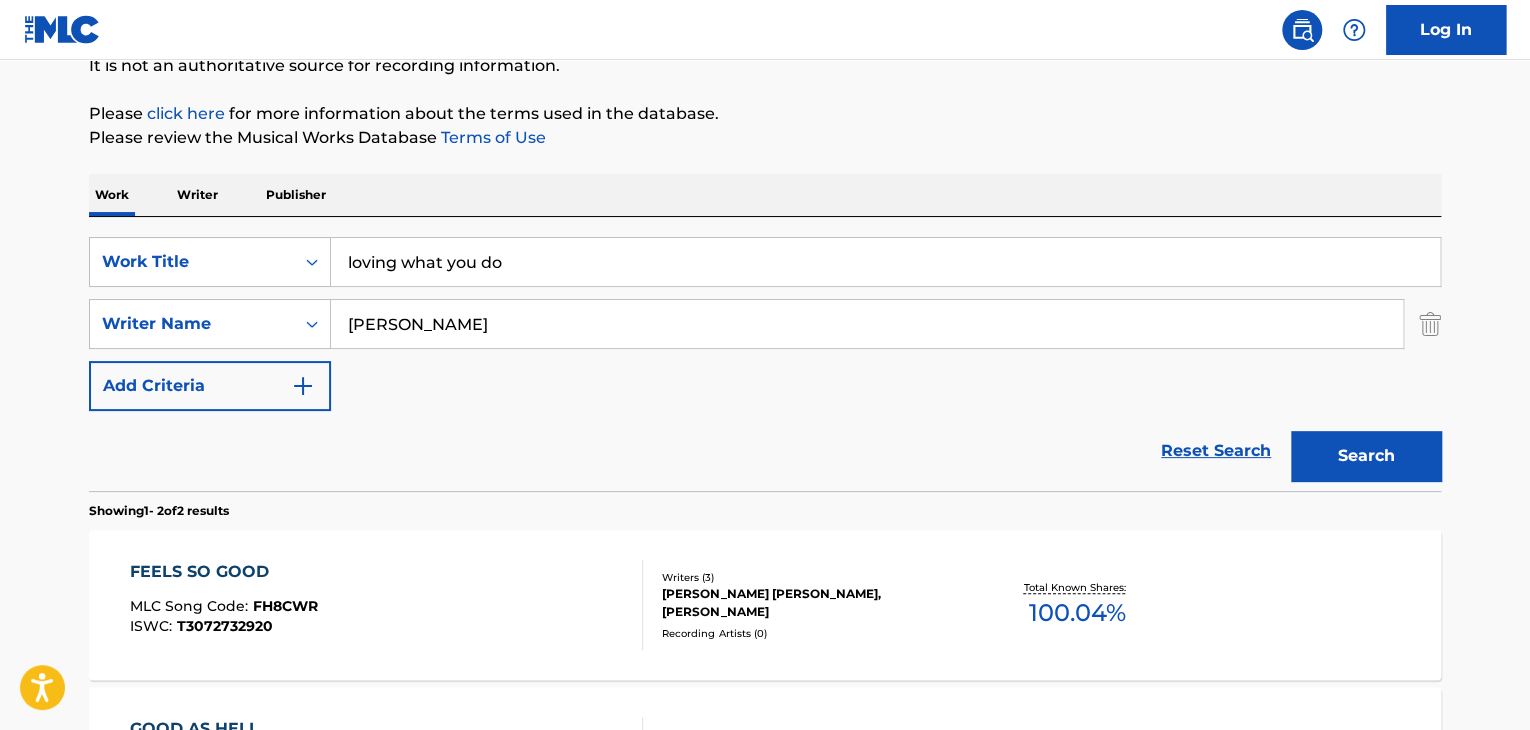 type on "loving what you do" 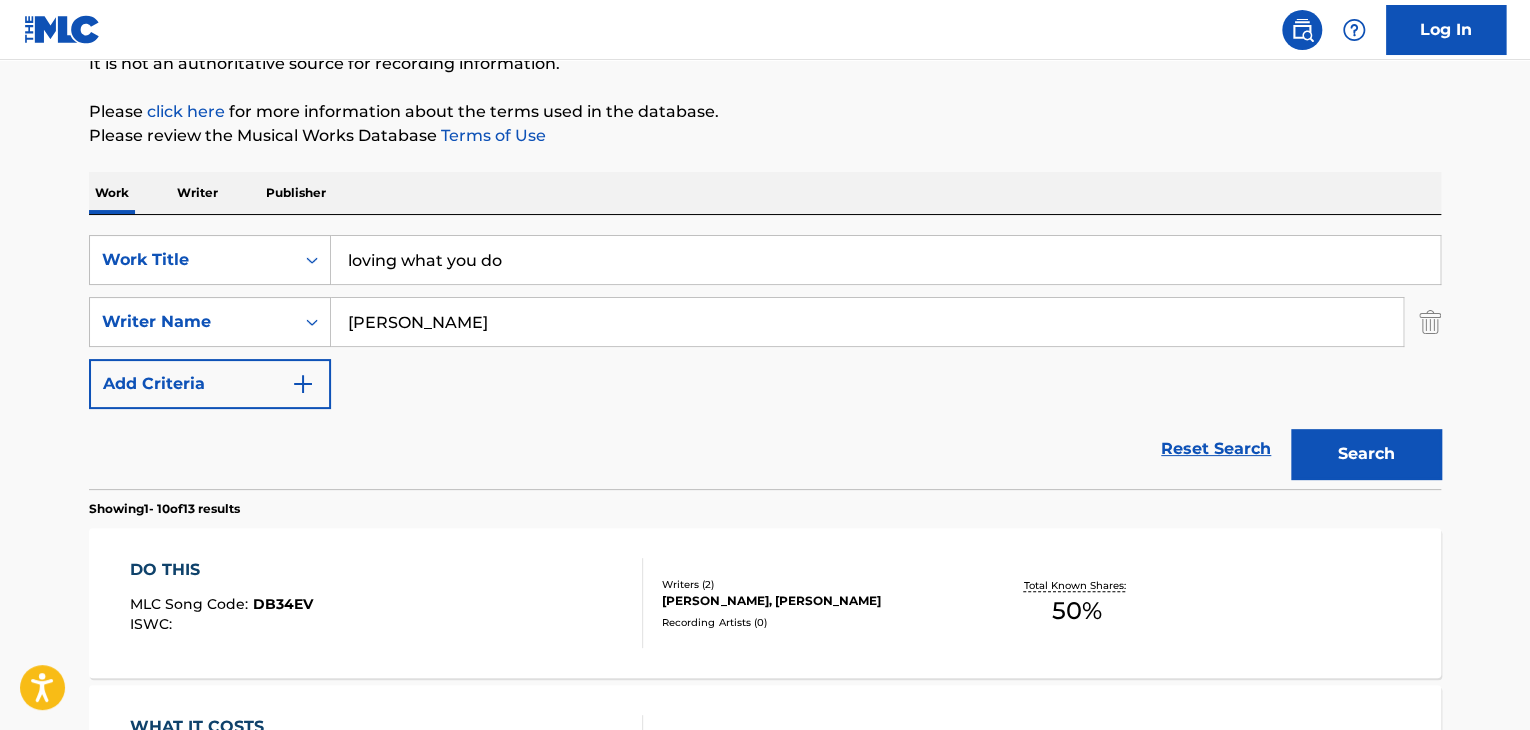 scroll, scrollTop: 208, scrollLeft: 0, axis: vertical 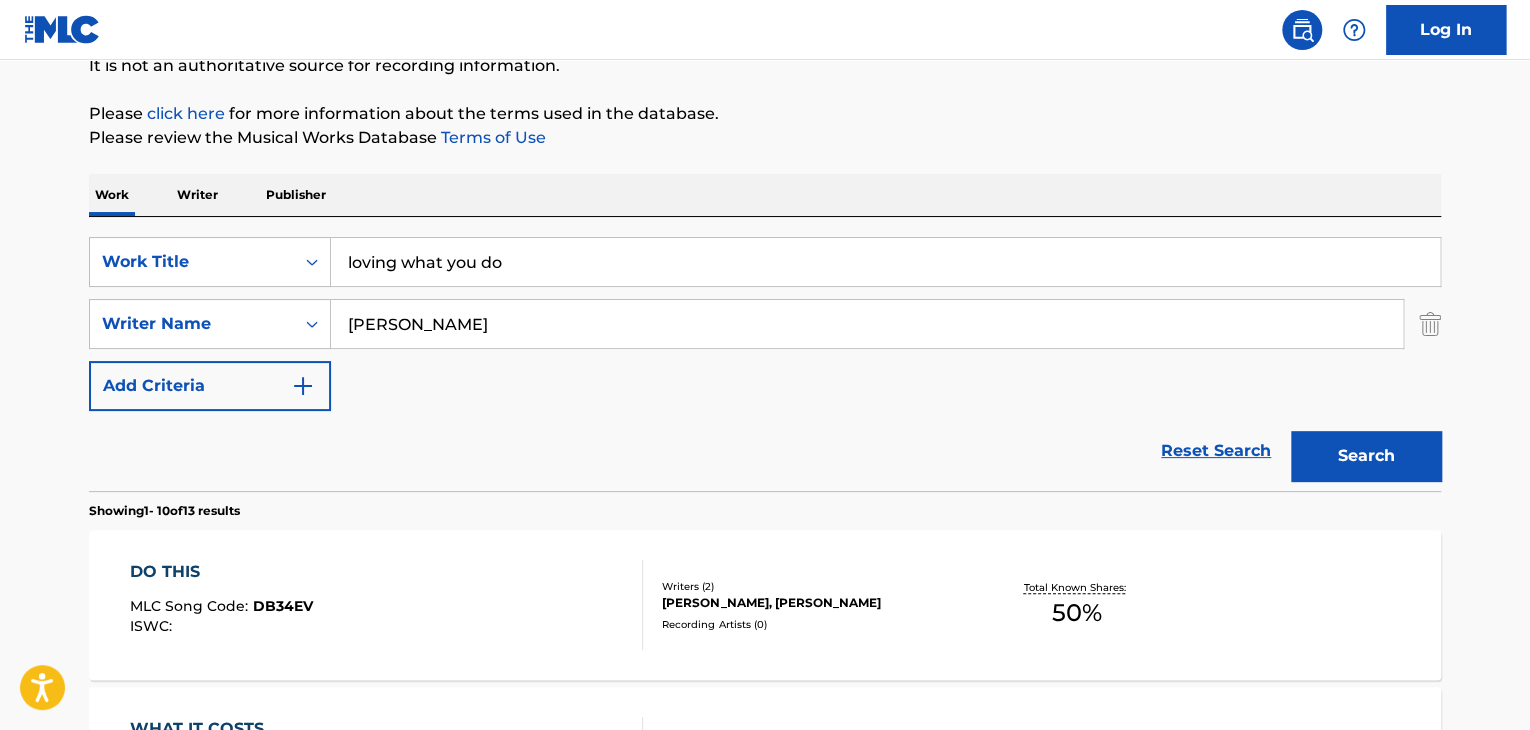 click on "[PERSON_NAME]" at bounding box center [867, 324] 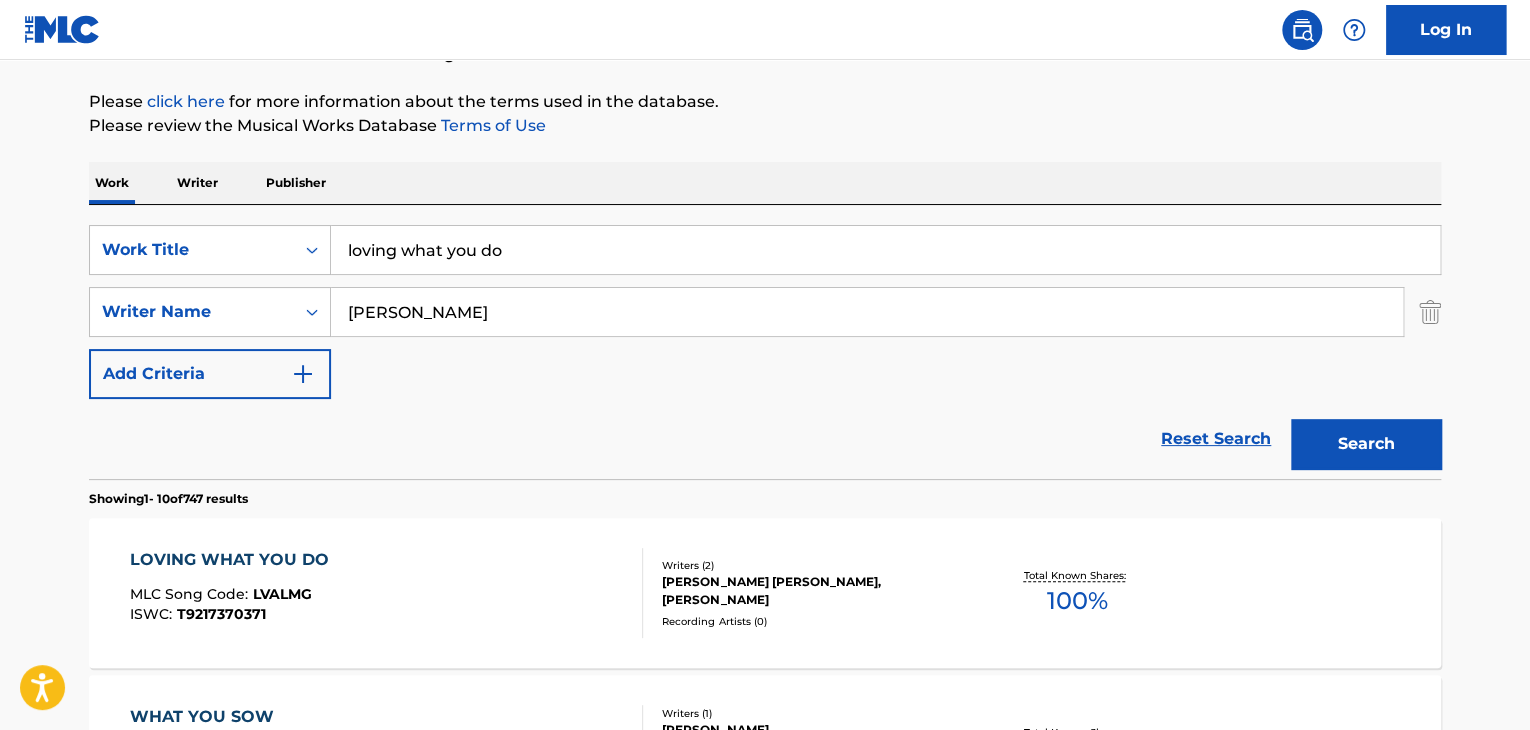 scroll, scrollTop: 240, scrollLeft: 0, axis: vertical 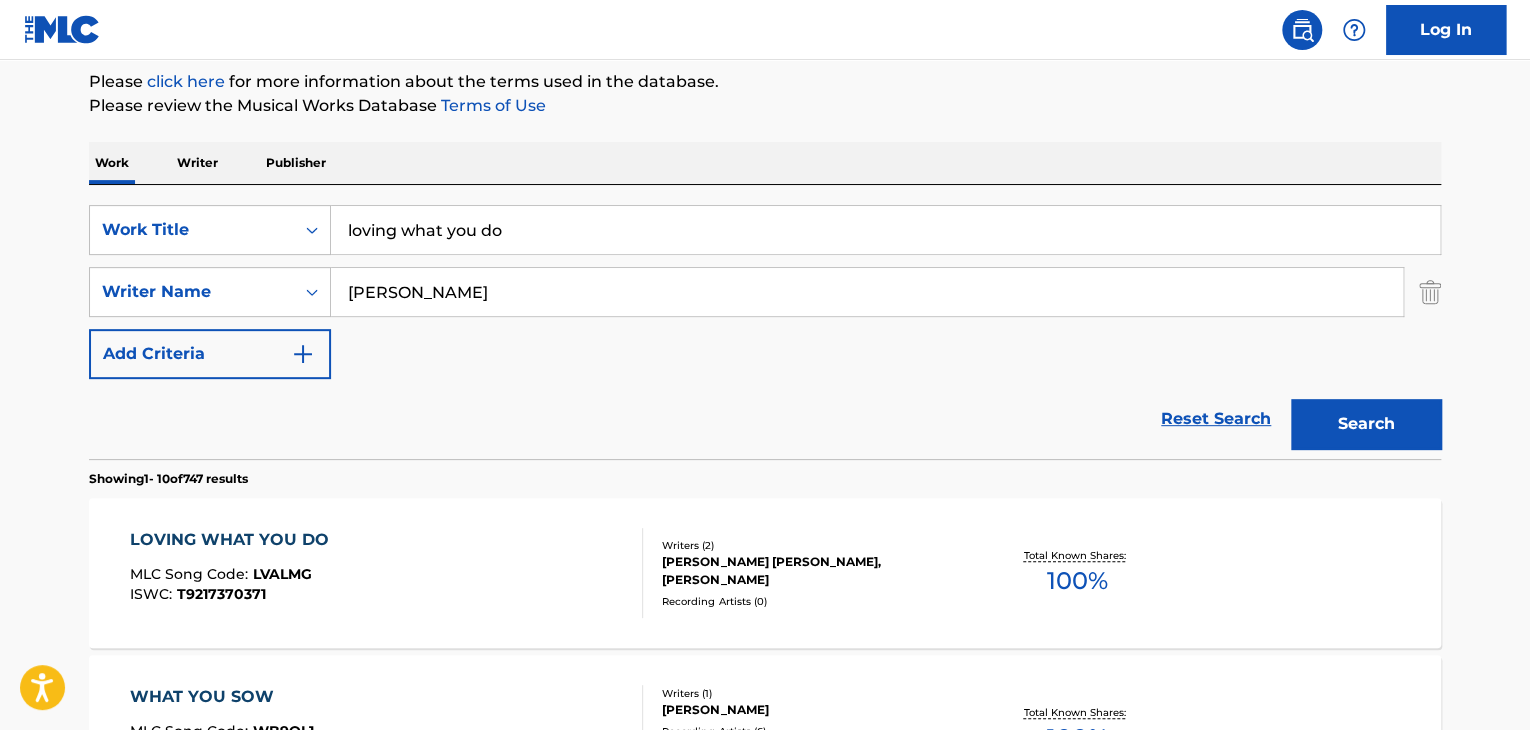 click on "LOVING WHAT YOU DO" at bounding box center [234, 540] 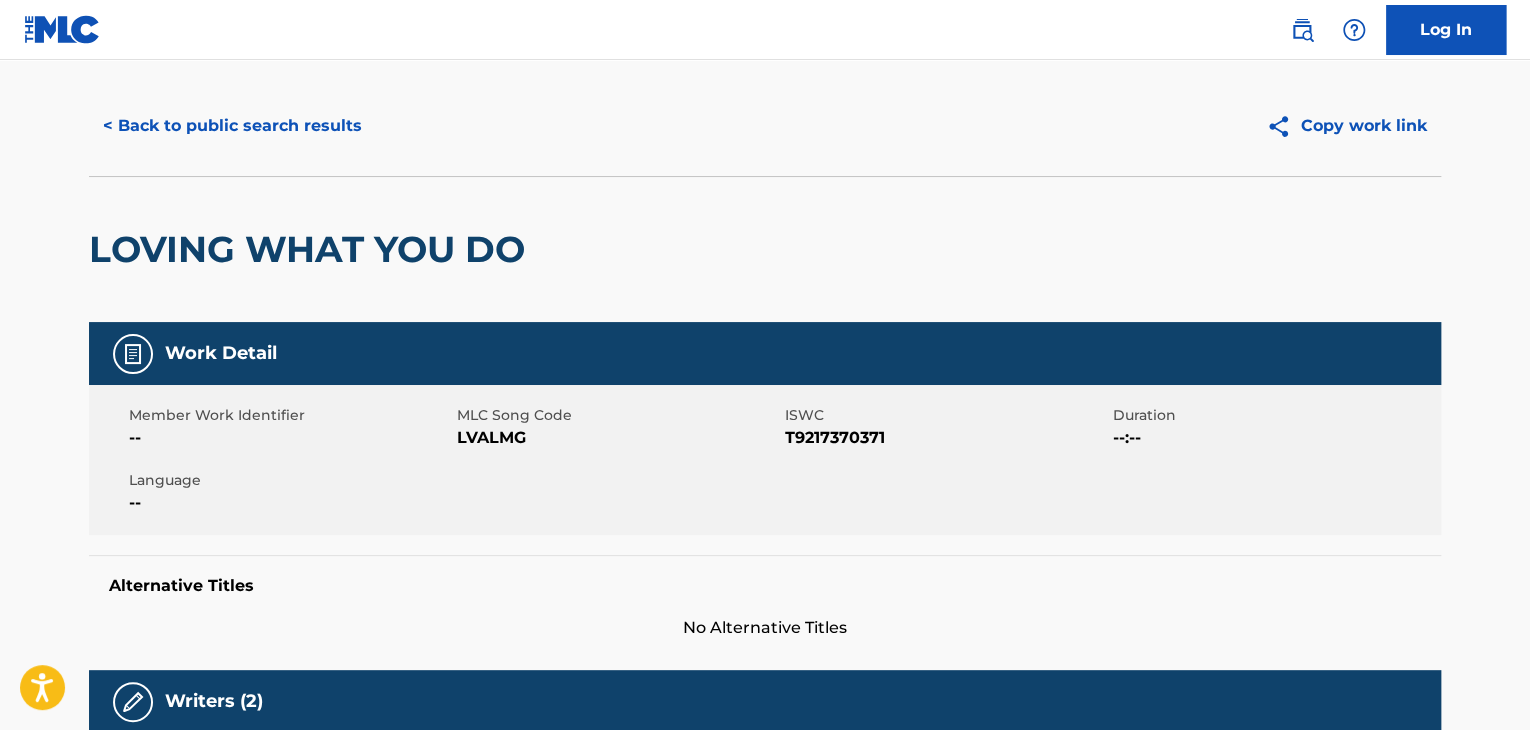 scroll, scrollTop: 35, scrollLeft: 0, axis: vertical 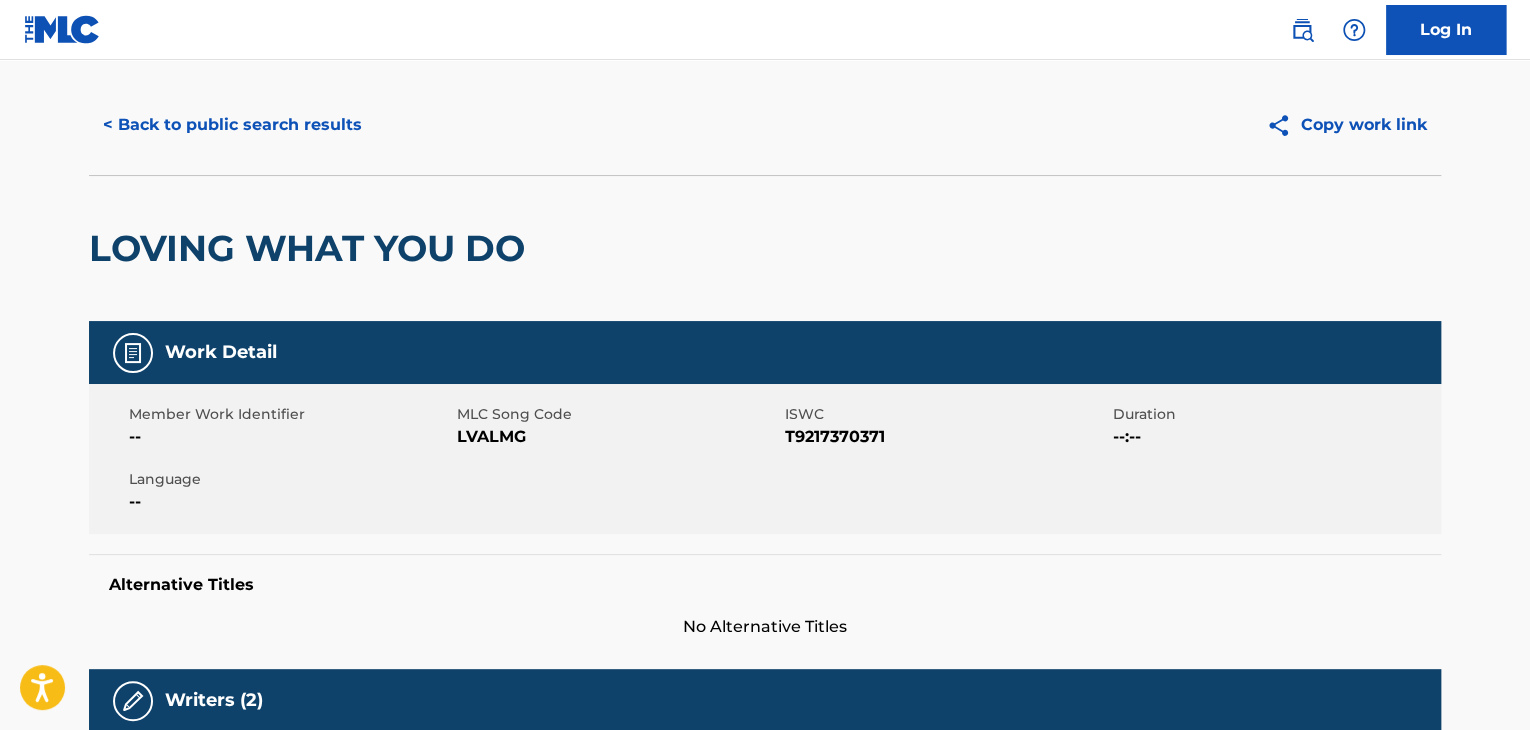 click on "LVALMG" at bounding box center [618, 437] 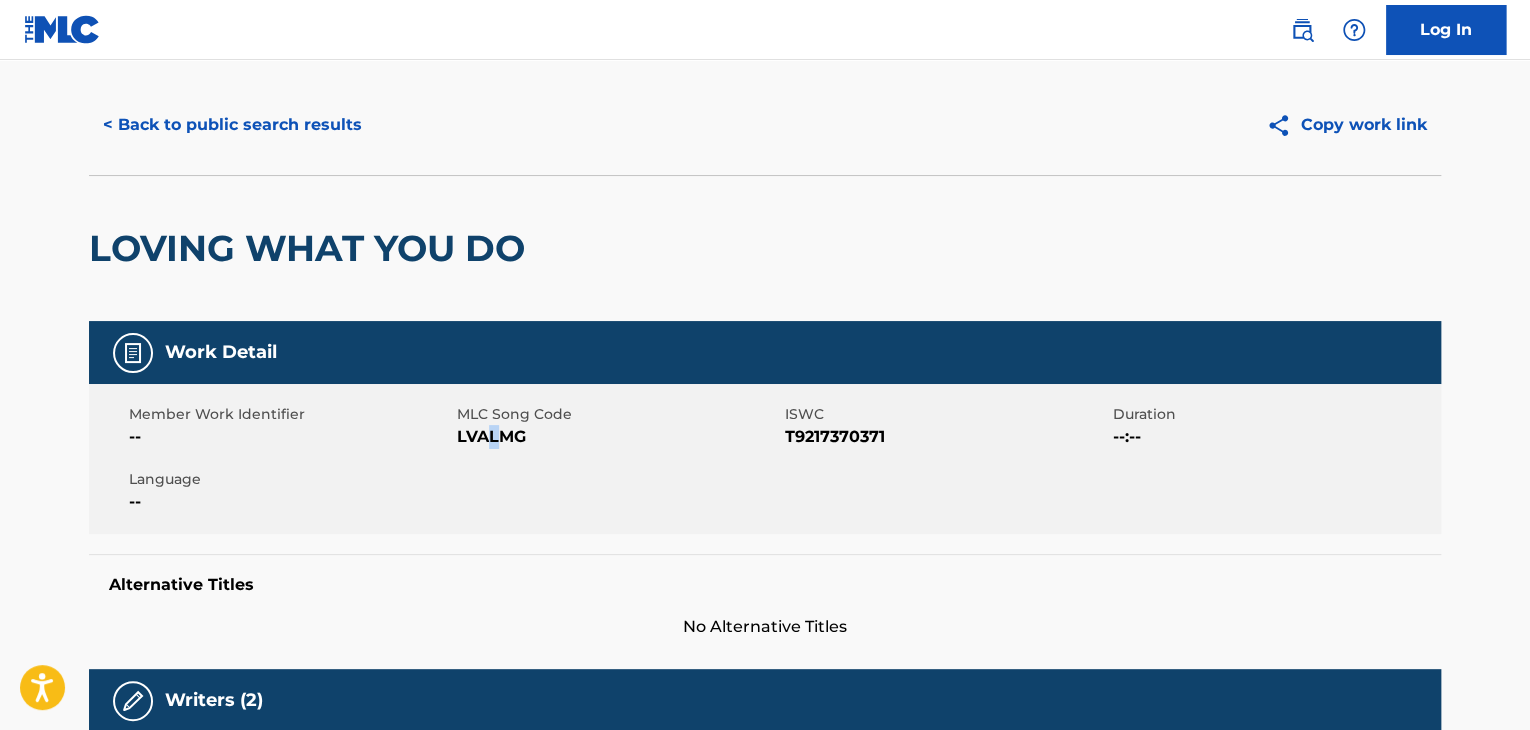 click on "LVALMG" at bounding box center (618, 437) 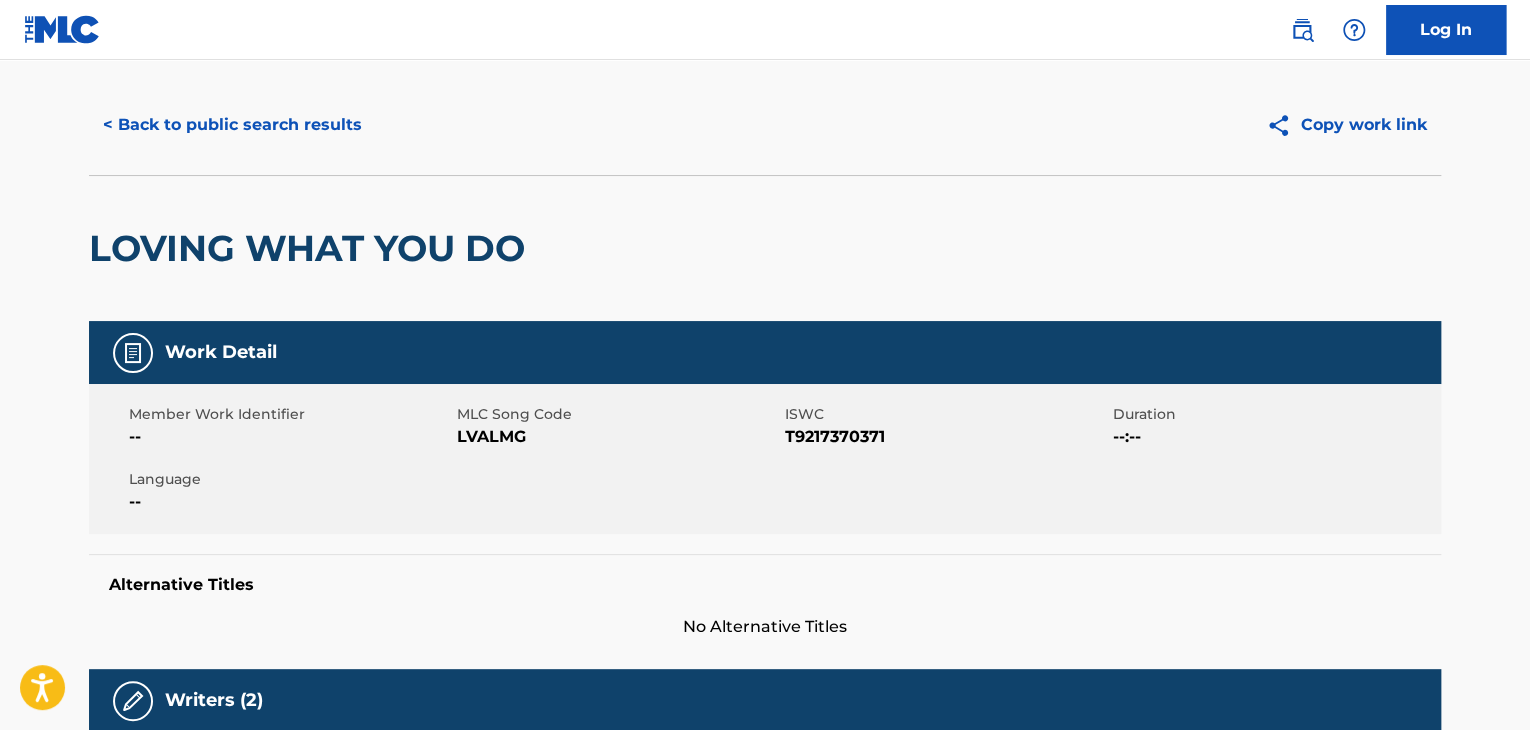 click on "LVALMG" at bounding box center [618, 437] 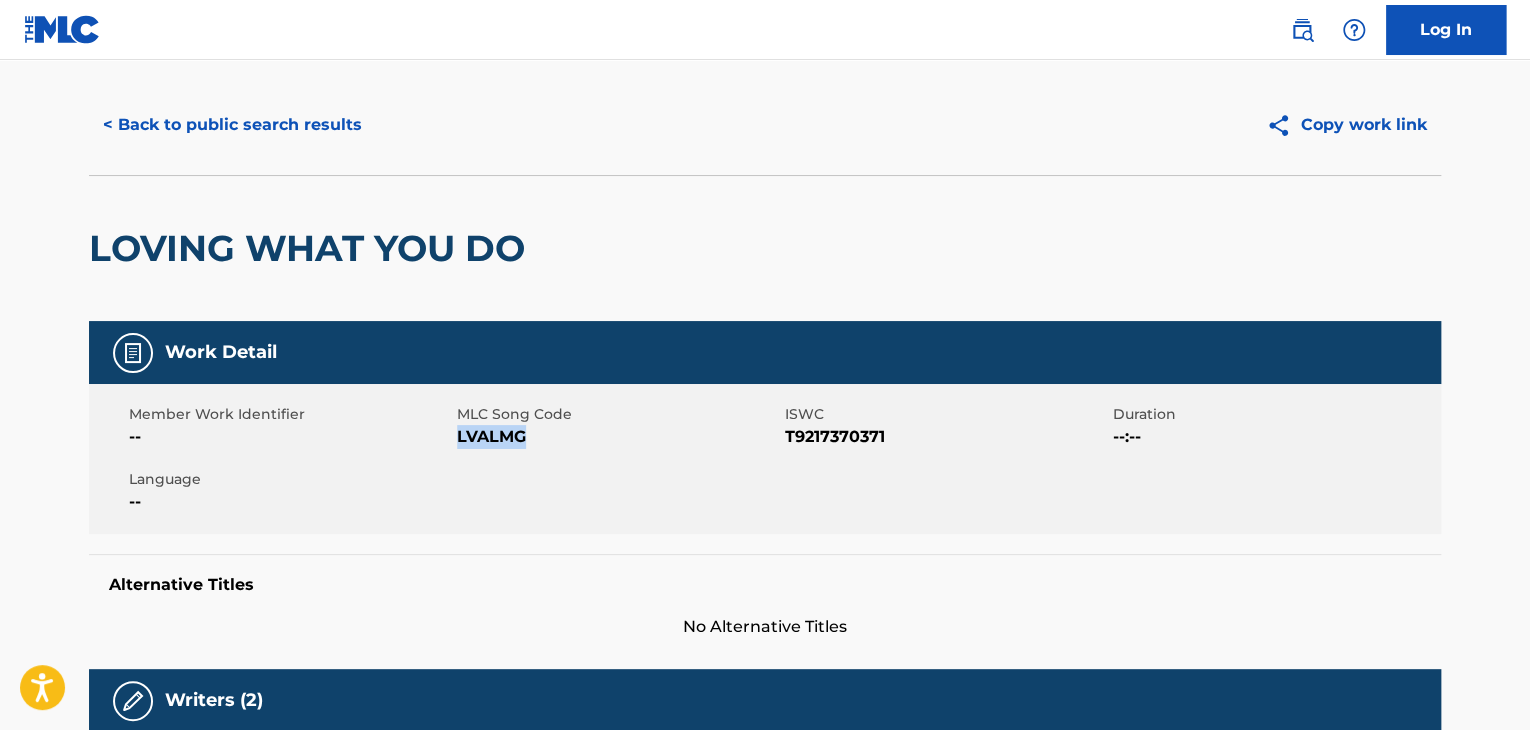 click on "LVALMG" at bounding box center [618, 437] 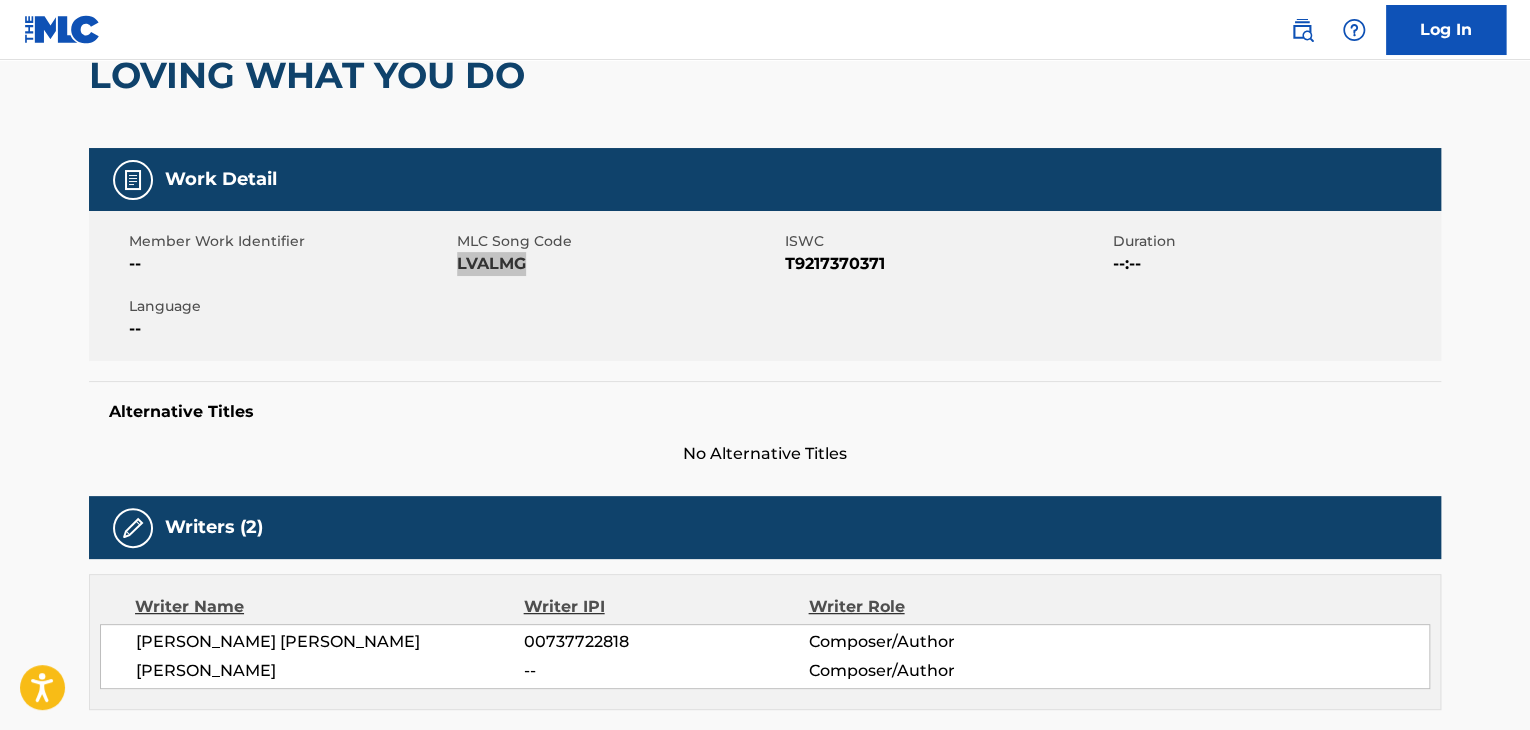 scroll, scrollTop: 140, scrollLeft: 0, axis: vertical 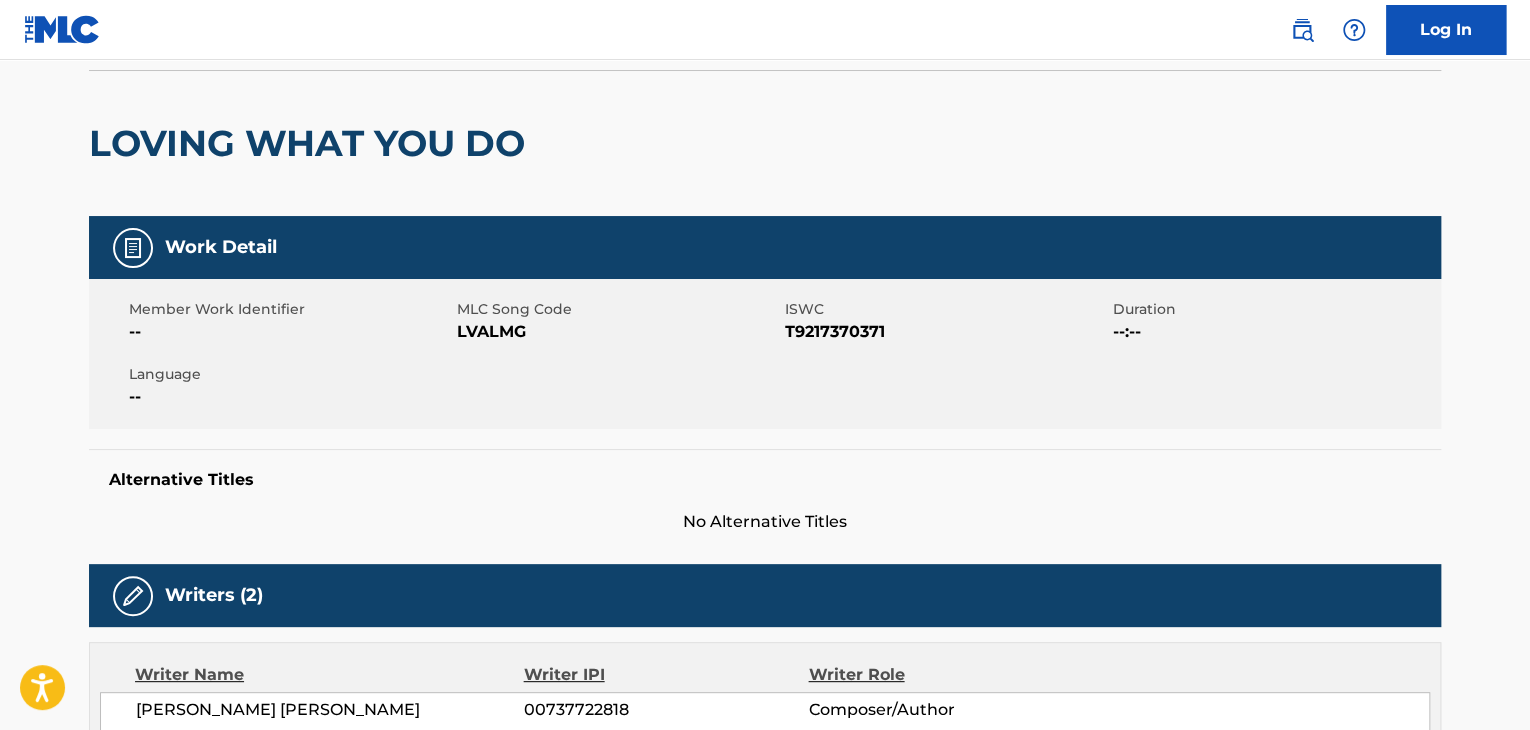 click on "T9217370371" at bounding box center (946, 332) 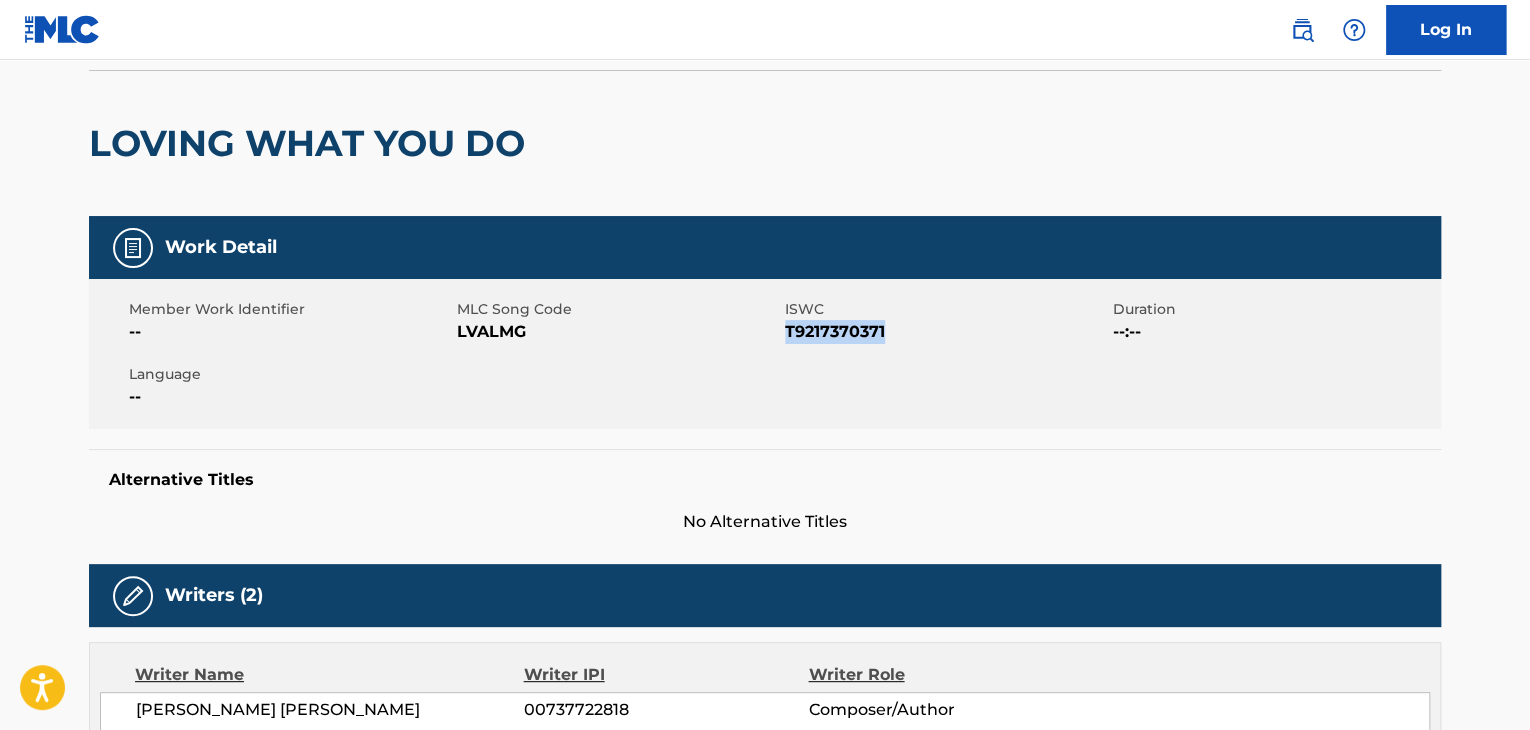 drag, startPoint x: 804, startPoint y: 324, endPoint x: 816, endPoint y: 320, distance: 12.649111 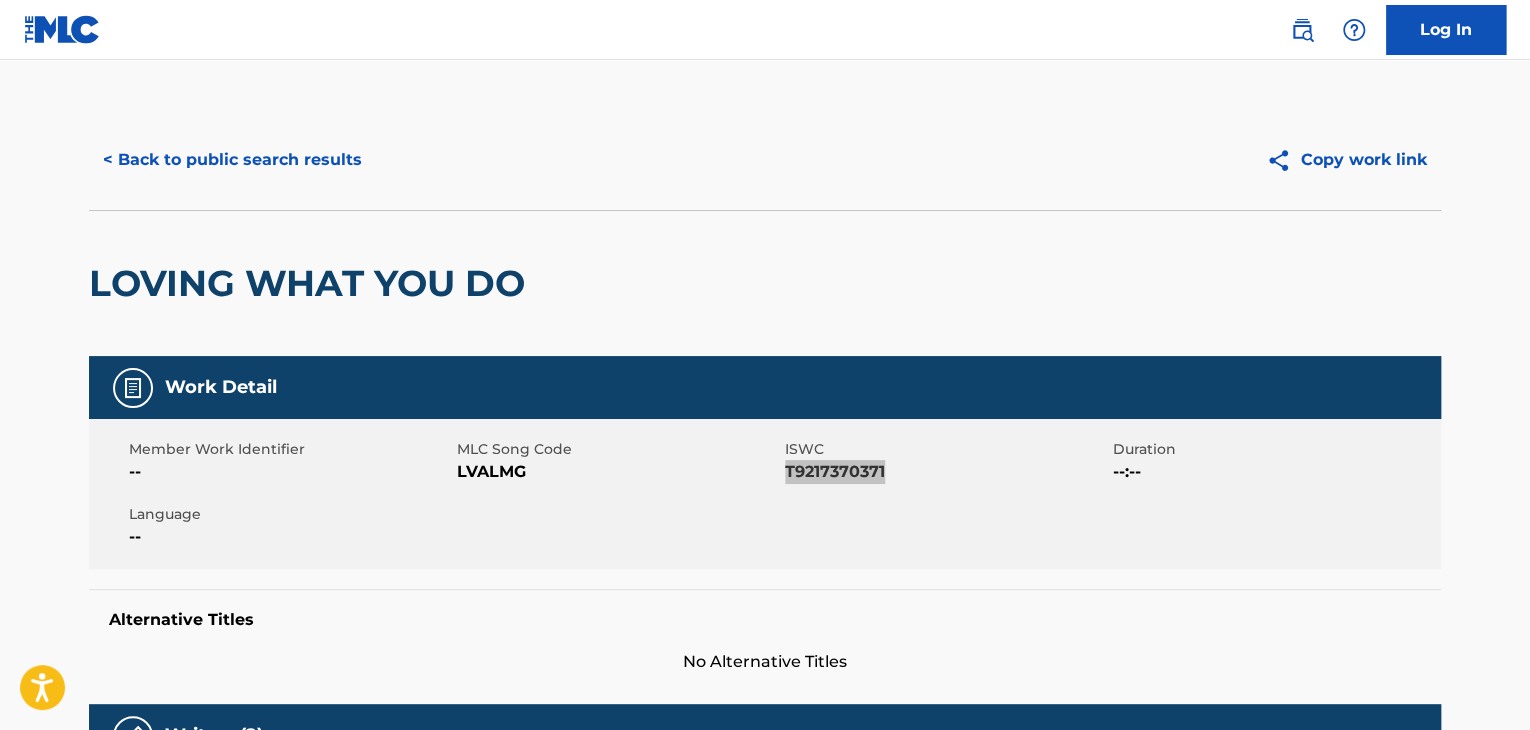scroll, scrollTop: 0, scrollLeft: 0, axis: both 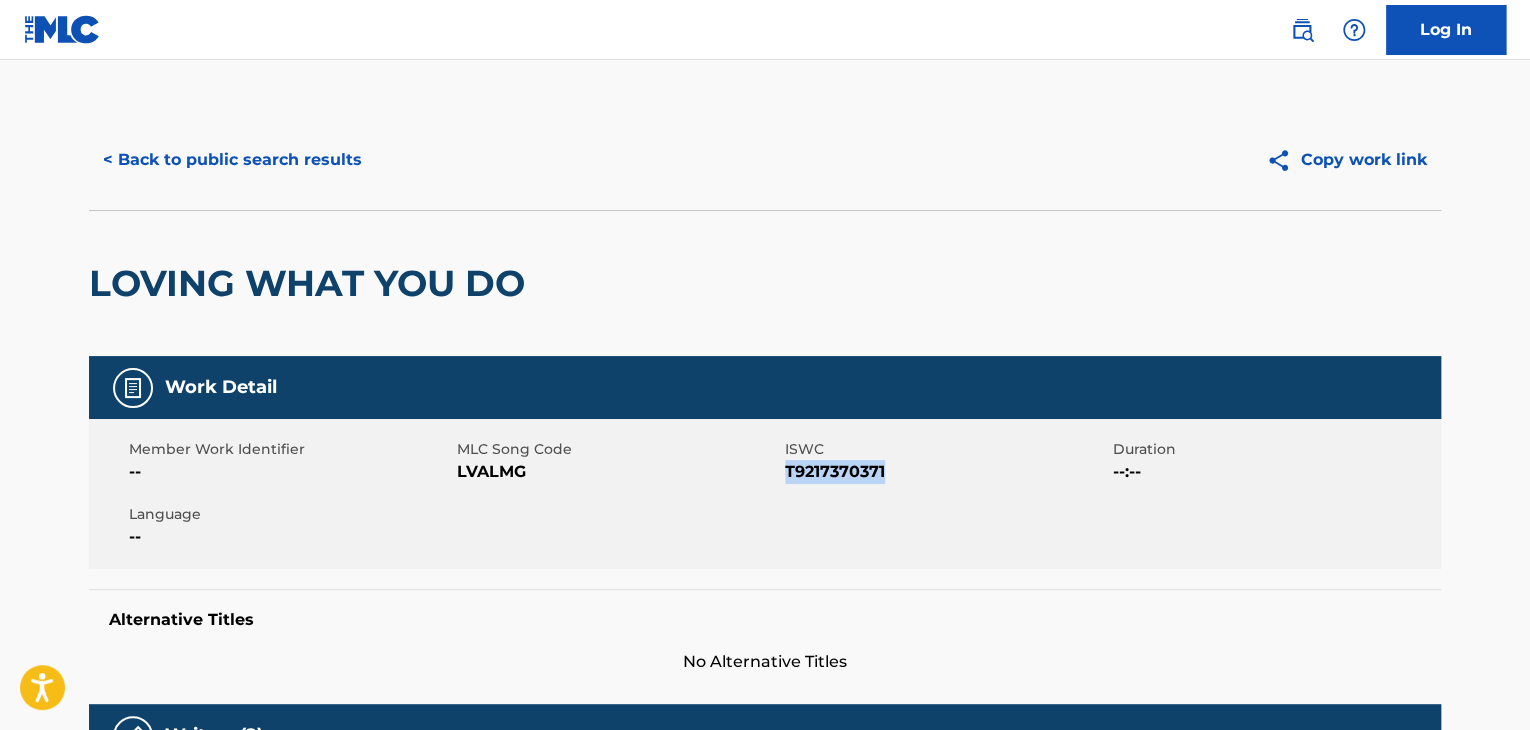 click on "< Back to public search results" at bounding box center [232, 160] 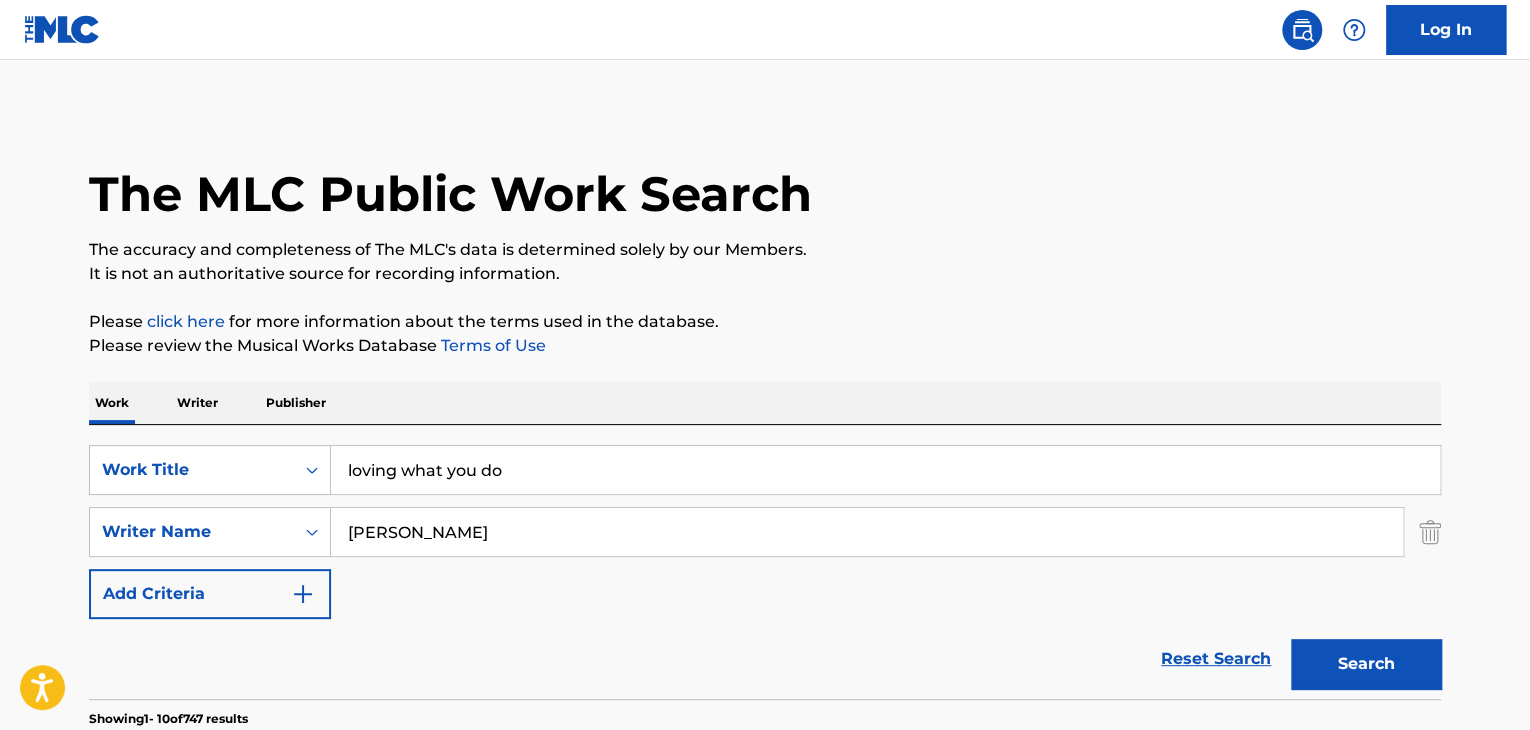 scroll, scrollTop: 240, scrollLeft: 0, axis: vertical 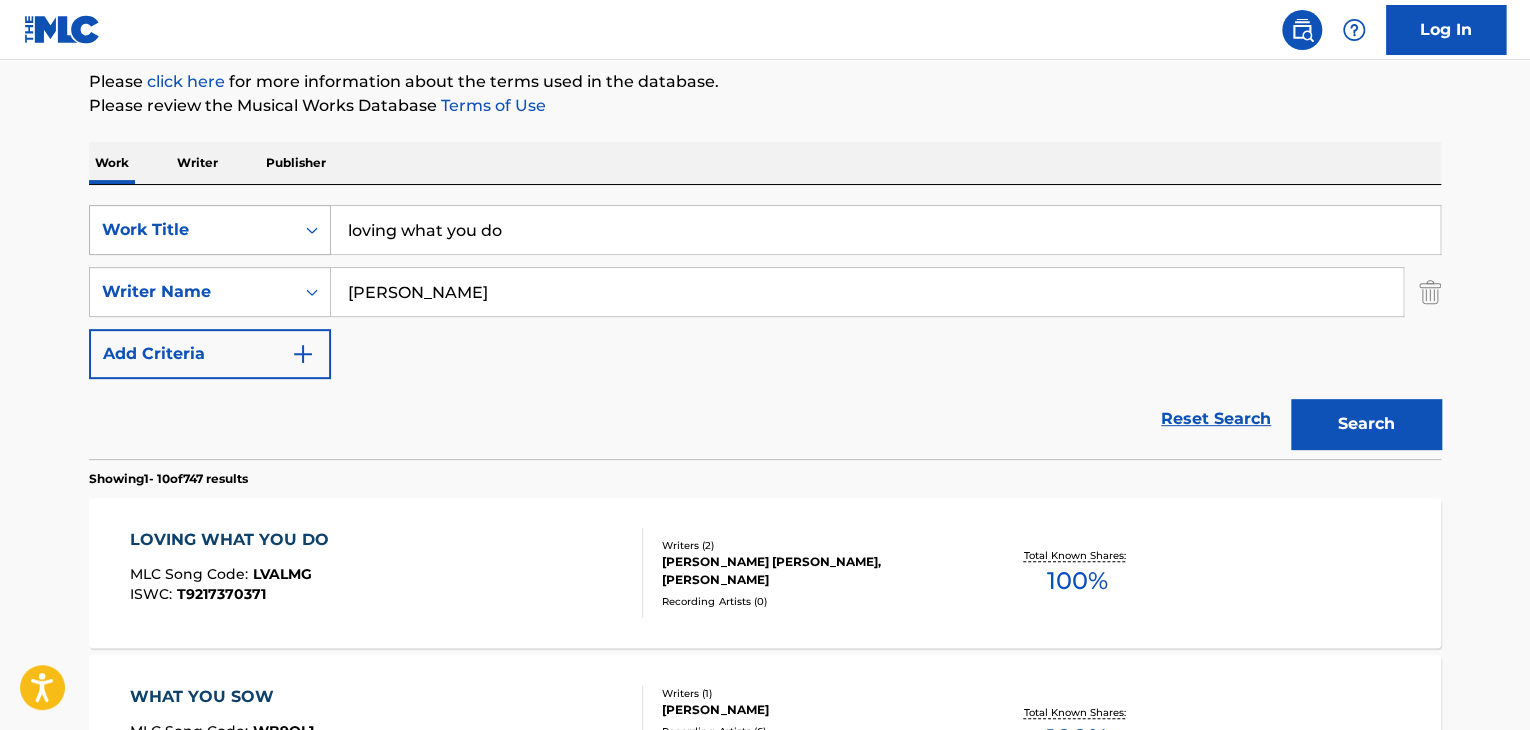 click on "Work Title" at bounding box center [192, 230] 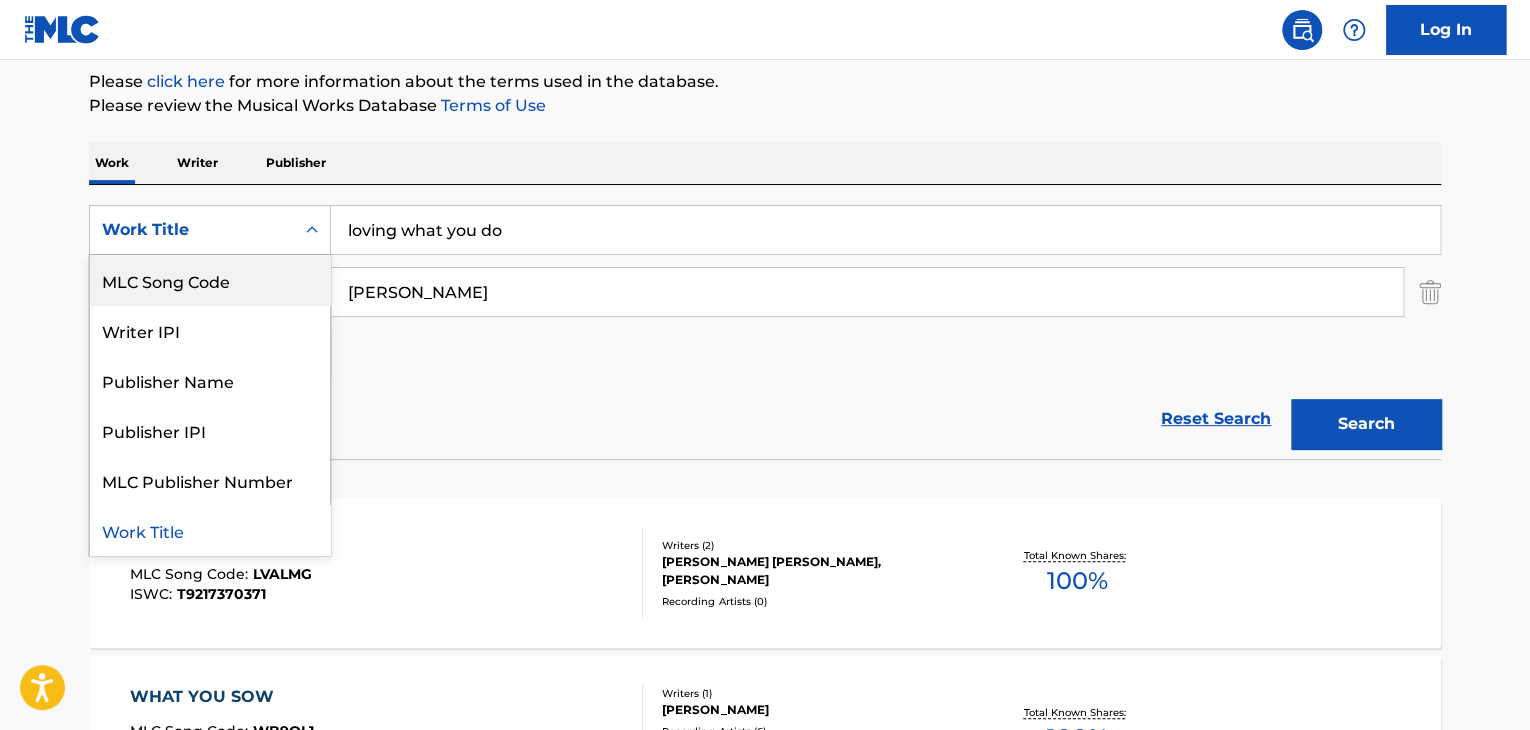 scroll, scrollTop: 0, scrollLeft: 0, axis: both 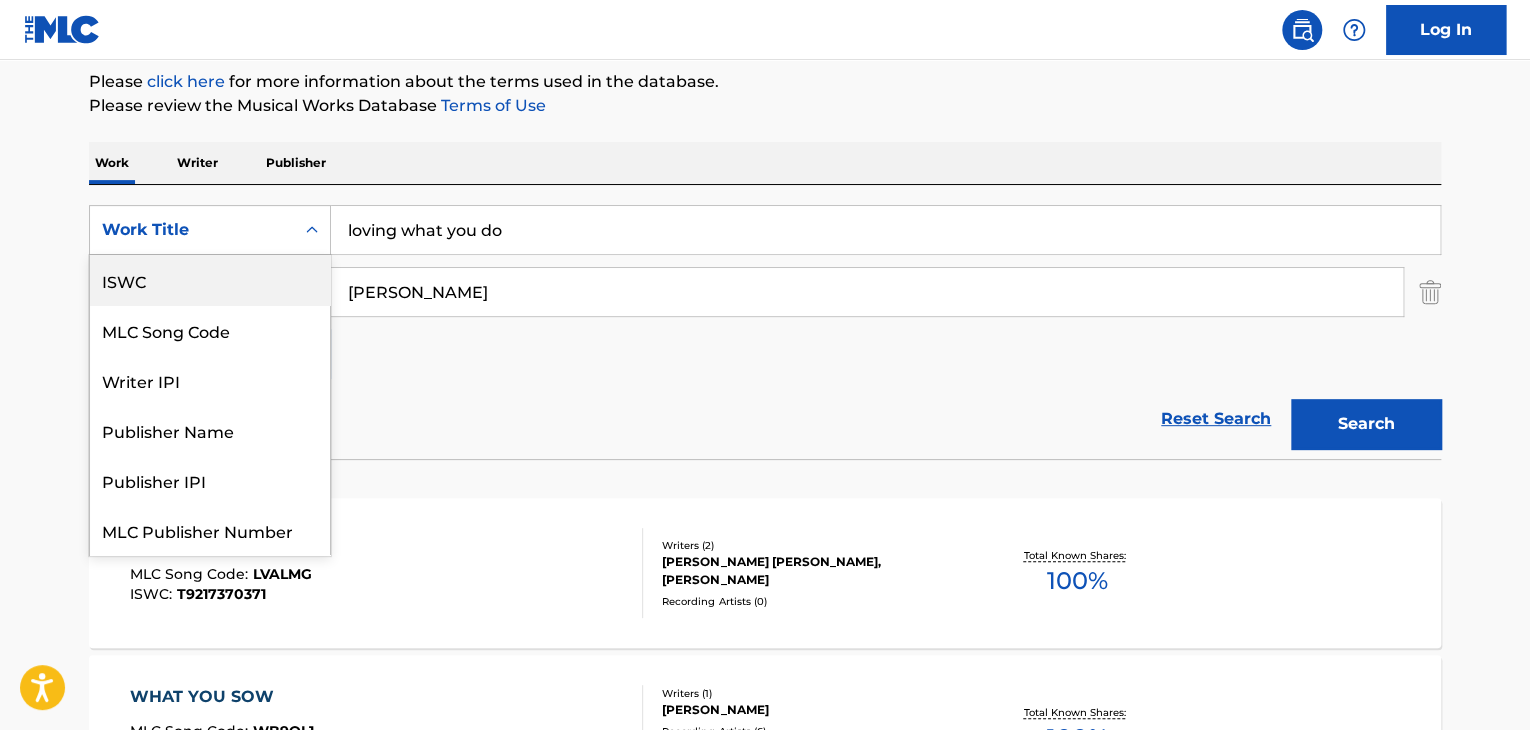 click on "ISWC" at bounding box center (210, 280) 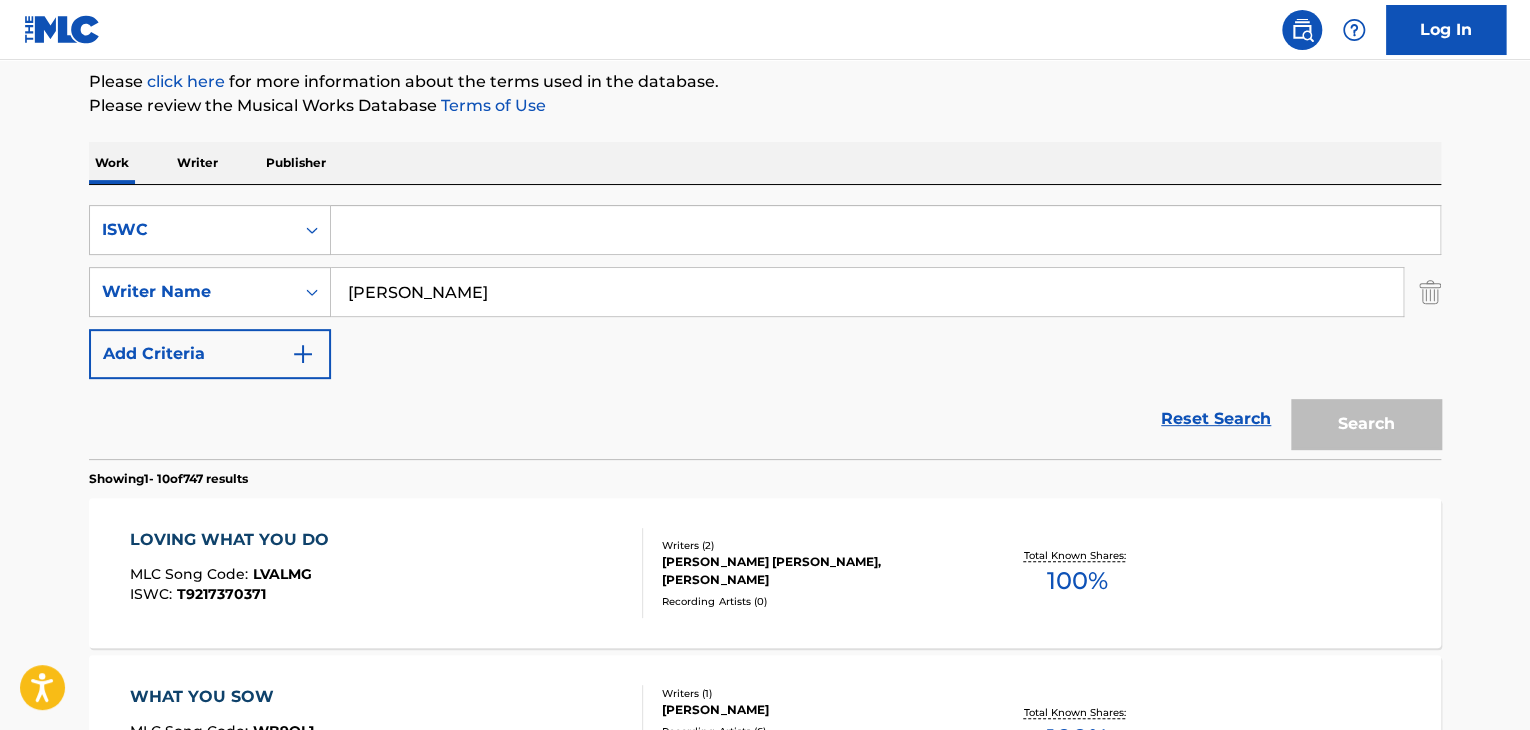 click at bounding box center (885, 230) 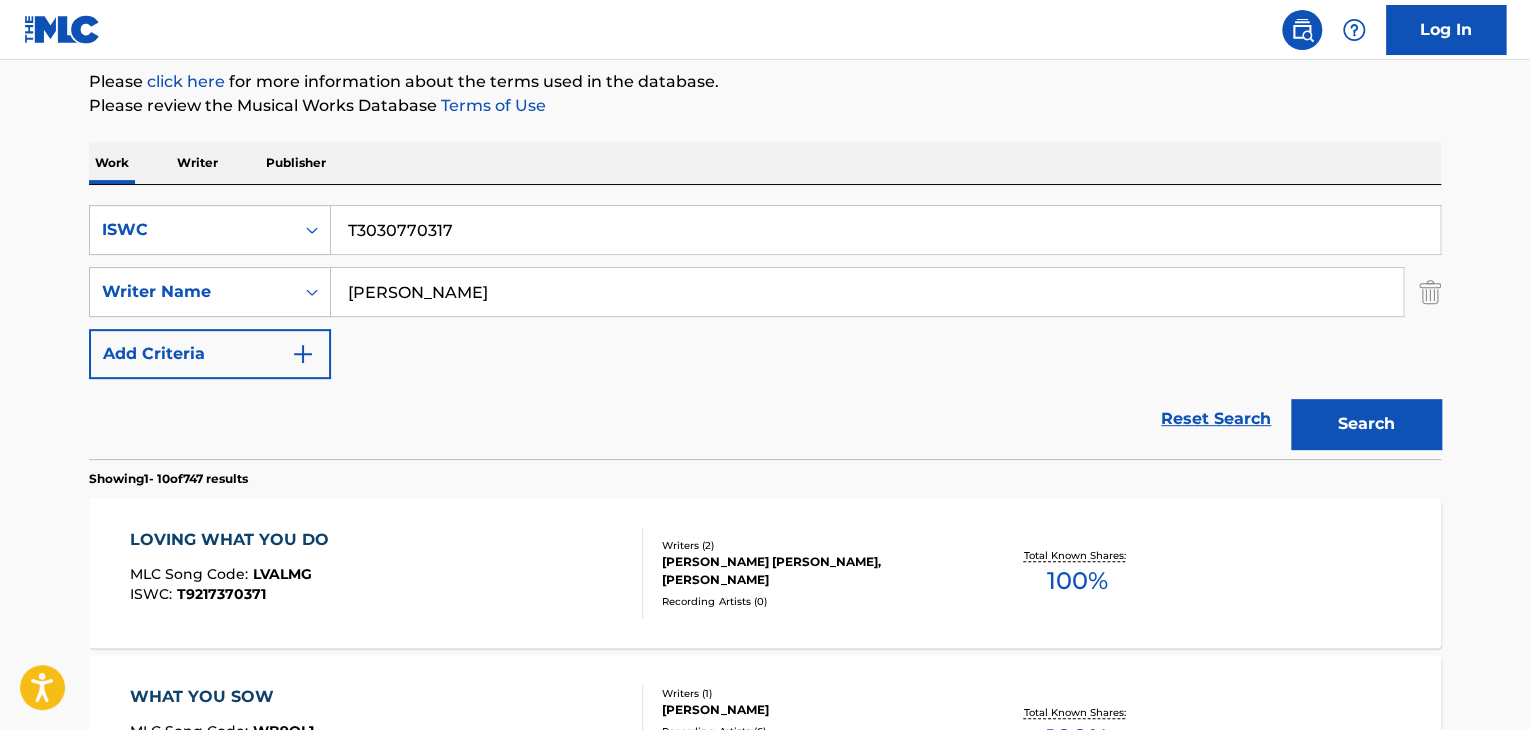 type on "T3030770317" 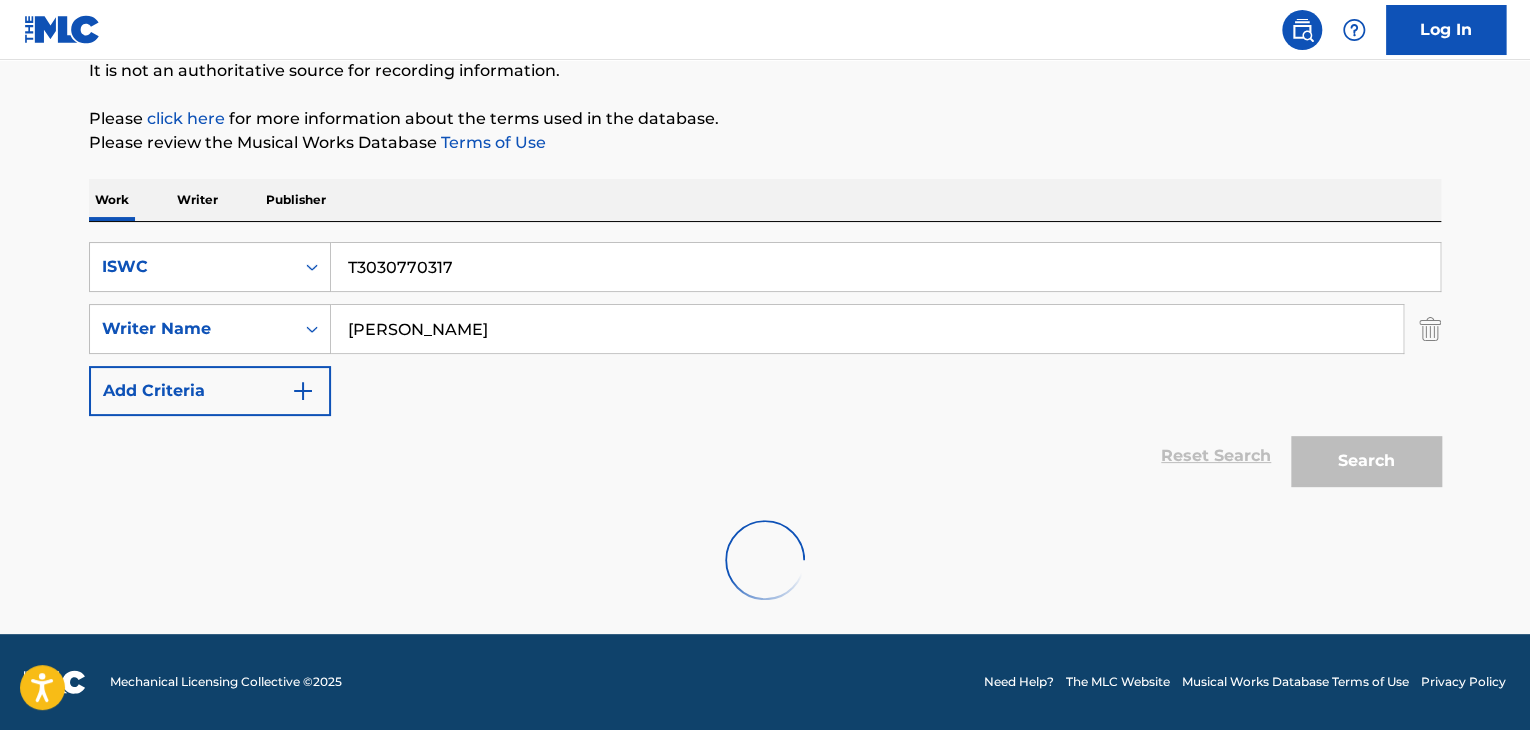 scroll, scrollTop: 138, scrollLeft: 0, axis: vertical 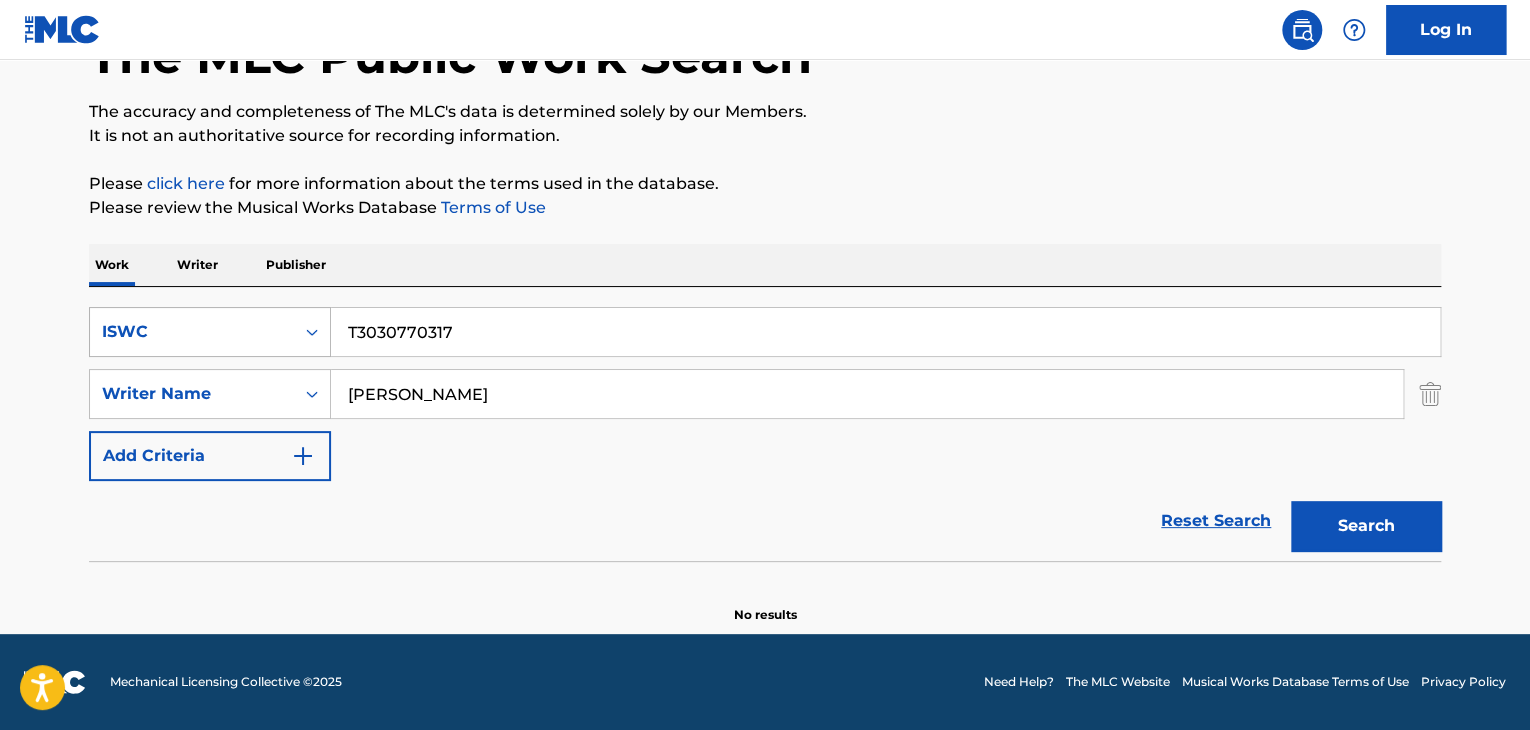 drag, startPoint x: 648, startPoint y: 397, endPoint x: 90, endPoint y: 327, distance: 562.37354 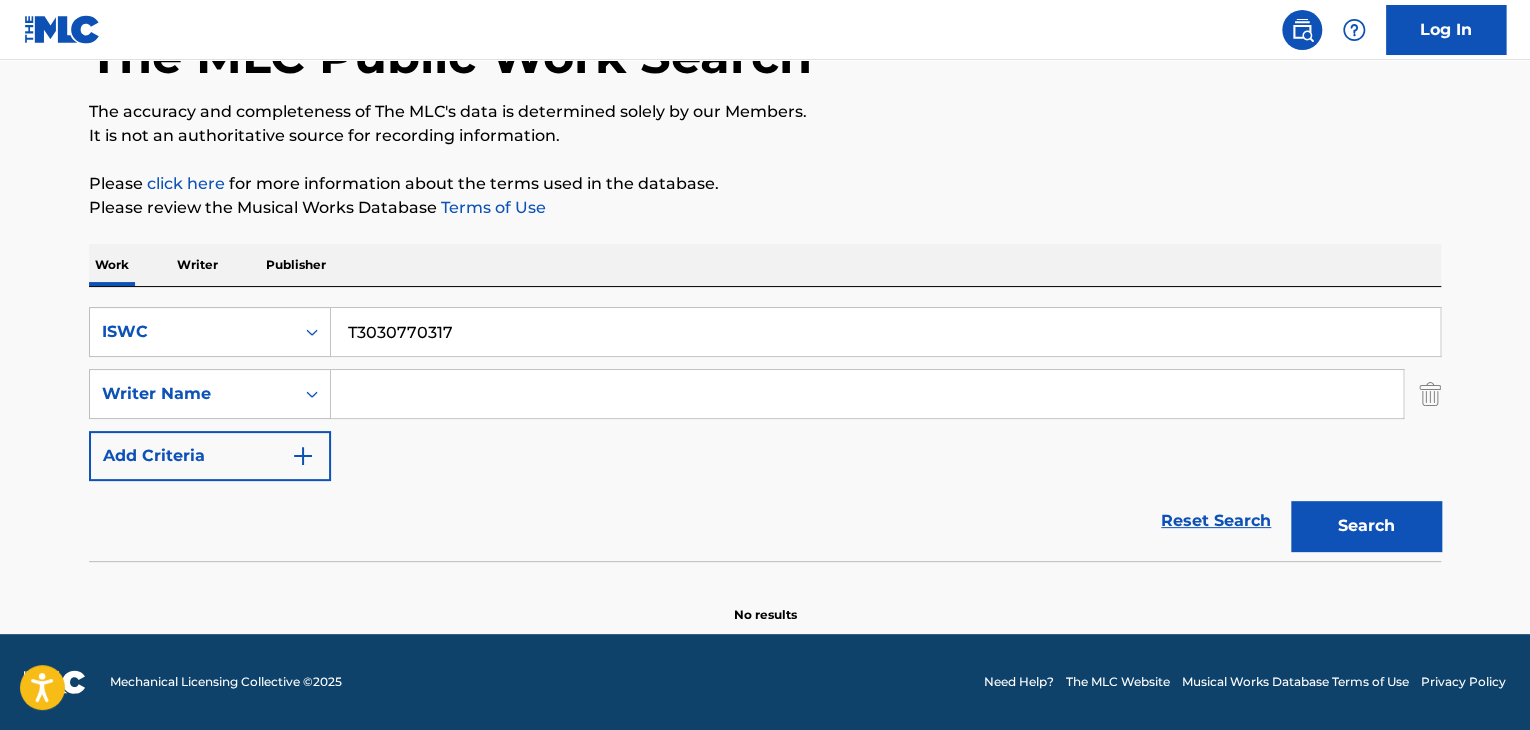 type 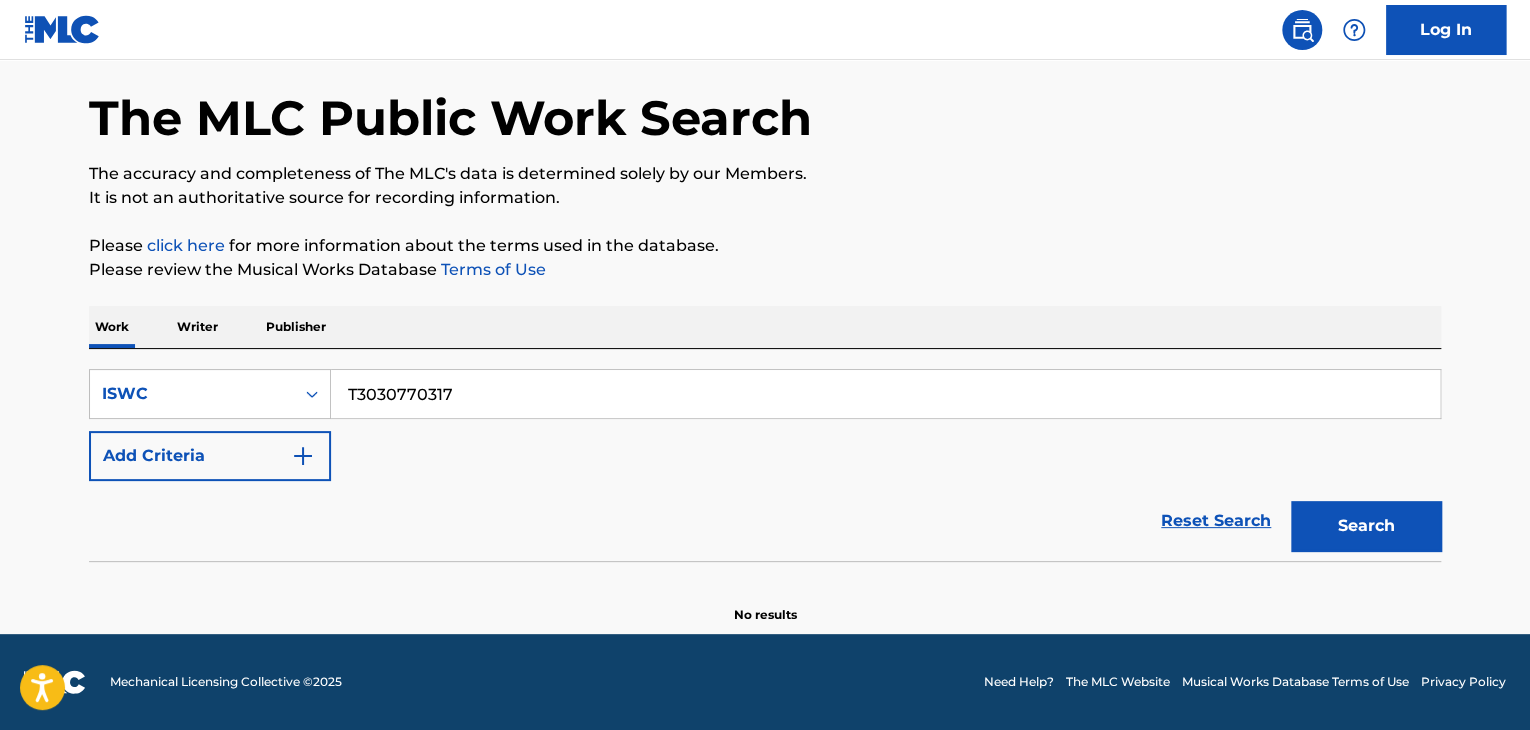 click on "Search" at bounding box center (1366, 526) 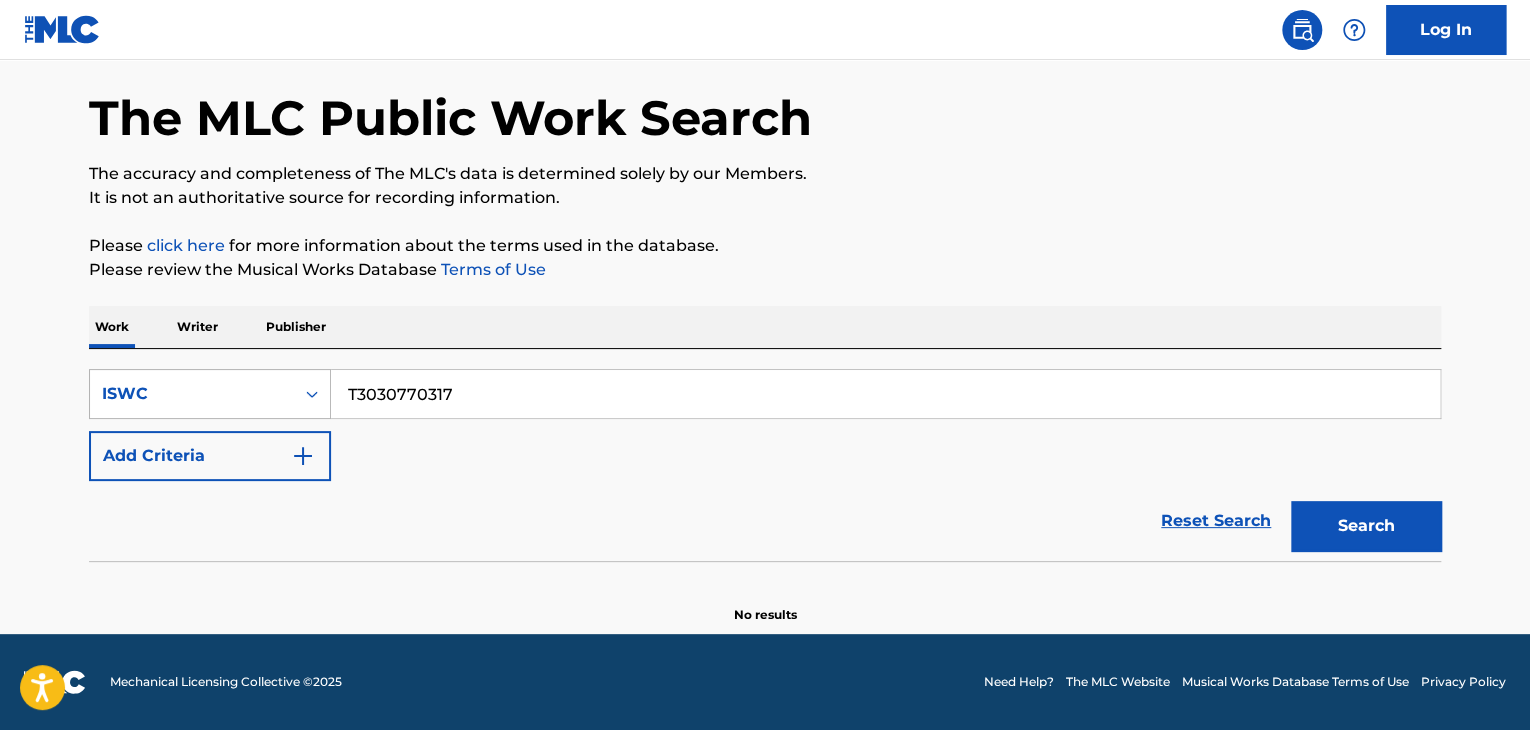 click at bounding box center (312, 394) 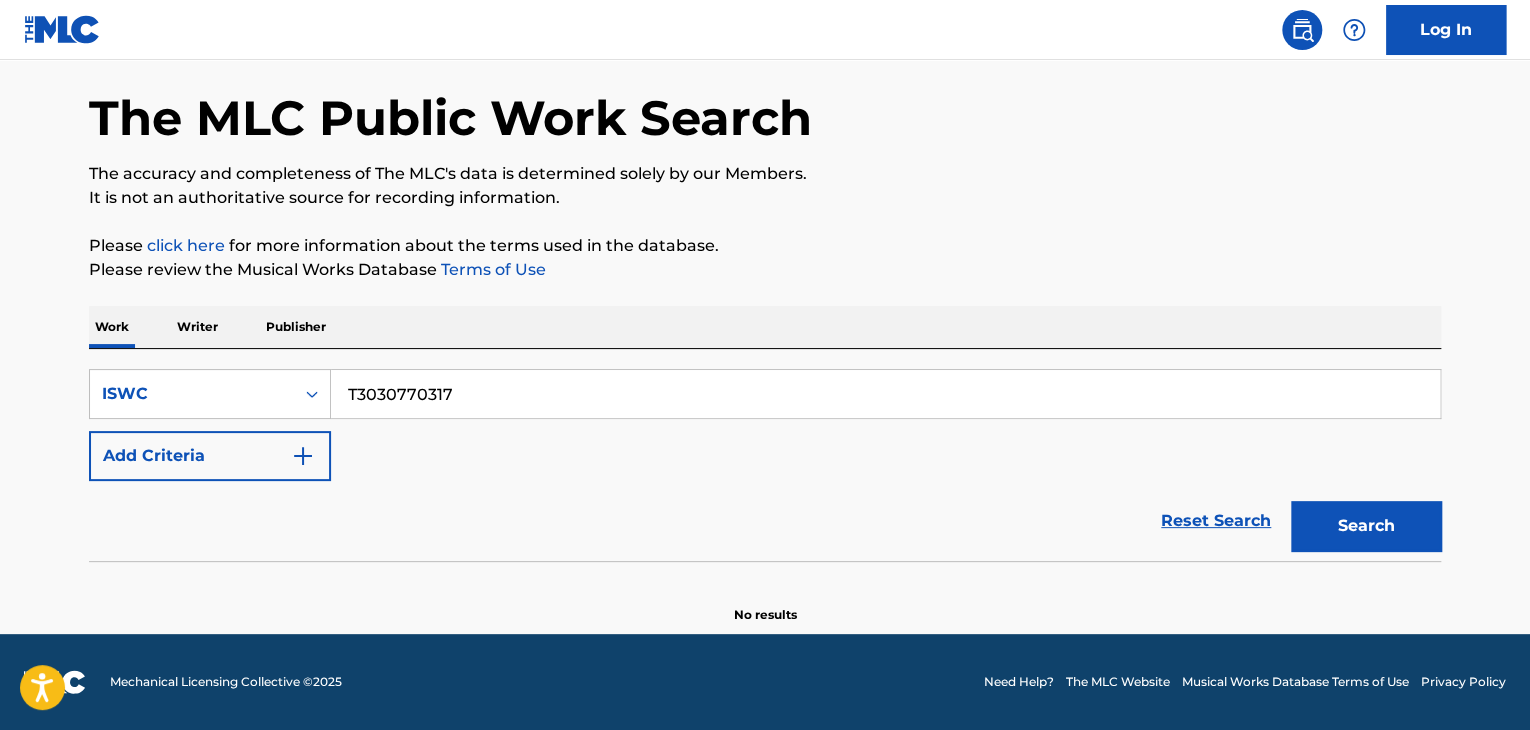click at bounding box center (312, 394) 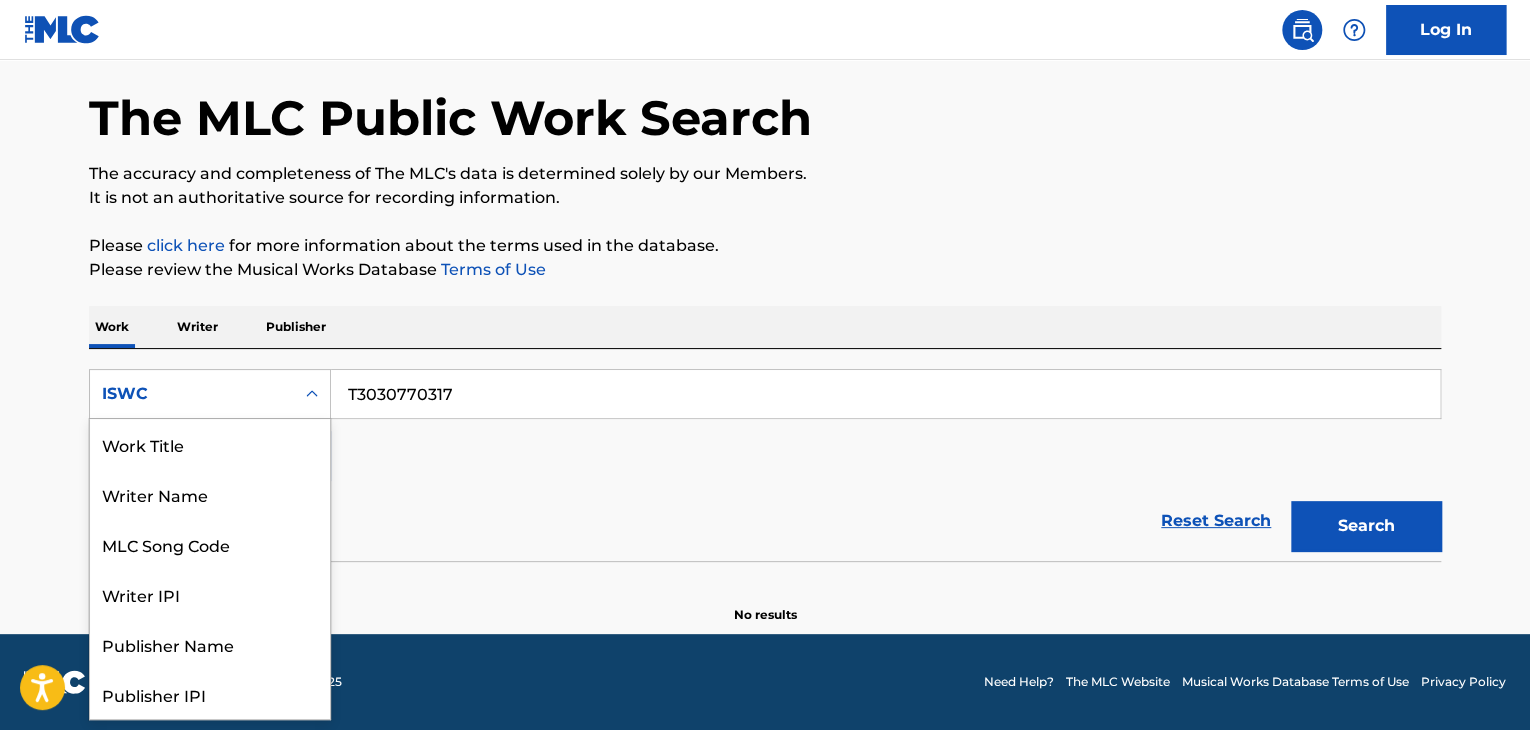 click at bounding box center [312, 394] 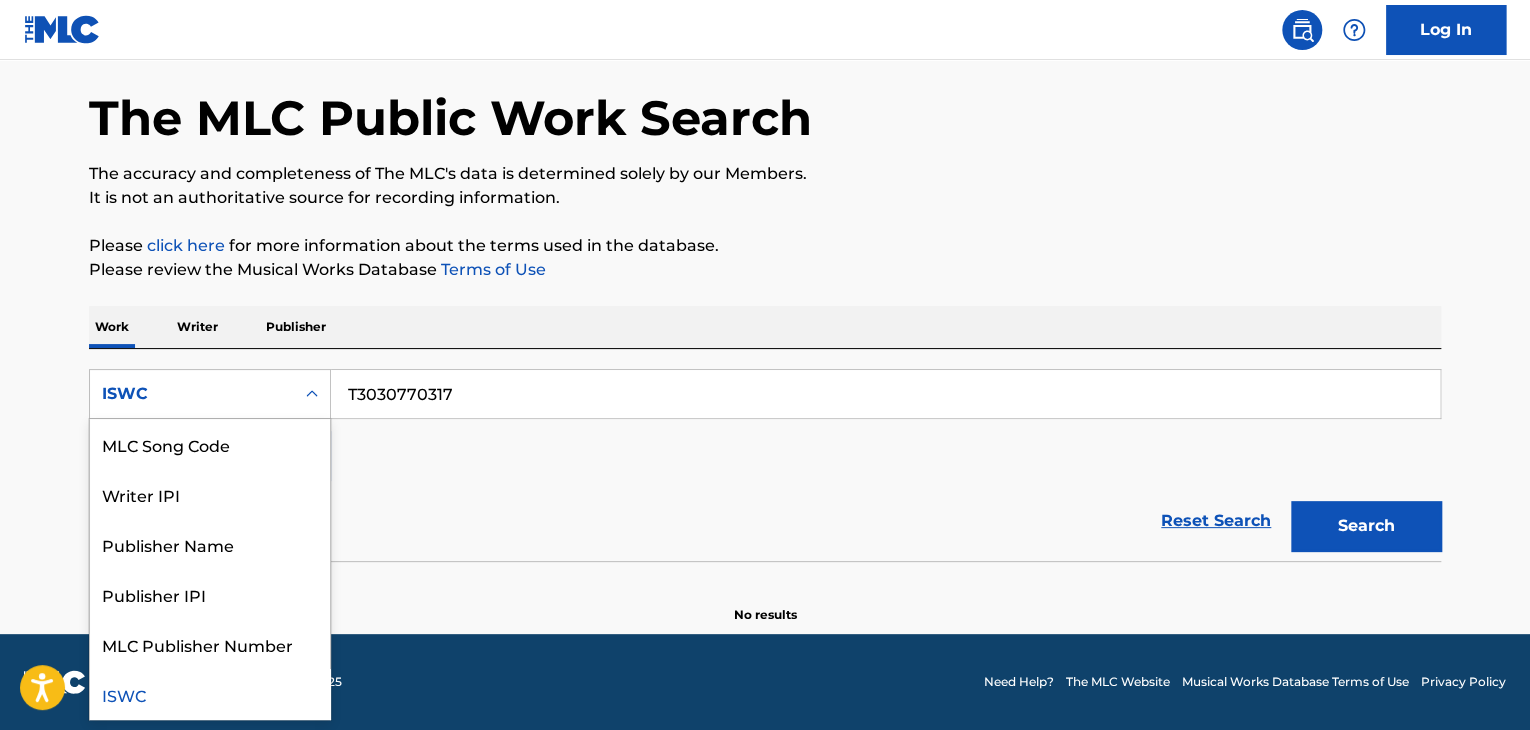 scroll, scrollTop: 0, scrollLeft: 0, axis: both 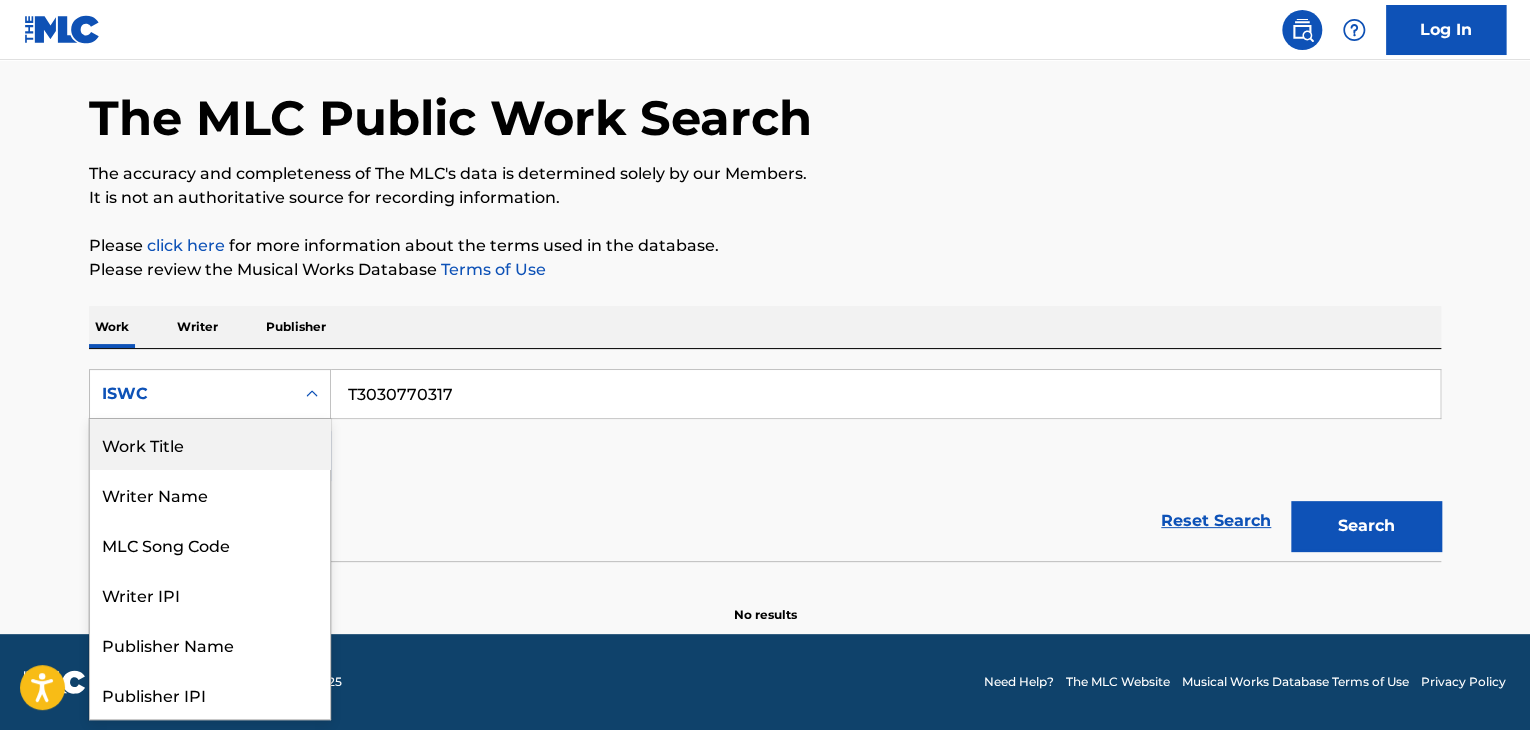 click on "Work Title" at bounding box center [210, 444] 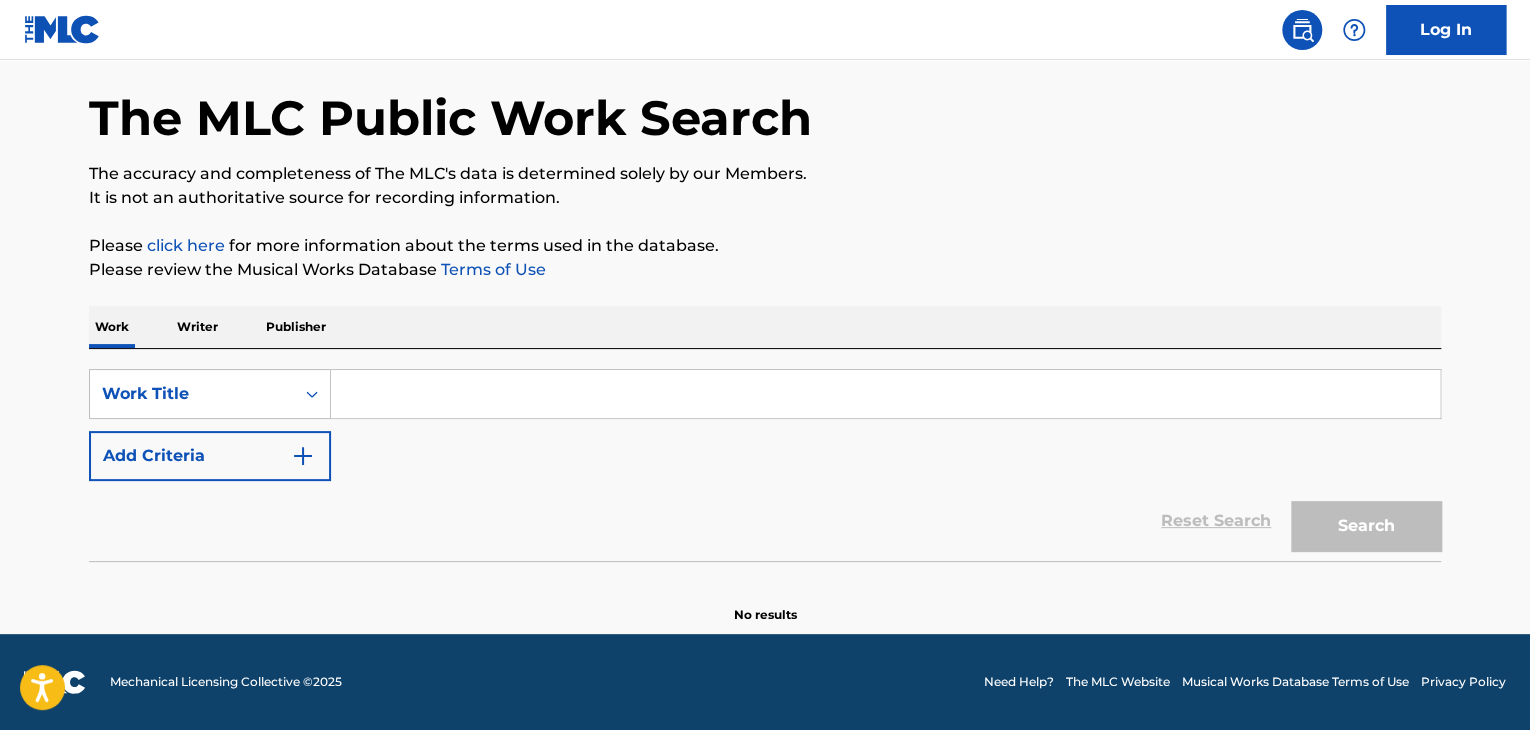click at bounding box center (885, 394) 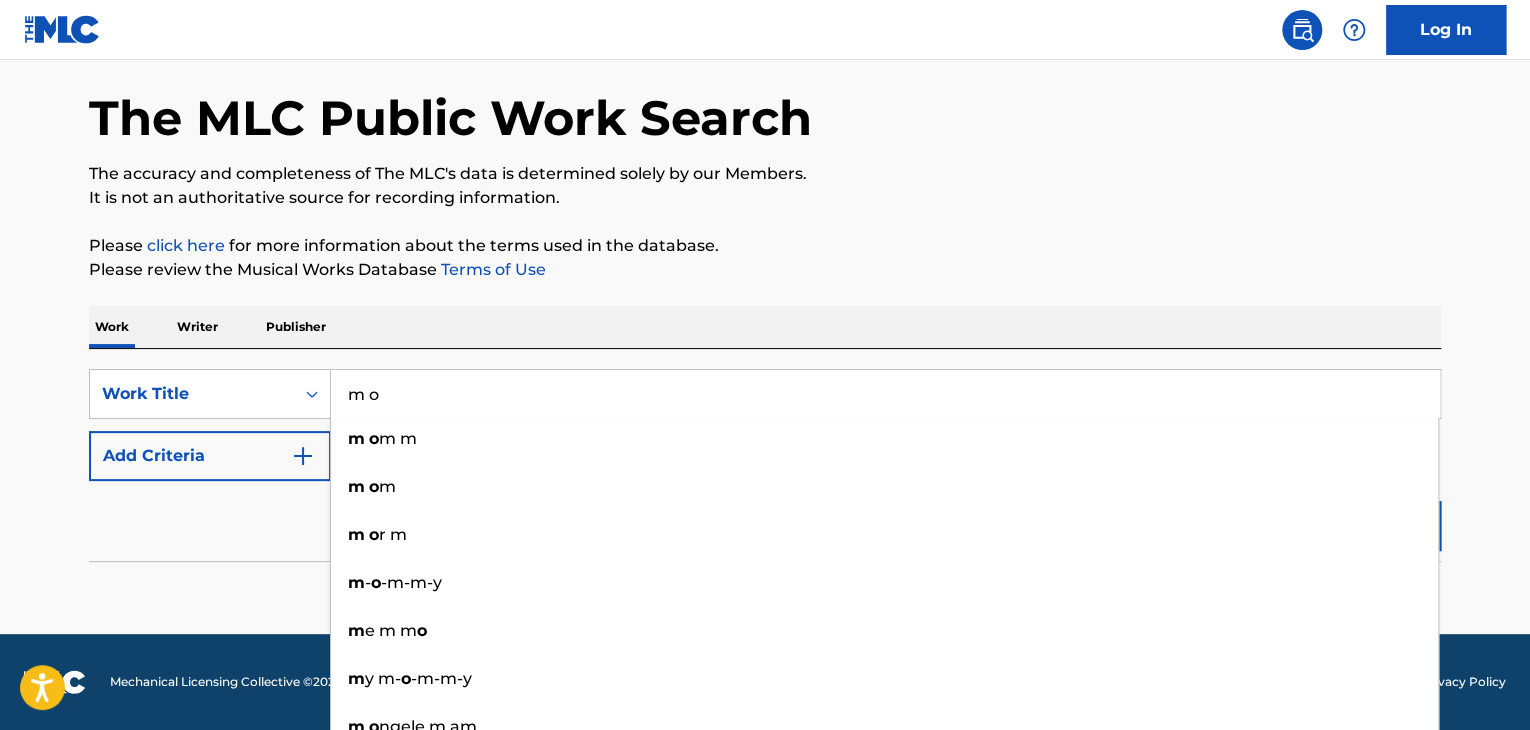 type on "m o" 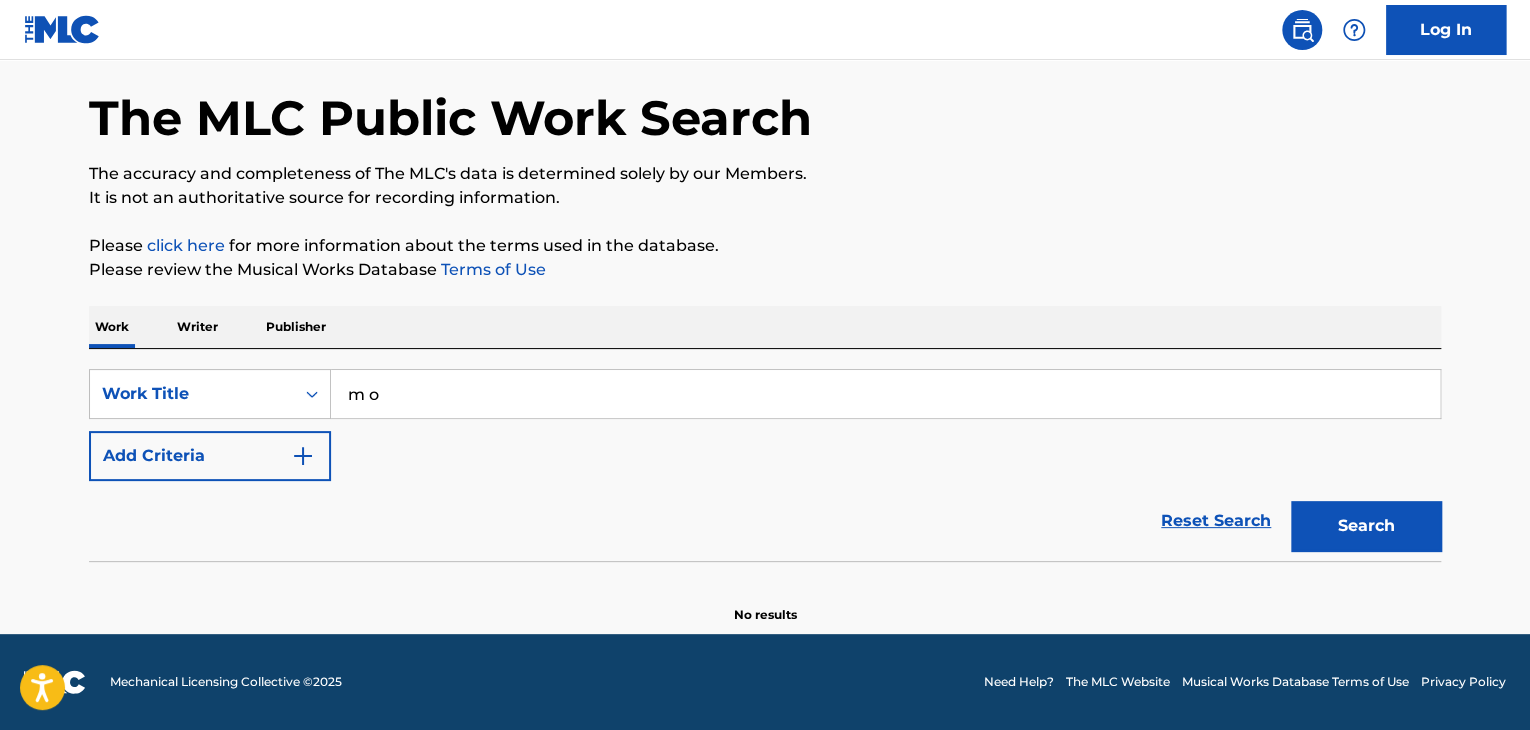 click on "Add Criteria" at bounding box center [210, 456] 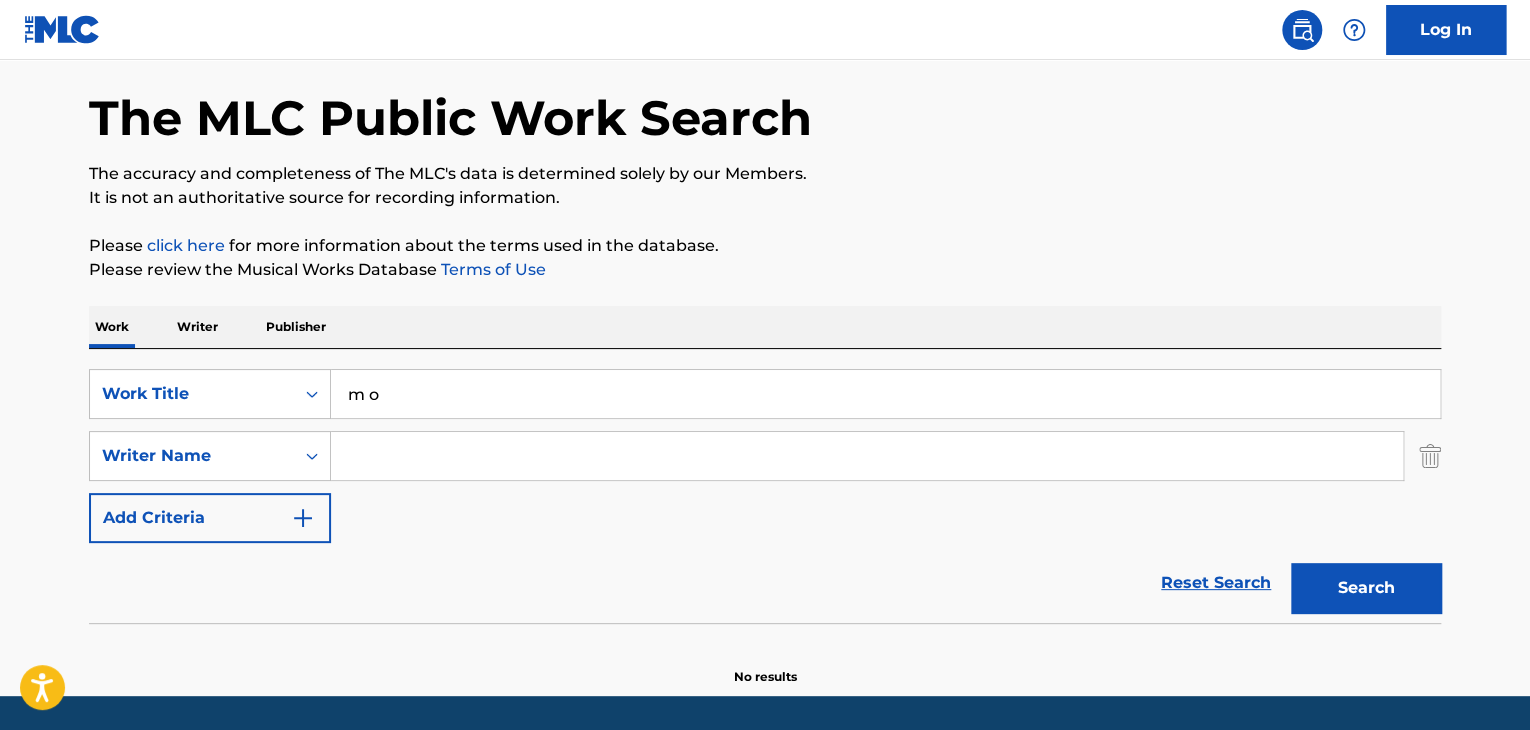 click at bounding box center (867, 456) 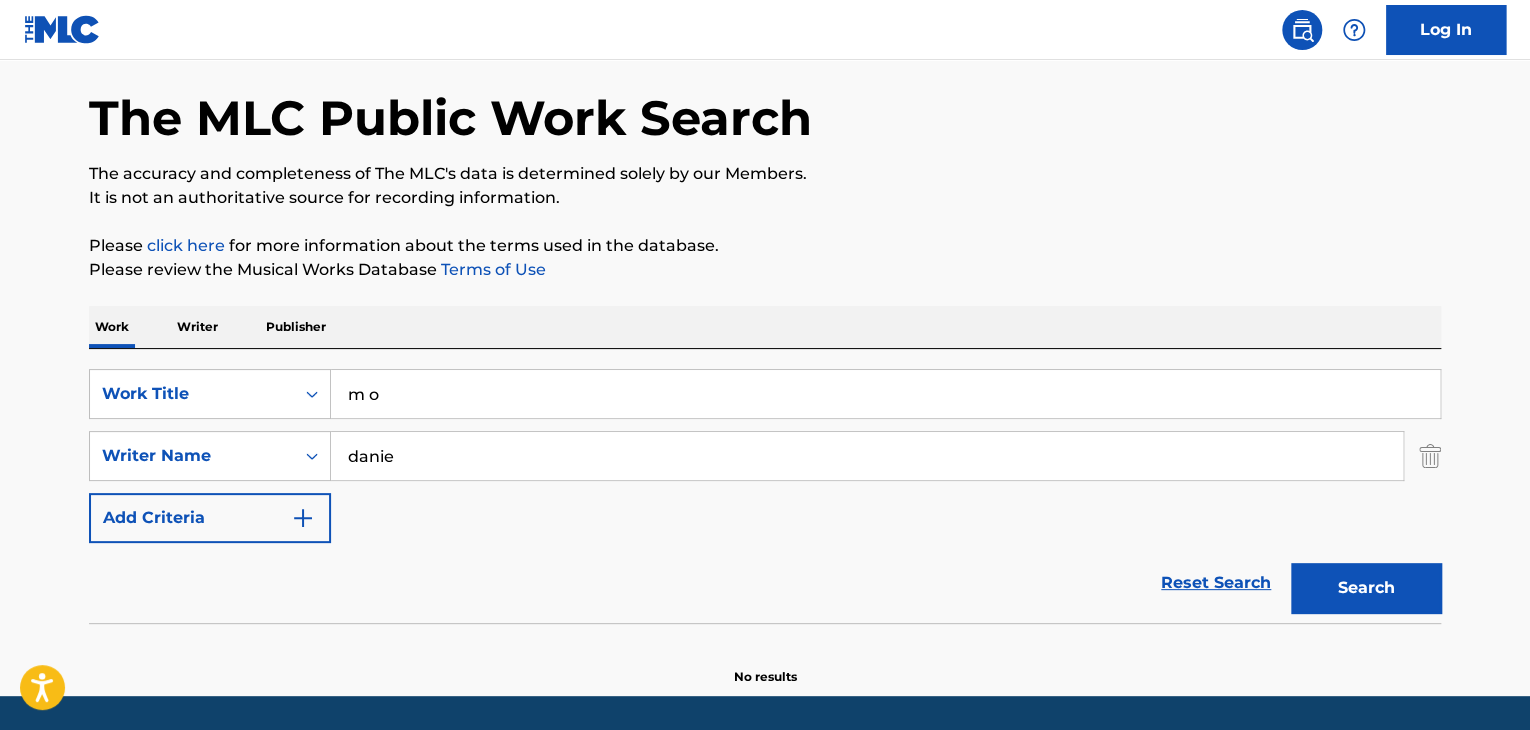 type on "[PERSON_NAME]" 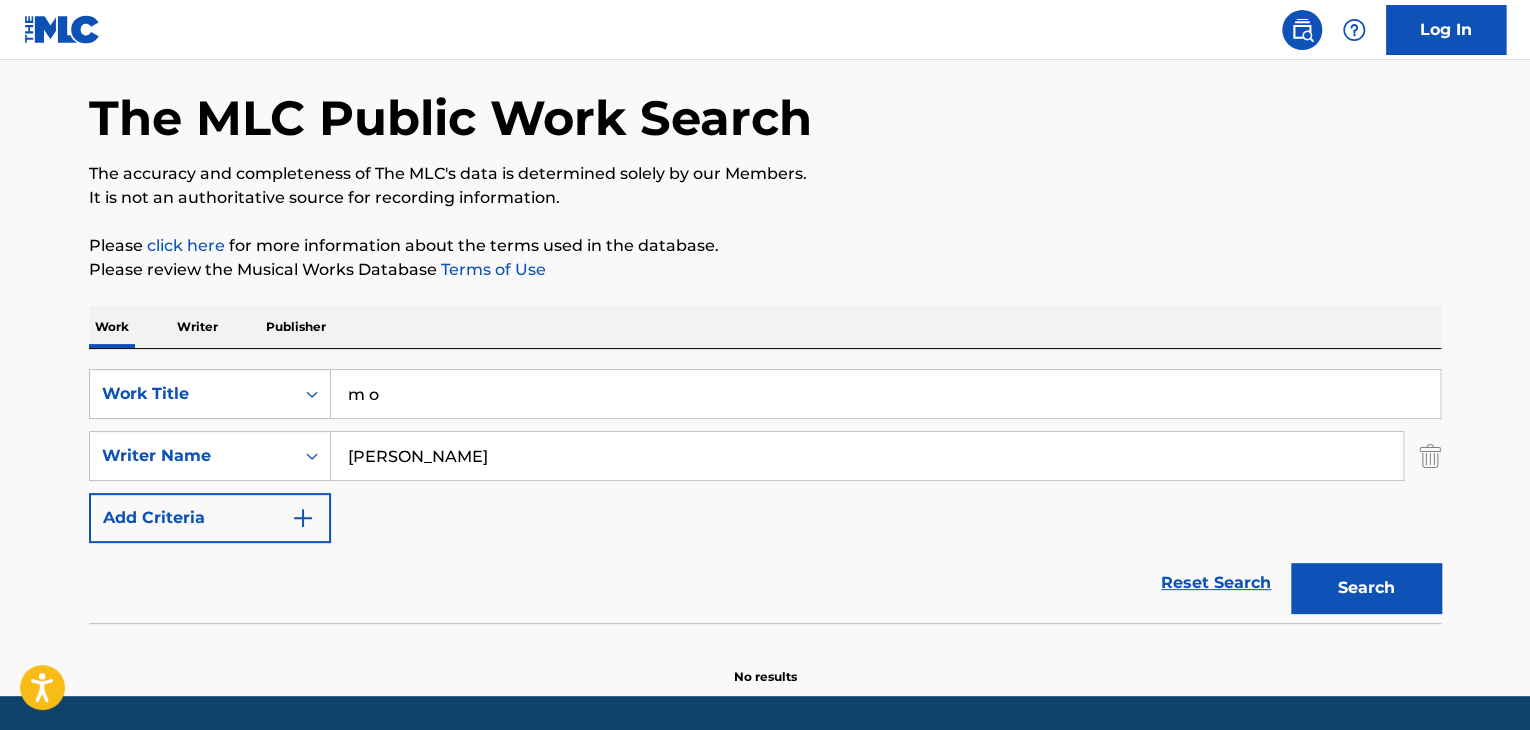 type on "[PERSON_NAME]" 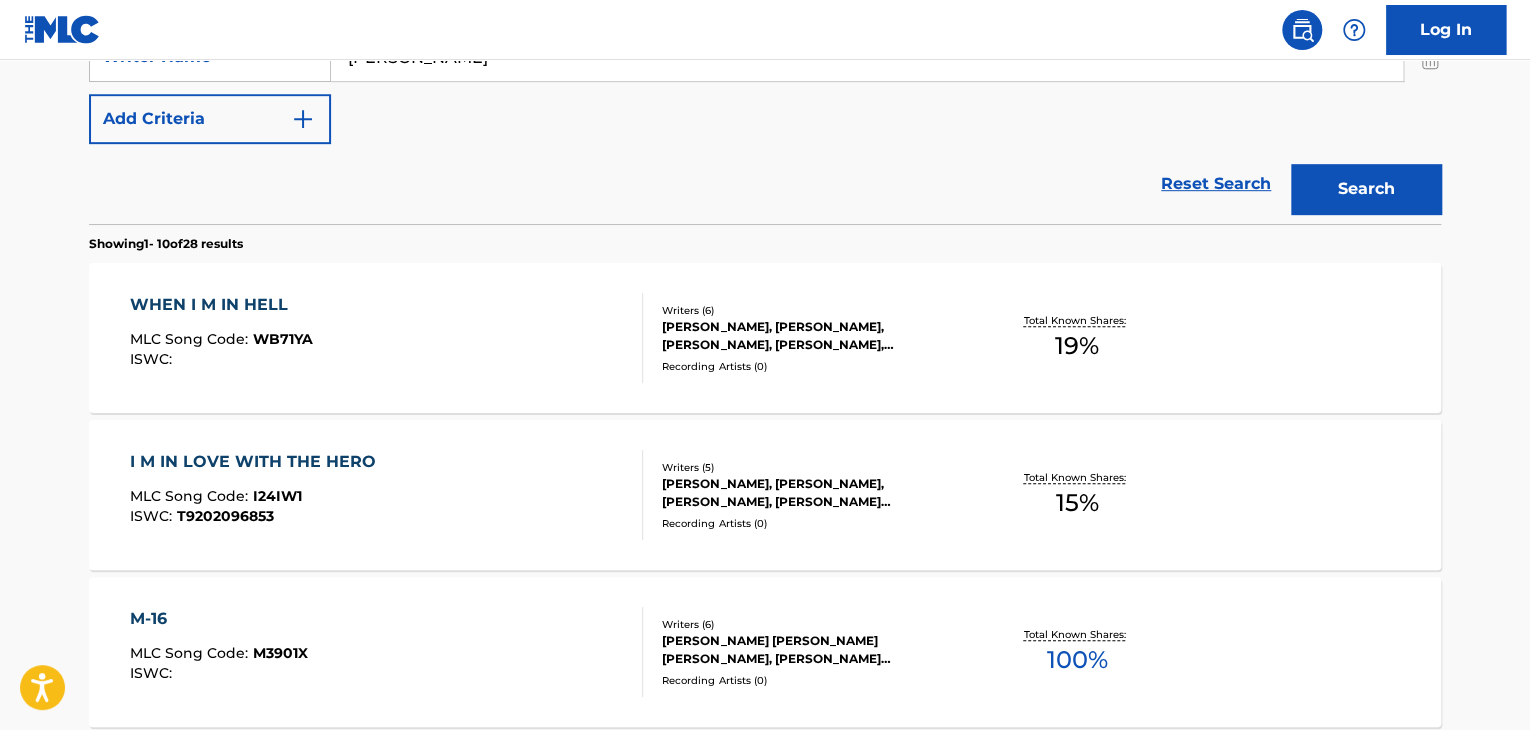scroll, scrollTop: 0, scrollLeft: 0, axis: both 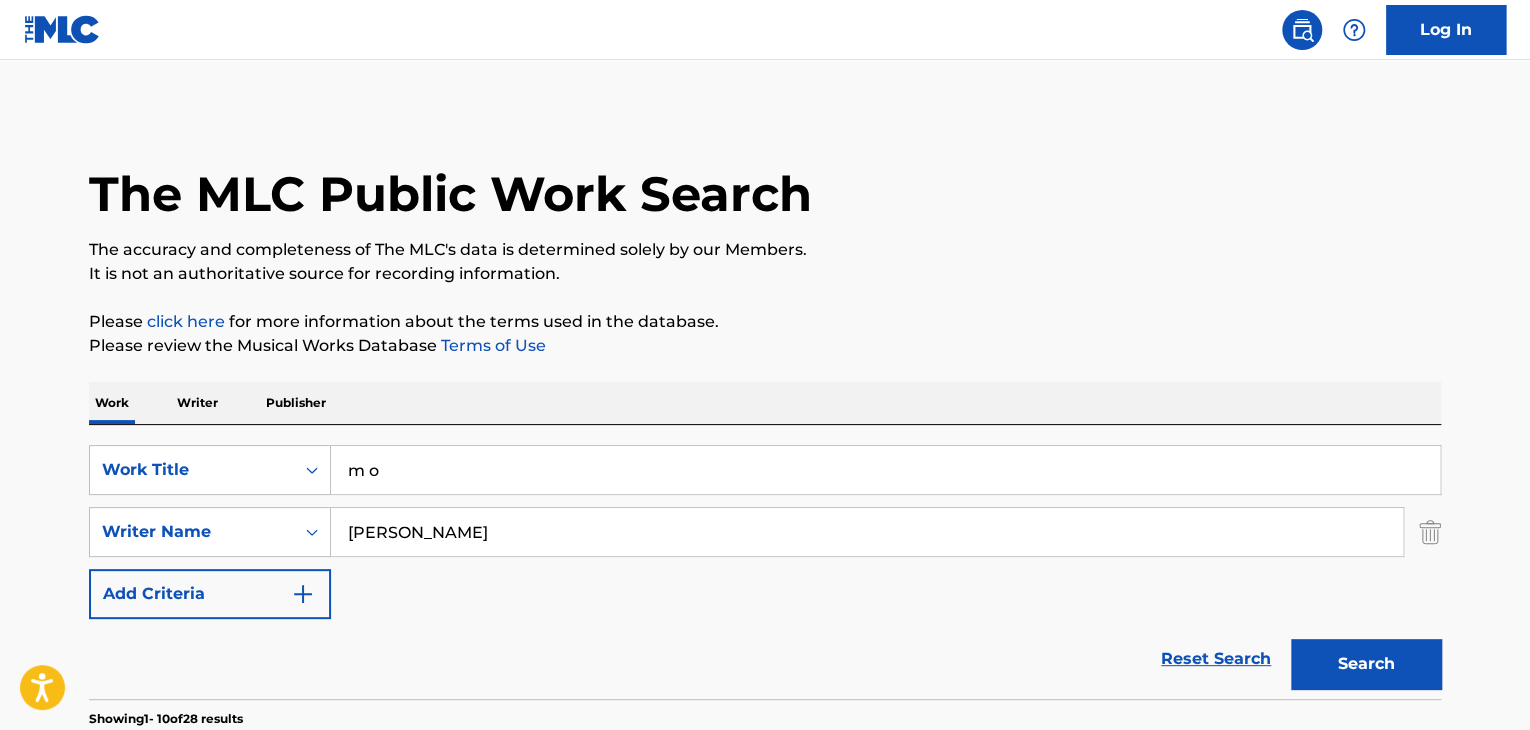 drag, startPoint x: 411, startPoint y: 432, endPoint x: 420, endPoint y: 449, distance: 19.235384 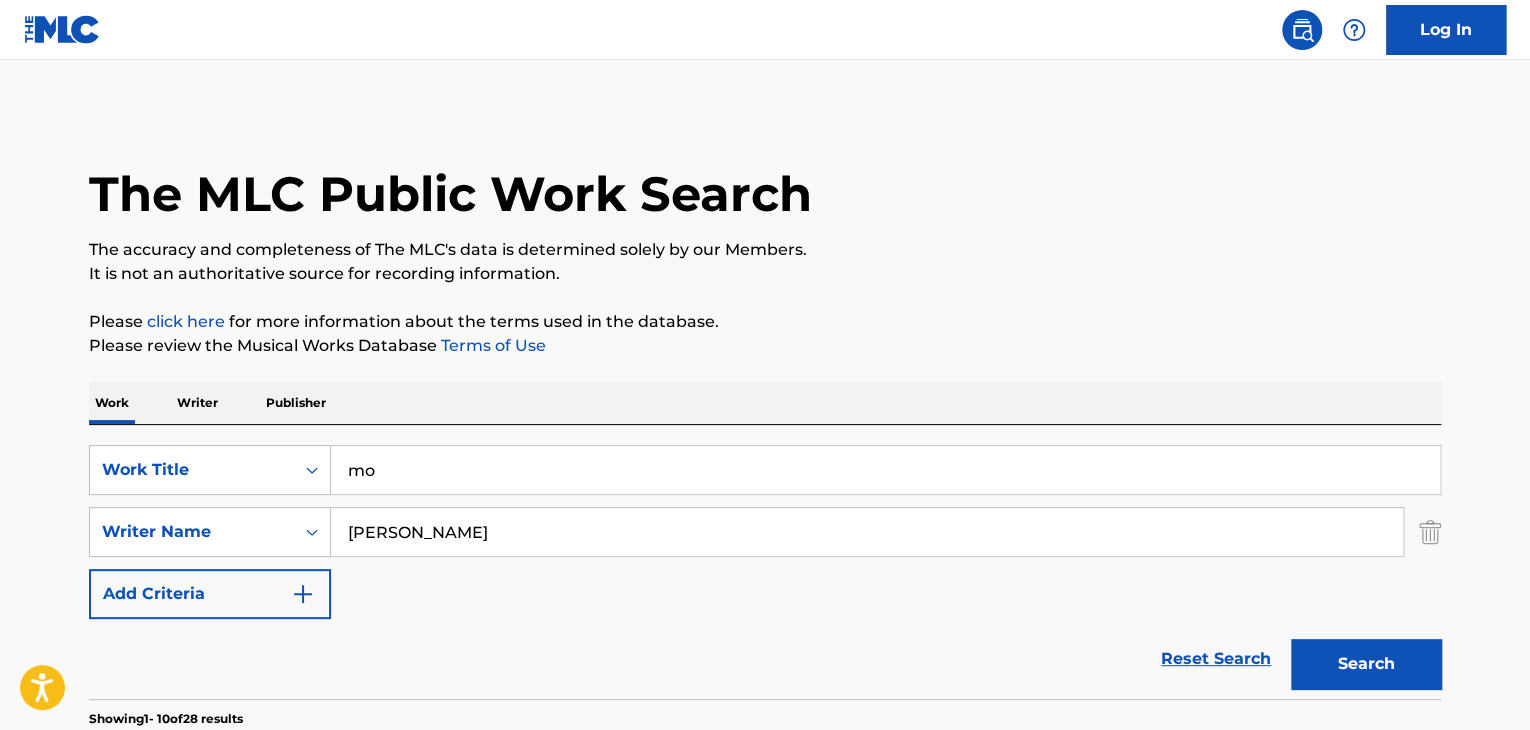 type on "mo" 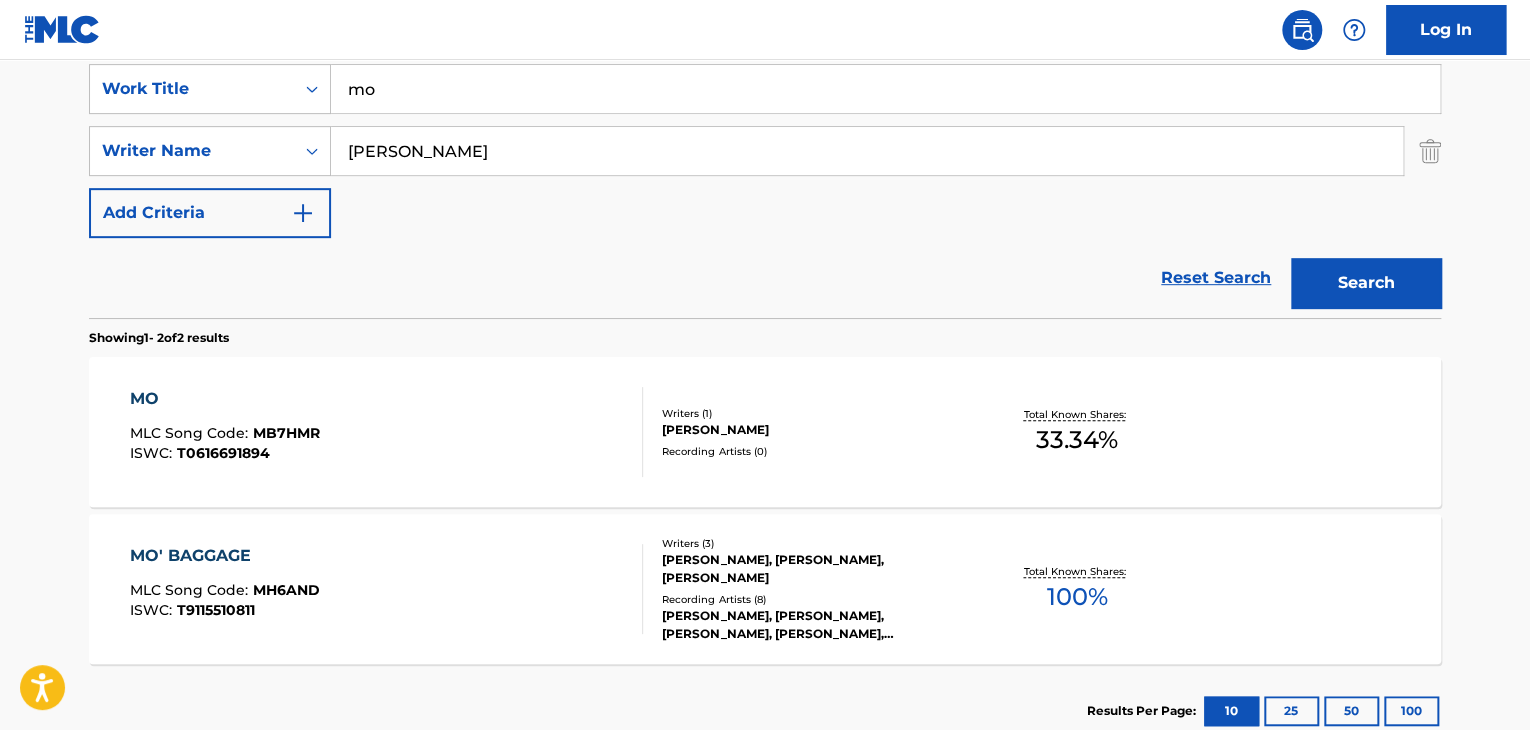 scroll, scrollTop: 382, scrollLeft: 0, axis: vertical 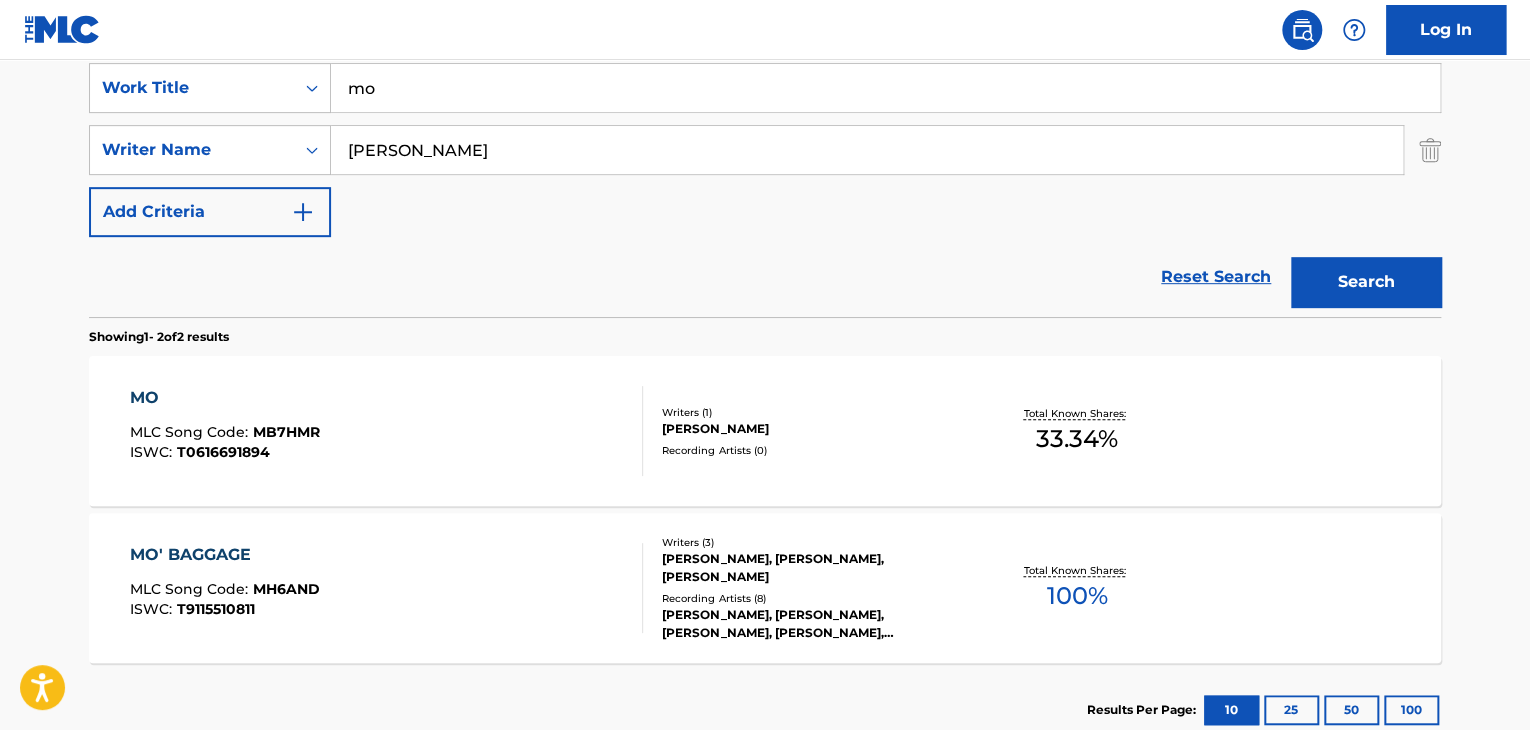 click on "MO MLC Song Code : MB7HMR ISWC : T0616691894" at bounding box center [387, 431] 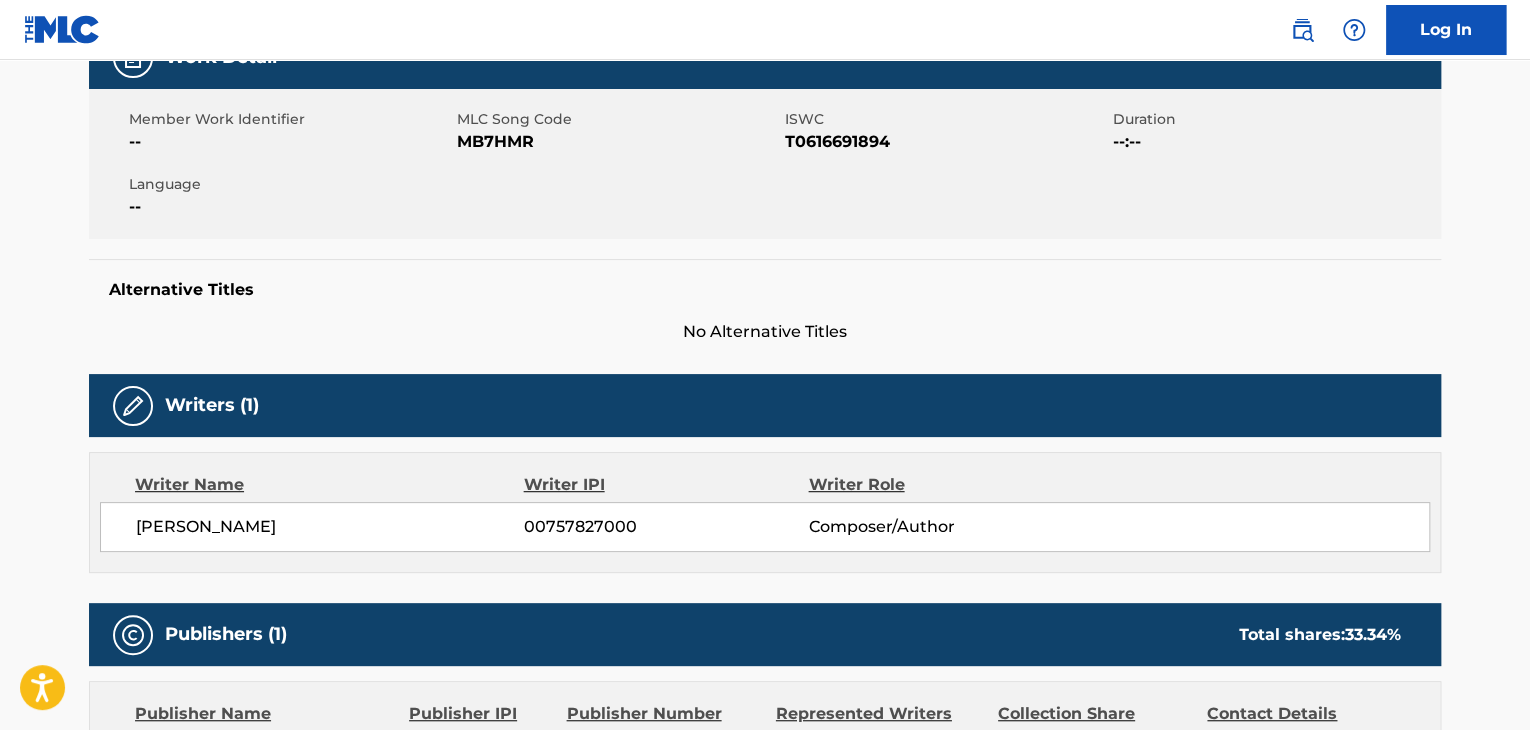 scroll, scrollTop: 523, scrollLeft: 0, axis: vertical 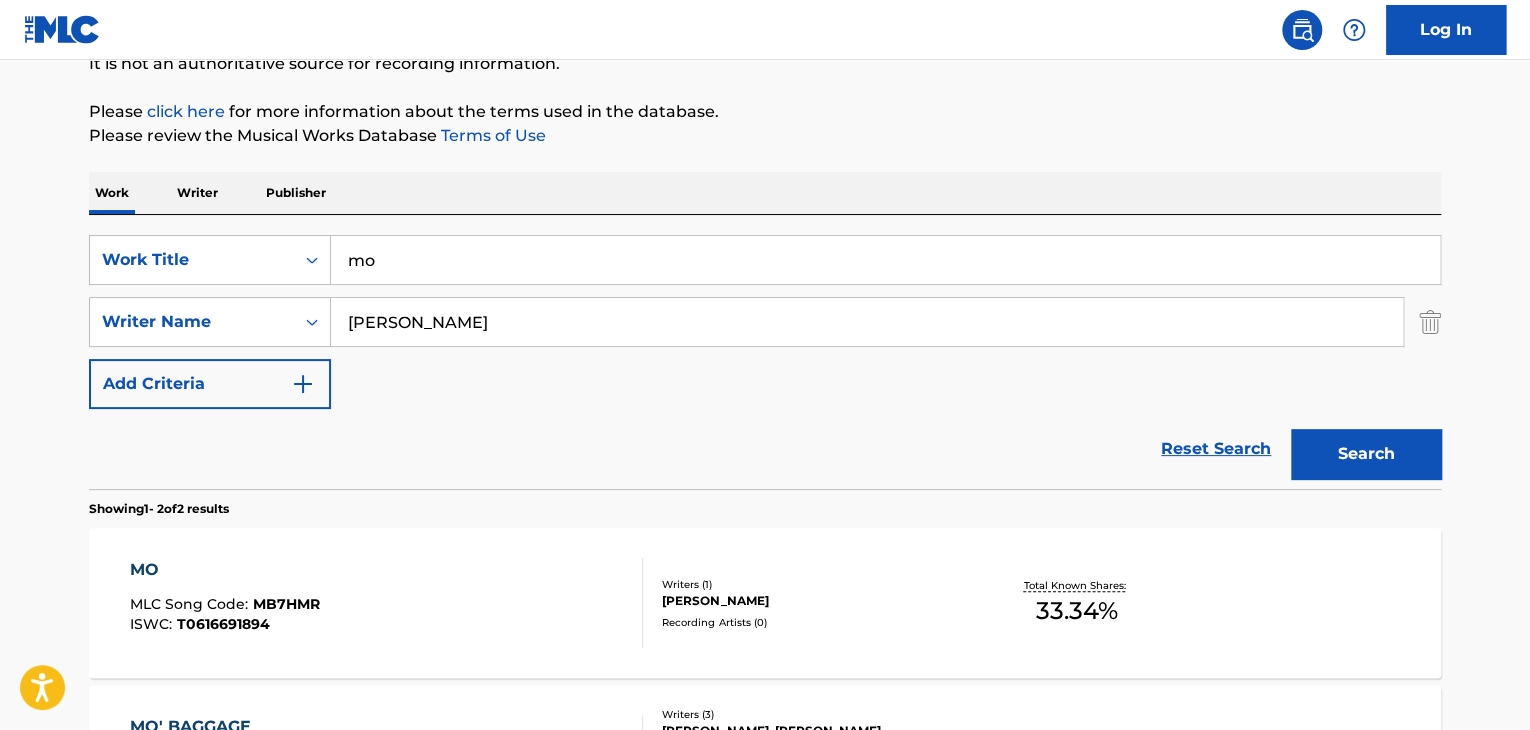 click on "mo" at bounding box center (885, 260) 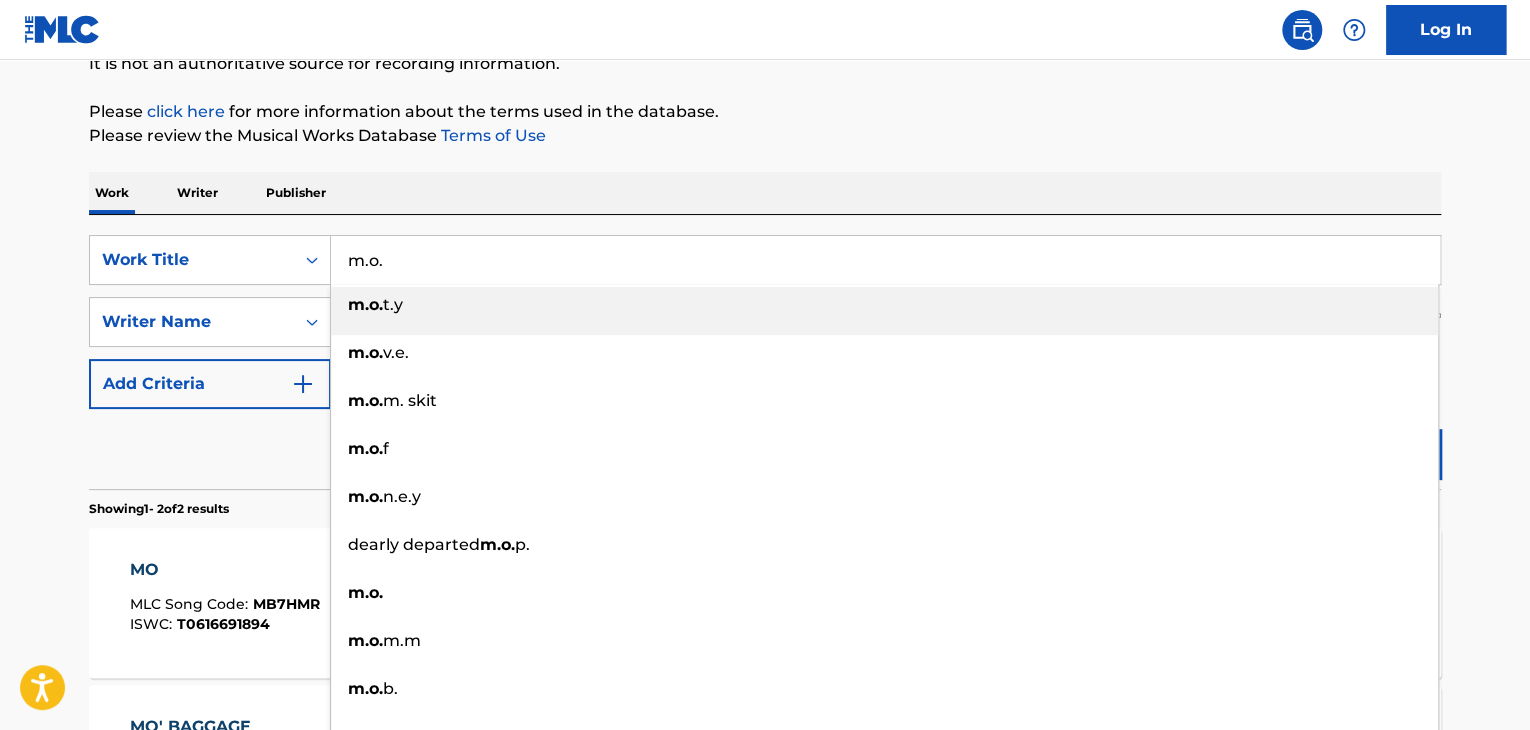 type on "m.o." 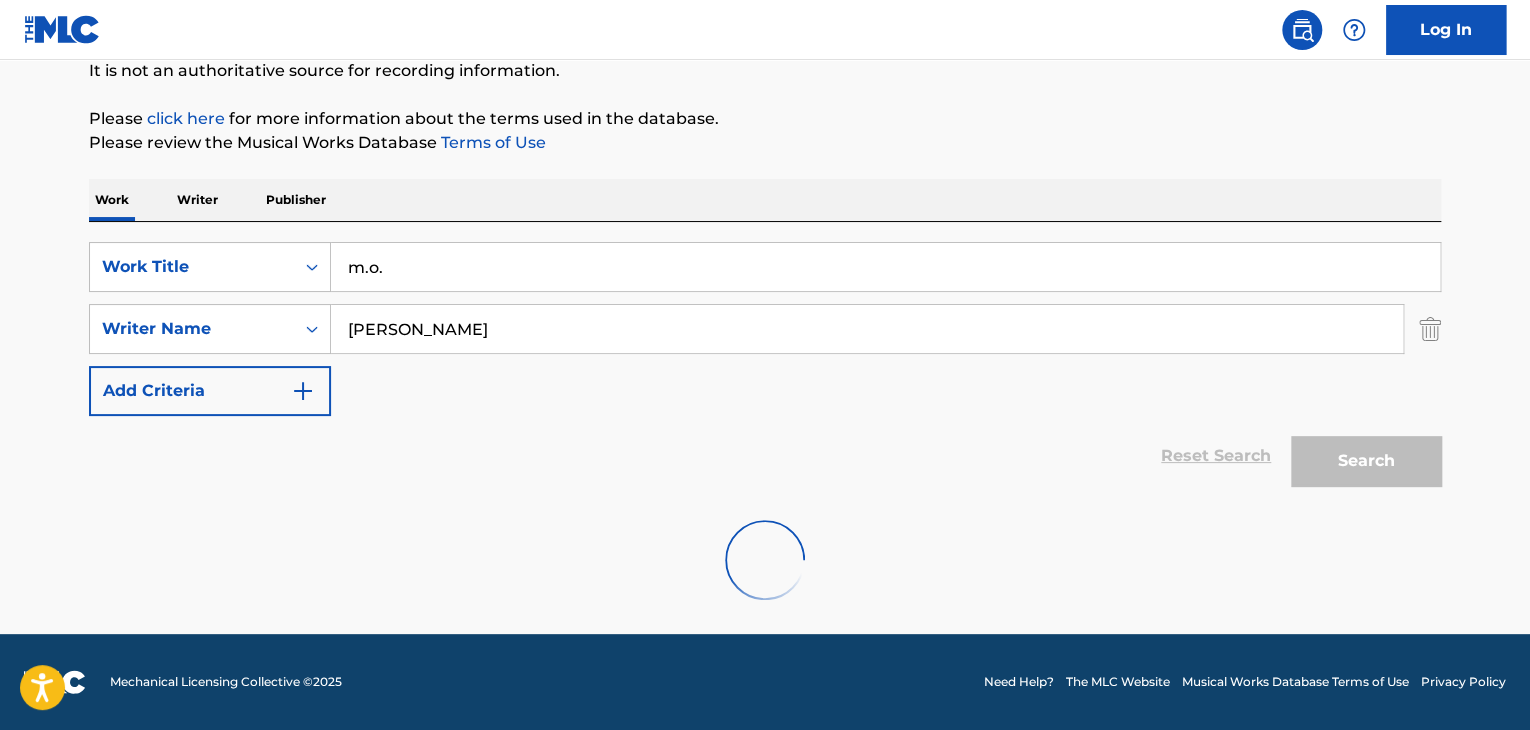scroll, scrollTop: 210, scrollLeft: 0, axis: vertical 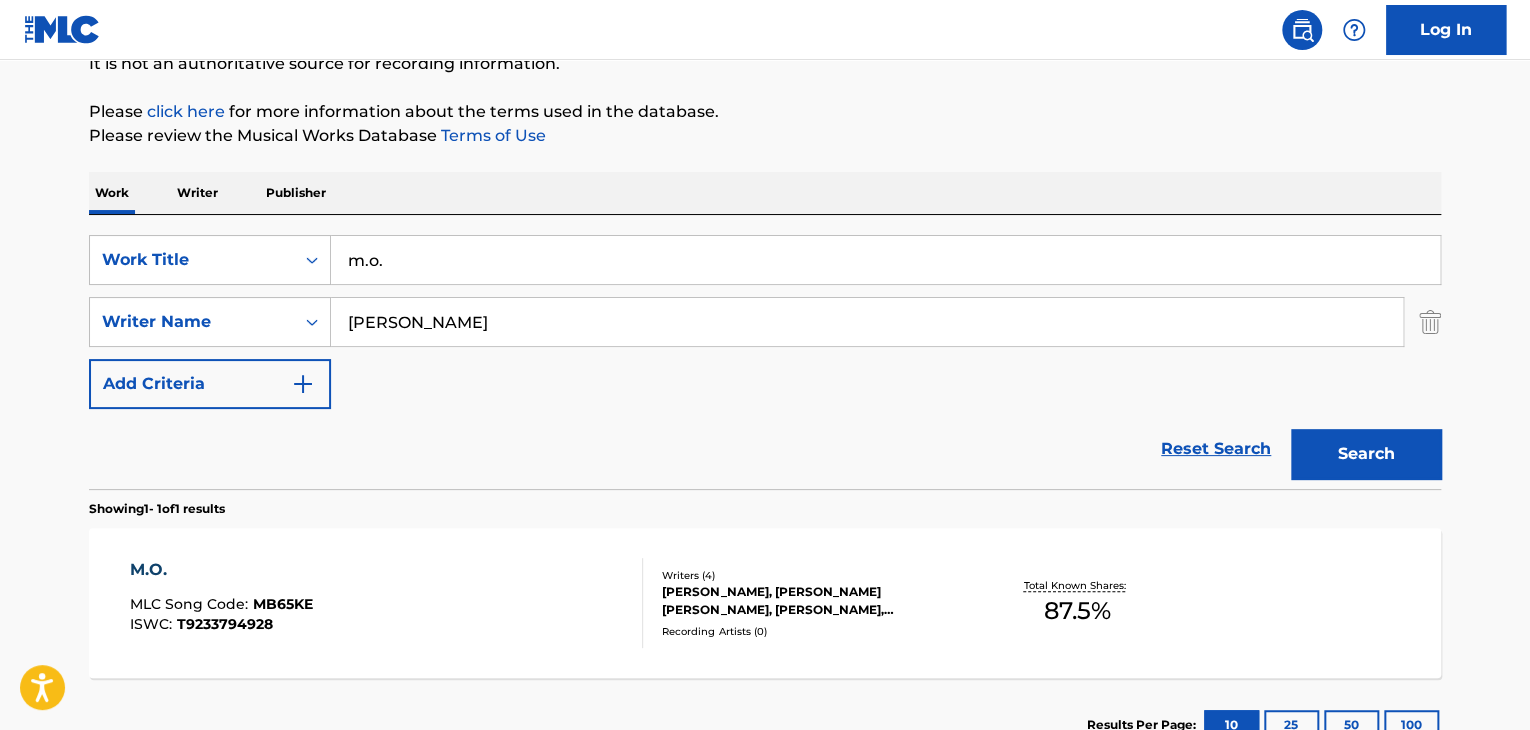 click on "M.O. MLC Song Code : MB65KE ISWC : T9233794928 Writers ( 4 ) [PERSON_NAME], [PERSON_NAME] [PERSON_NAME], [PERSON_NAME], [PERSON_NAME] [PERSON_NAME] Recording Artists ( 0 ) Total Known Shares: 87.5 %" at bounding box center [765, 603] 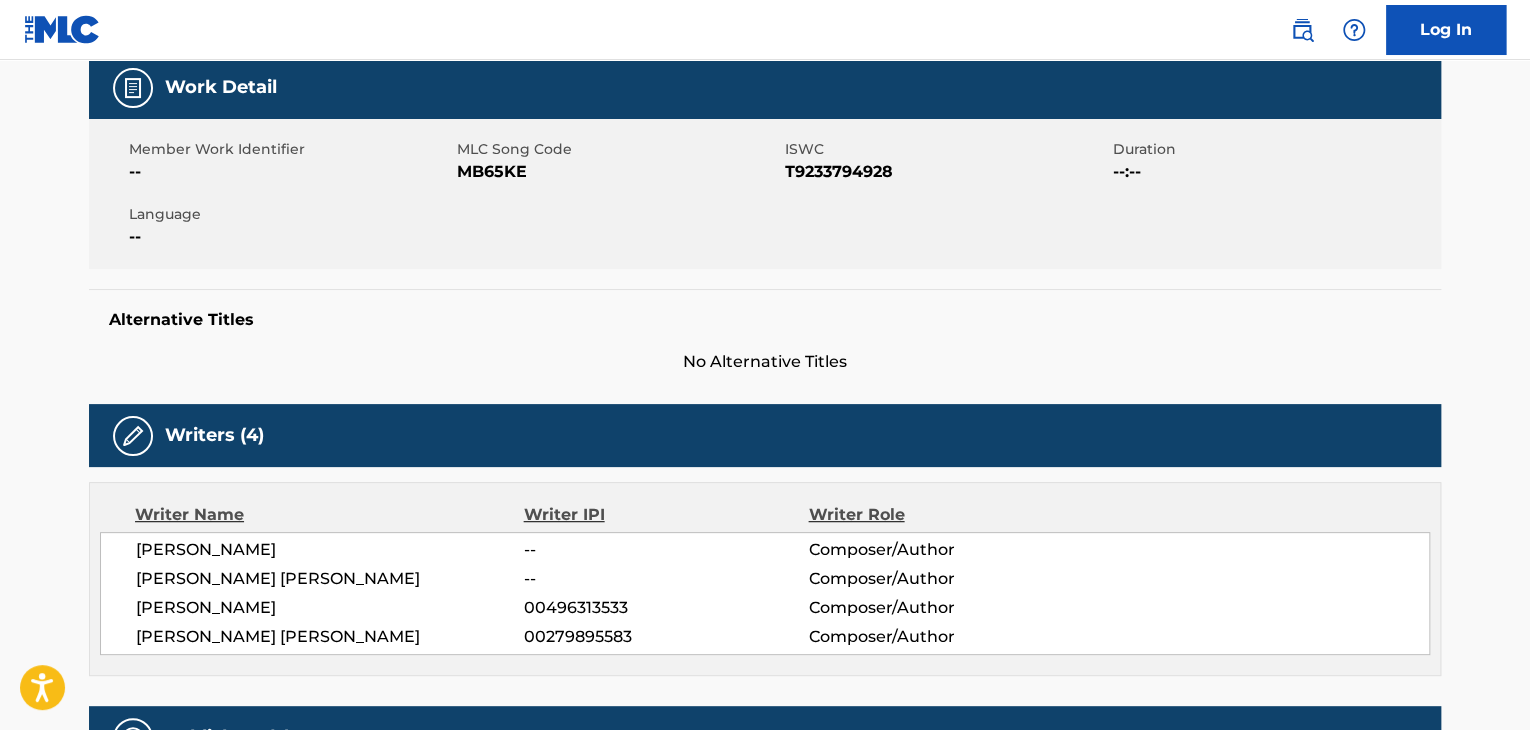 scroll, scrollTop: 288, scrollLeft: 0, axis: vertical 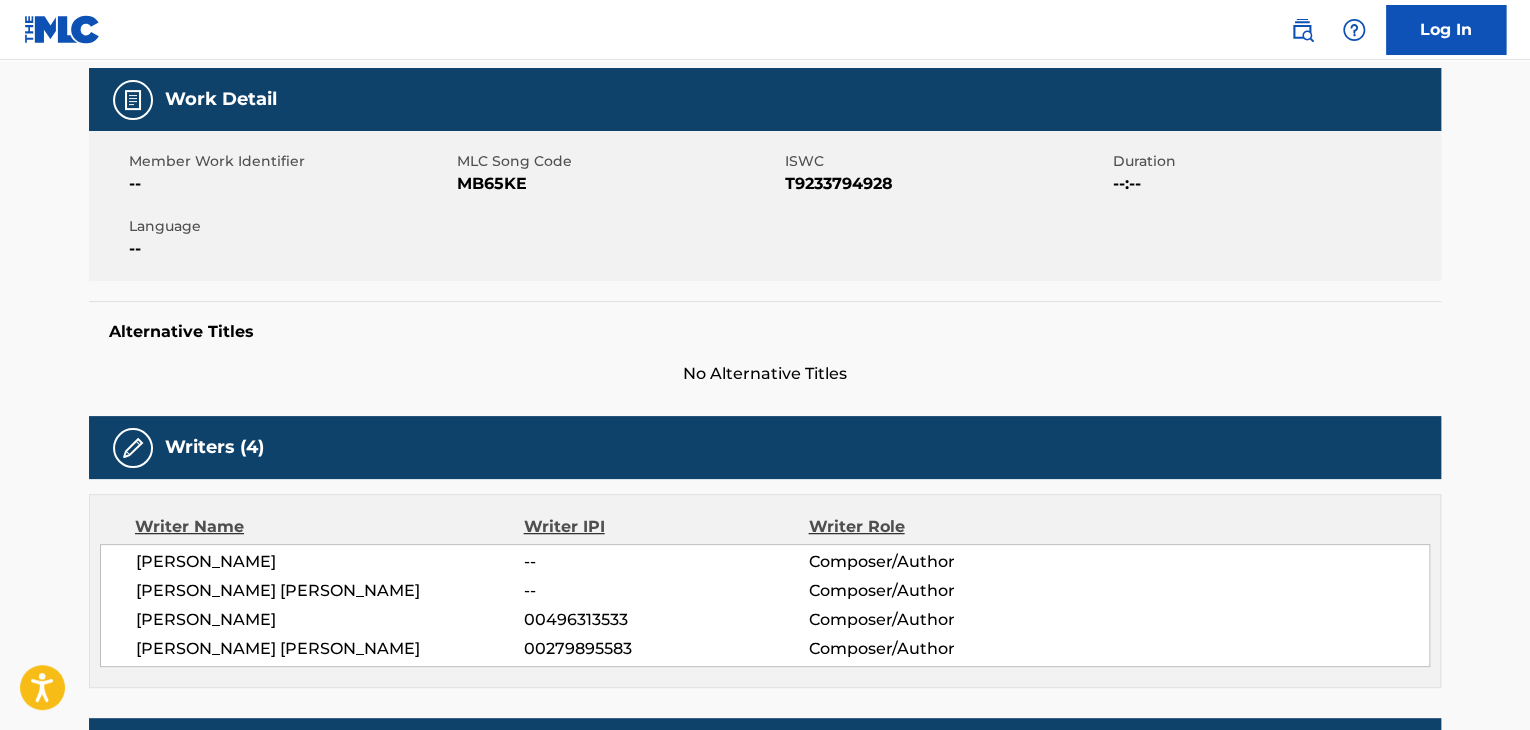 click on "T9233794928" at bounding box center [946, 184] 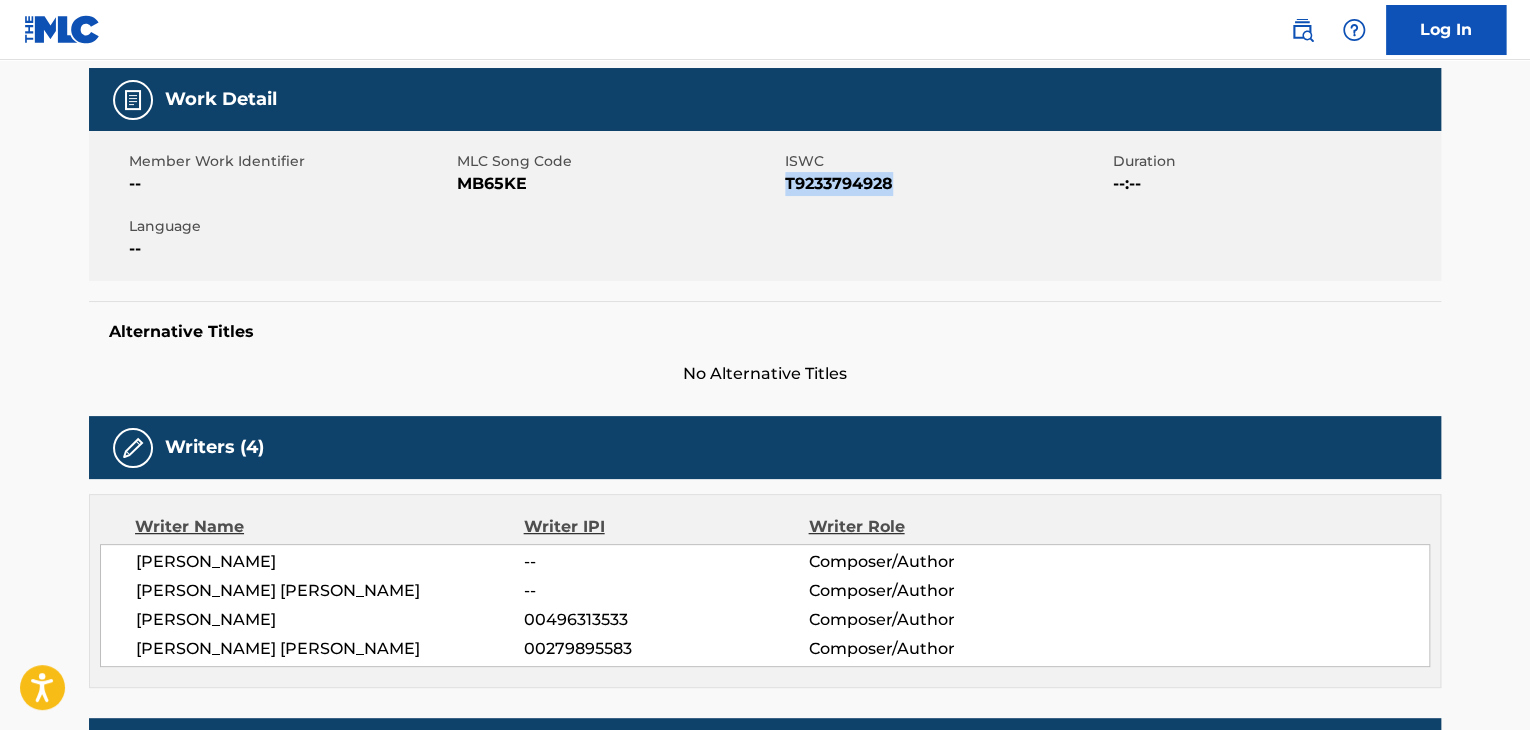 click on "T9233794928" at bounding box center [946, 184] 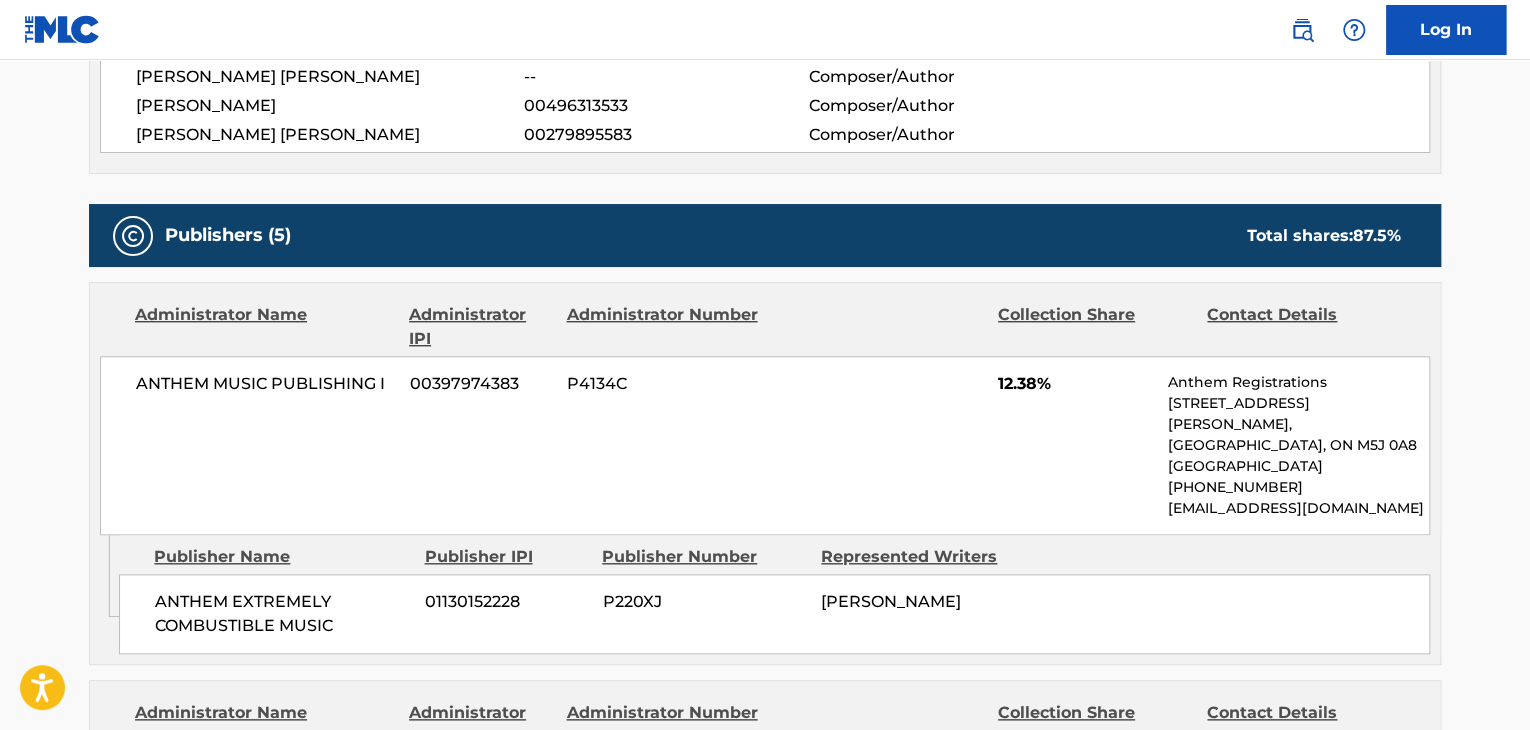 scroll, scrollTop: 0, scrollLeft: 0, axis: both 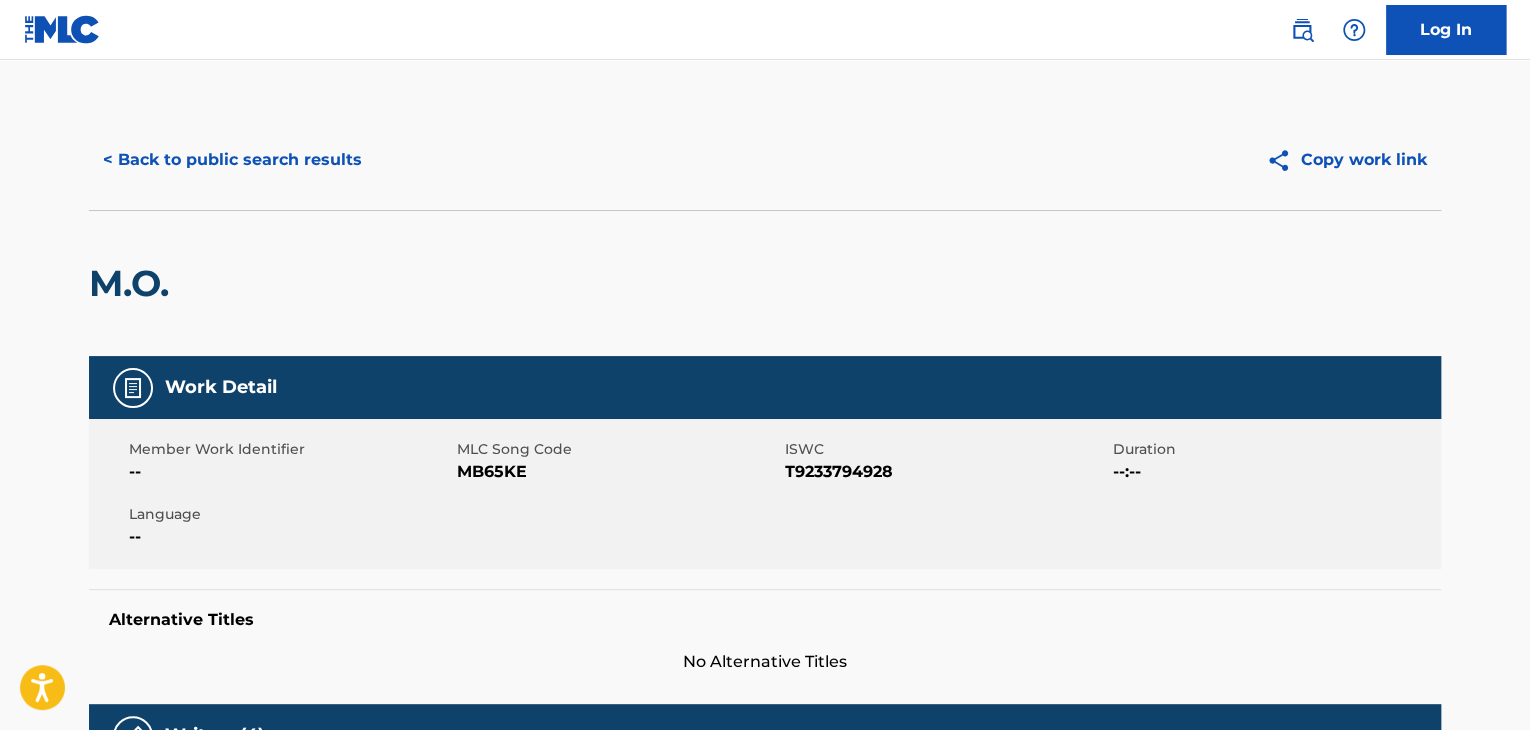 click on "MB65KE" at bounding box center (618, 472) 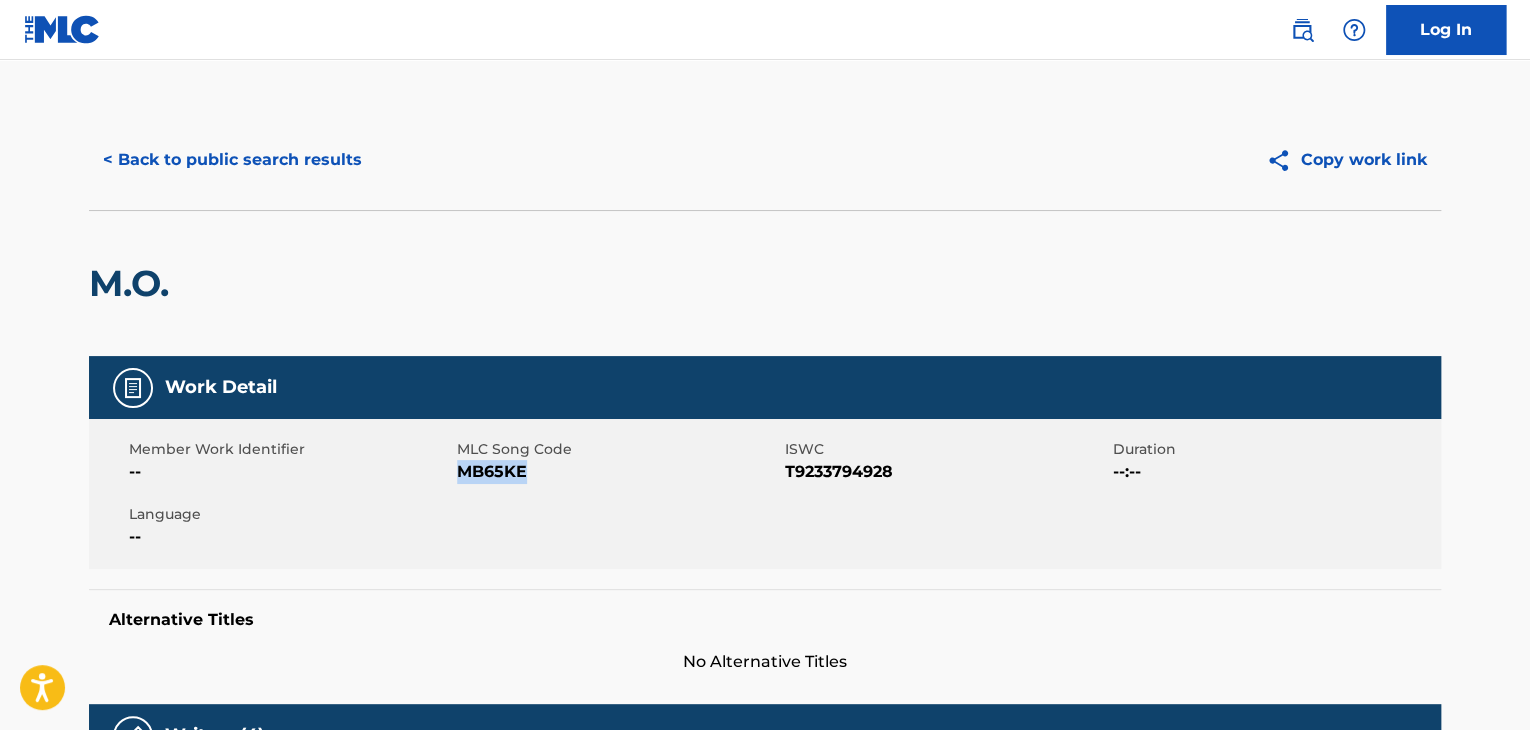 click on "MB65KE" at bounding box center (618, 472) 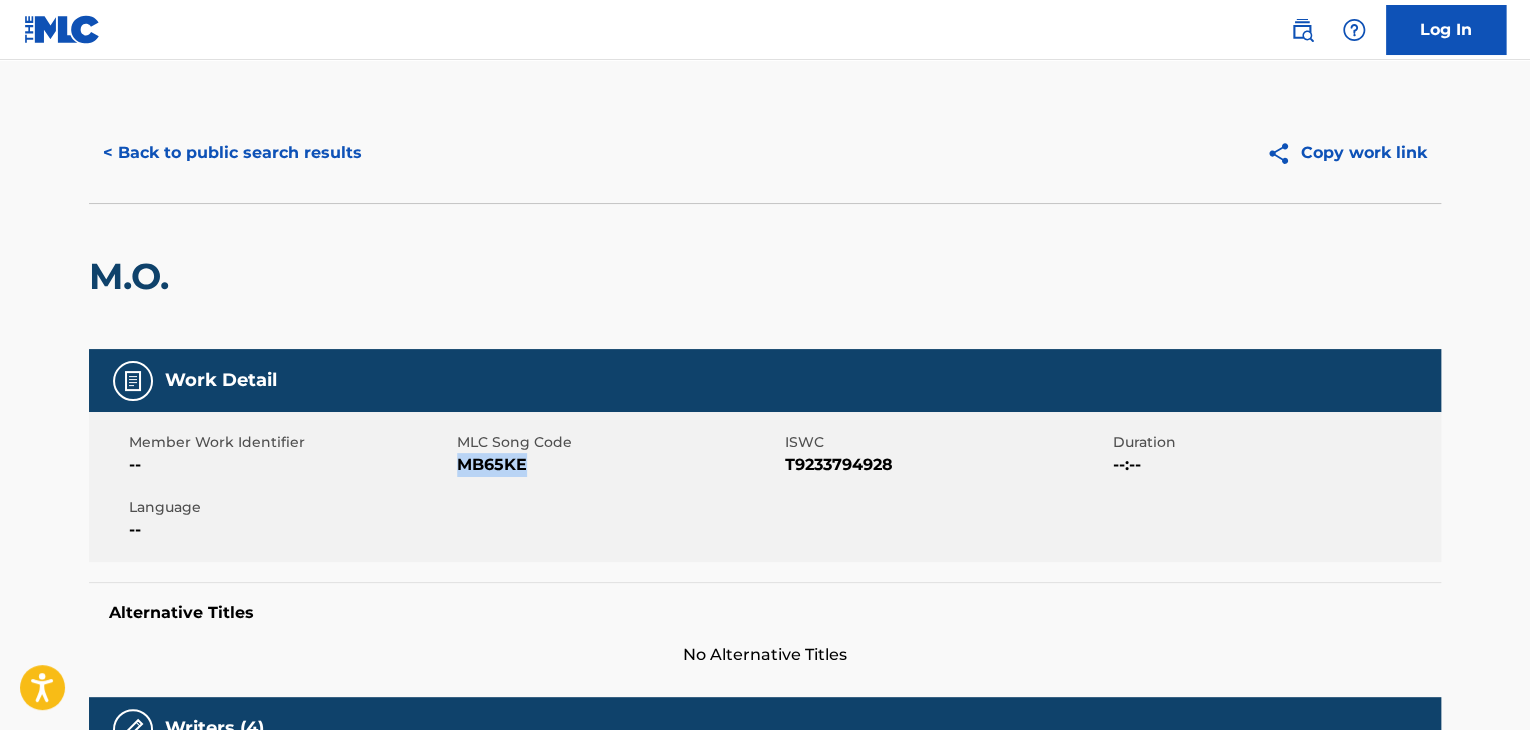 scroll, scrollTop: 0, scrollLeft: 0, axis: both 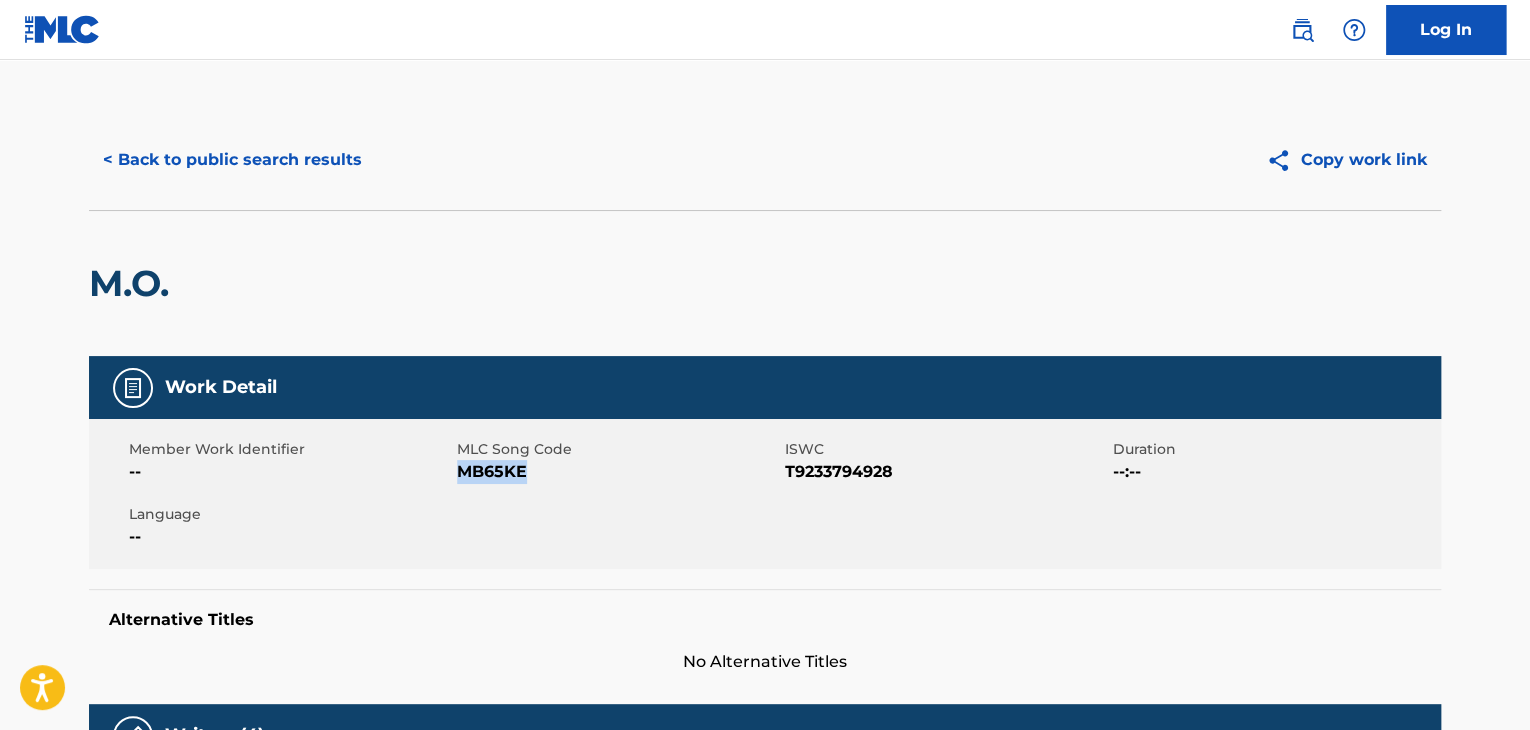click on "< Back to public search results" at bounding box center [232, 160] 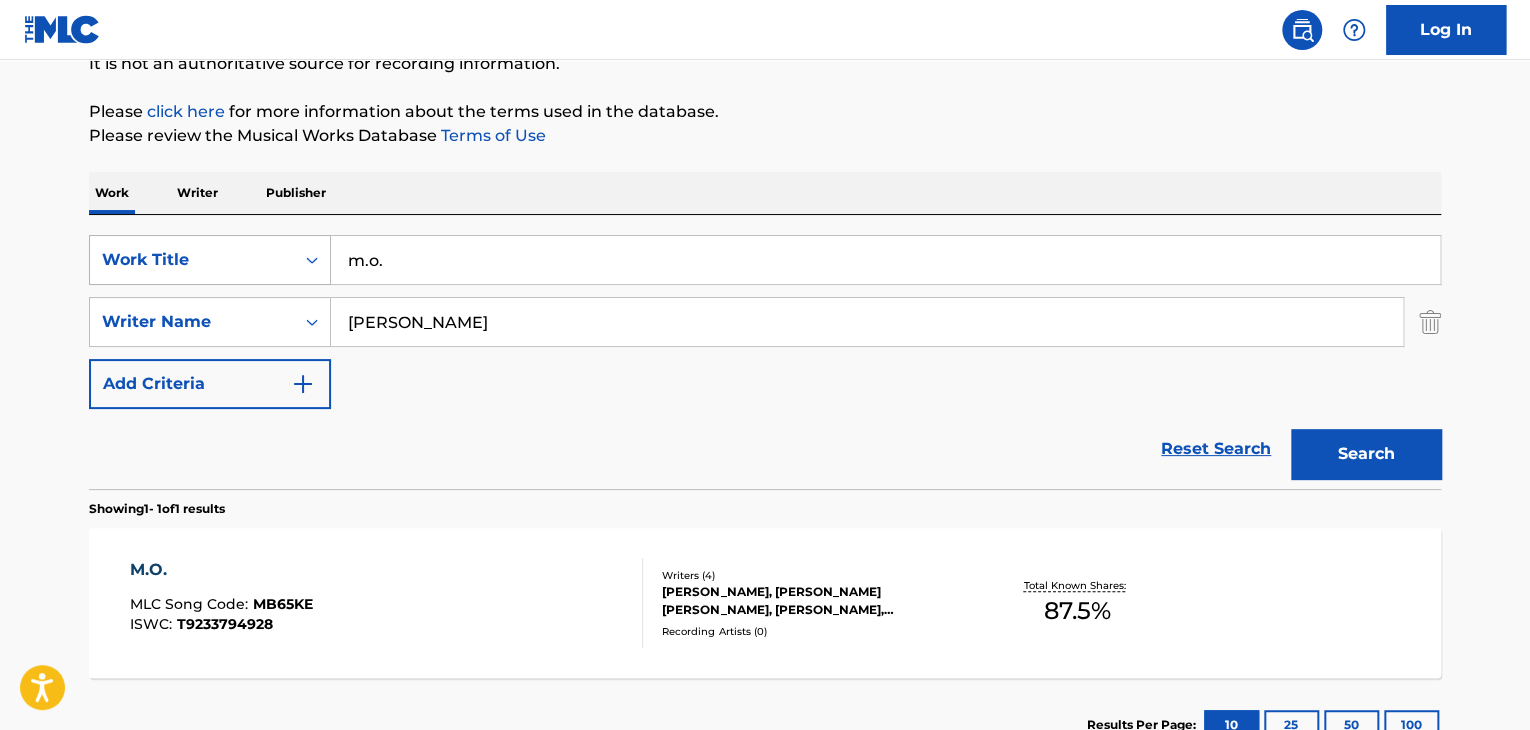 click on "Work Title" at bounding box center [192, 260] 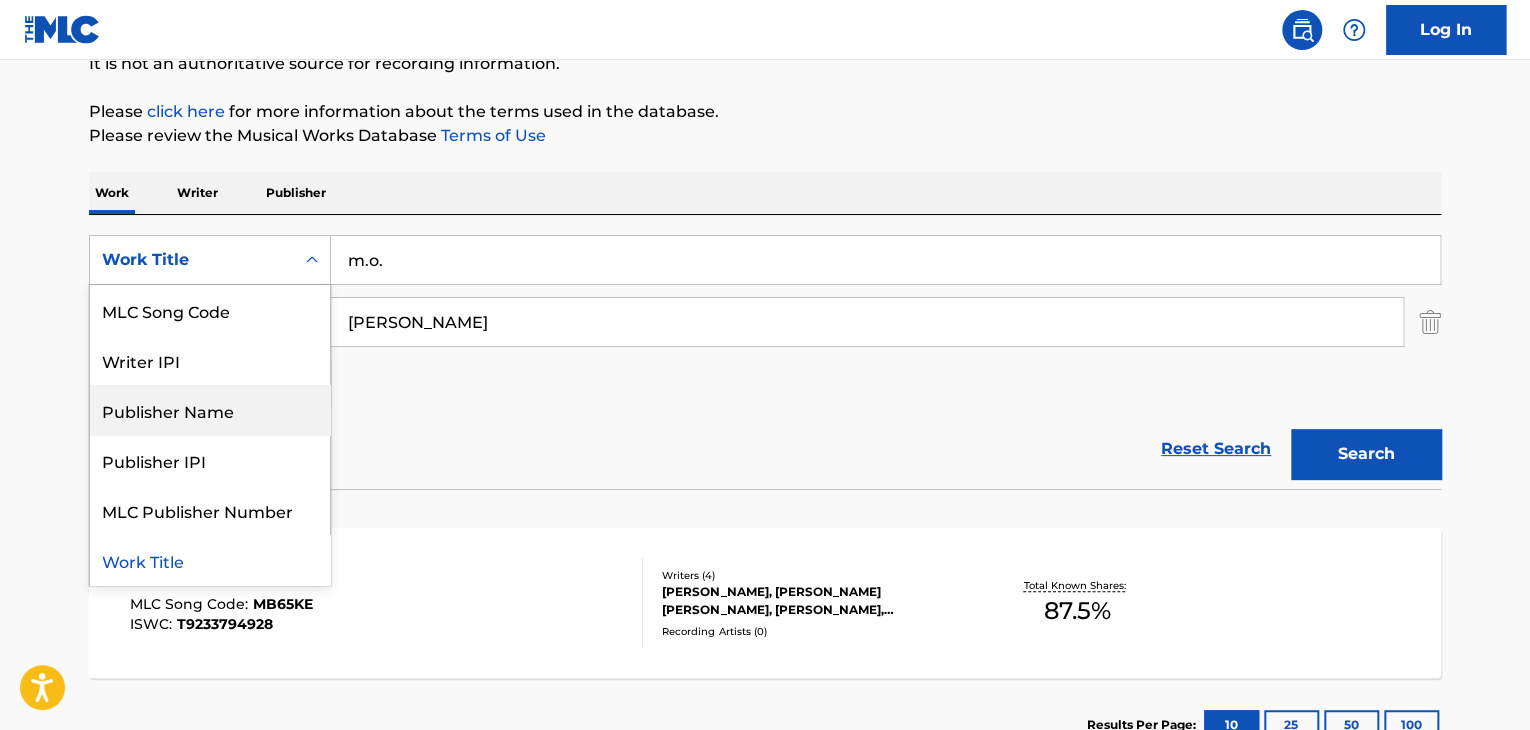 scroll, scrollTop: 0, scrollLeft: 0, axis: both 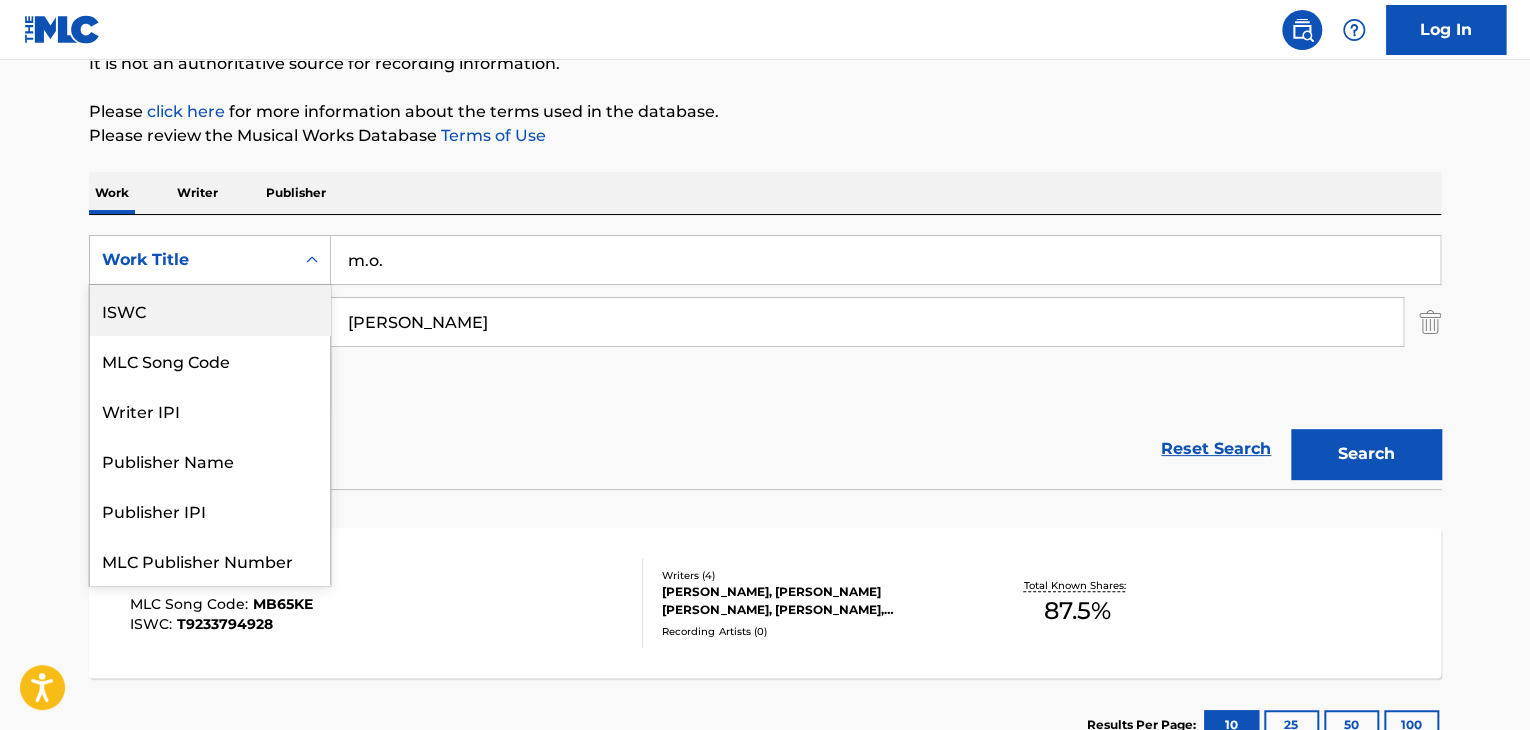 click on "ISWC" at bounding box center (210, 310) 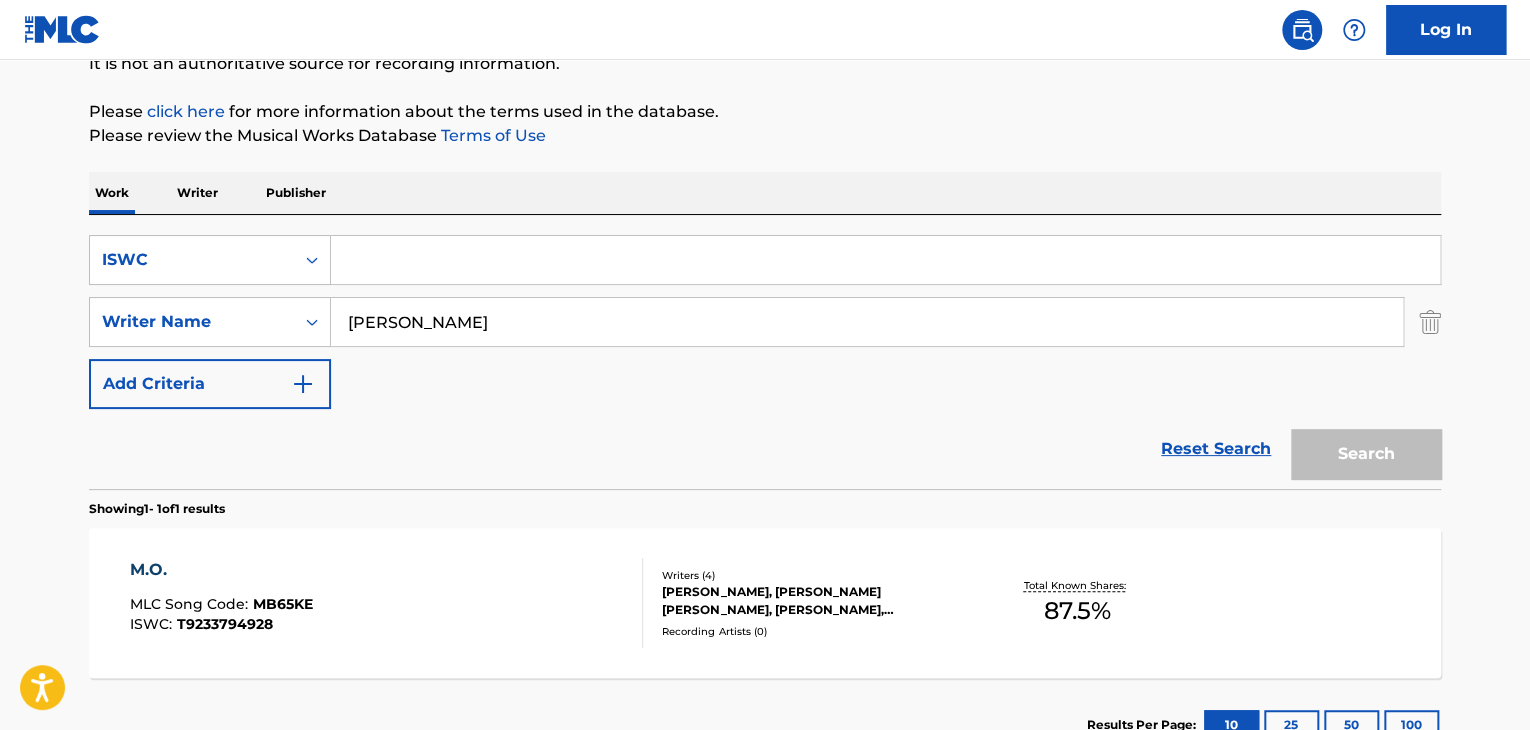 click at bounding box center [885, 260] 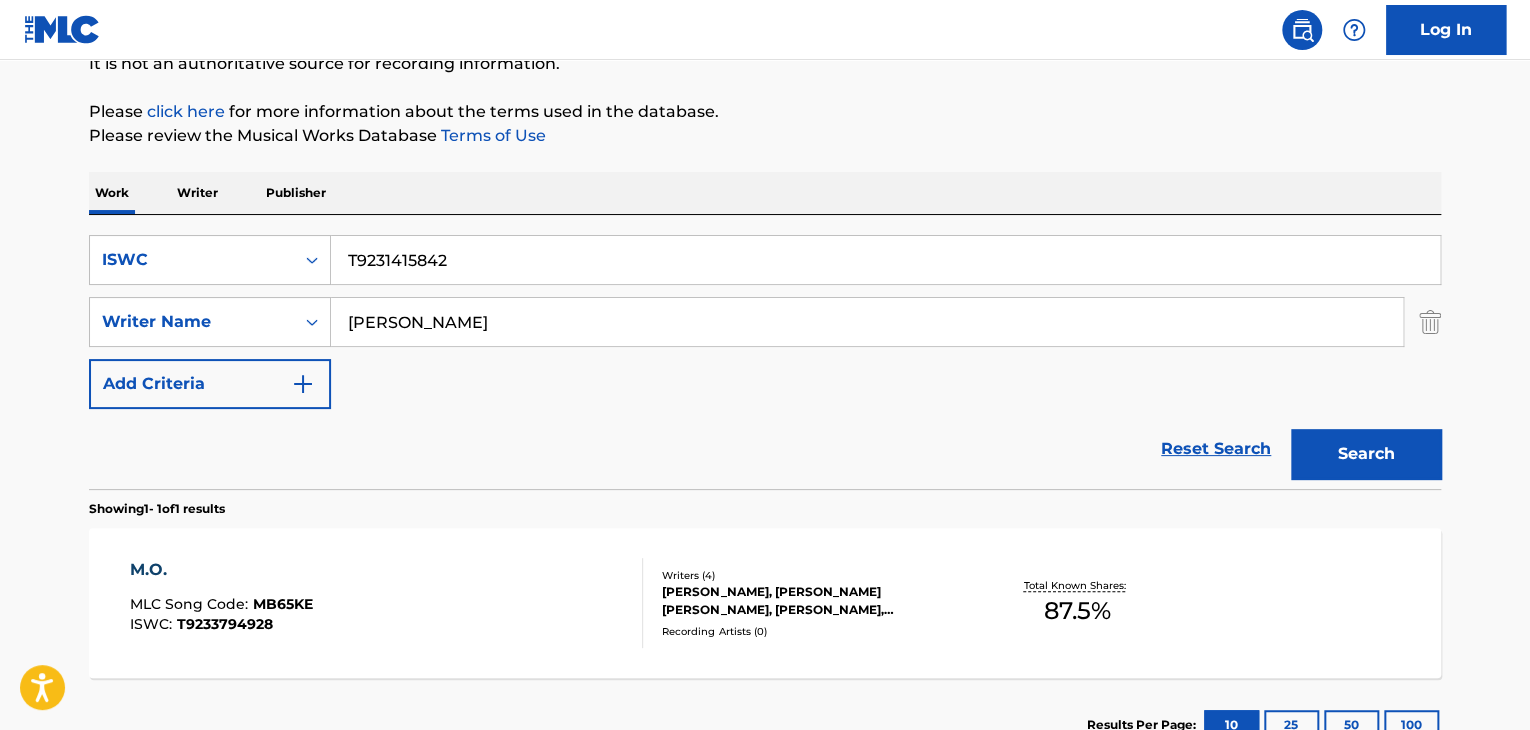 type on "T9231415842" 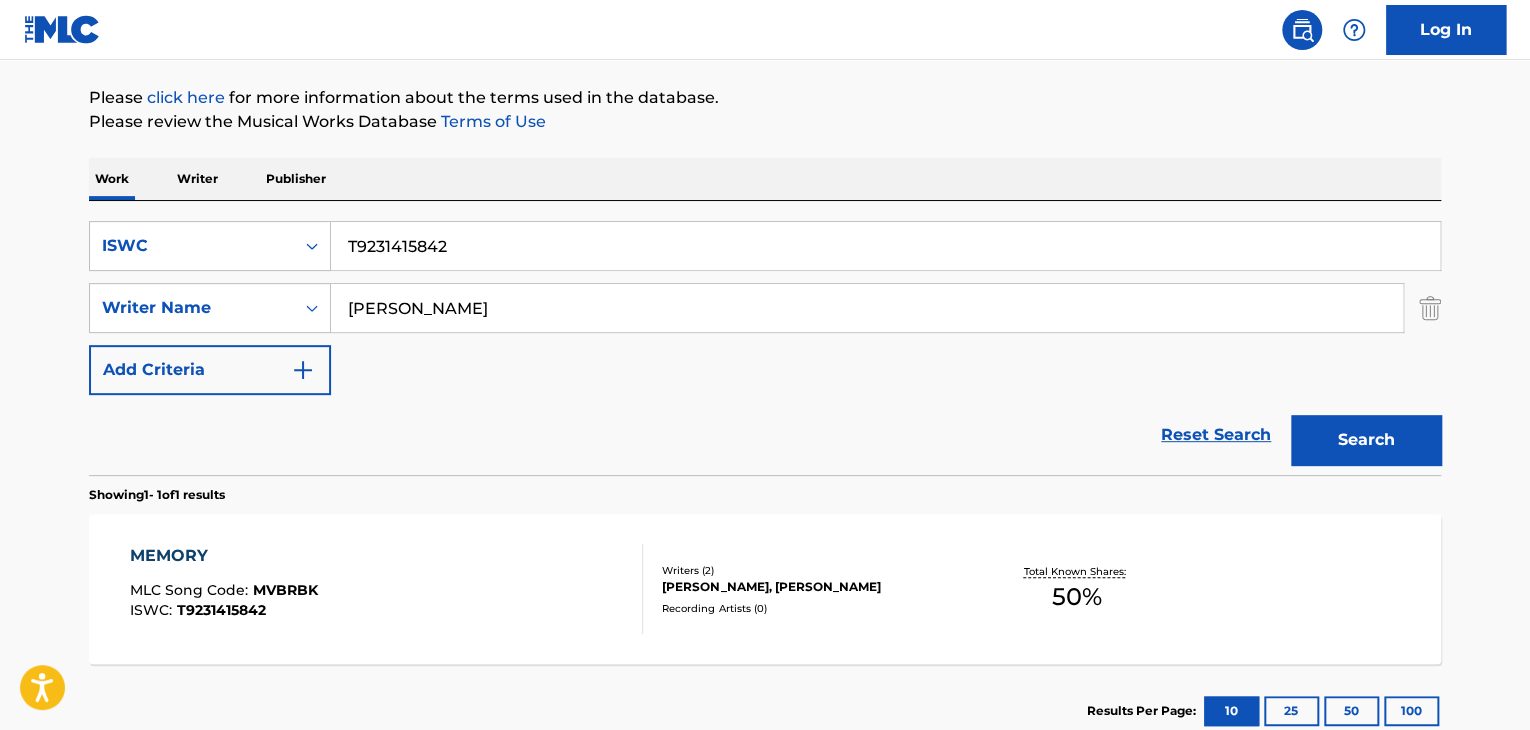 scroll, scrollTop: 289, scrollLeft: 0, axis: vertical 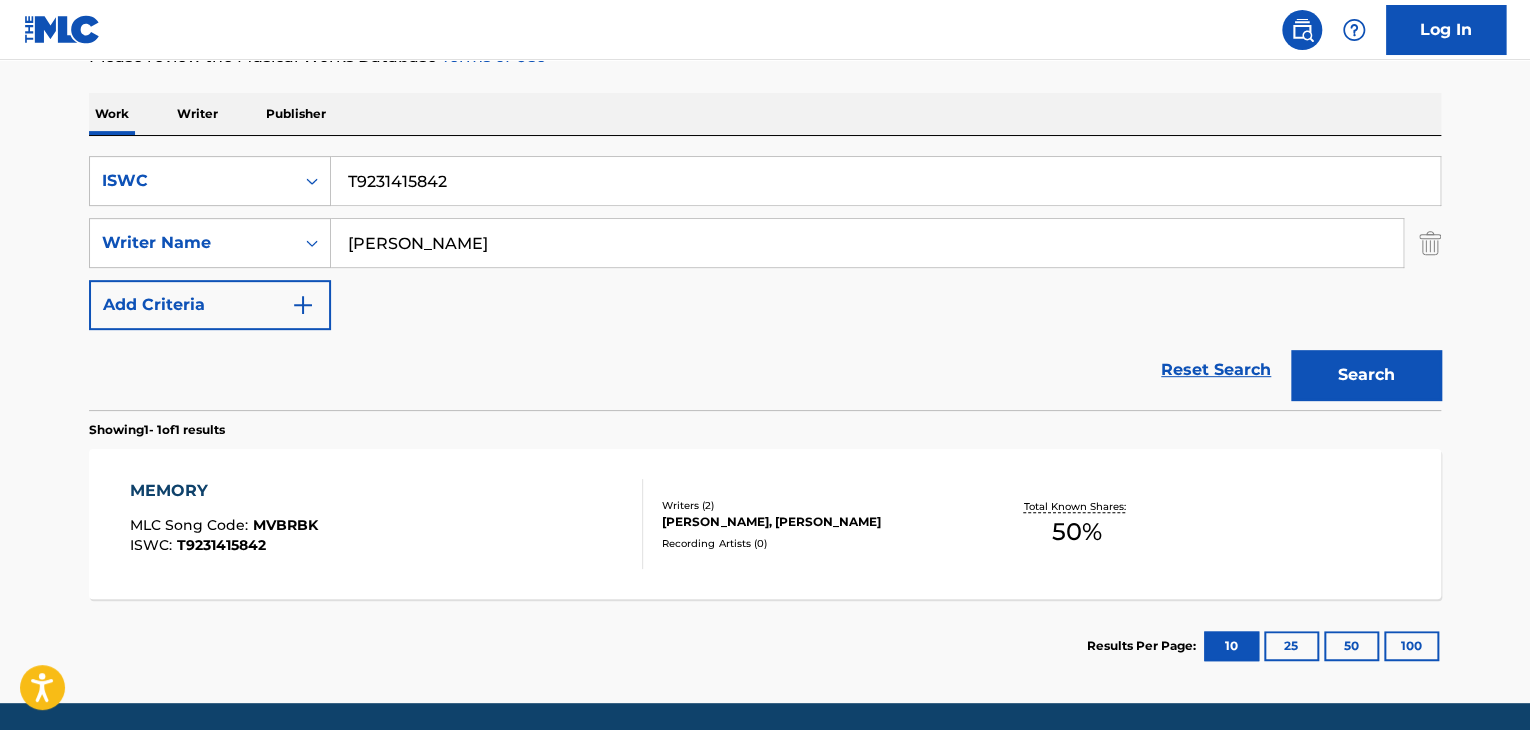 click on "MEMORY MLC Song Code : MVBRBK ISWC : T9231415842" at bounding box center [387, 524] 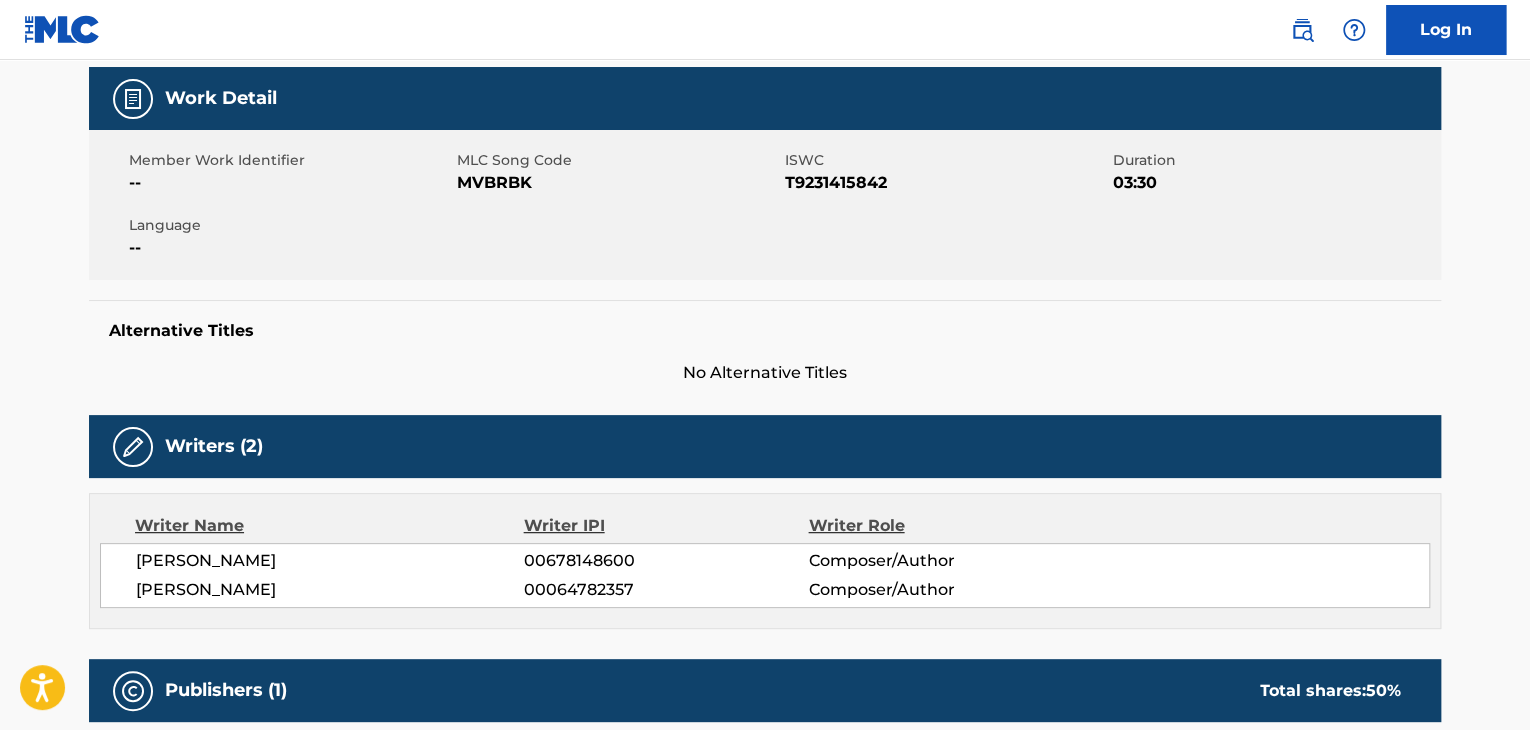 scroll, scrollTop: 0, scrollLeft: 0, axis: both 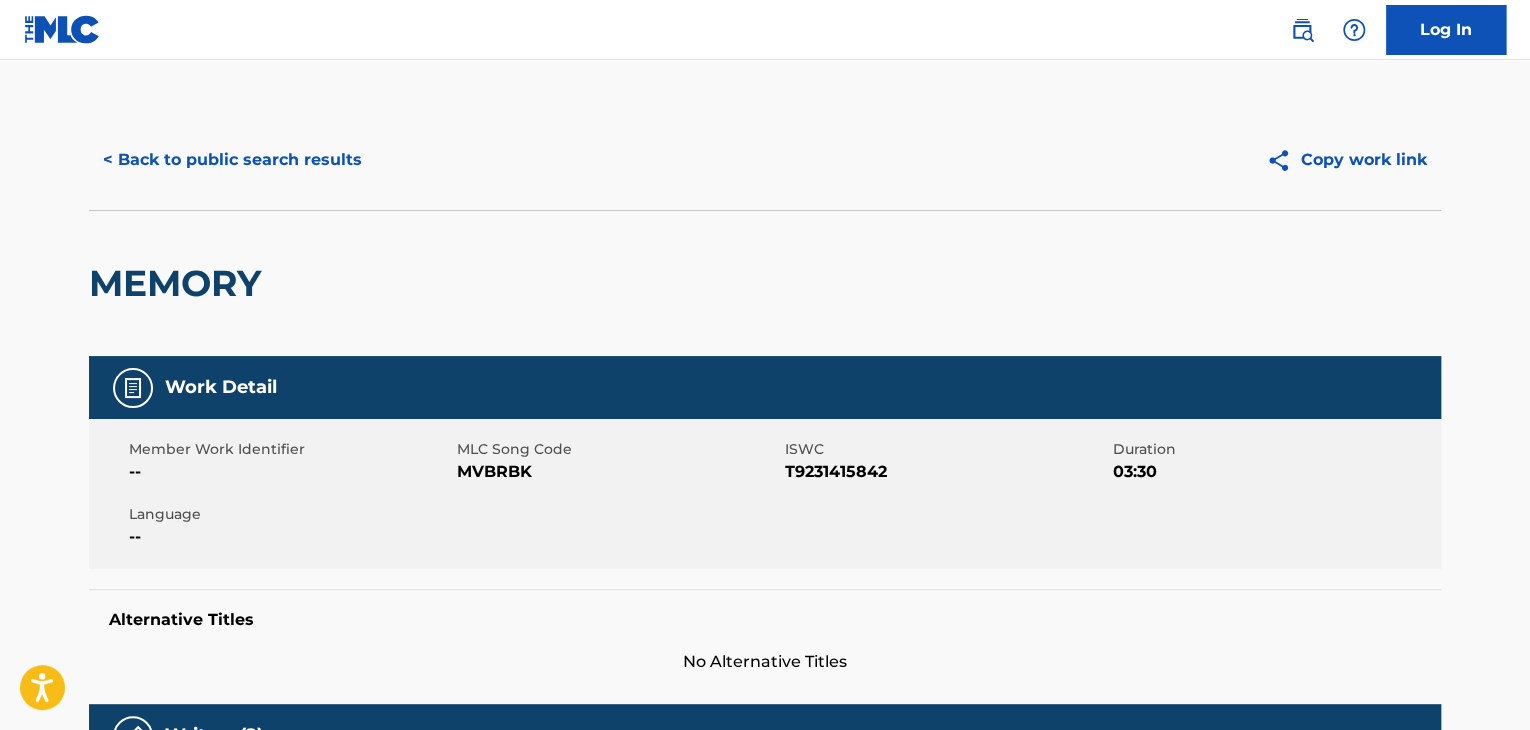 click on "MVBRBK" at bounding box center (618, 472) 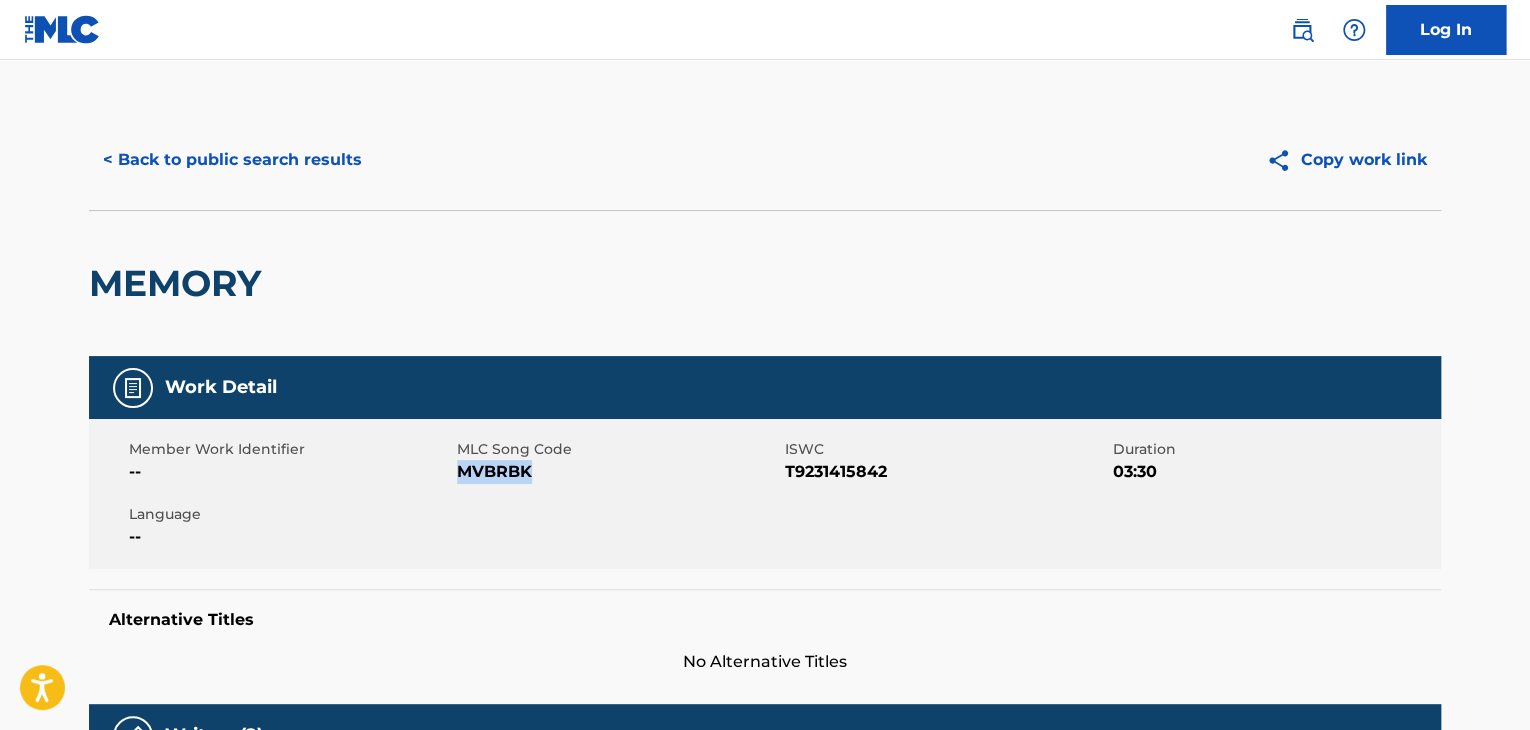 click on "MVBRBK" at bounding box center [618, 472] 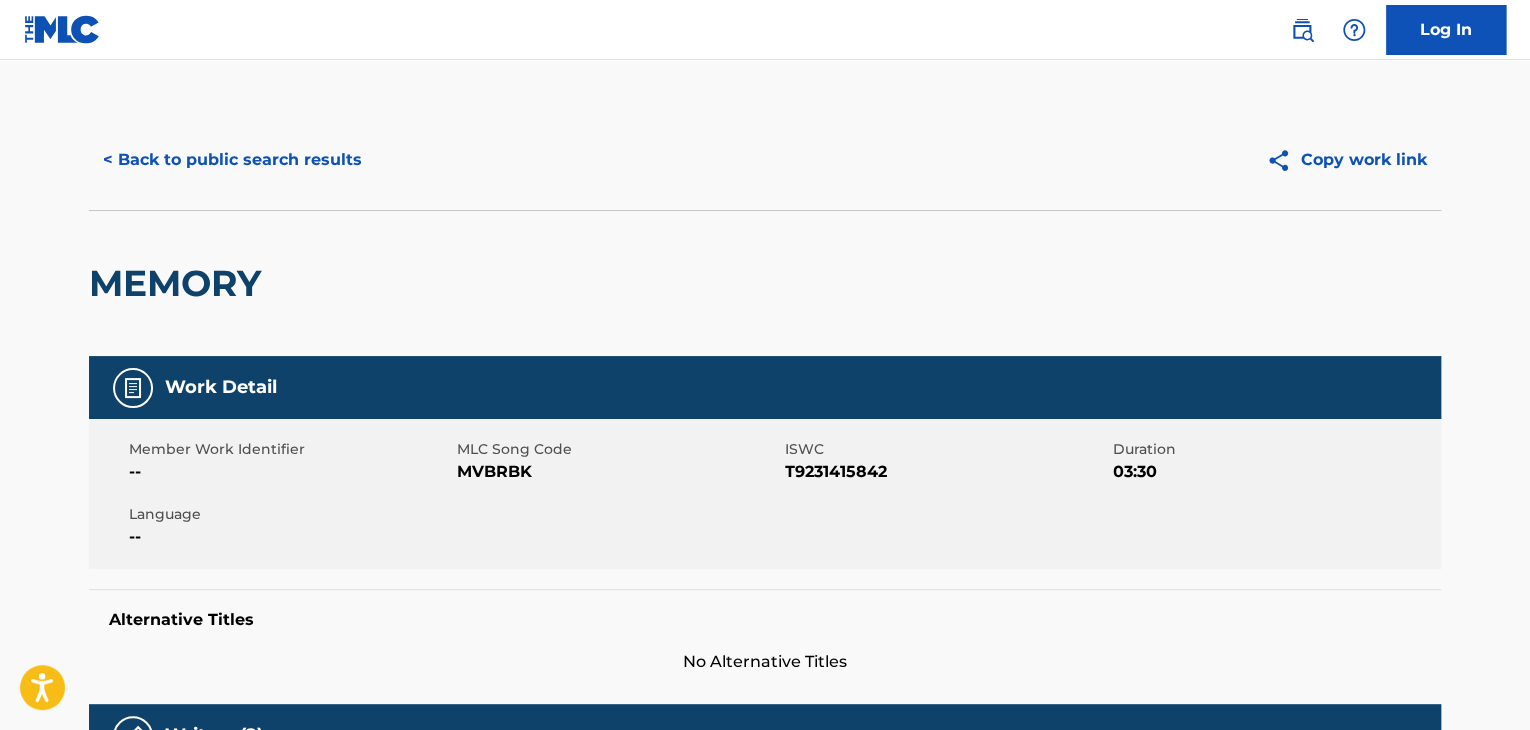 scroll, scrollTop: 244, scrollLeft: 0, axis: vertical 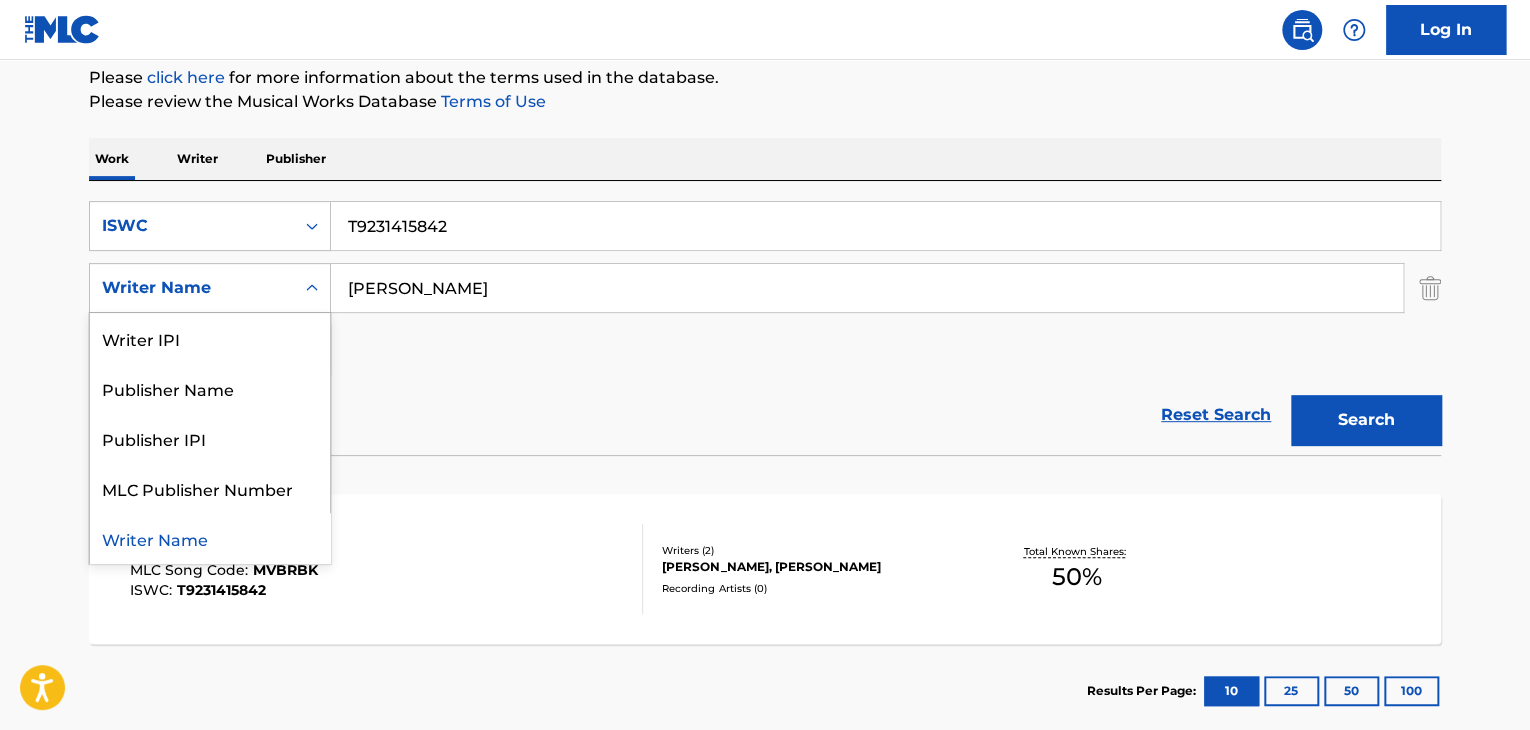 click on "Writer Name" at bounding box center [192, 288] 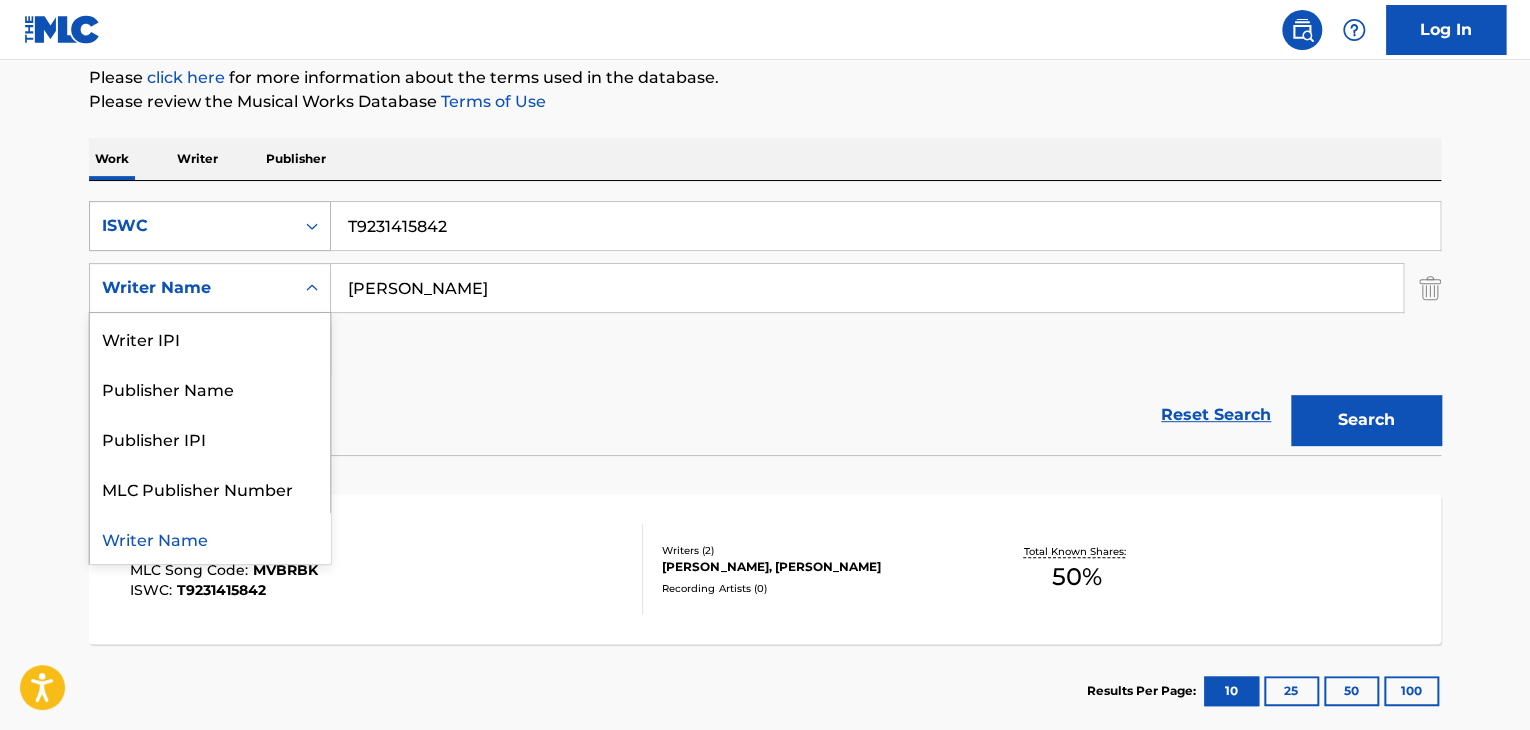 click on "ISWC" at bounding box center (192, 226) 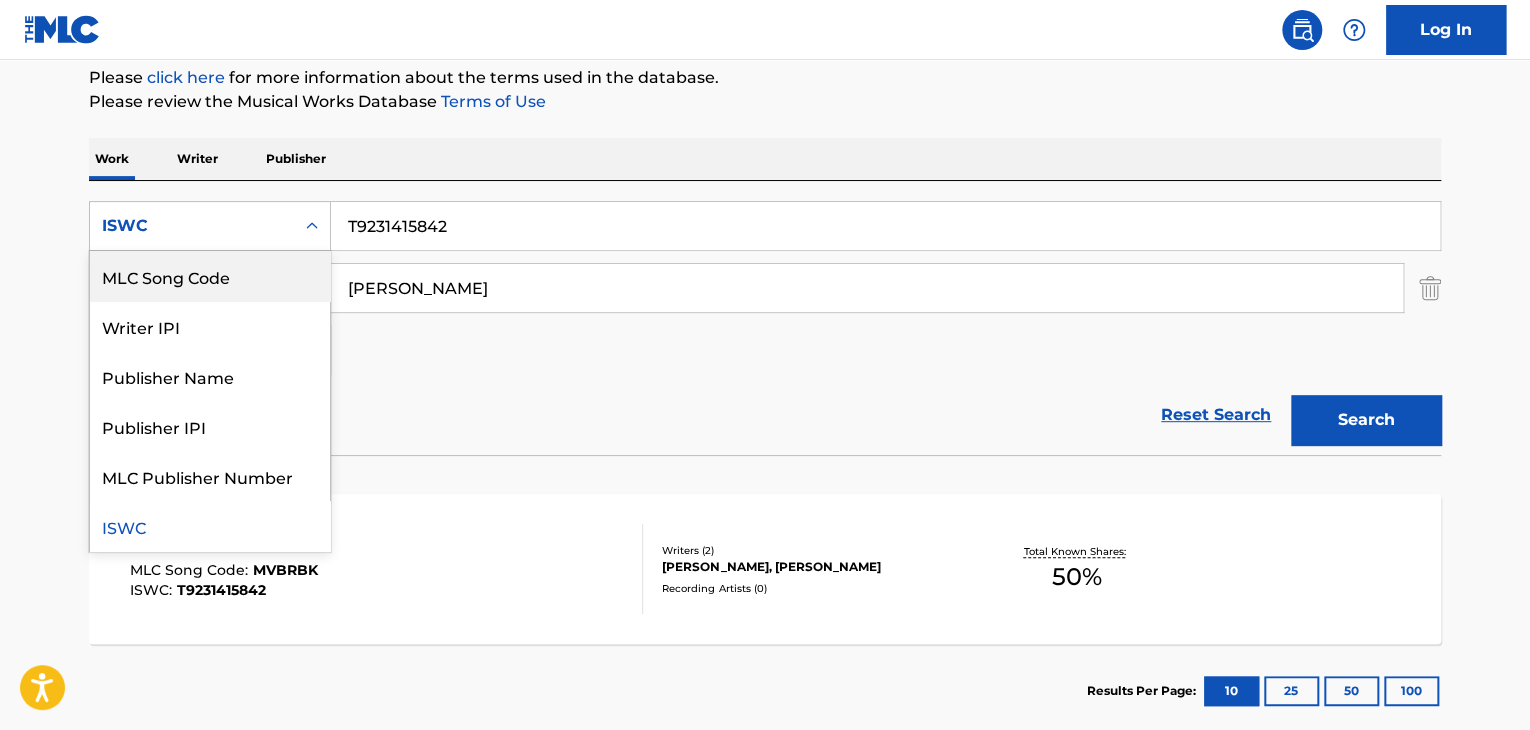 scroll, scrollTop: 0, scrollLeft: 0, axis: both 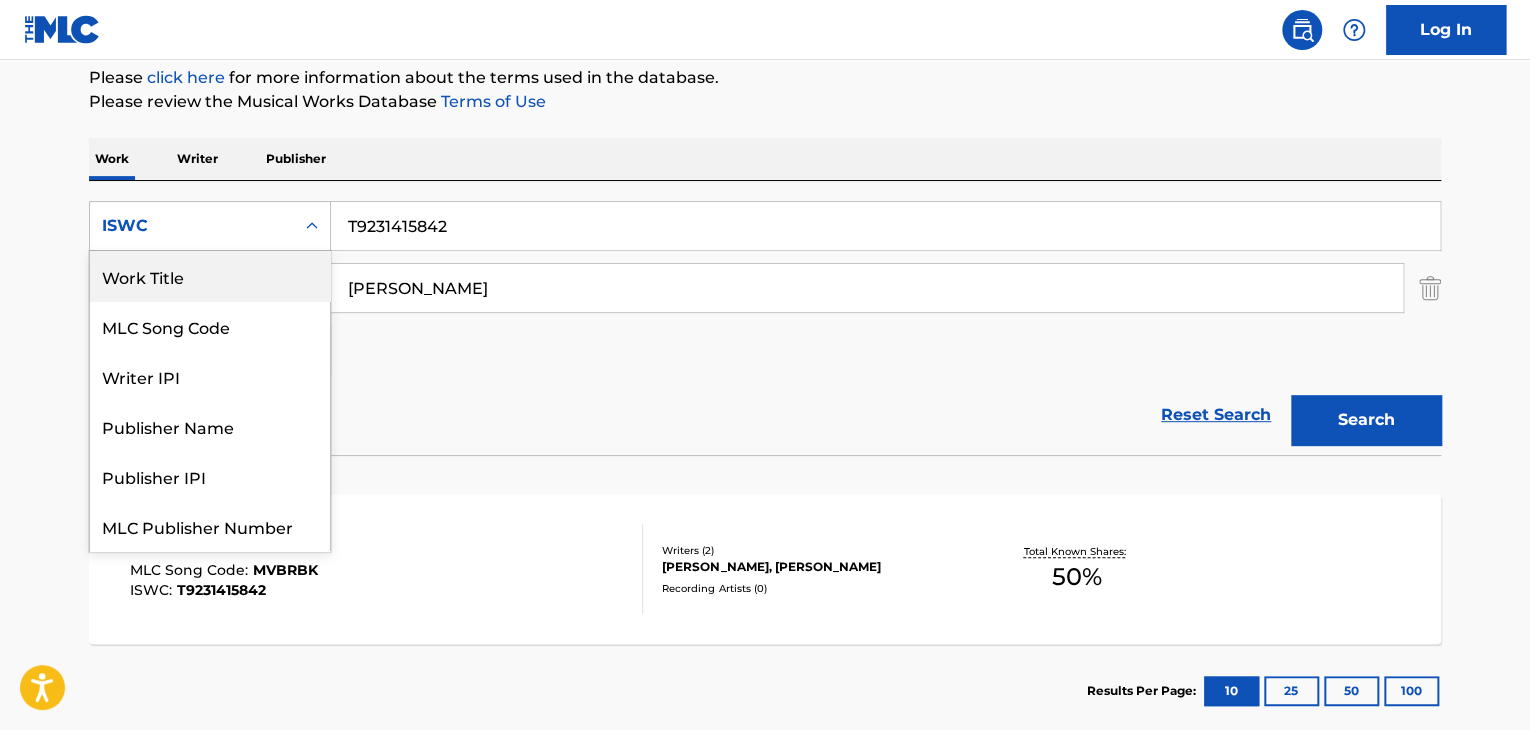 click on "Work Title" at bounding box center (210, 276) 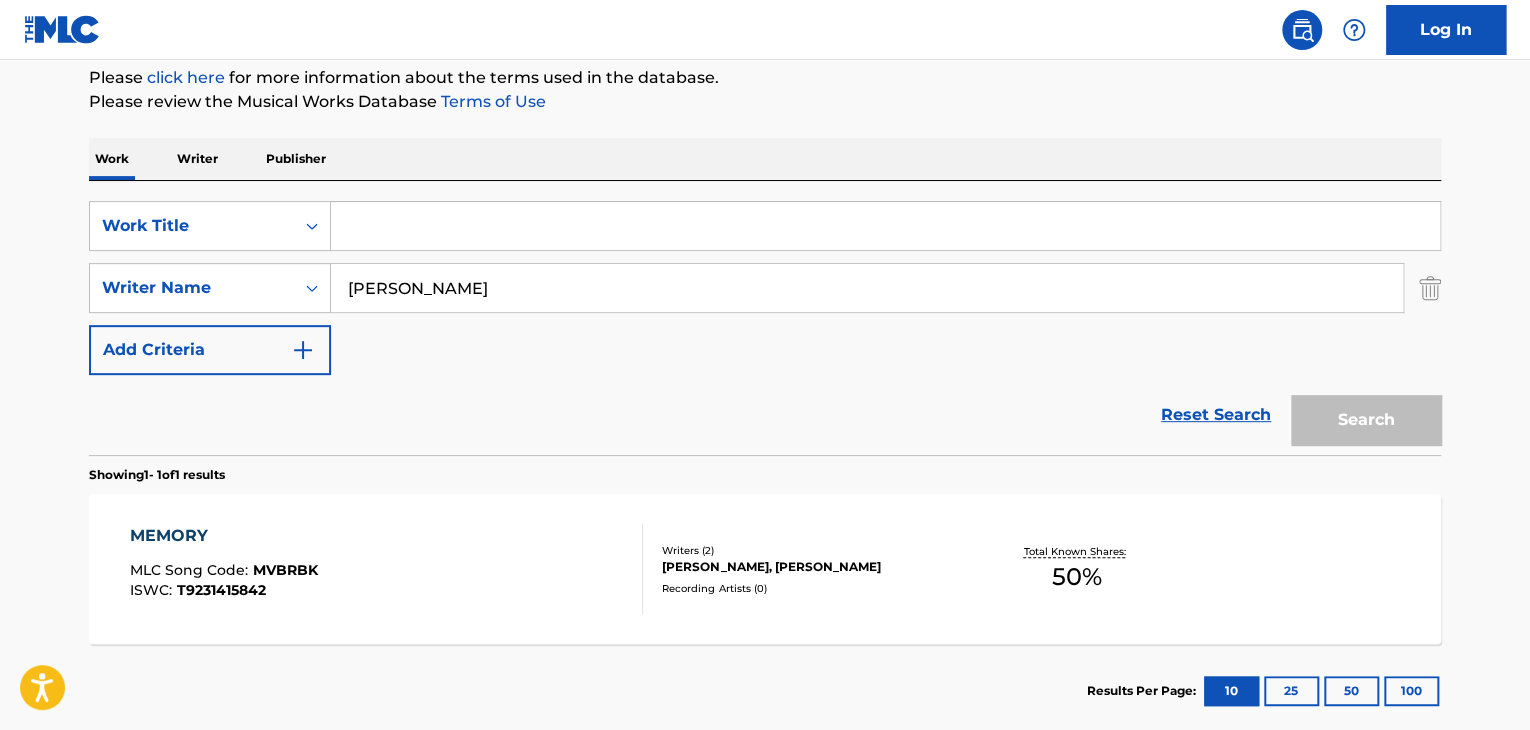 click at bounding box center [885, 226] 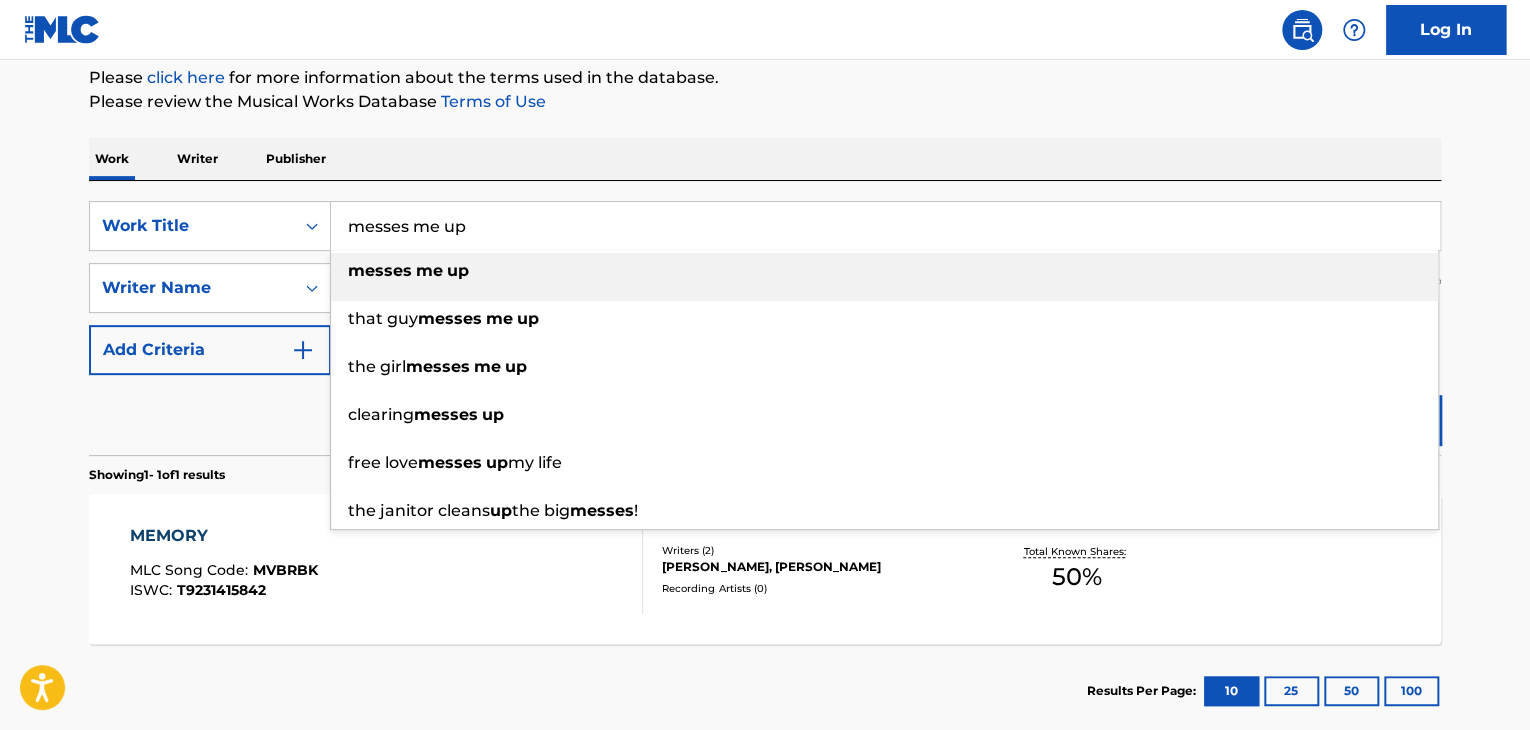 type on "messes me up" 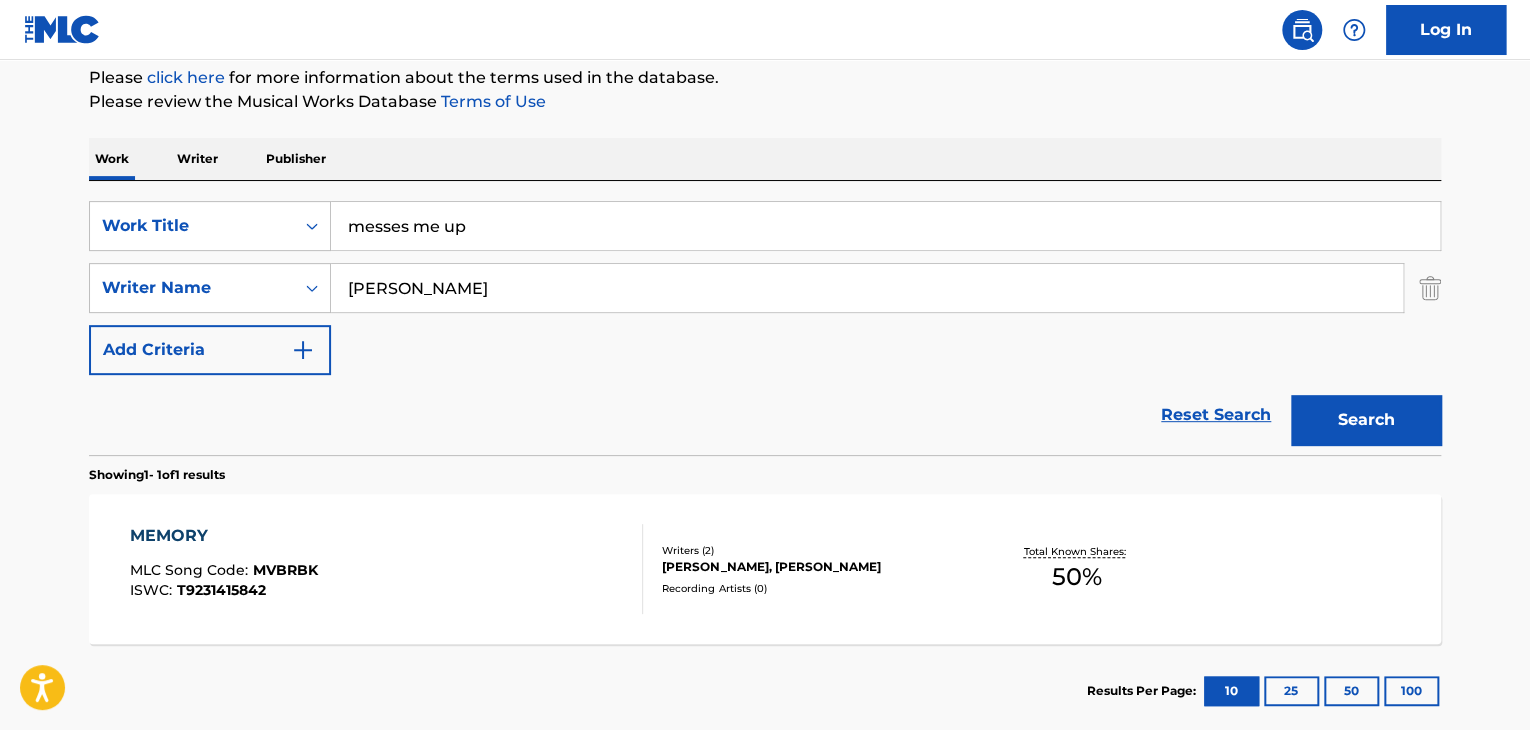 click on "Search" at bounding box center [1366, 420] 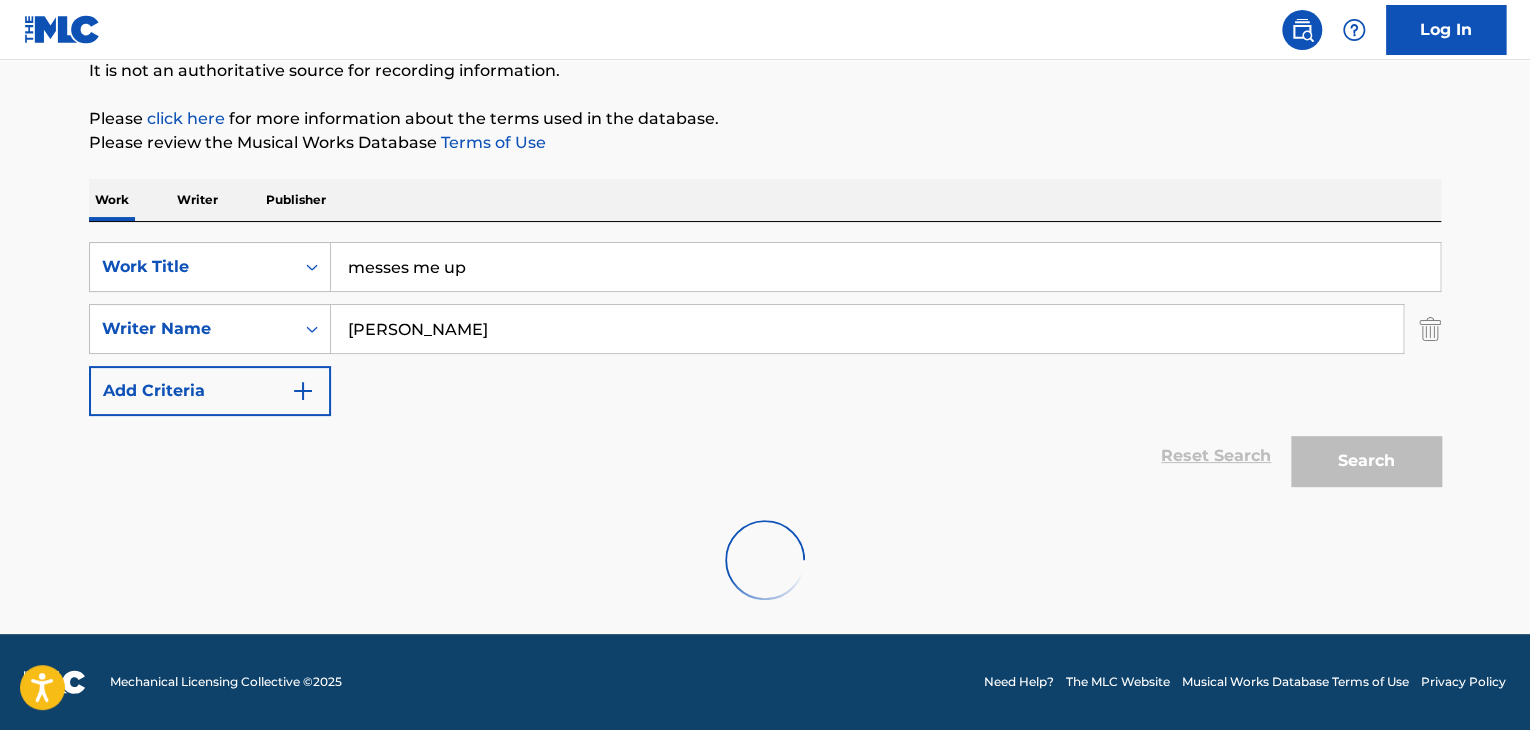 scroll, scrollTop: 244, scrollLeft: 0, axis: vertical 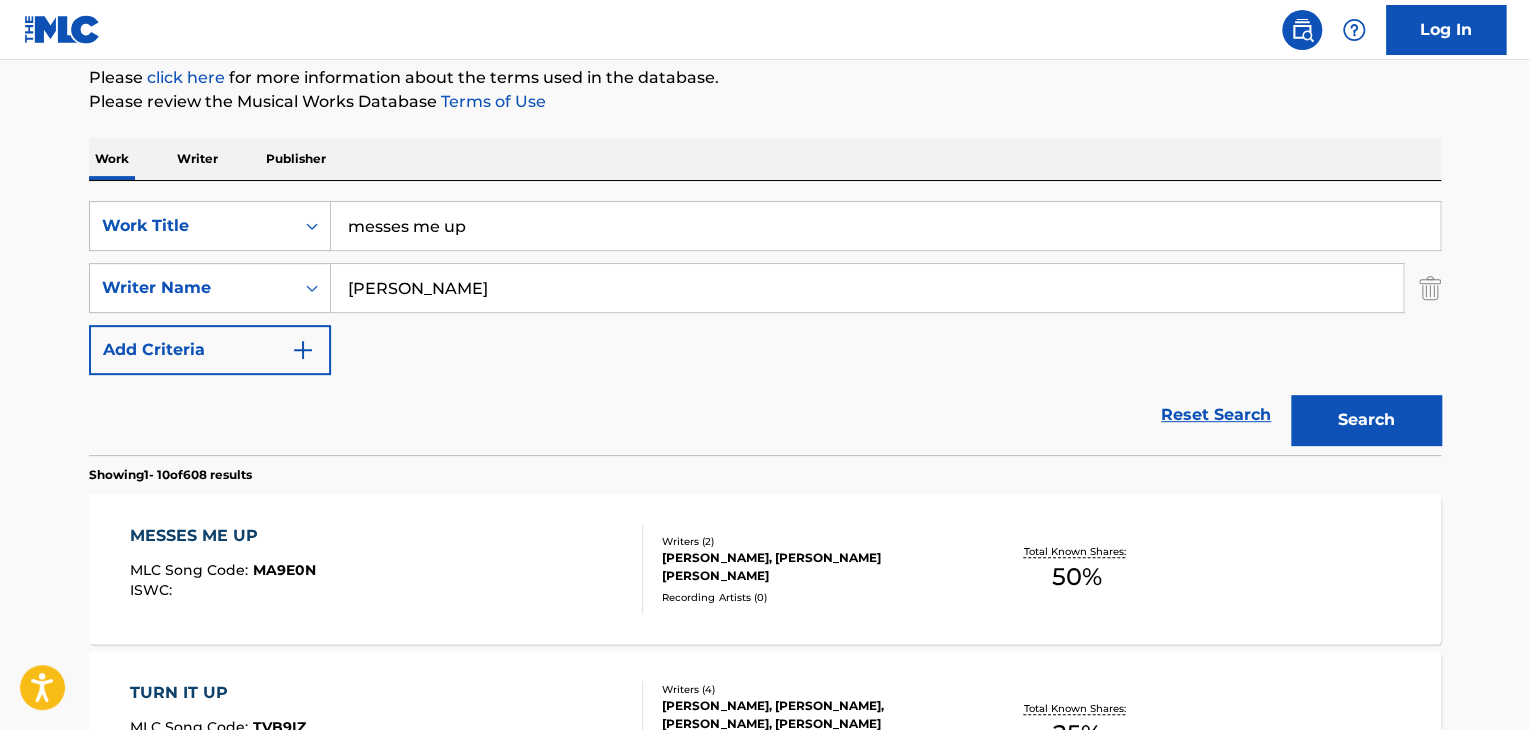 click on "MESSES ME UP MLC Song Code : MA9E0N ISWC : Writers ( 2 ) [PERSON_NAME], [PERSON_NAME] [PERSON_NAME] Recording Artists ( 0 ) Total Known Shares: 50 %" at bounding box center (765, 569) 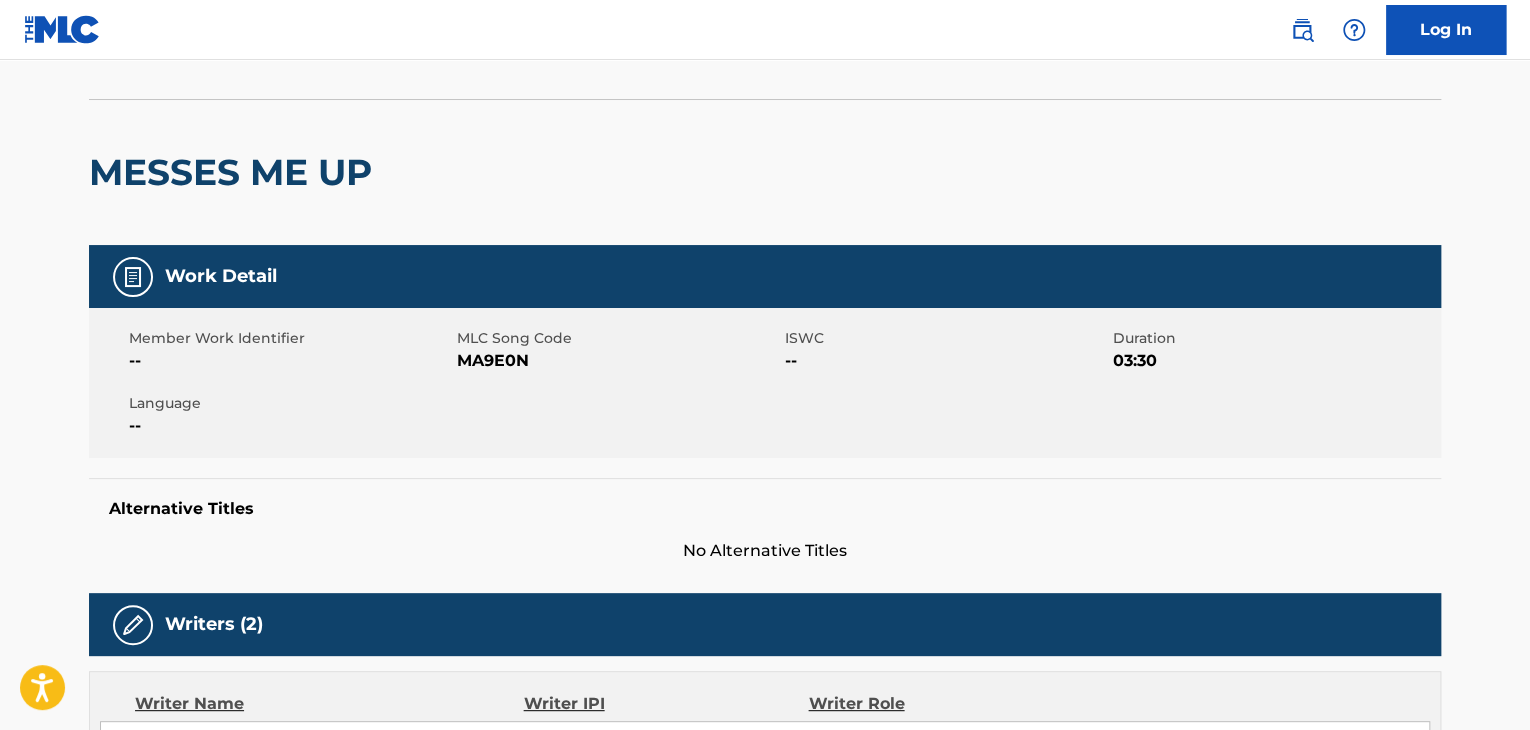 scroll, scrollTop: 240, scrollLeft: 0, axis: vertical 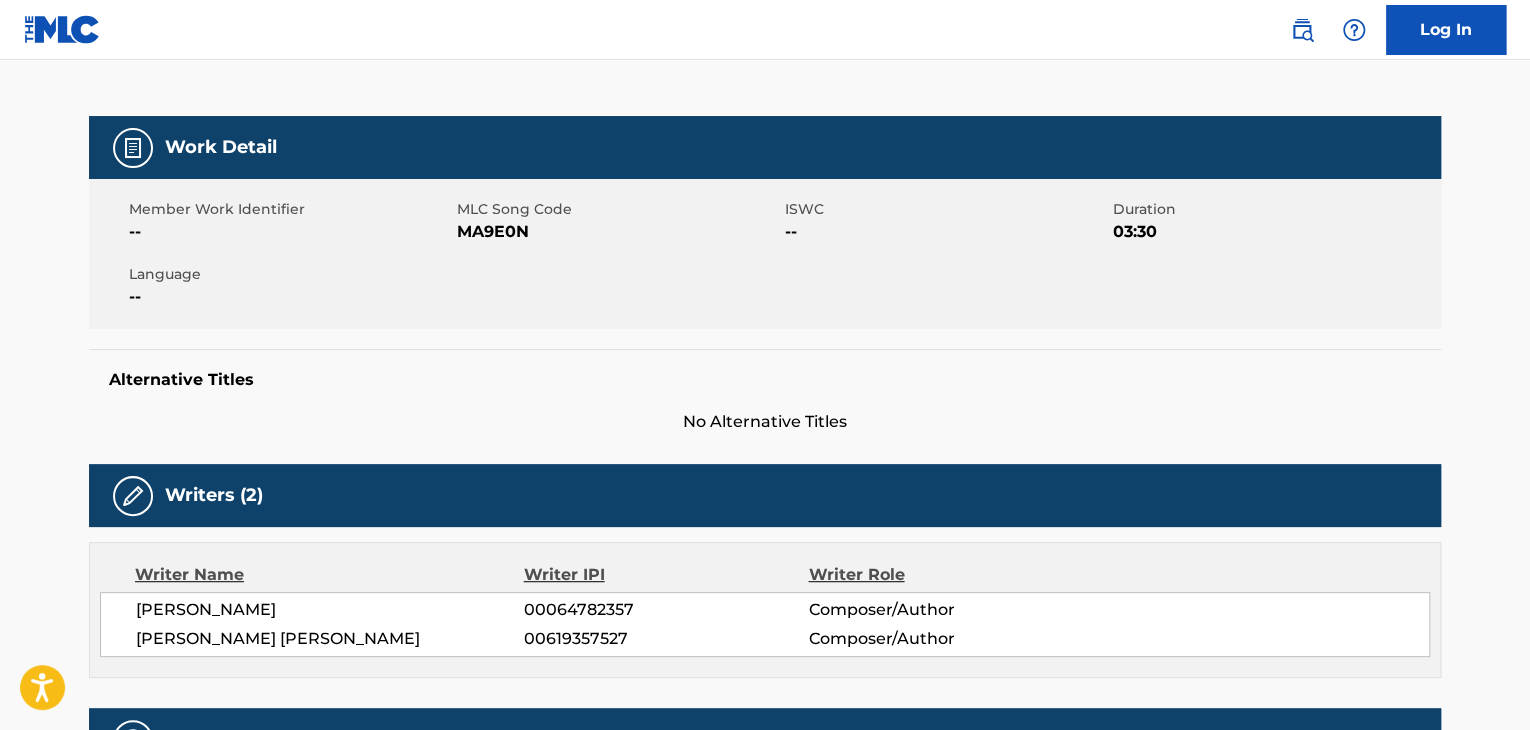 click on "MA9E0N" at bounding box center (618, 232) 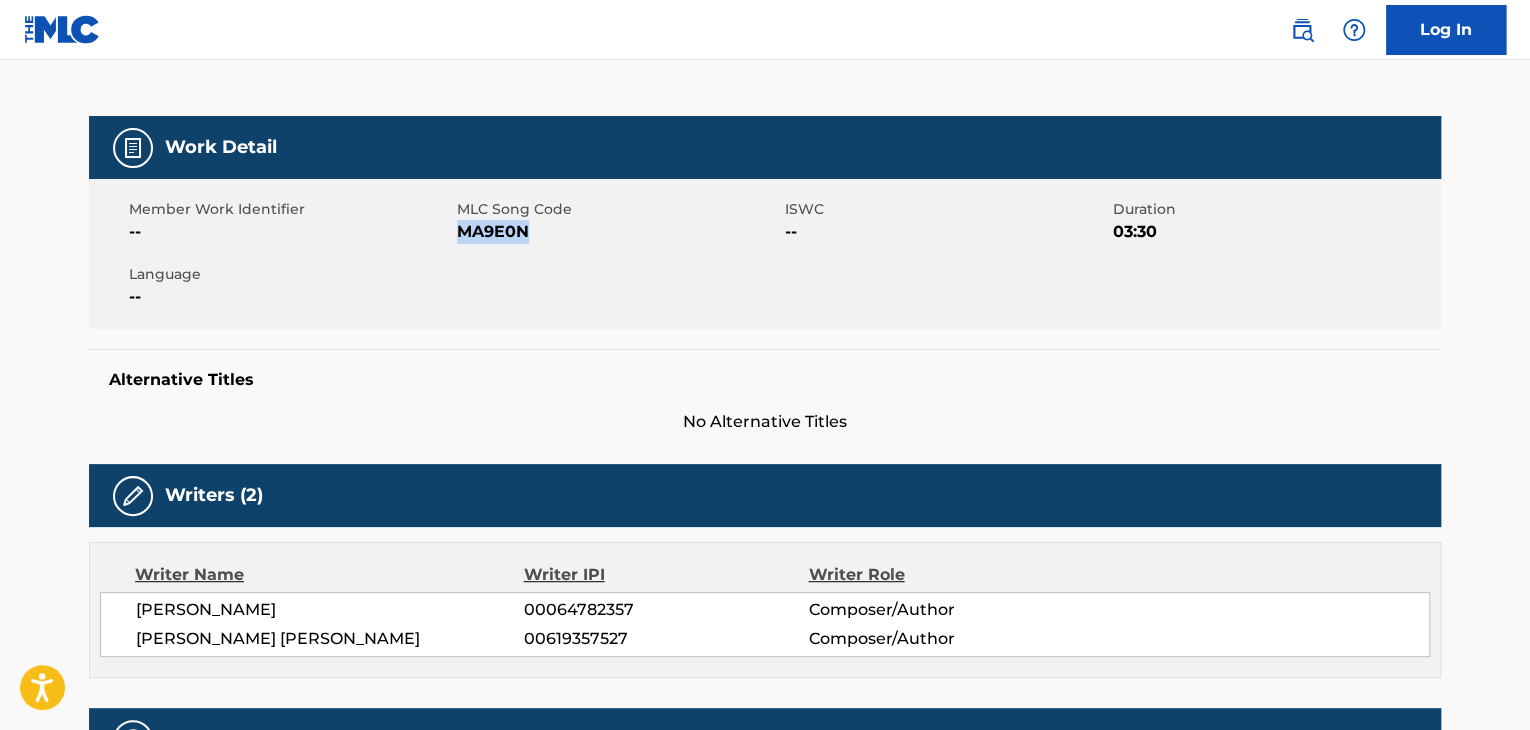 click on "MA9E0N" at bounding box center [618, 232] 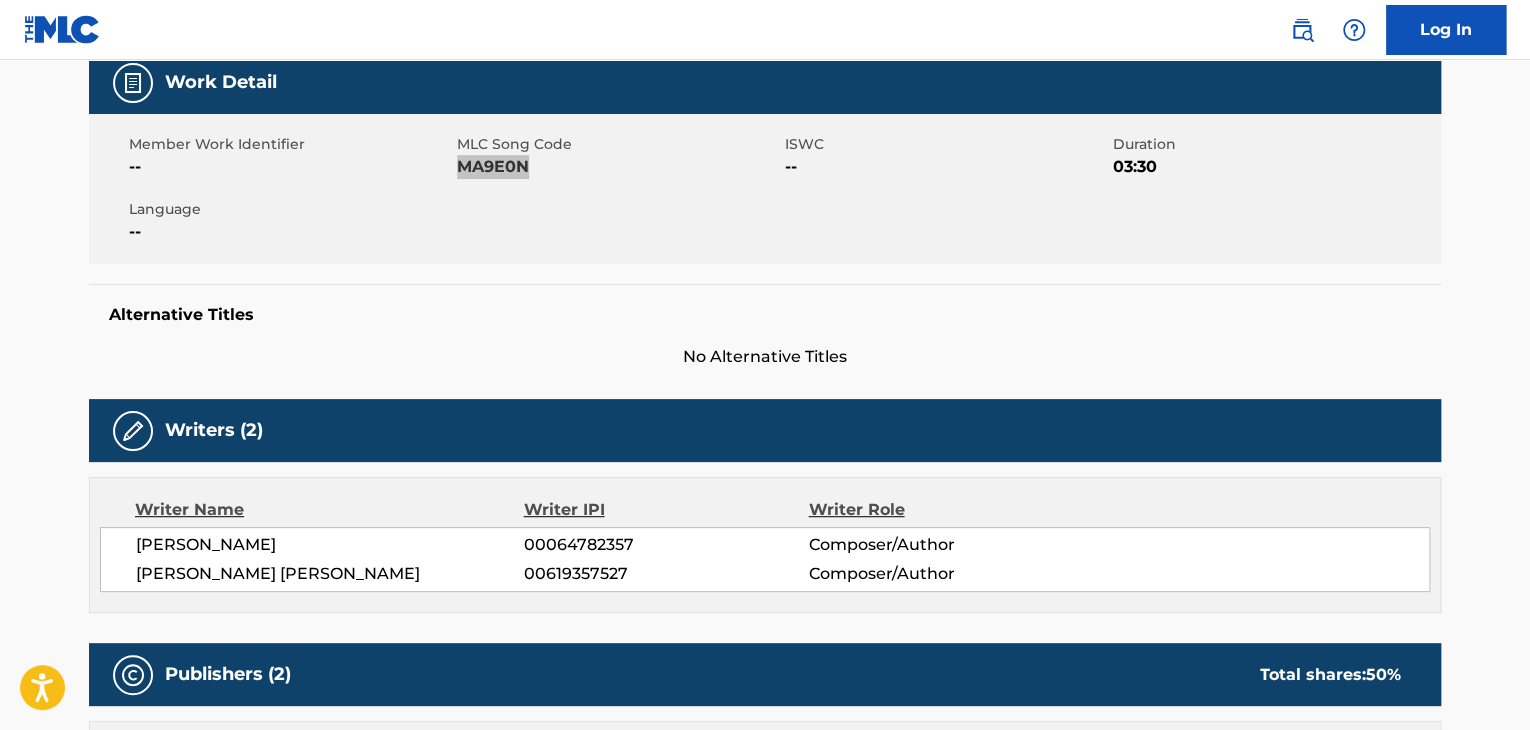 scroll, scrollTop: 329, scrollLeft: 0, axis: vertical 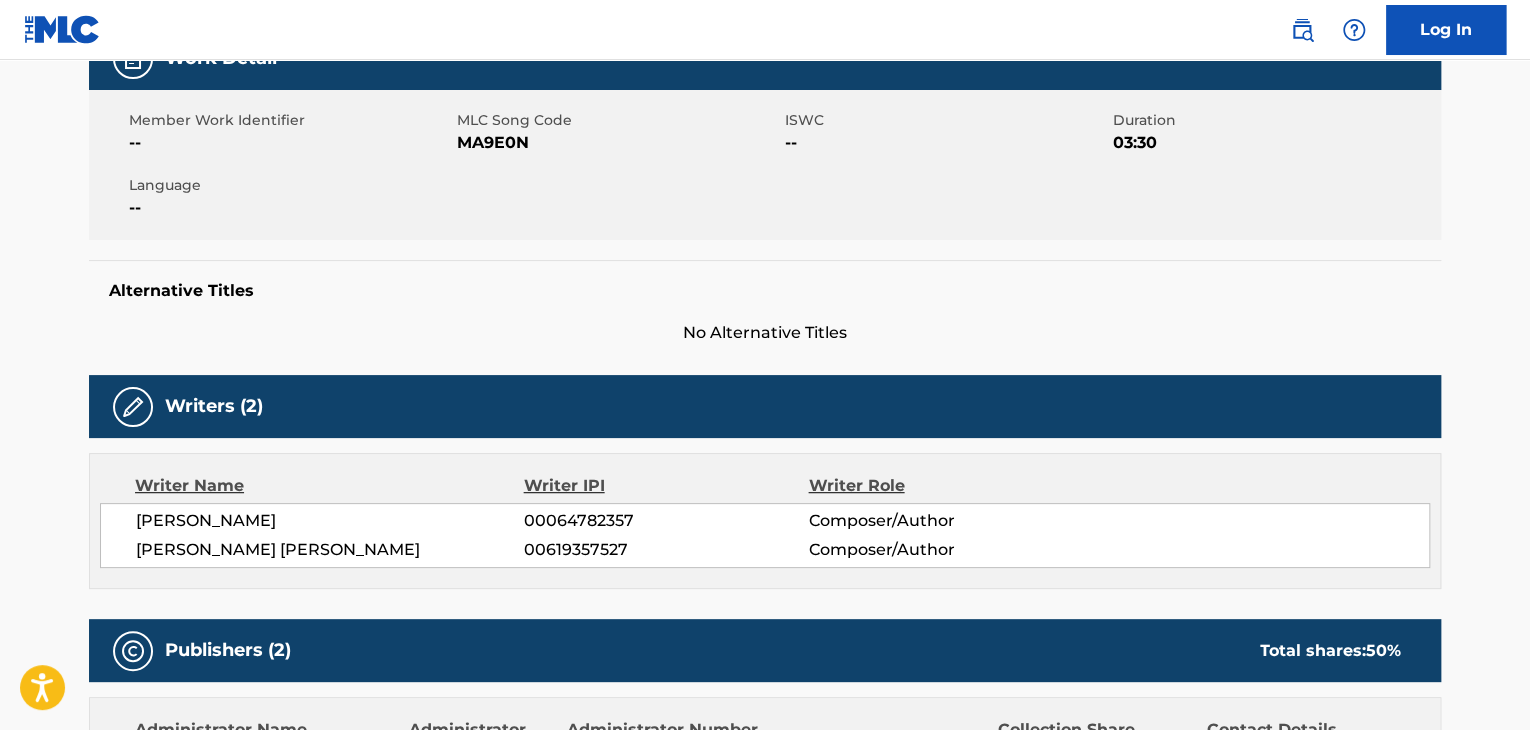 click on "00064782357" at bounding box center [666, 521] 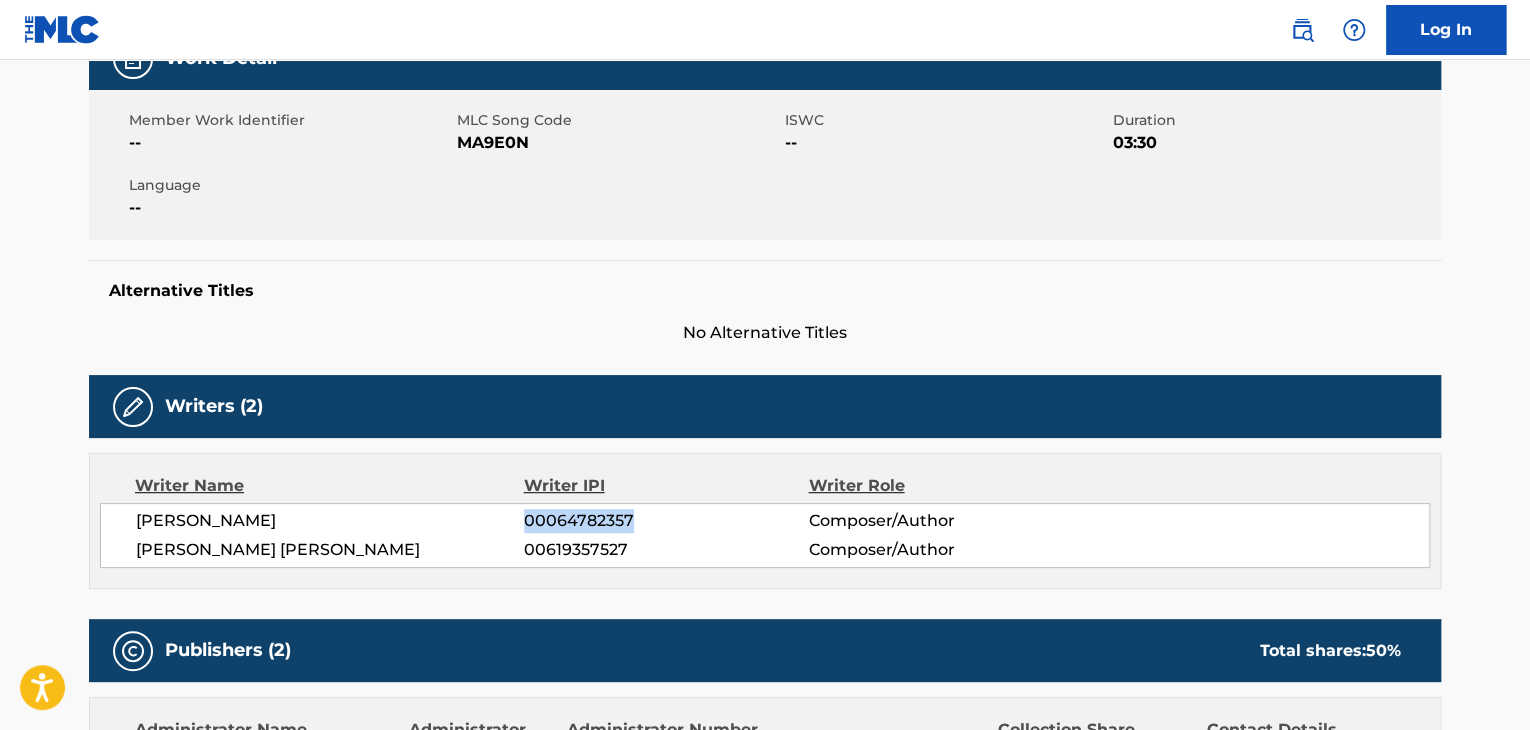 click on "00064782357" at bounding box center (666, 521) 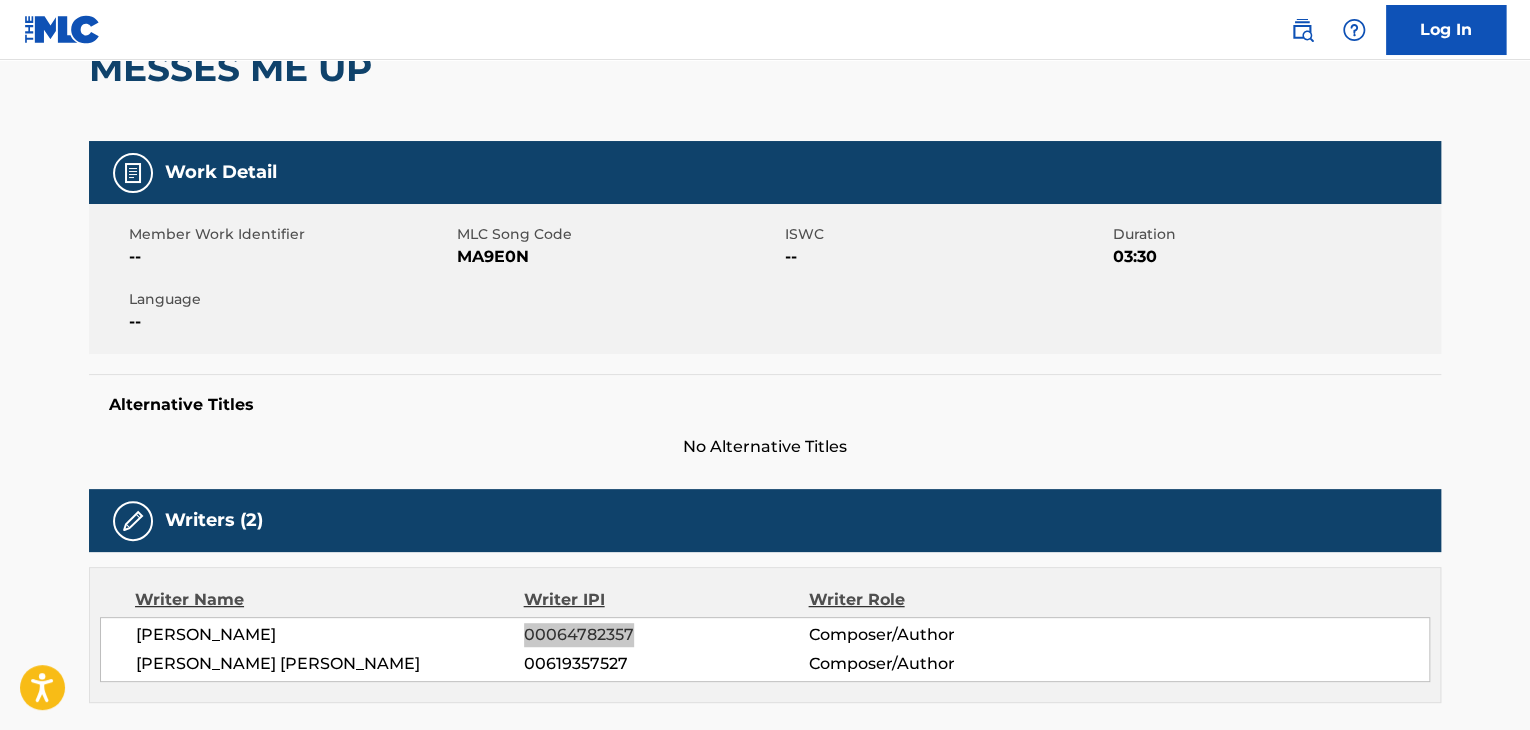 scroll, scrollTop: 0, scrollLeft: 0, axis: both 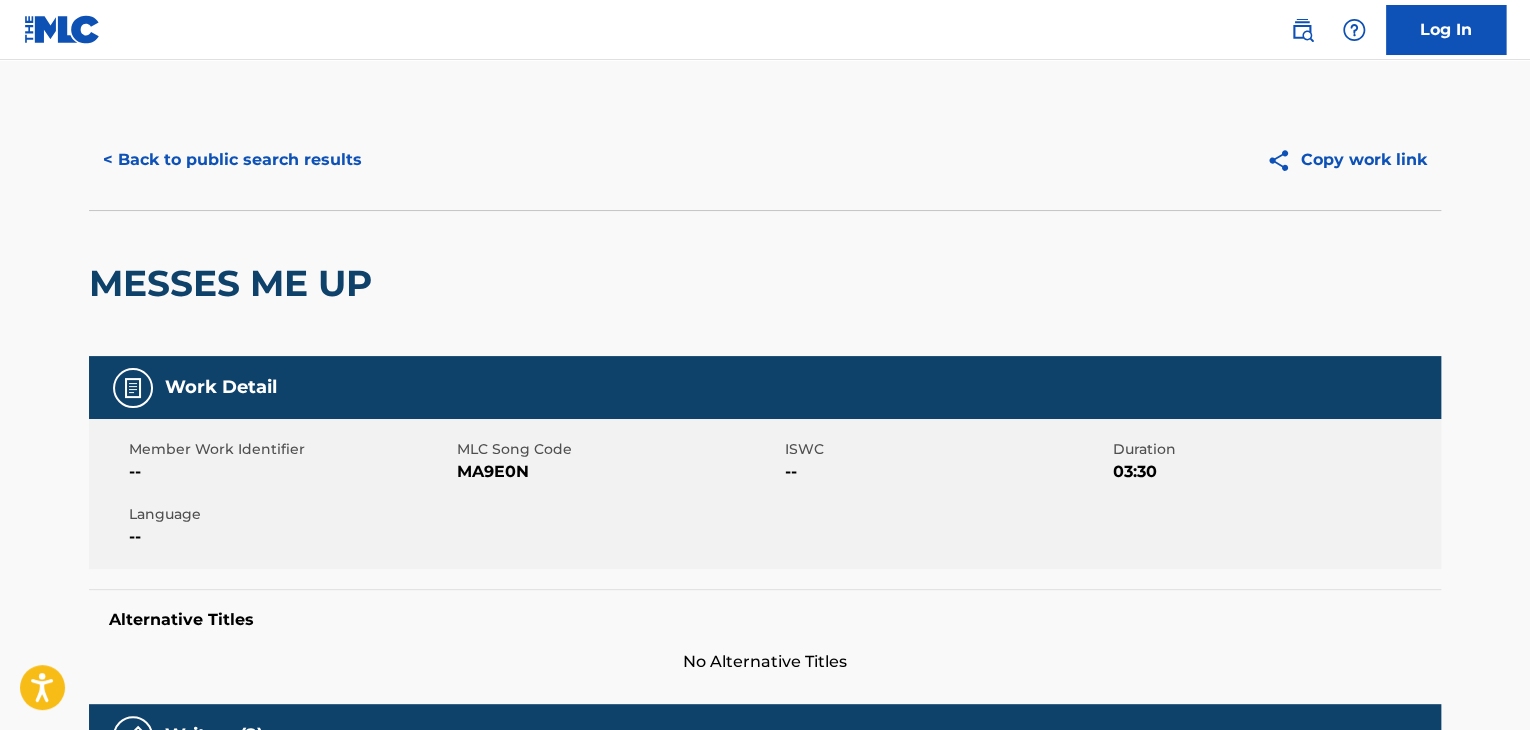 click on "MA9E0N" at bounding box center (618, 472) 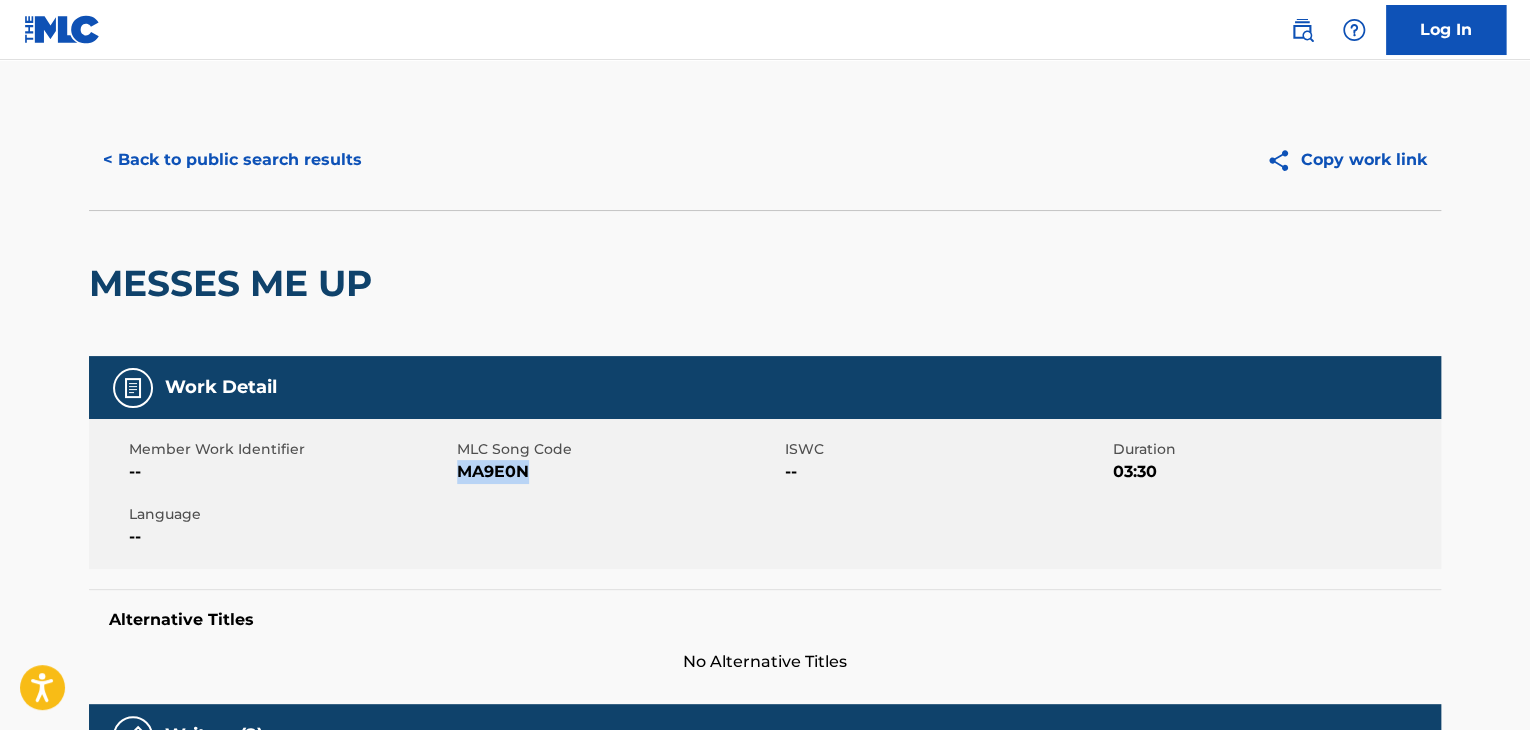 click on "MA9E0N" at bounding box center (618, 472) 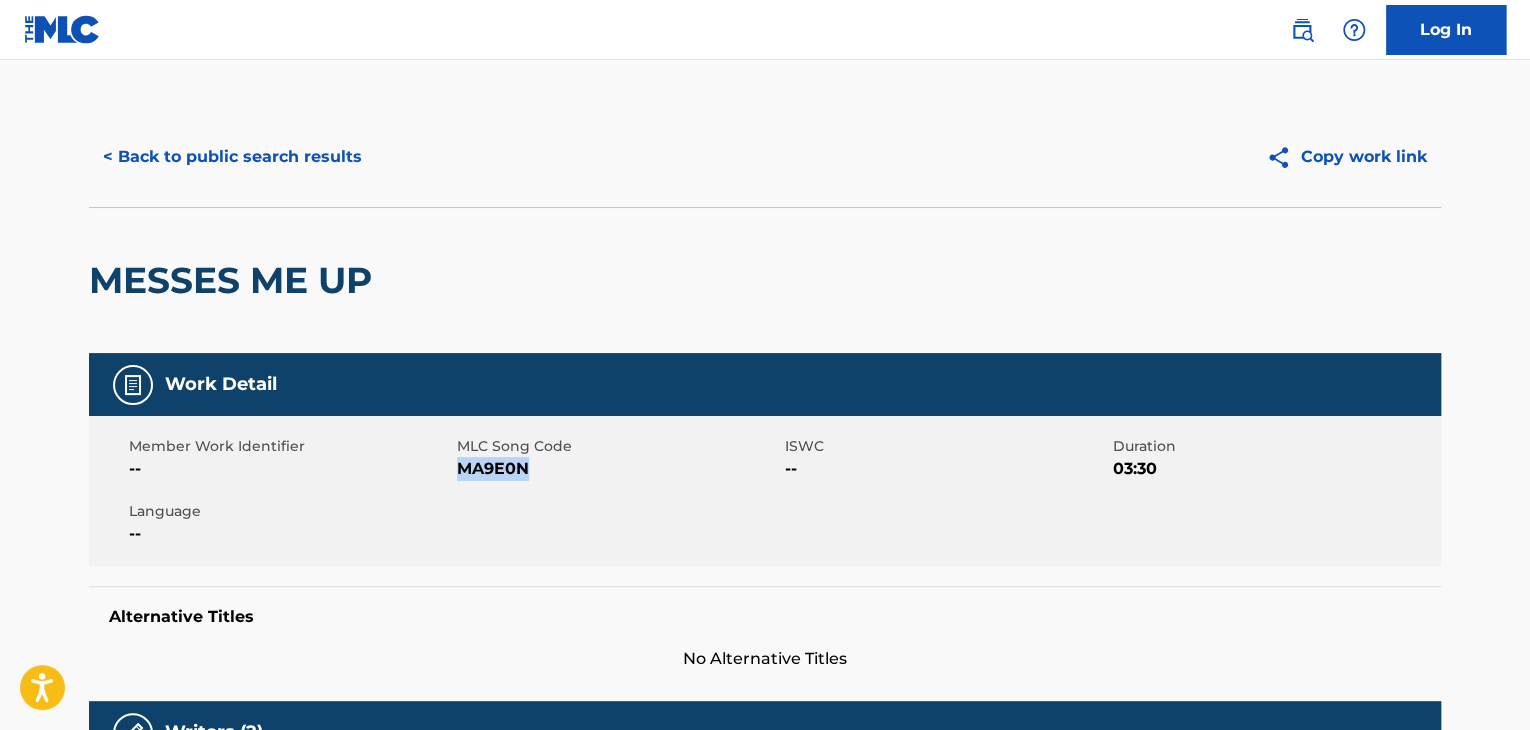 scroll, scrollTop: 0, scrollLeft: 0, axis: both 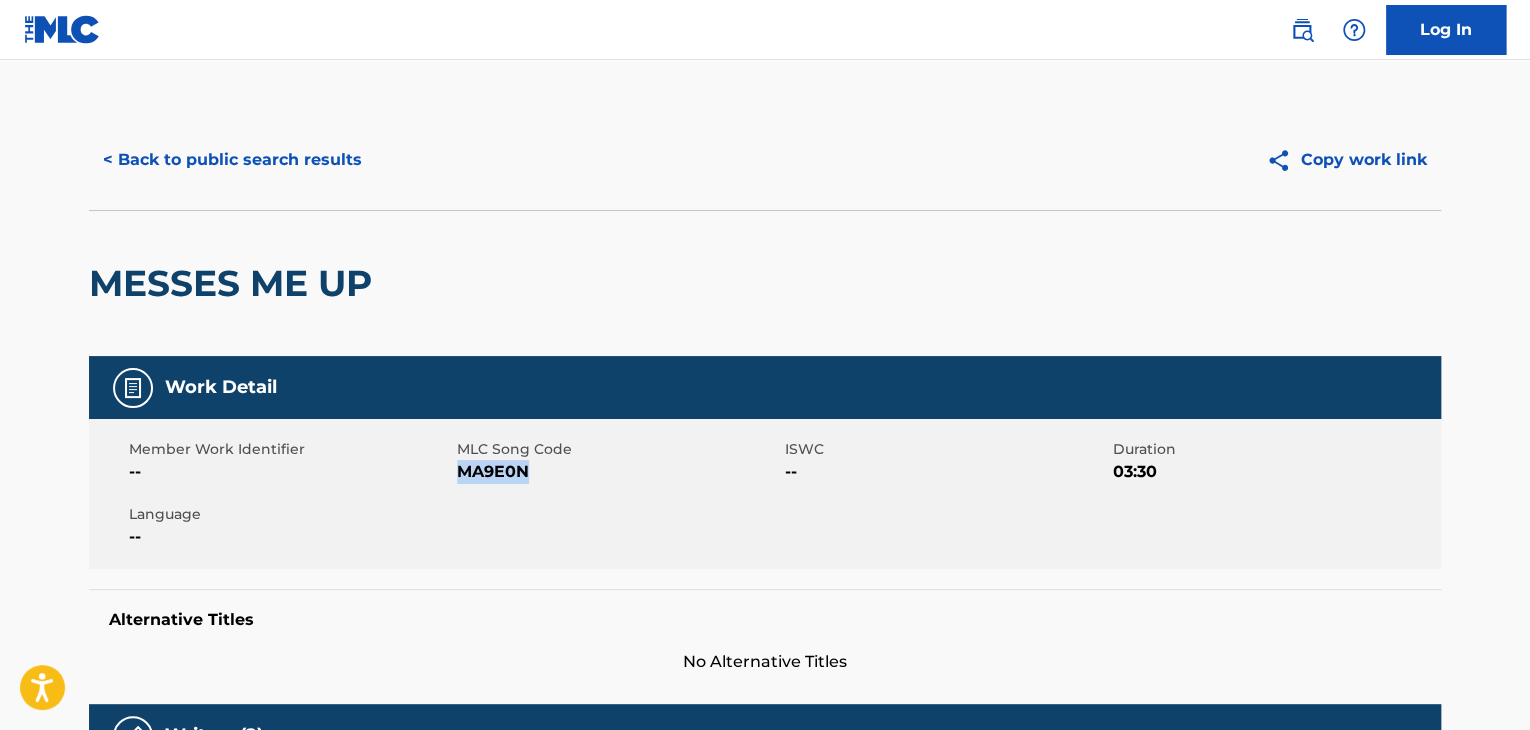 click on "< Back to public search results" at bounding box center [232, 160] 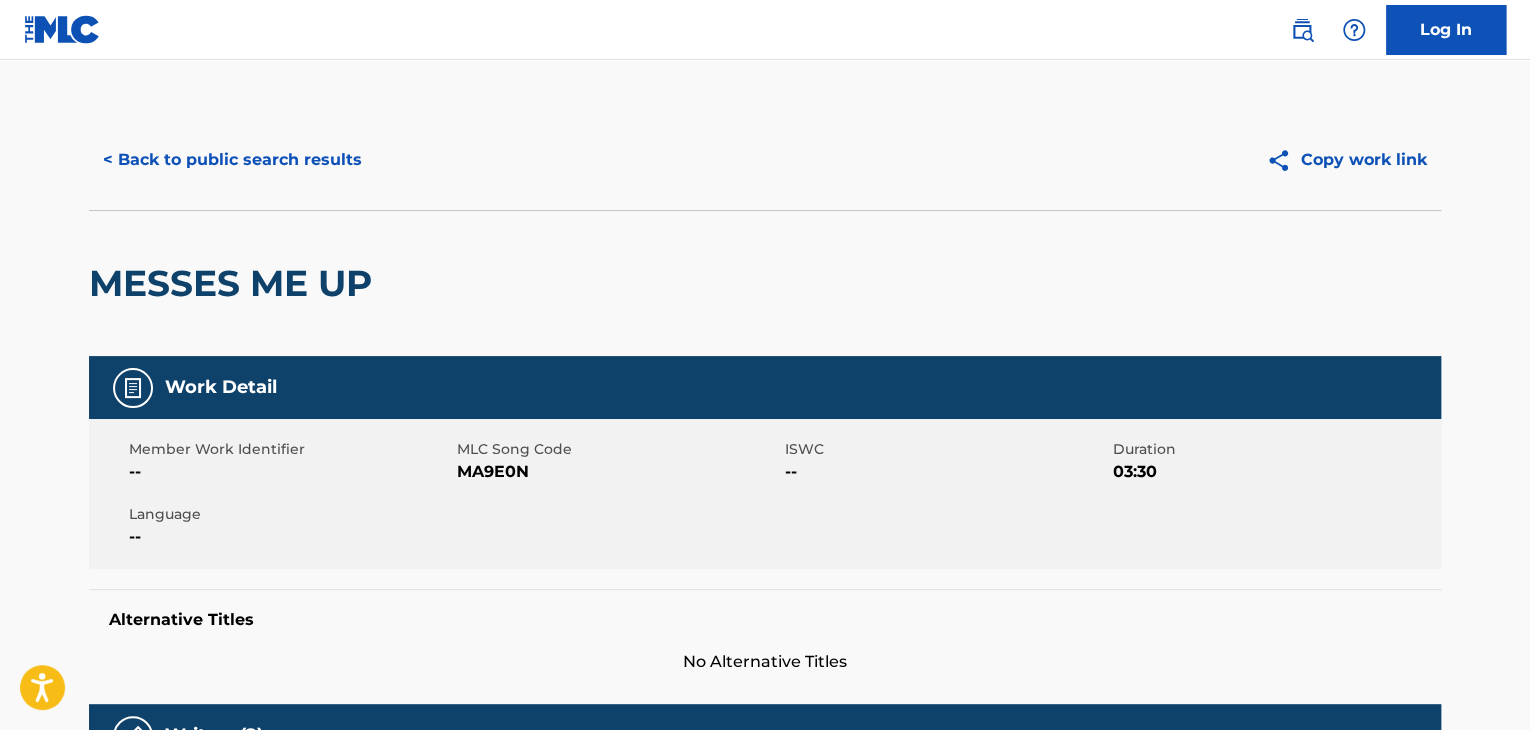 scroll, scrollTop: 244, scrollLeft: 0, axis: vertical 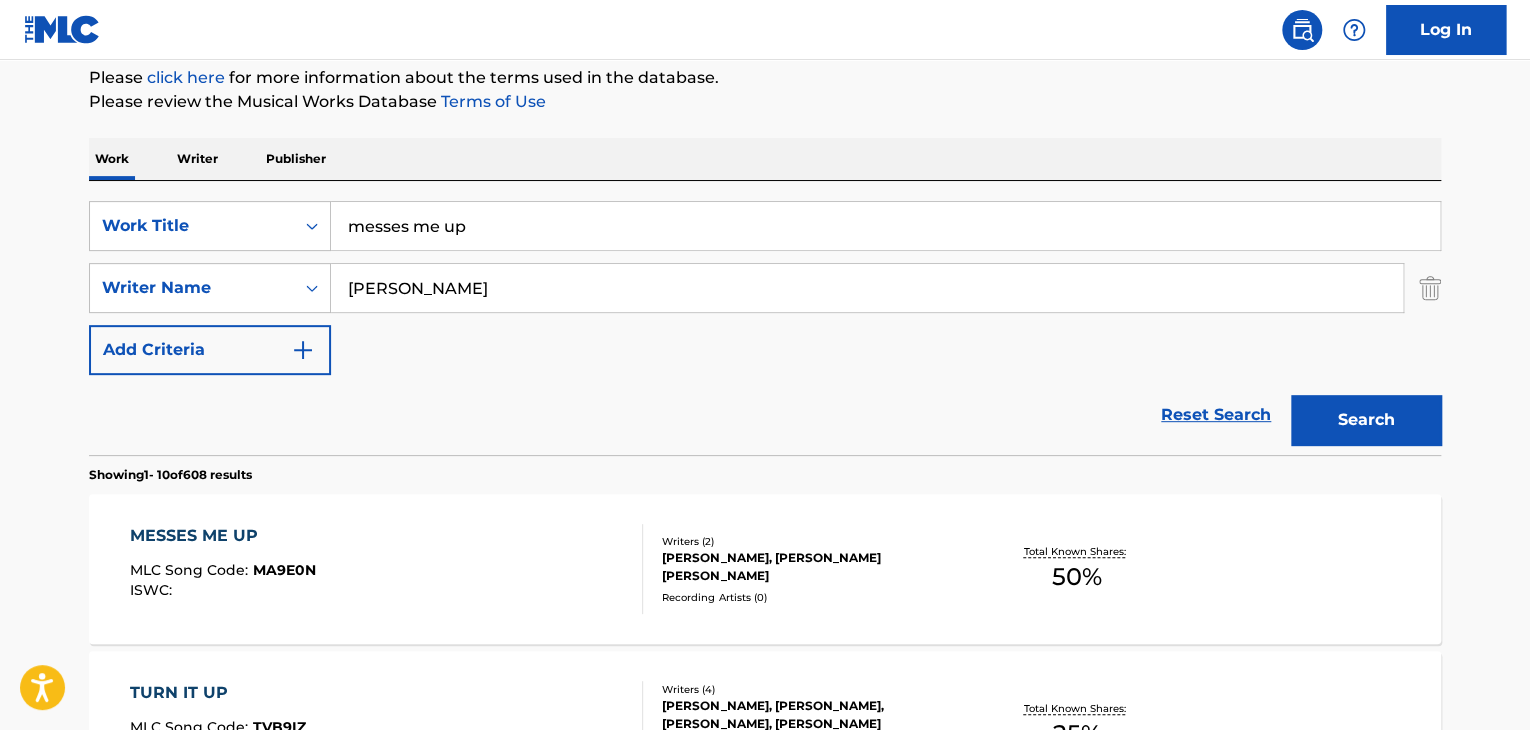 click on "messes me up" at bounding box center [885, 226] 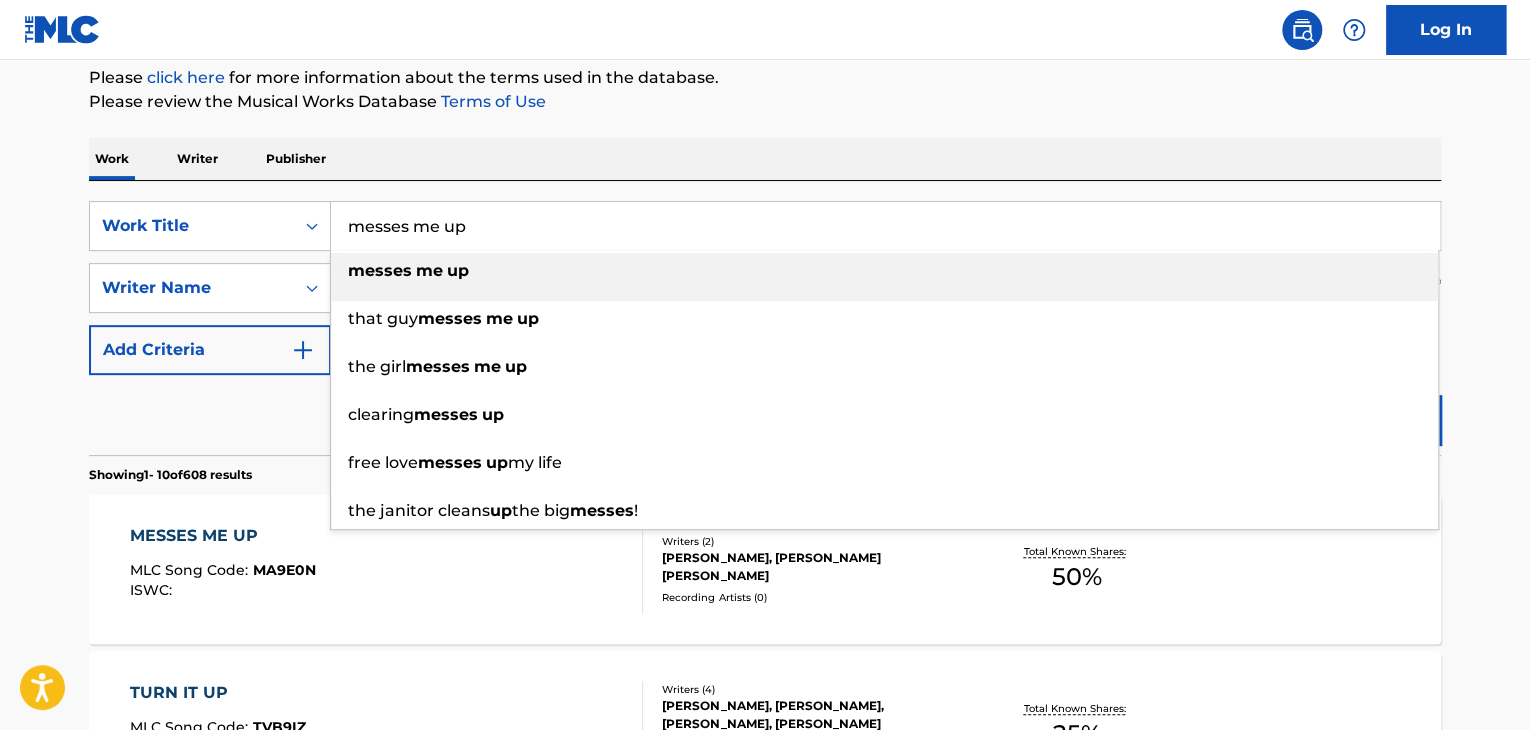click on "messes me up" at bounding box center (885, 226) 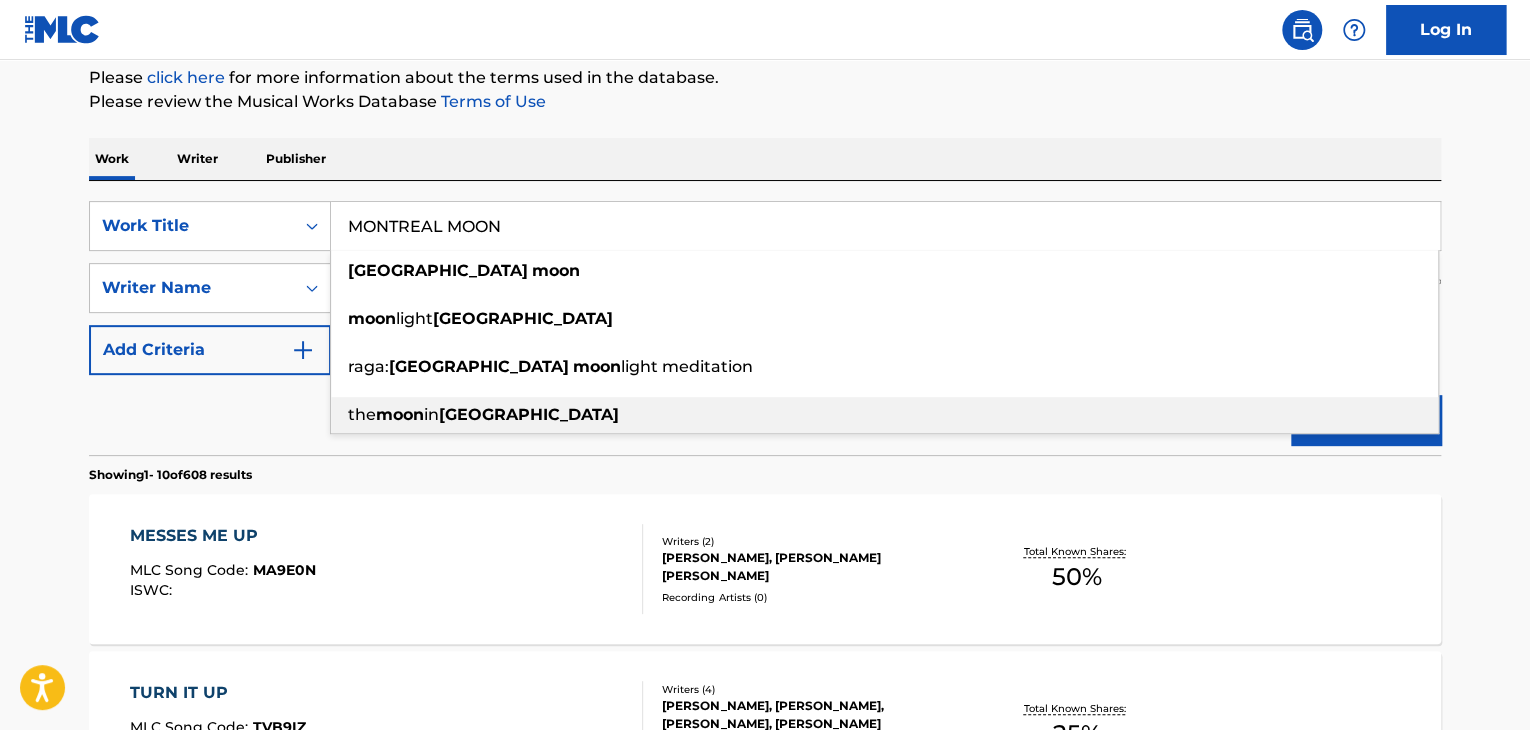 type on "MONTREAL MOON" 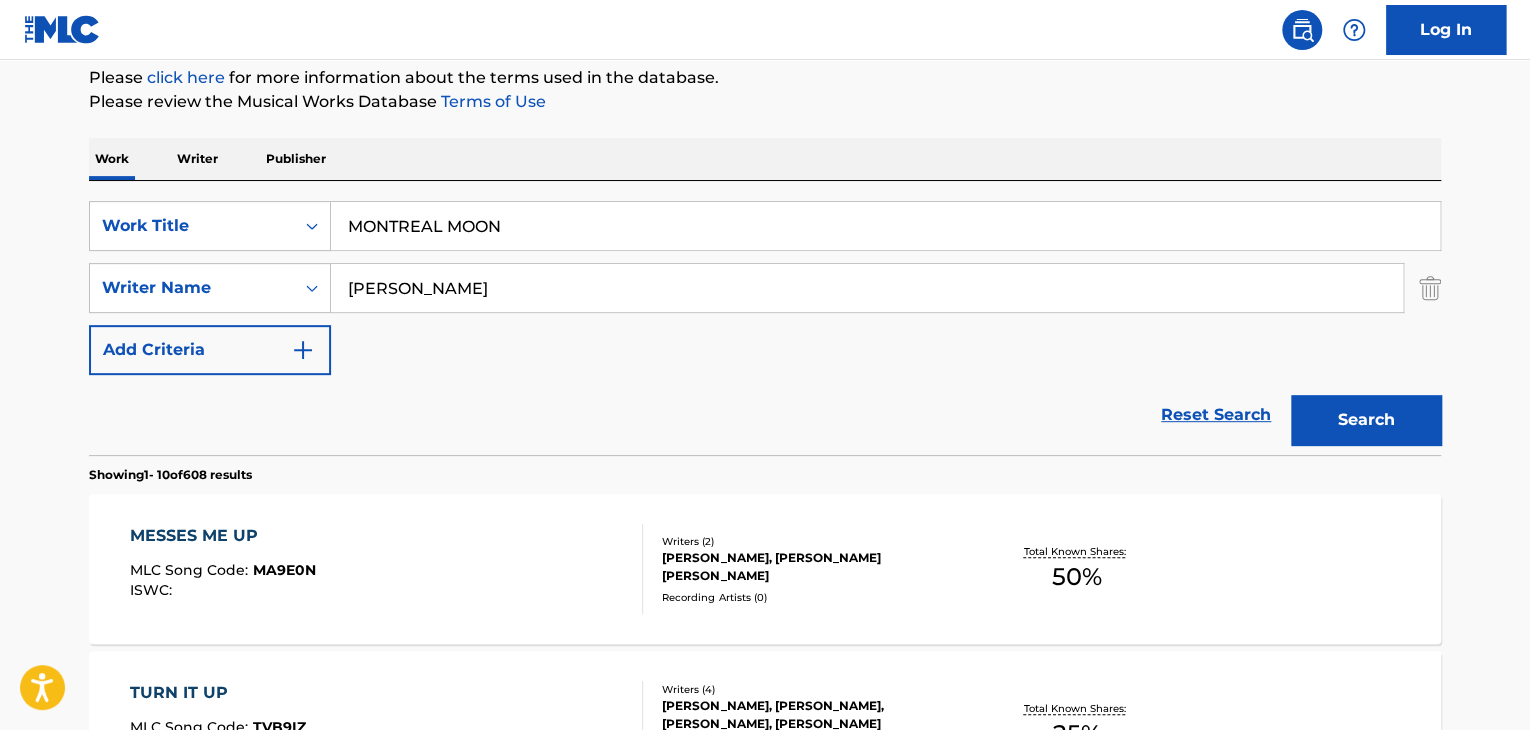 click on "Search" at bounding box center (1366, 420) 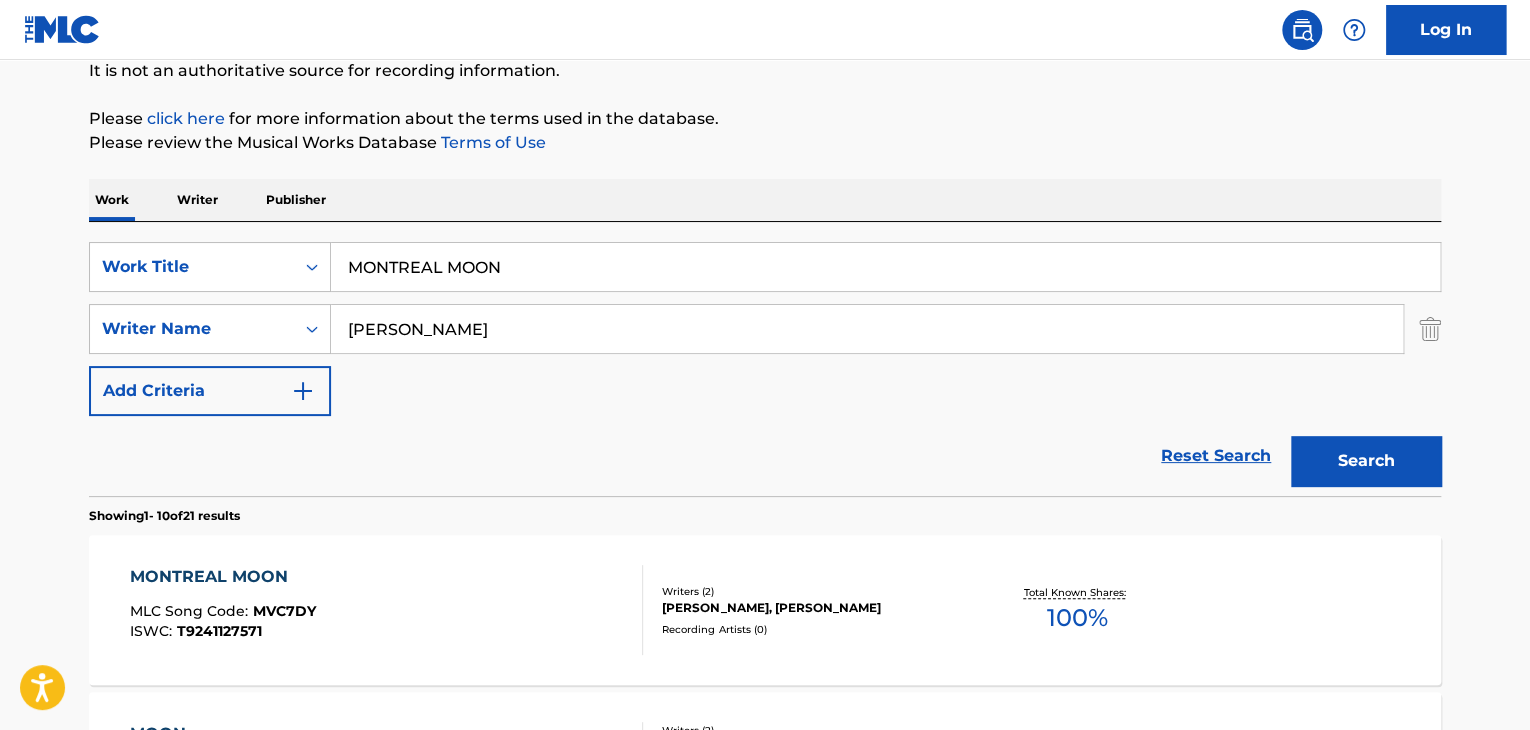 scroll, scrollTop: 244, scrollLeft: 0, axis: vertical 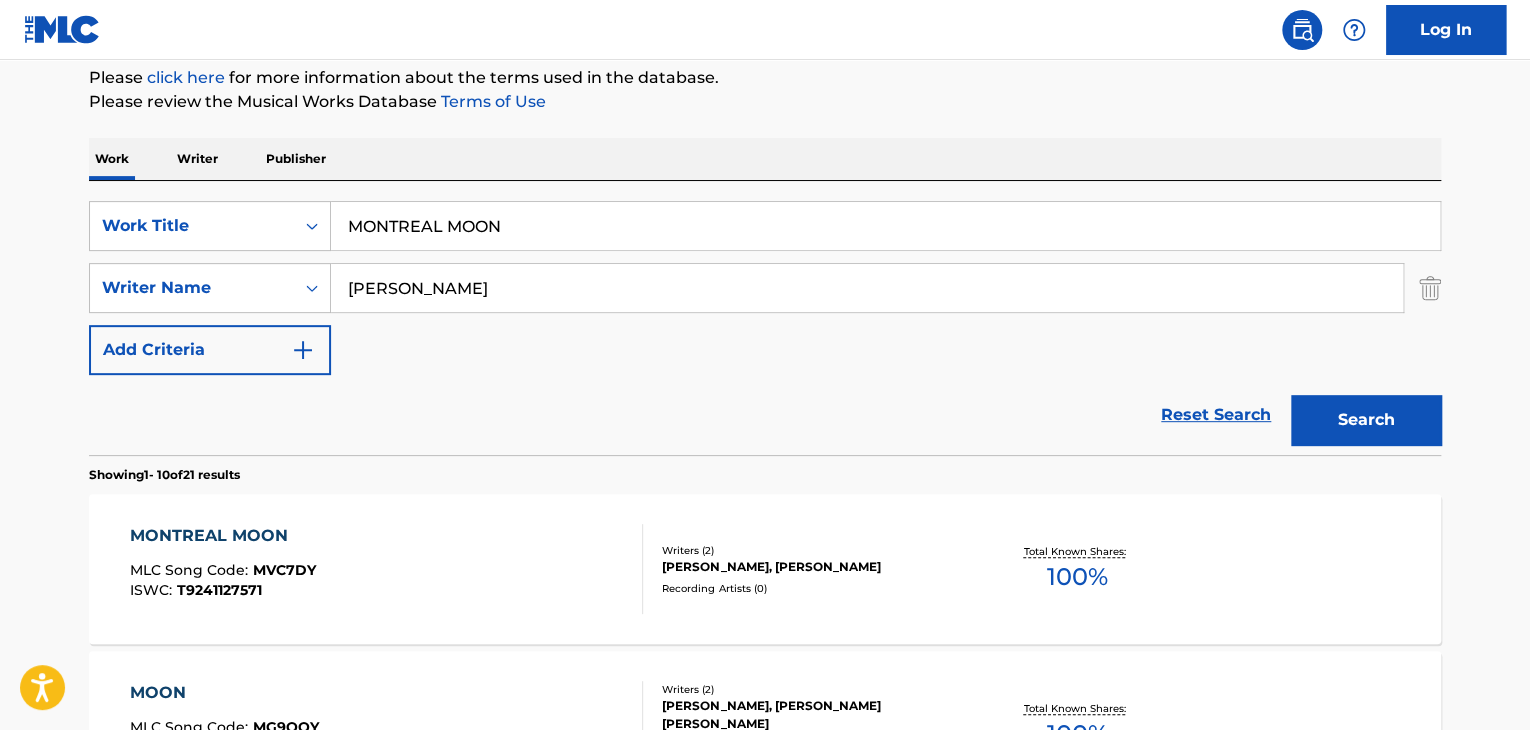 click on "MONTREAL MOON" at bounding box center (223, 536) 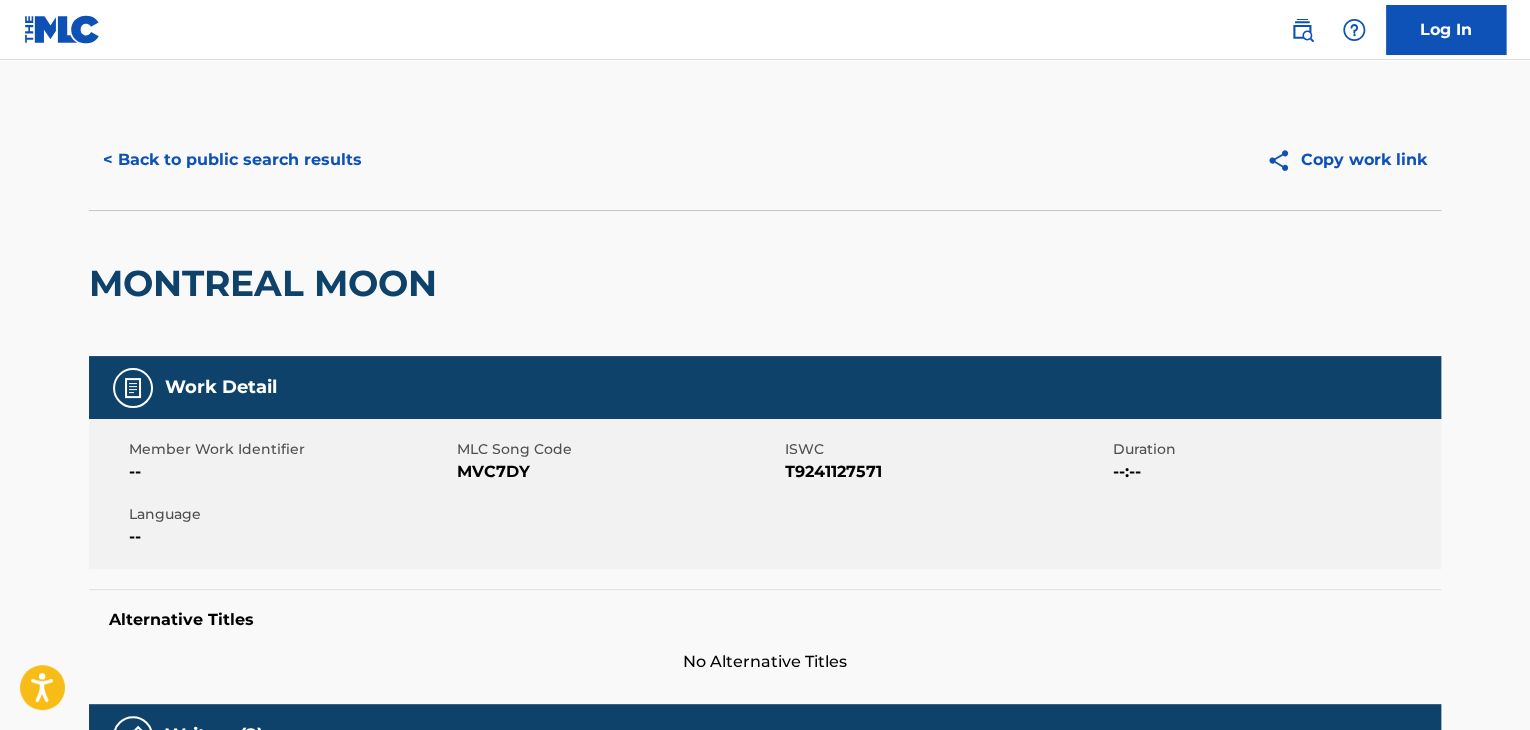 click on "MVC7DY" at bounding box center (618, 472) 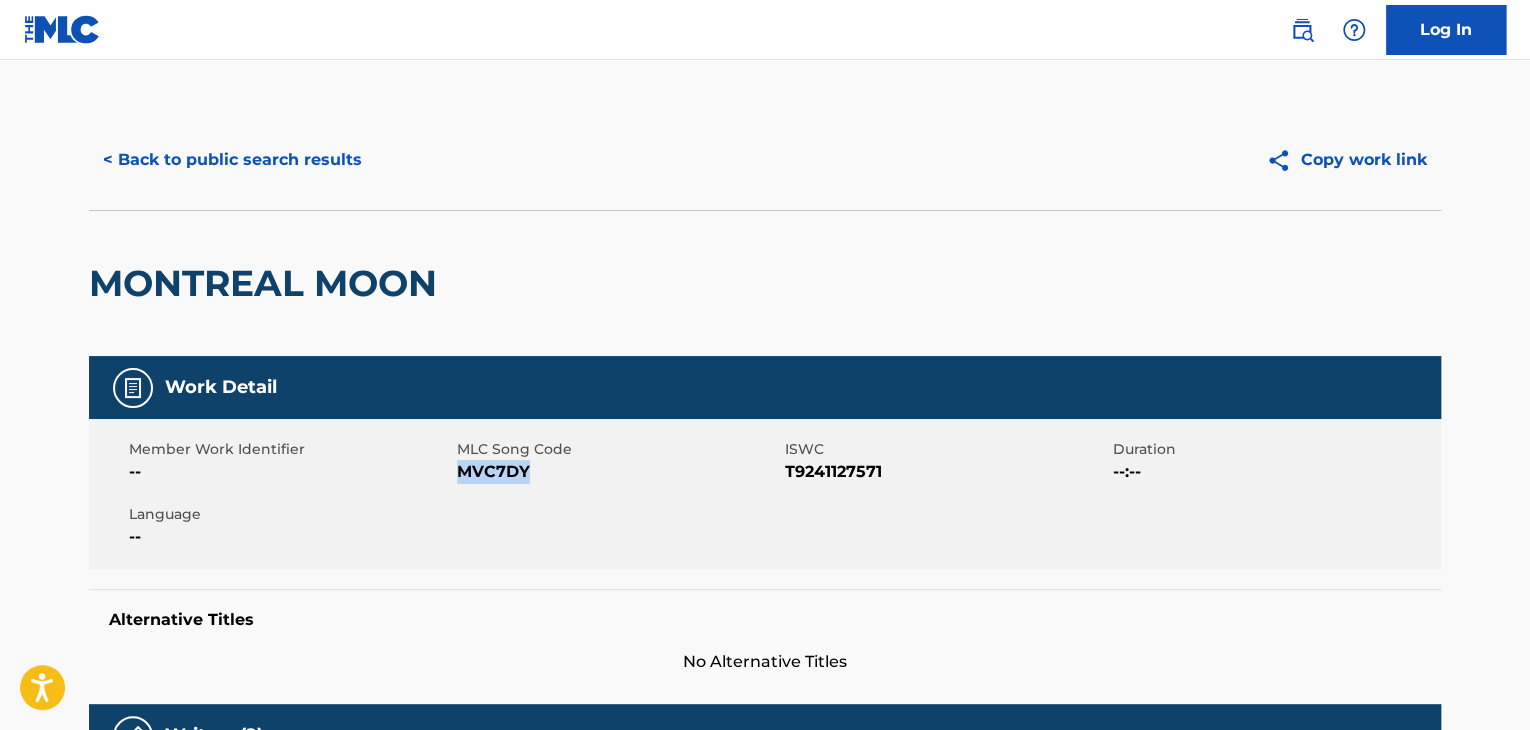 click on "MVC7DY" at bounding box center [618, 472] 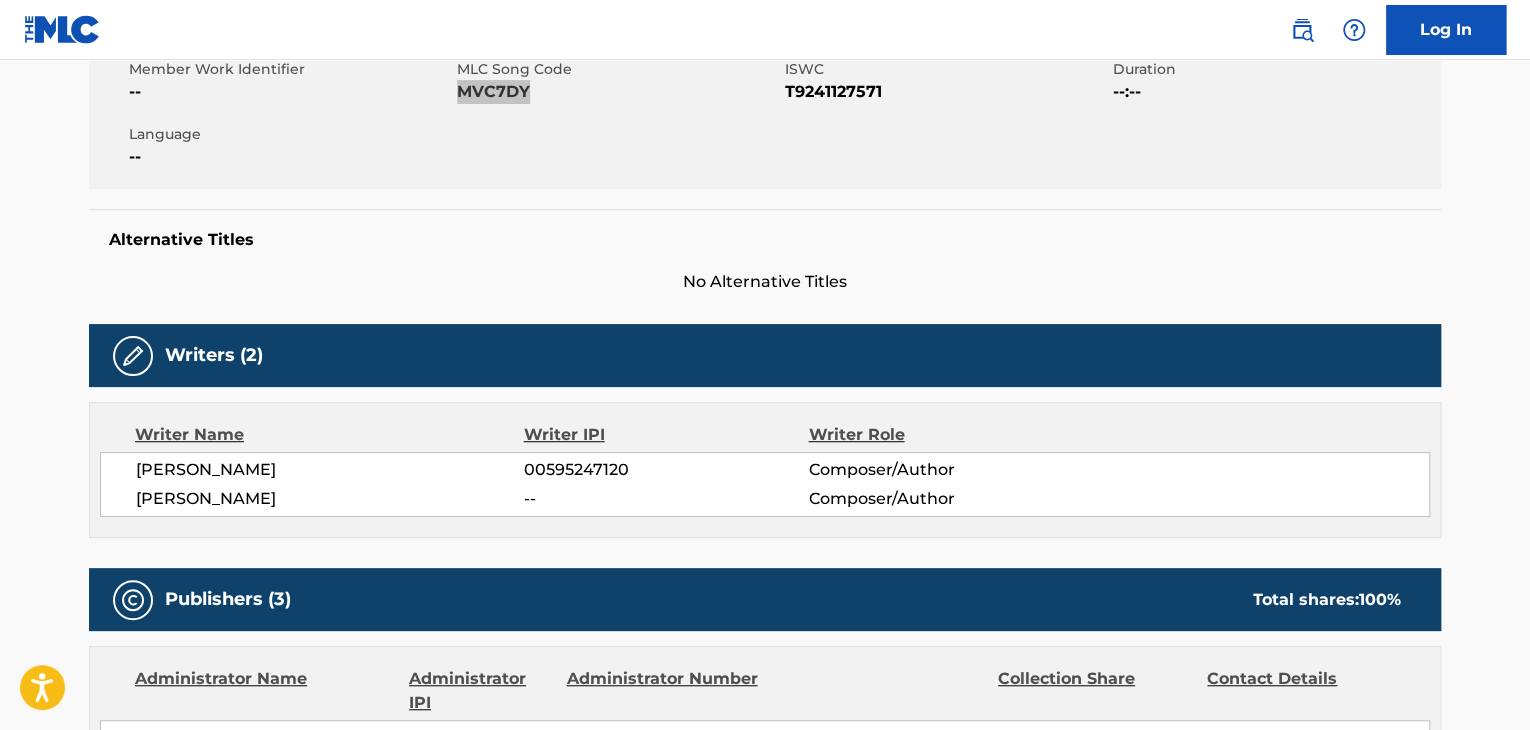 scroll, scrollTop: 382, scrollLeft: 0, axis: vertical 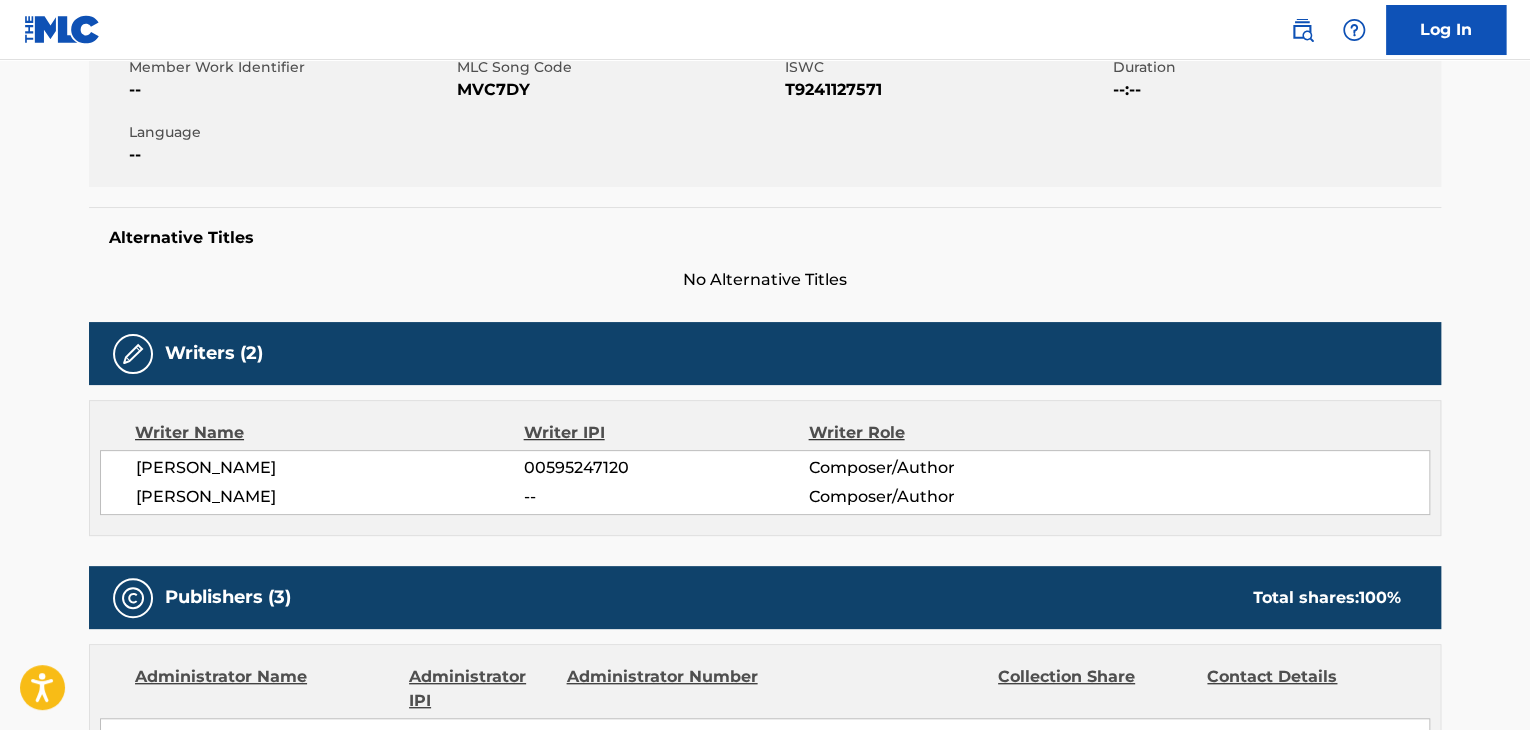 click on "T9241127571" at bounding box center (946, 90) 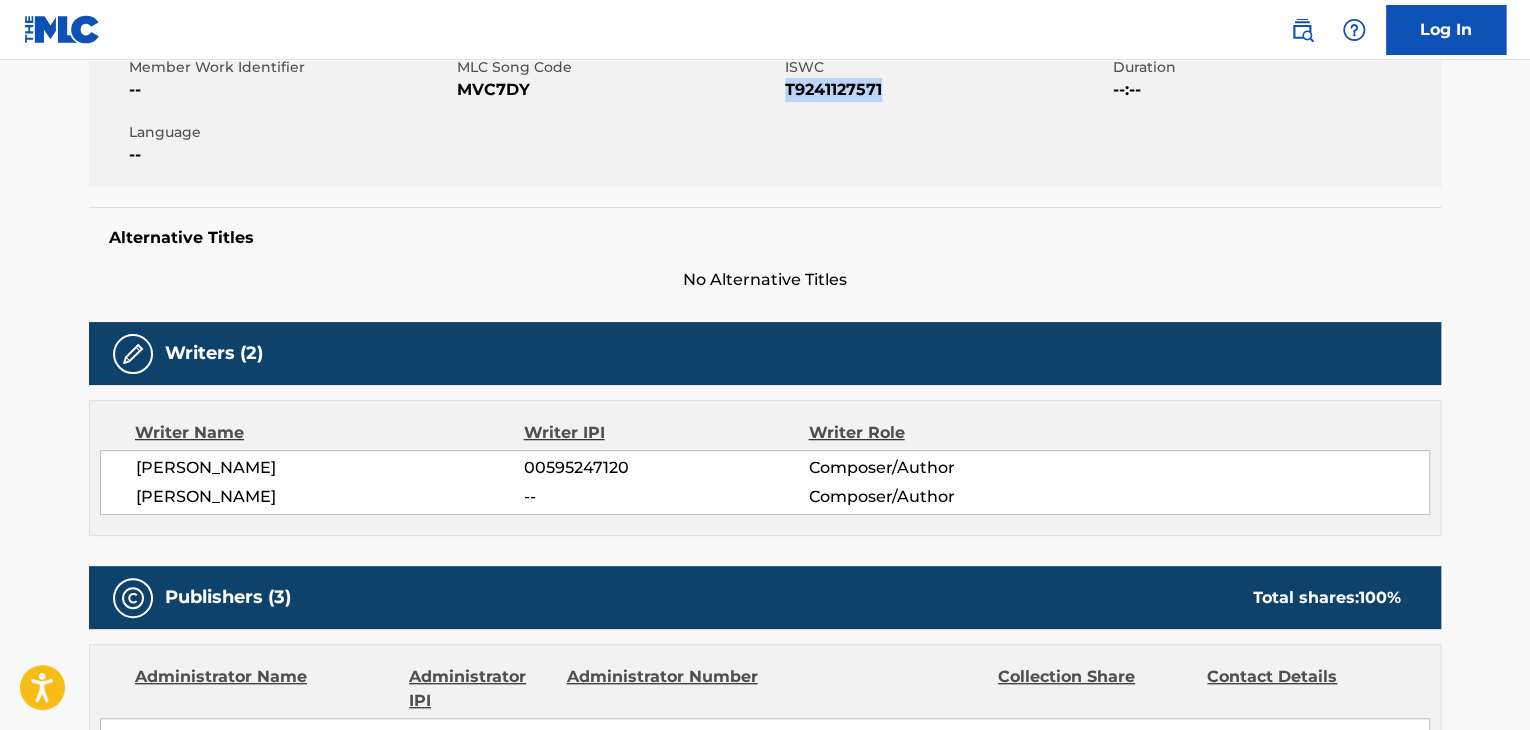 click on "T9241127571" at bounding box center (946, 90) 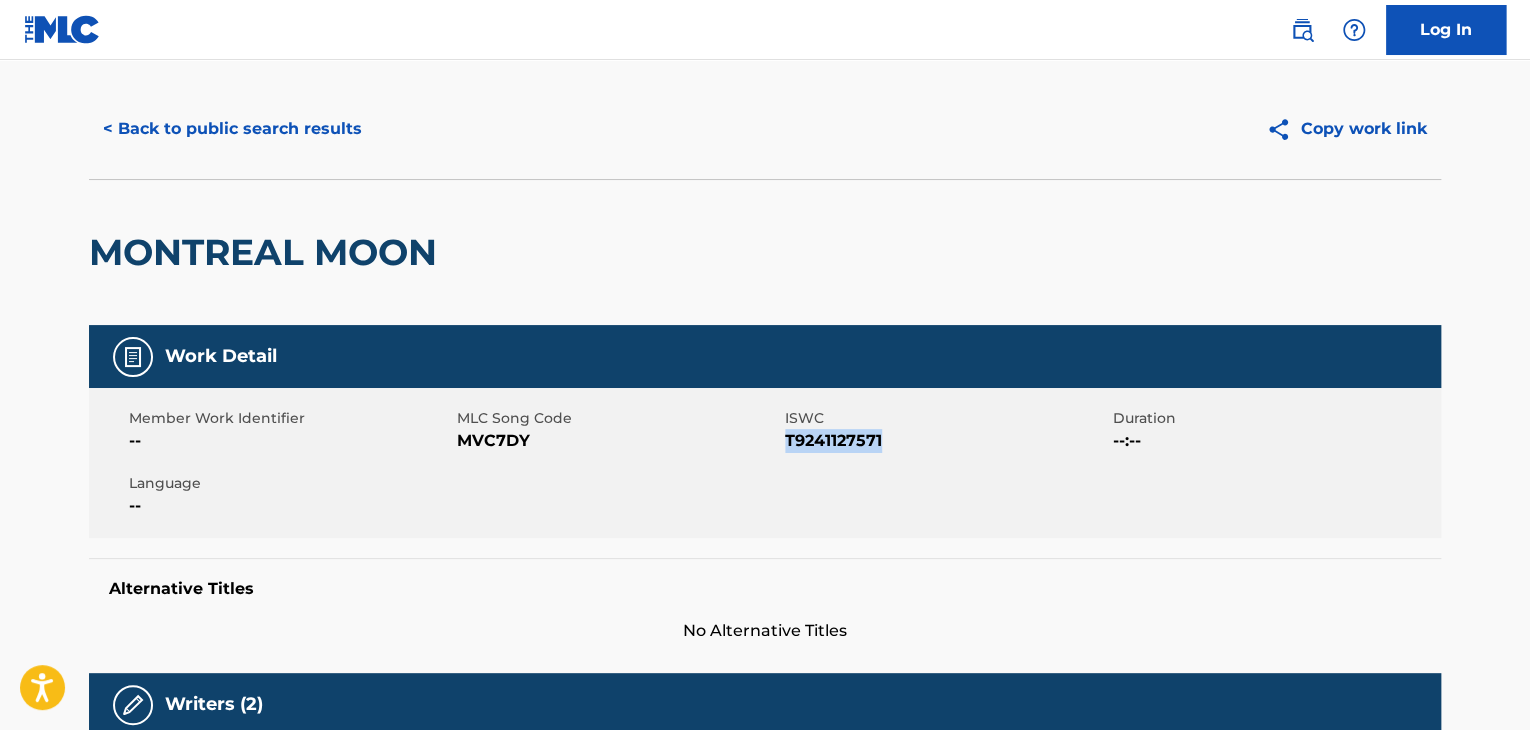 scroll, scrollTop: 0, scrollLeft: 0, axis: both 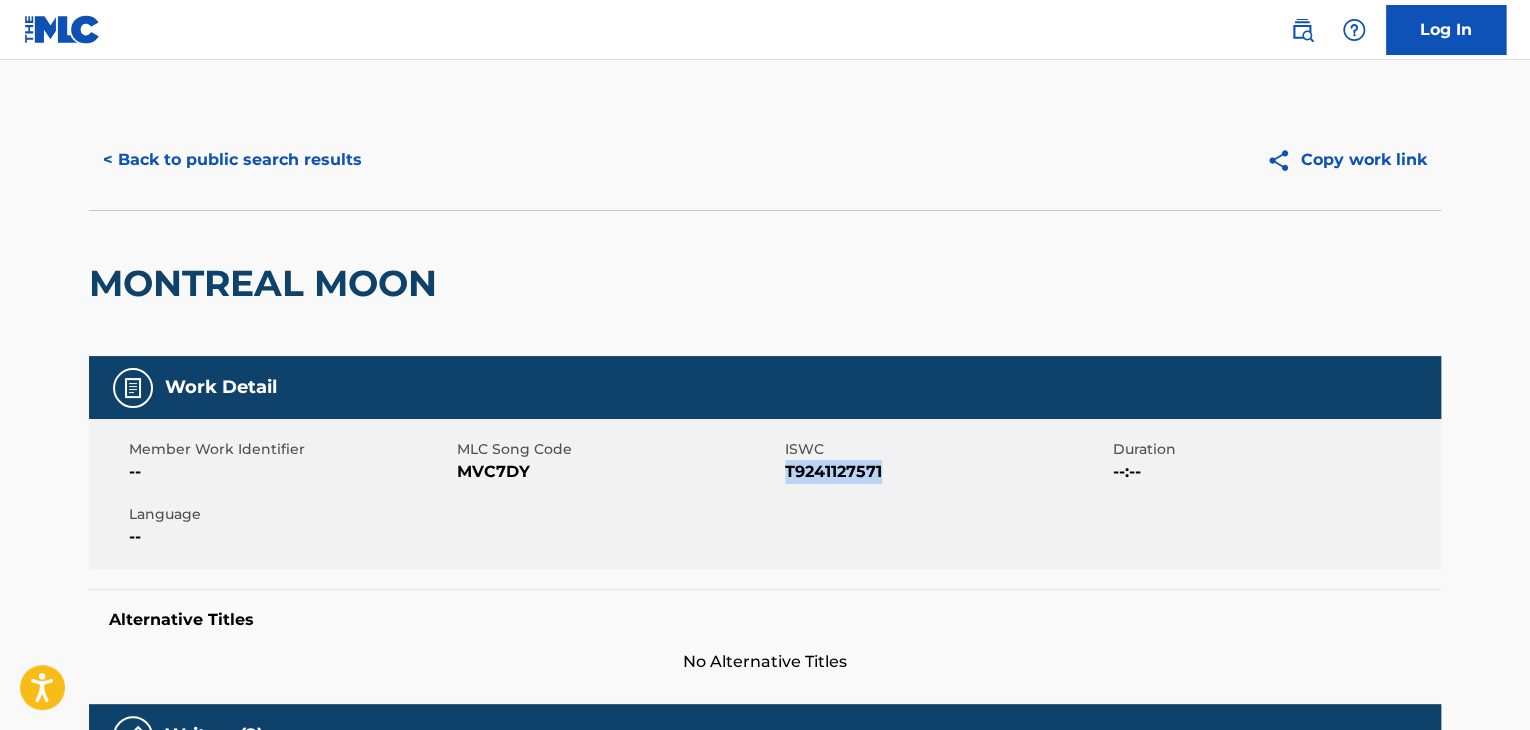 click on "< Back to public search results" at bounding box center [232, 160] 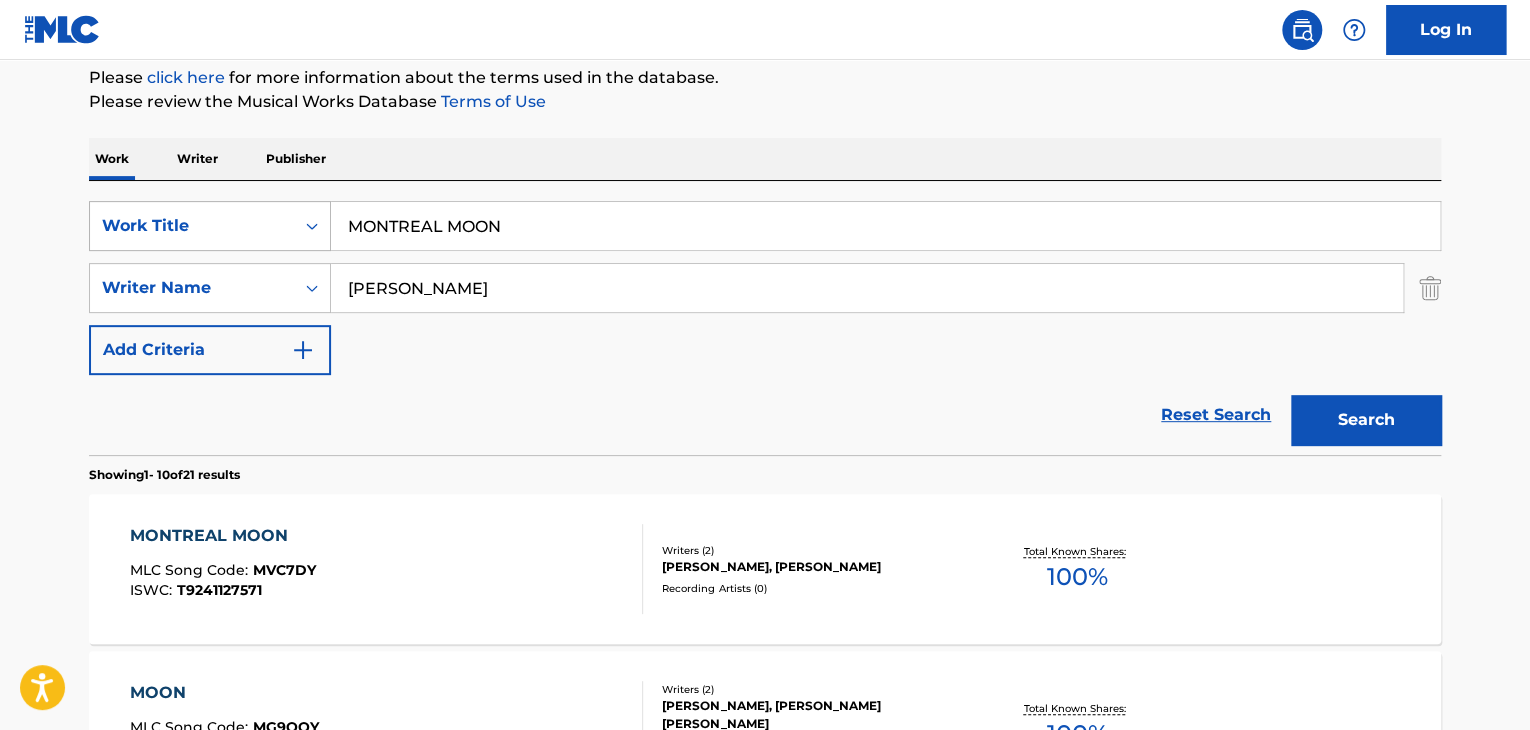 click on "Work Title" at bounding box center [192, 226] 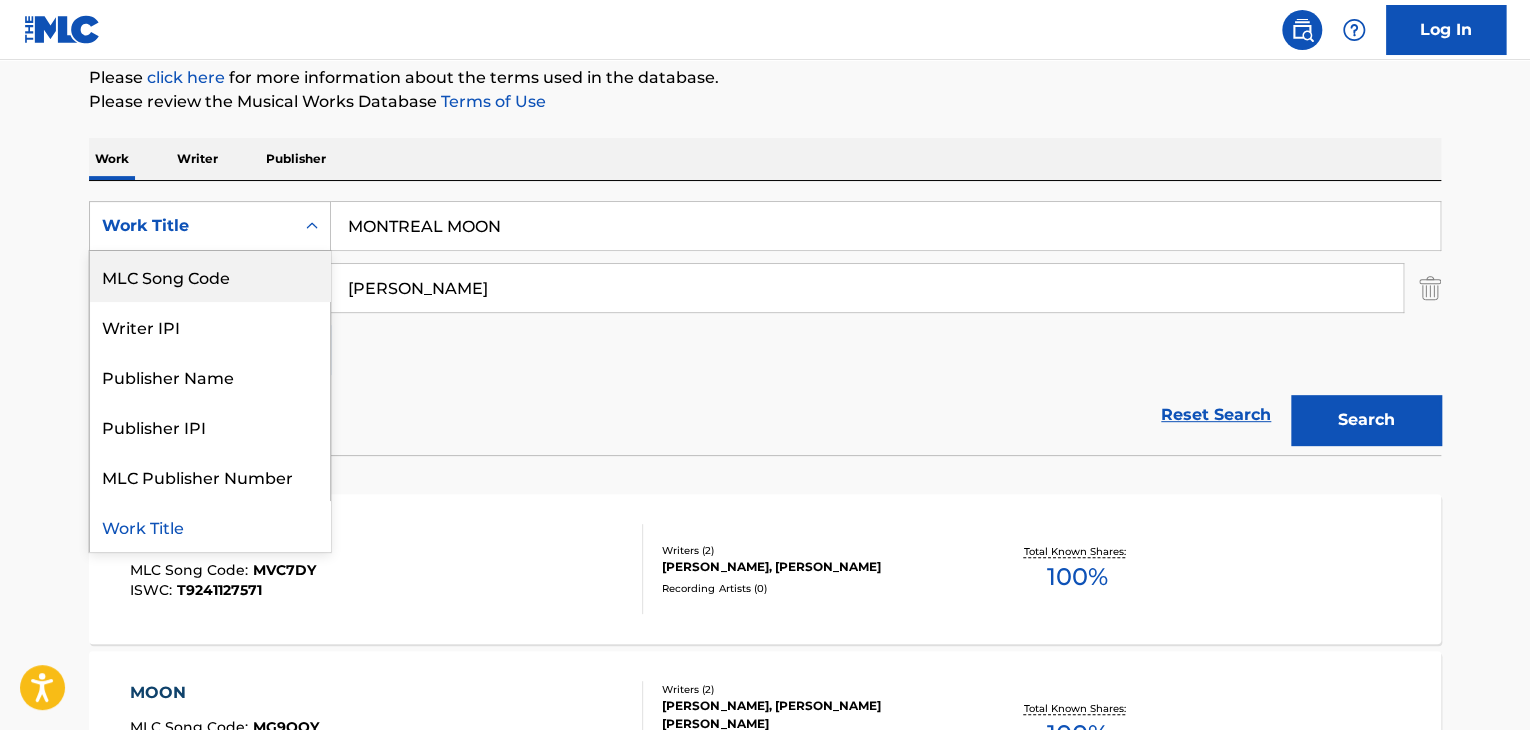 scroll, scrollTop: 0, scrollLeft: 0, axis: both 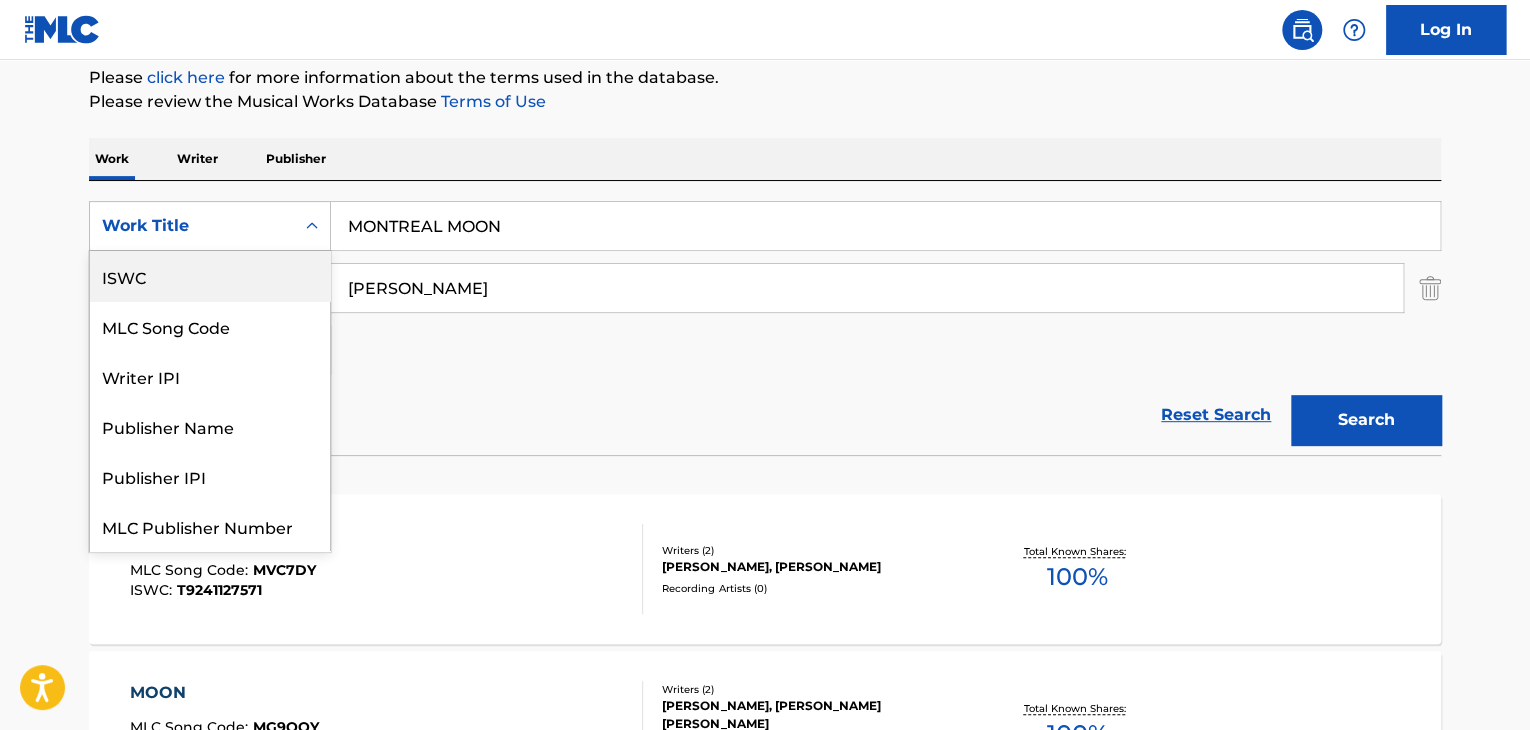 click on "ISWC" at bounding box center (210, 276) 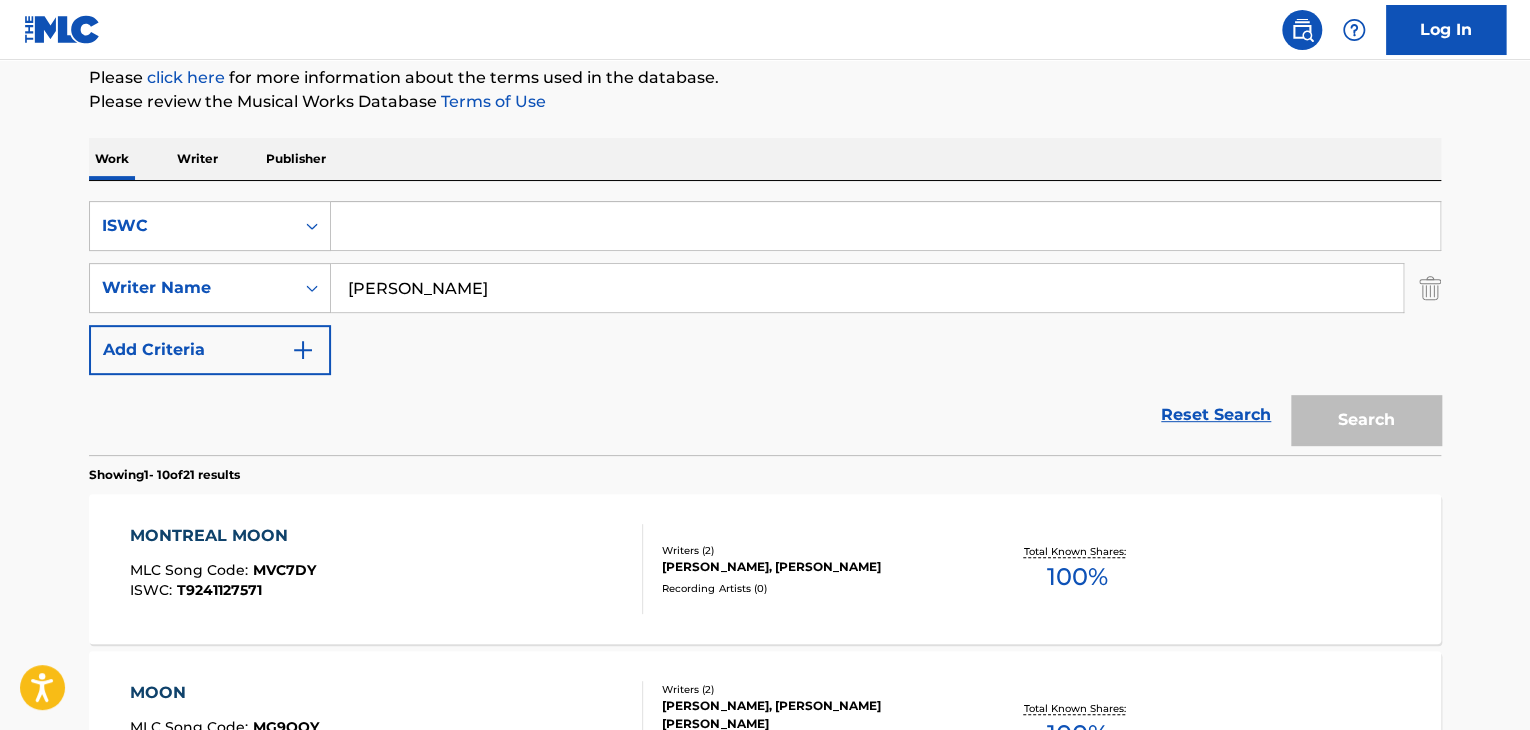 drag, startPoint x: 481, startPoint y: 217, endPoint x: 544, endPoint y: 249, distance: 70.66116 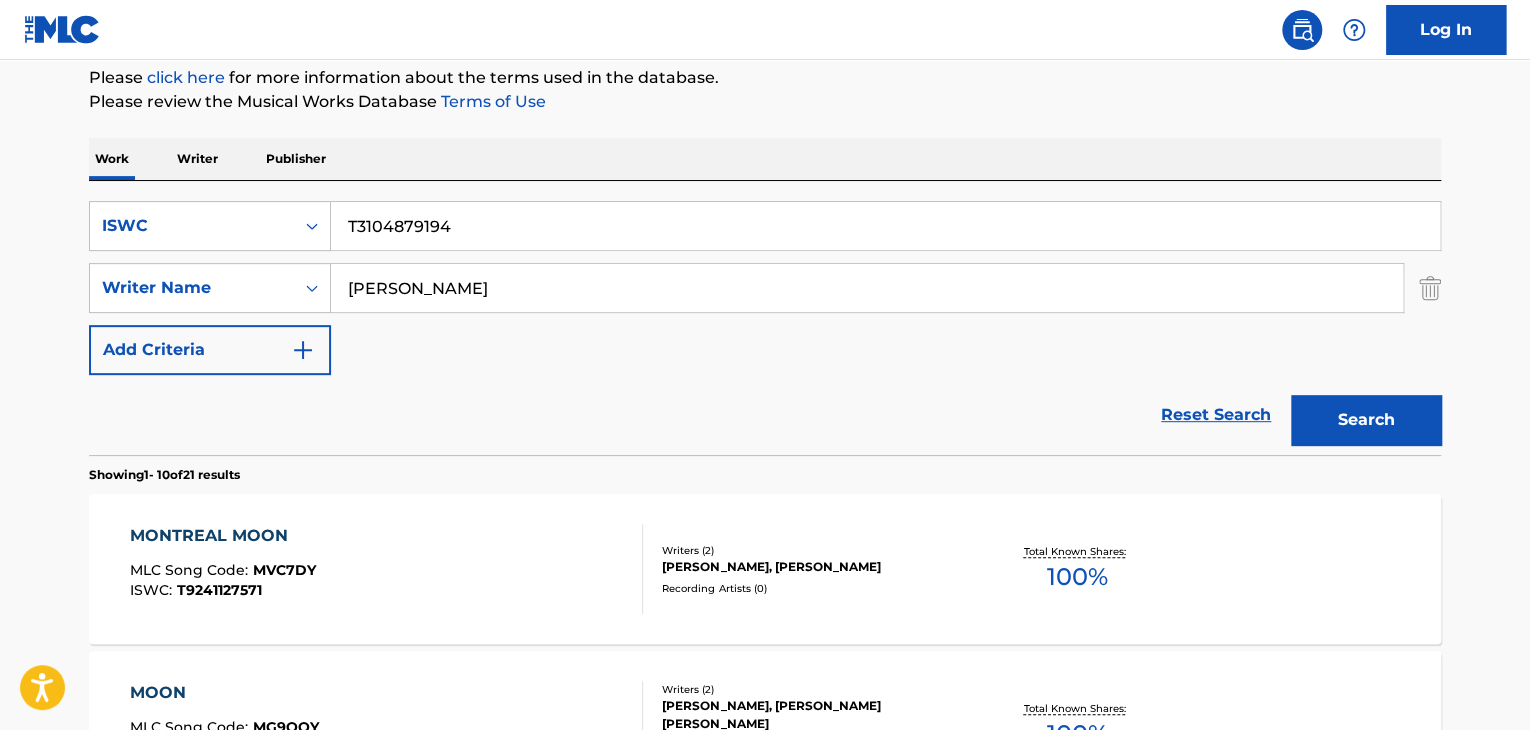 type on "T3104879194" 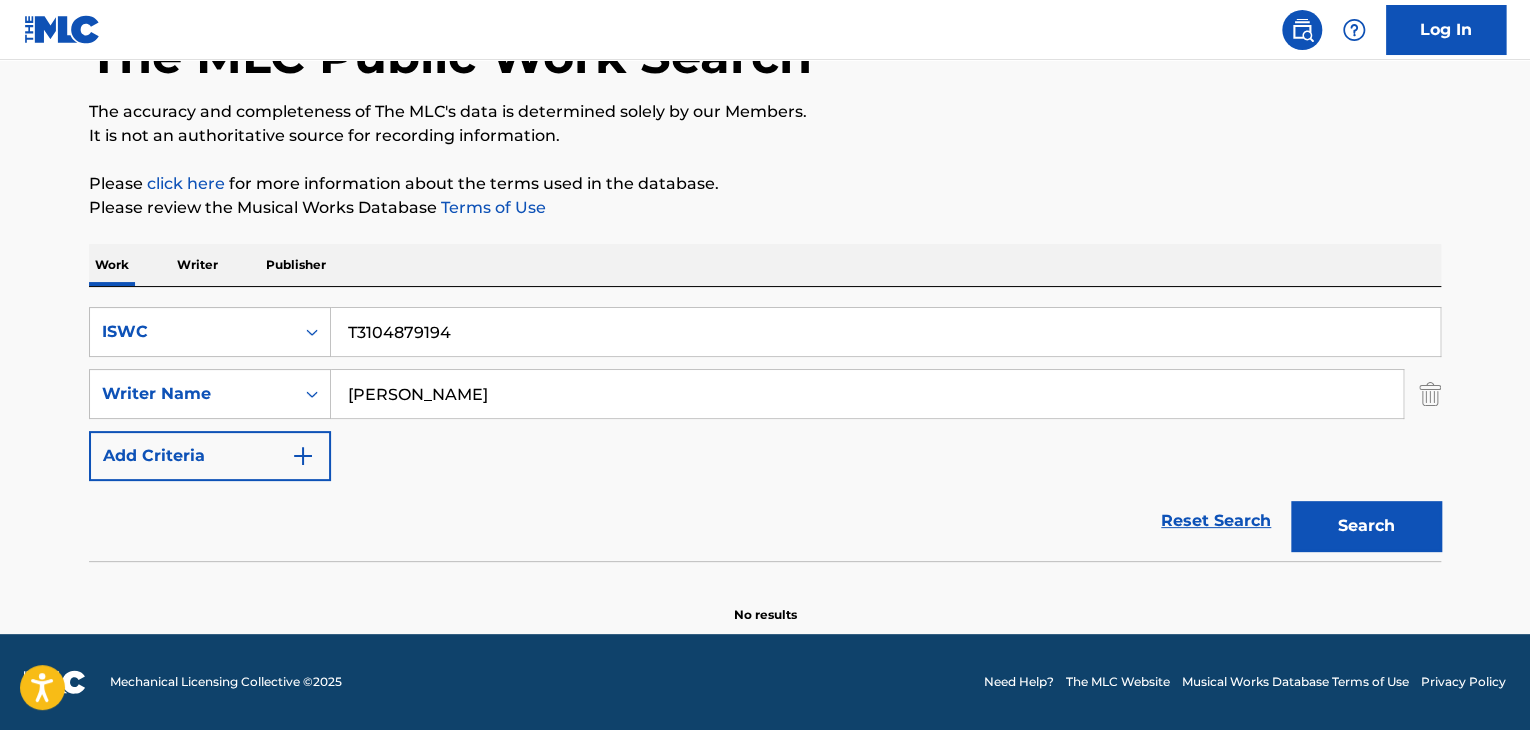 scroll, scrollTop: 138, scrollLeft: 0, axis: vertical 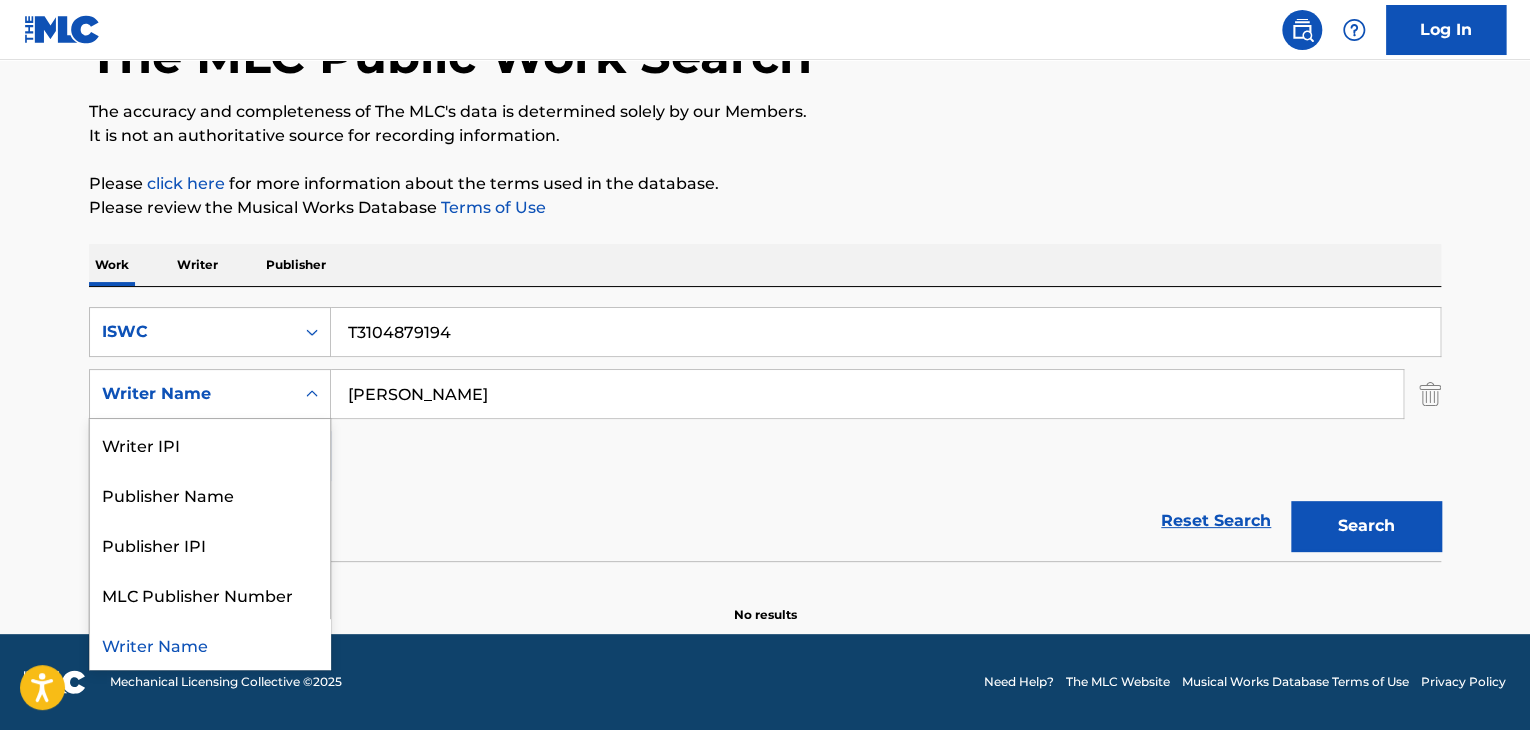 drag, startPoint x: 239, startPoint y: 395, endPoint x: 230, endPoint y: 403, distance: 12.0415945 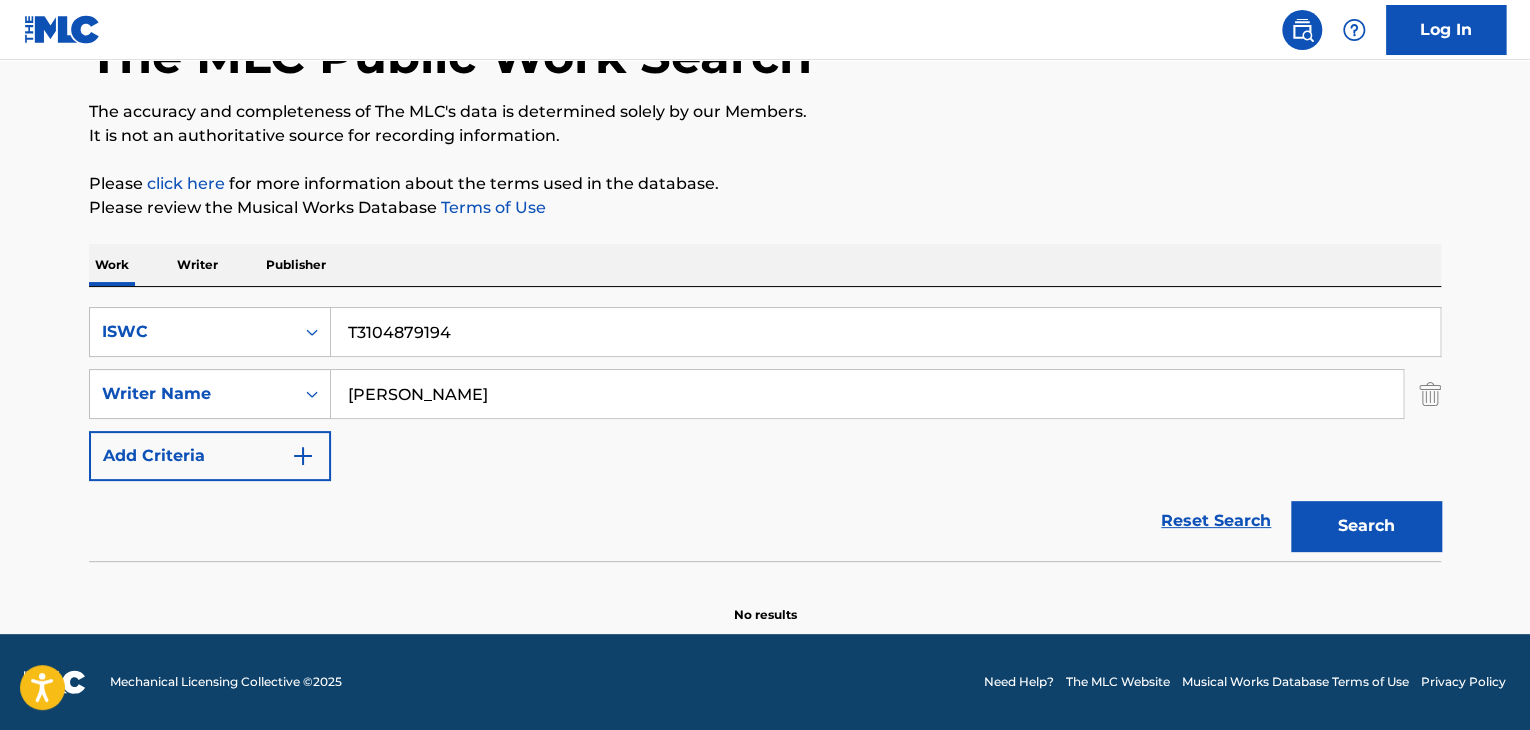 click at bounding box center (1430, 394) 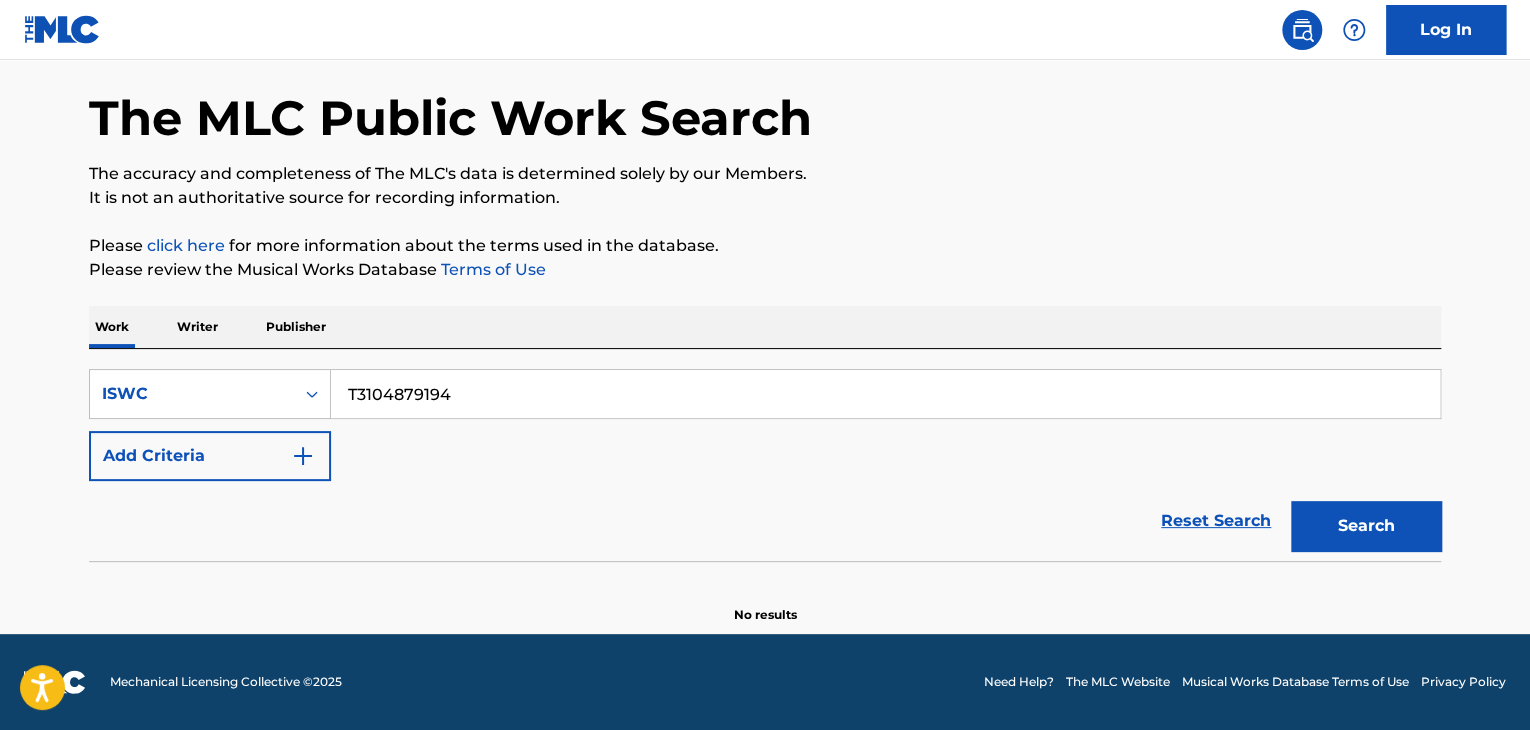 click on "Search" at bounding box center [1366, 526] 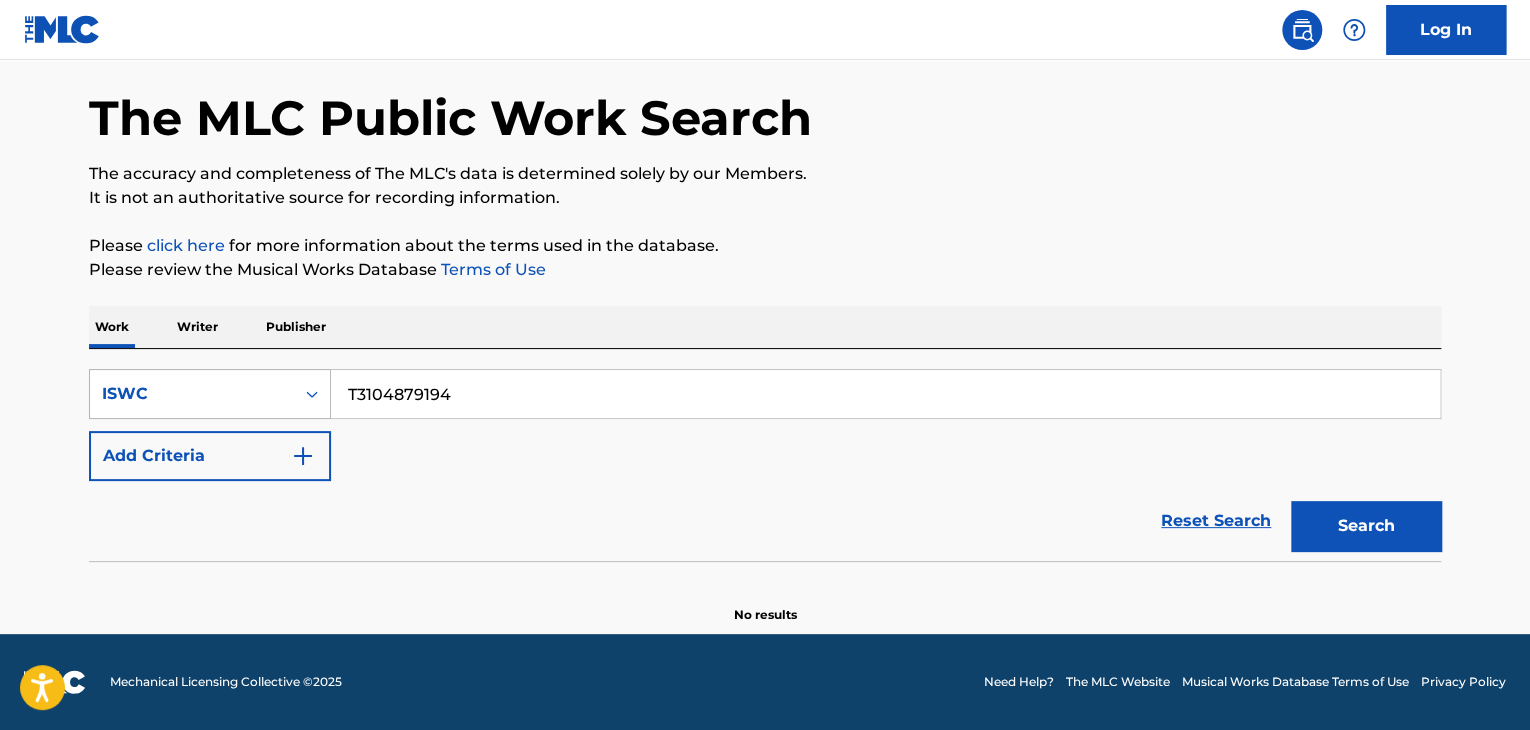click on "ISWC" at bounding box center [192, 394] 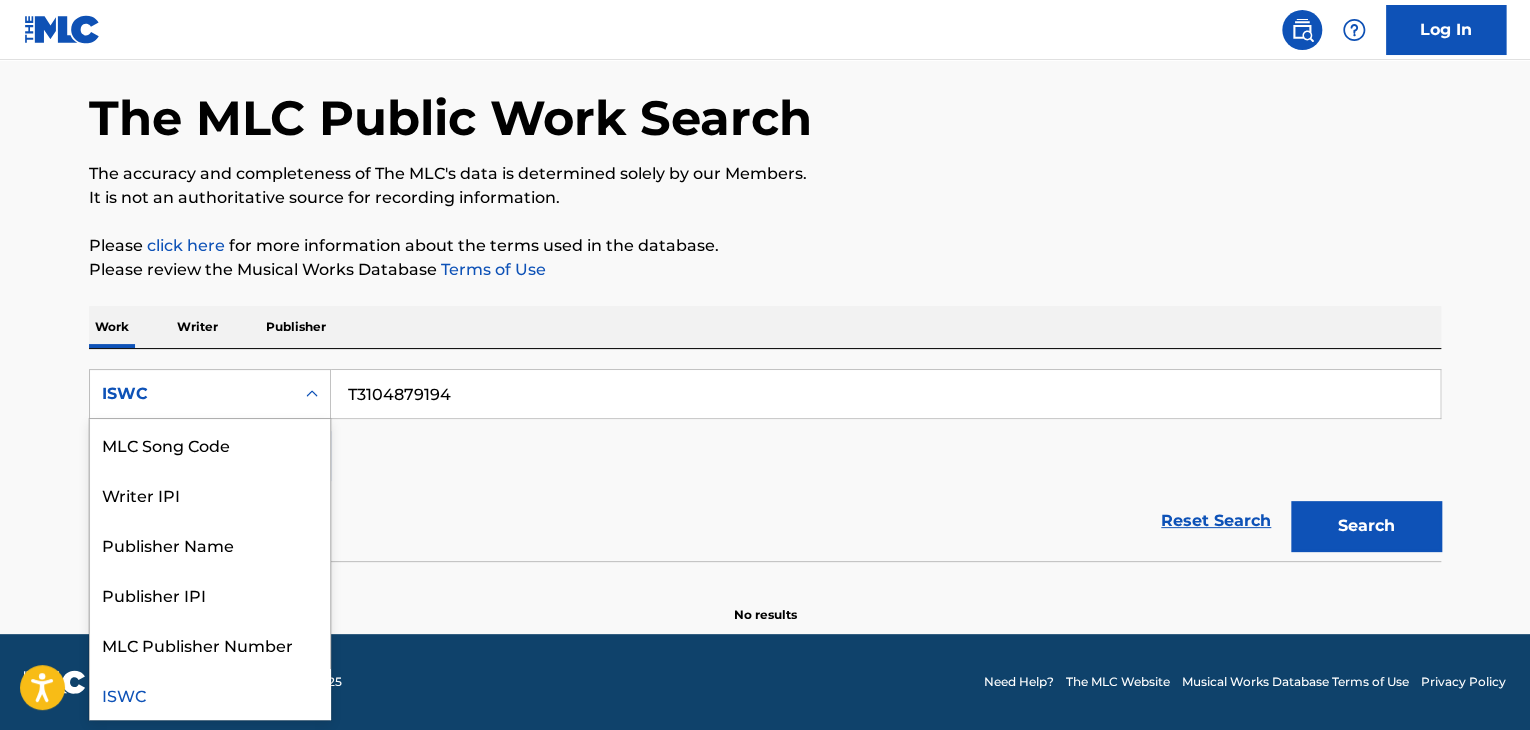 scroll, scrollTop: 0, scrollLeft: 0, axis: both 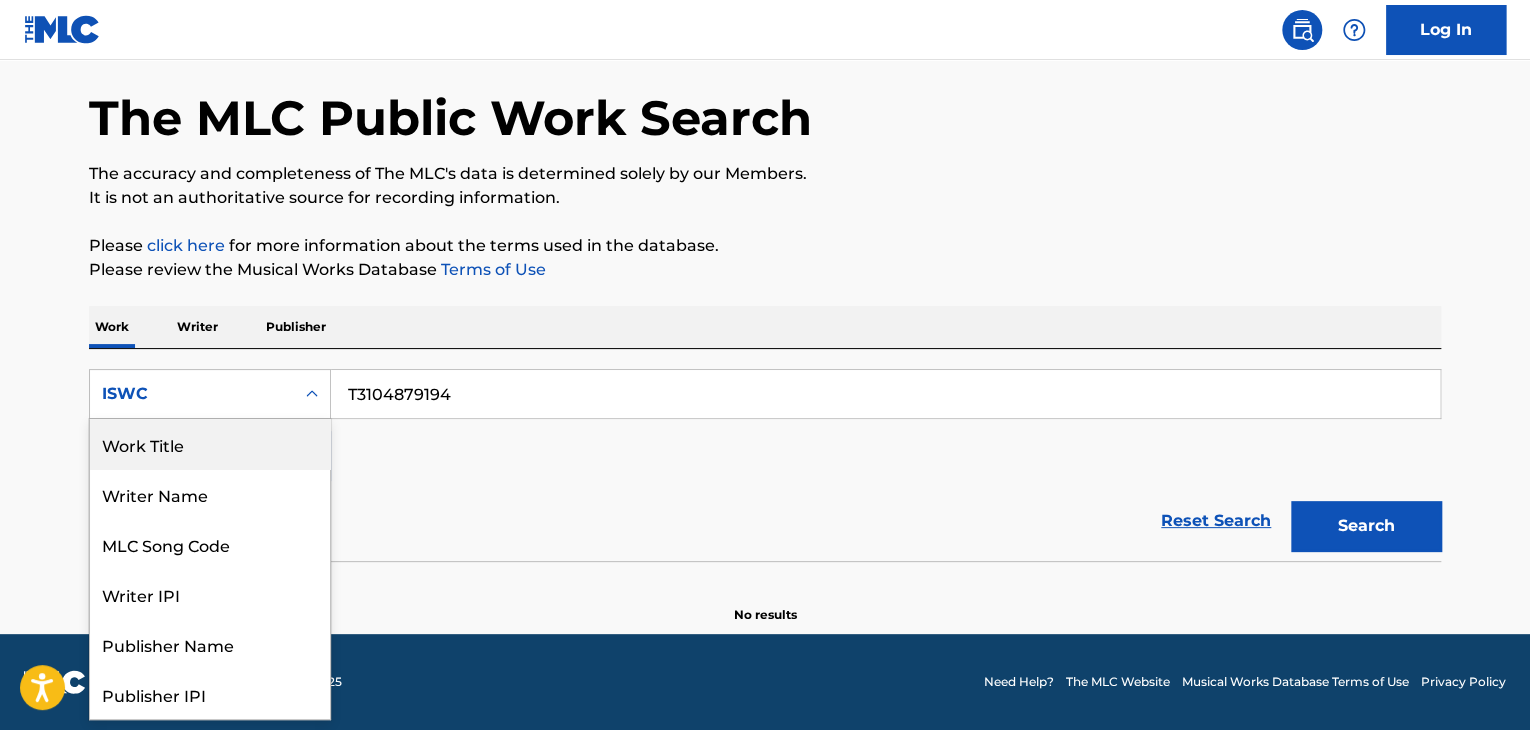 click on "Work Title" at bounding box center [210, 444] 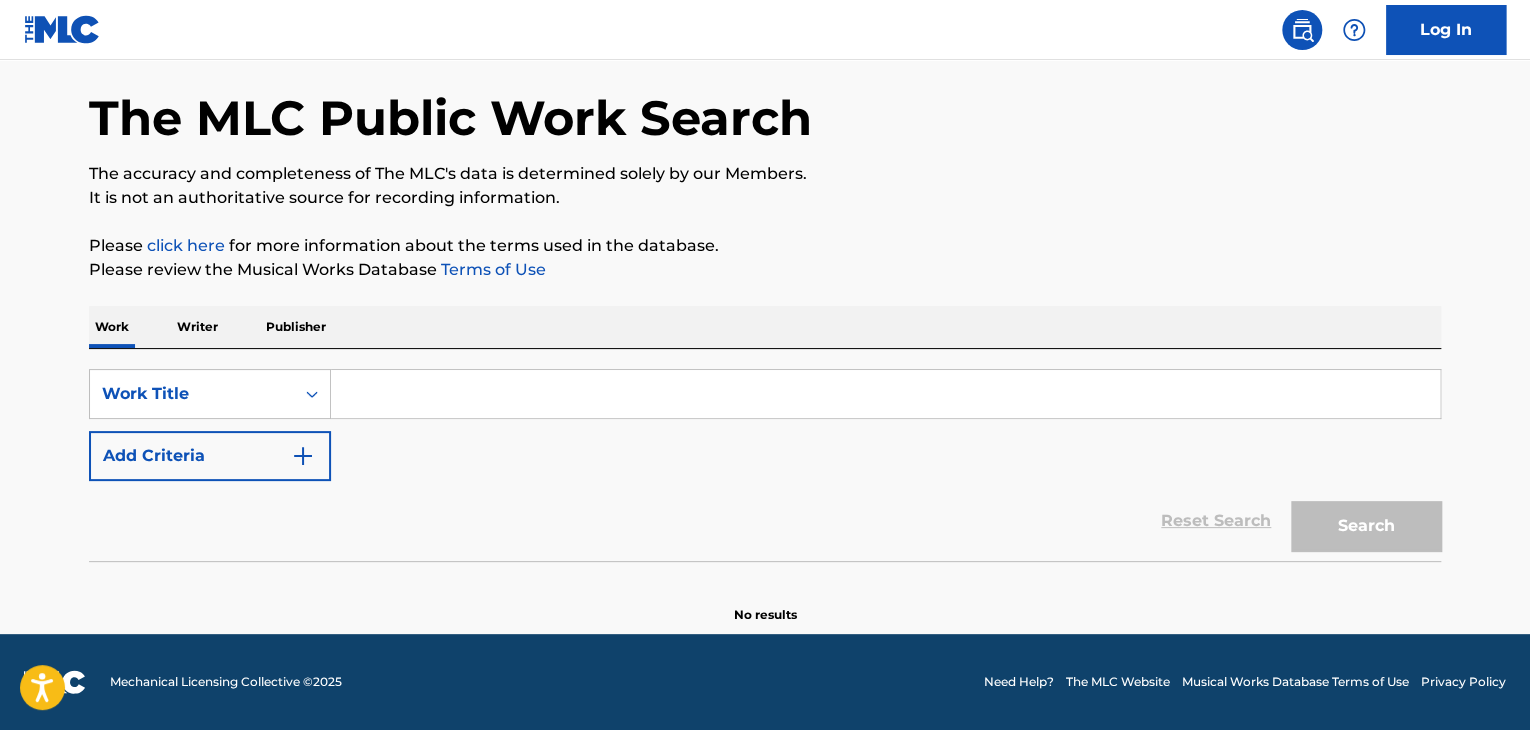 drag, startPoint x: 395, startPoint y: 397, endPoint x: 375, endPoint y: 411, distance: 24.41311 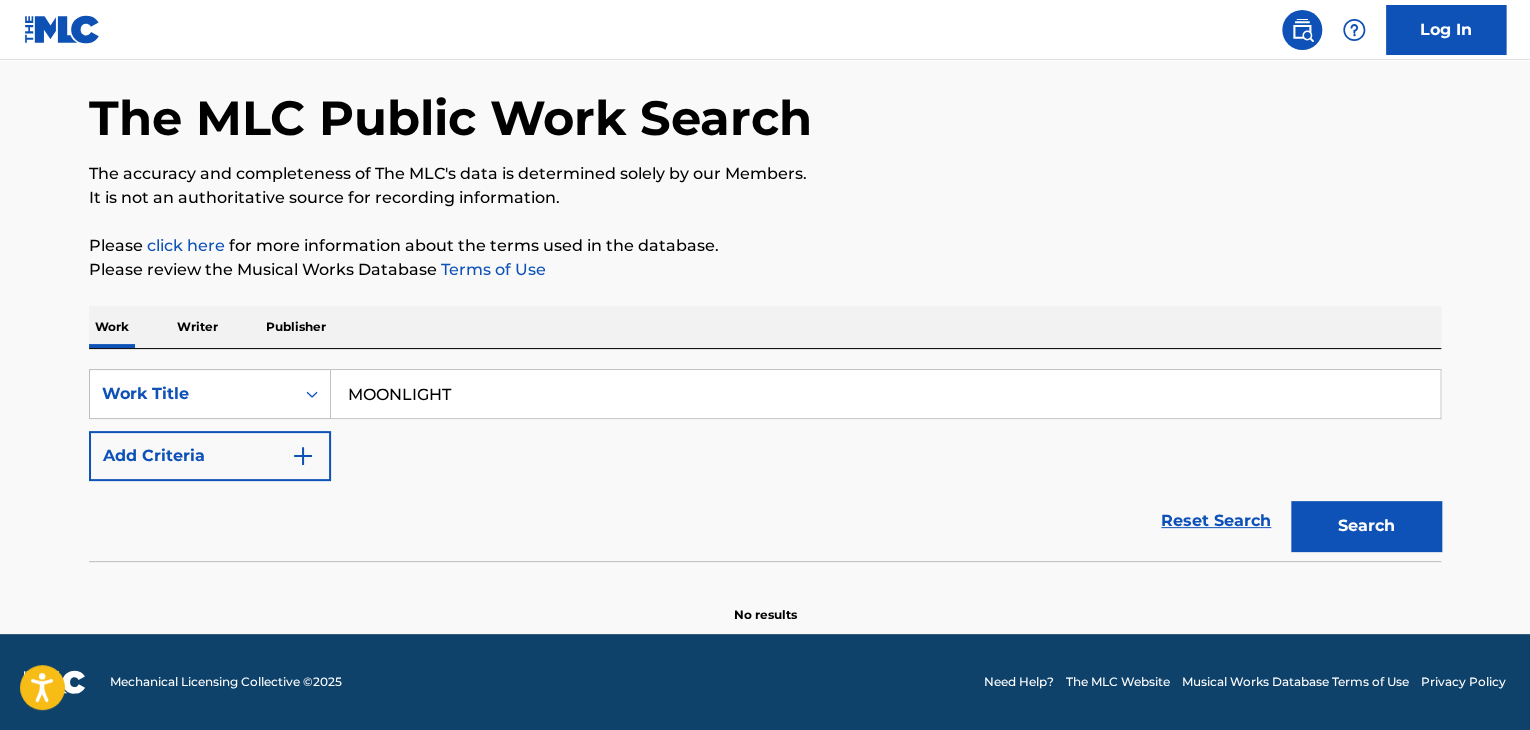 type on "MOONLIGHT" 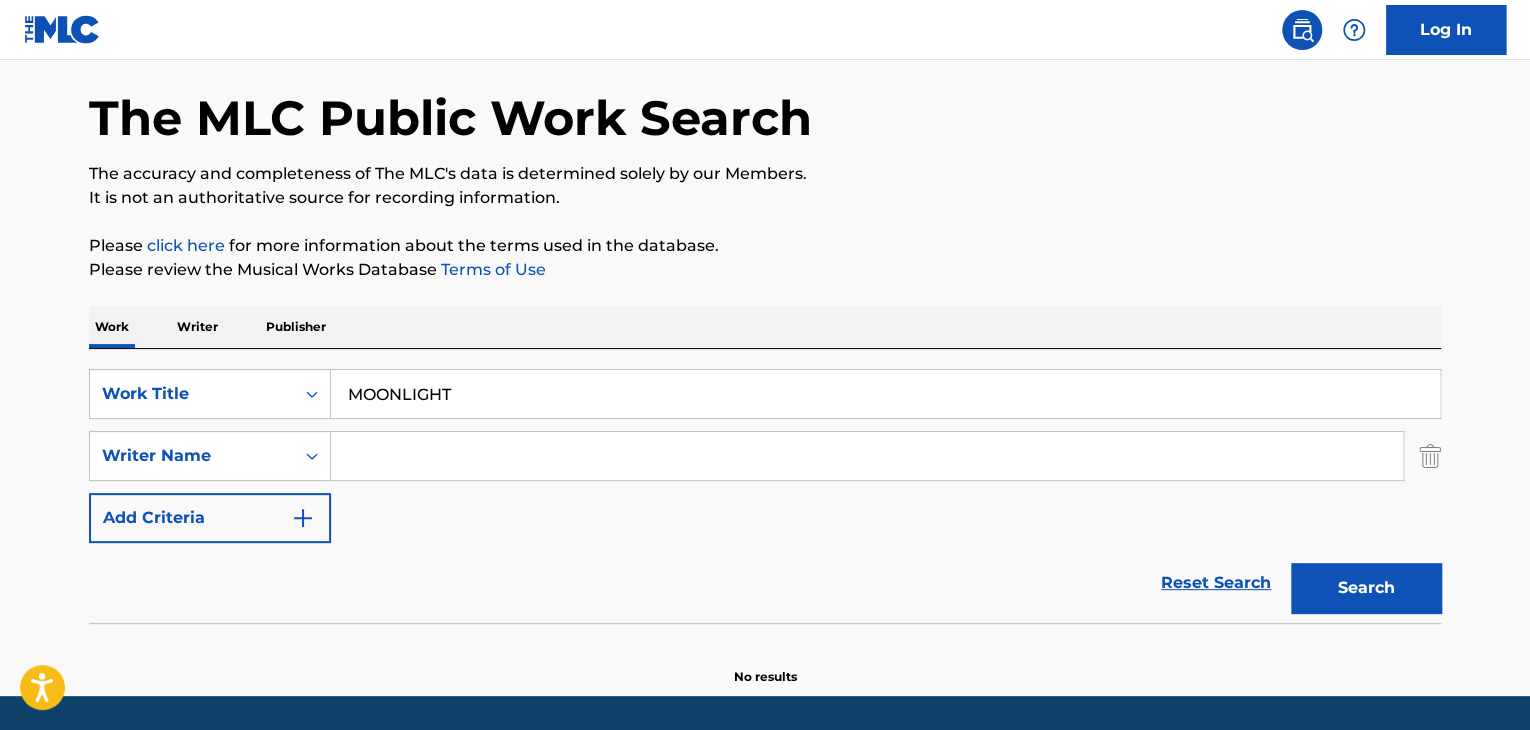 click at bounding box center [867, 456] 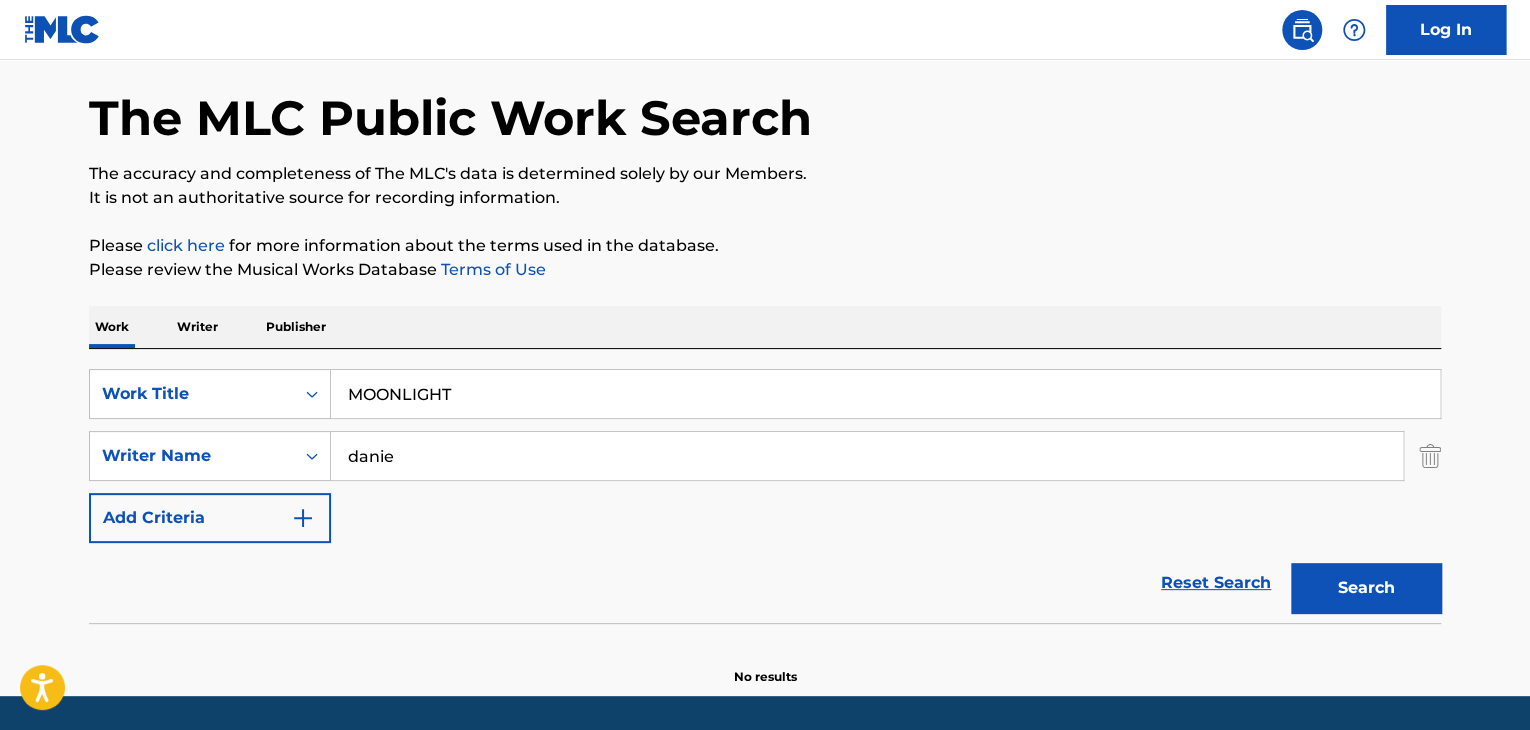 type on "[PERSON_NAME]" 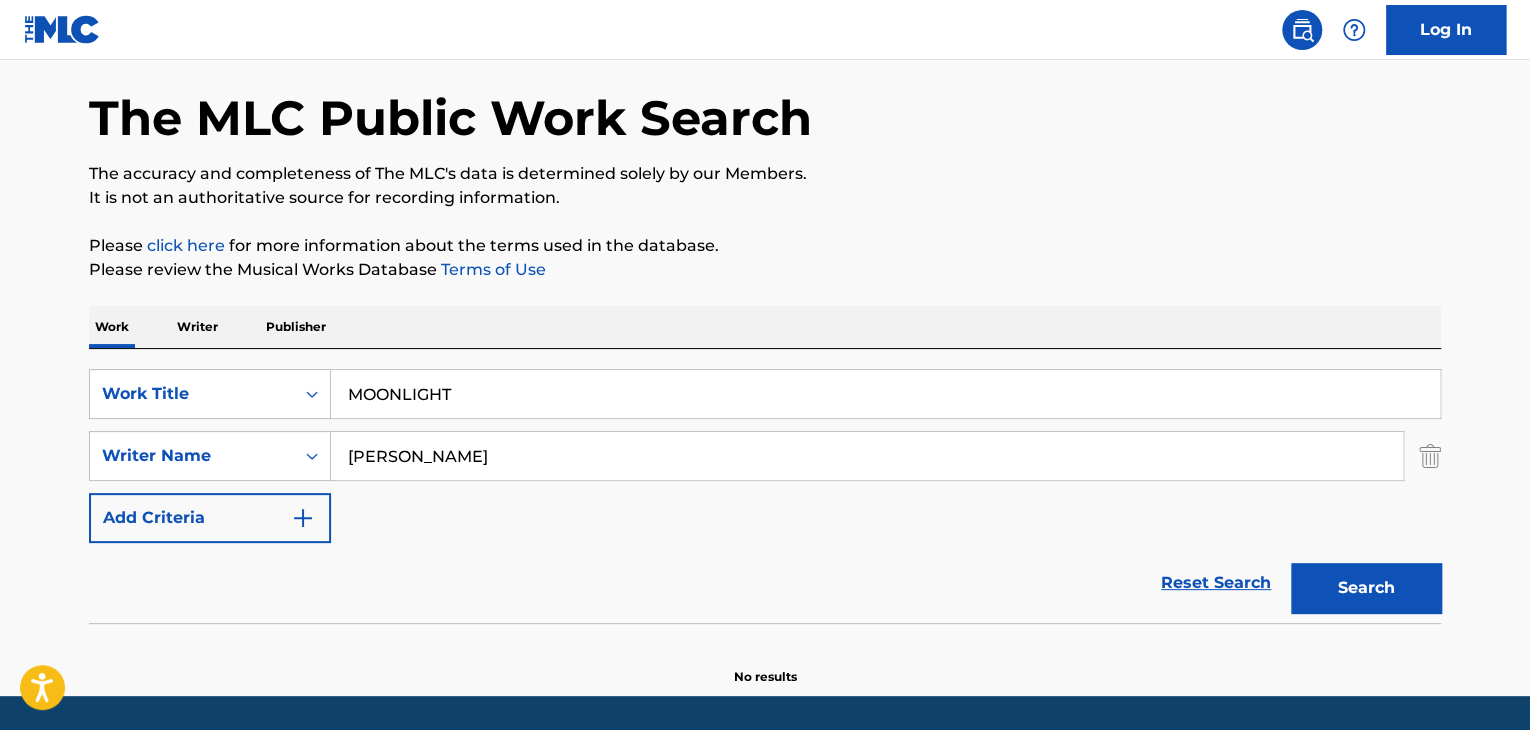 type on "[PERSON_NAME]" 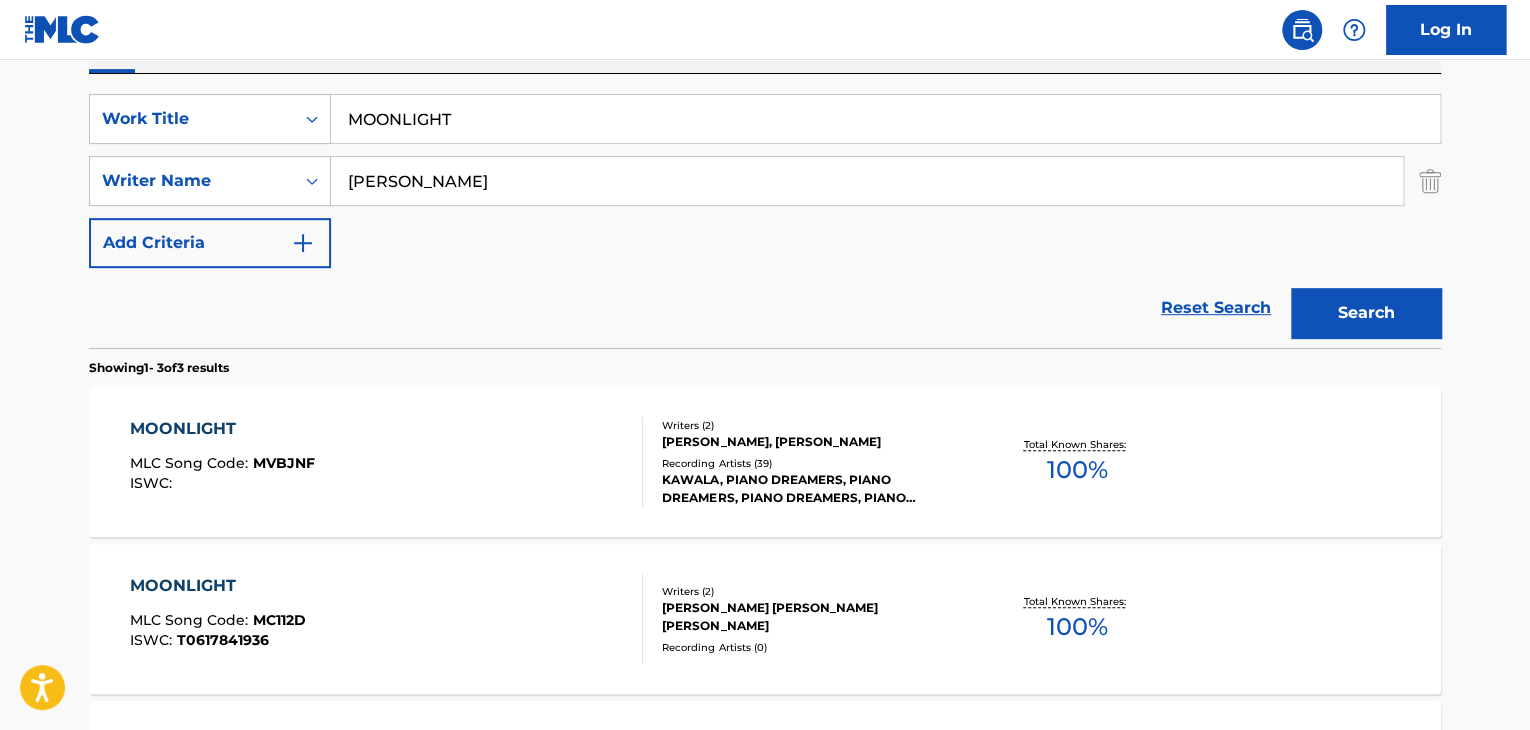 scroll, scrollTop: 352, scrollLeft: 0, axis: vertical 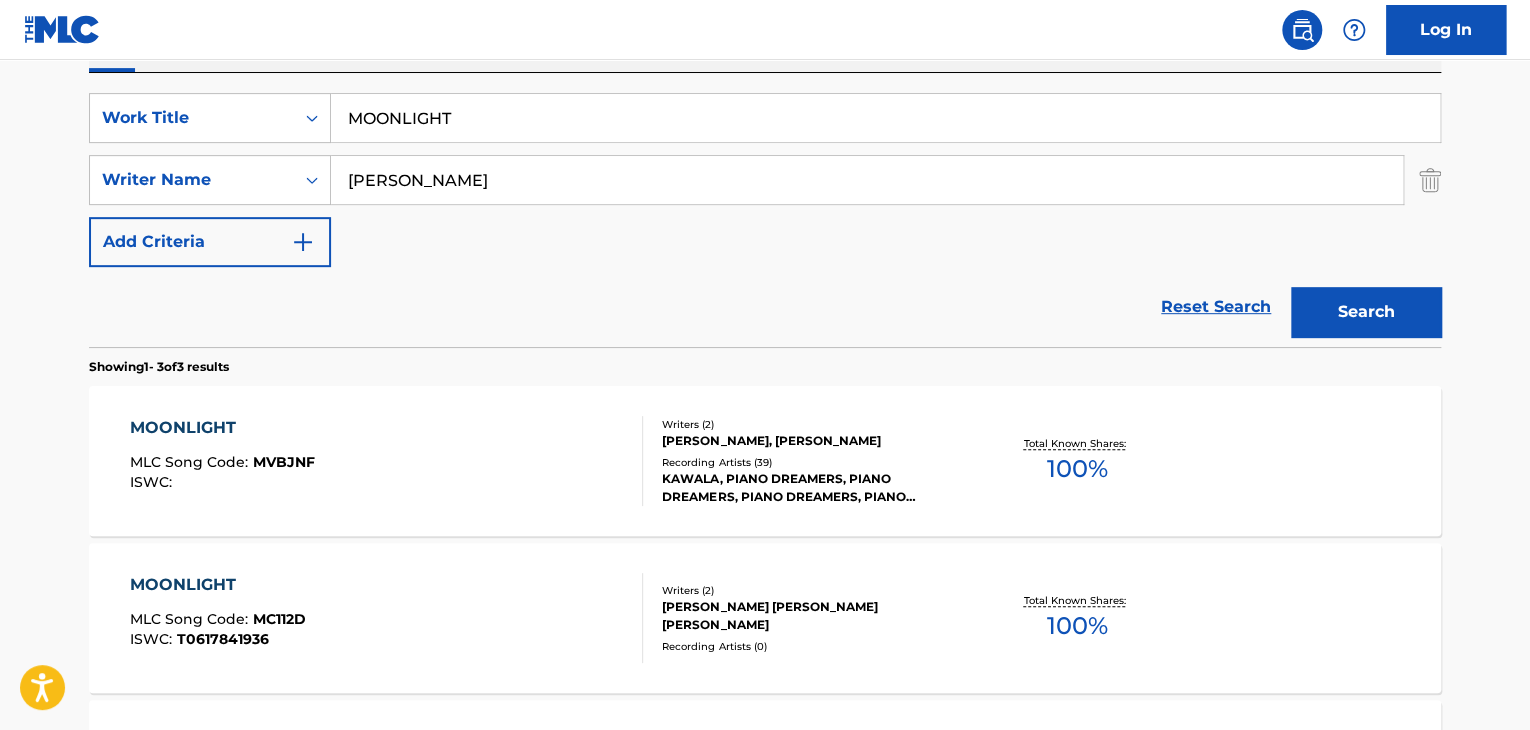 click on "KAWALA, PIANO DREAMERS, PIANO DREAMERS, PIANO DREAMERS, PIANO DREAMERS" at bounding box center [813, 488] 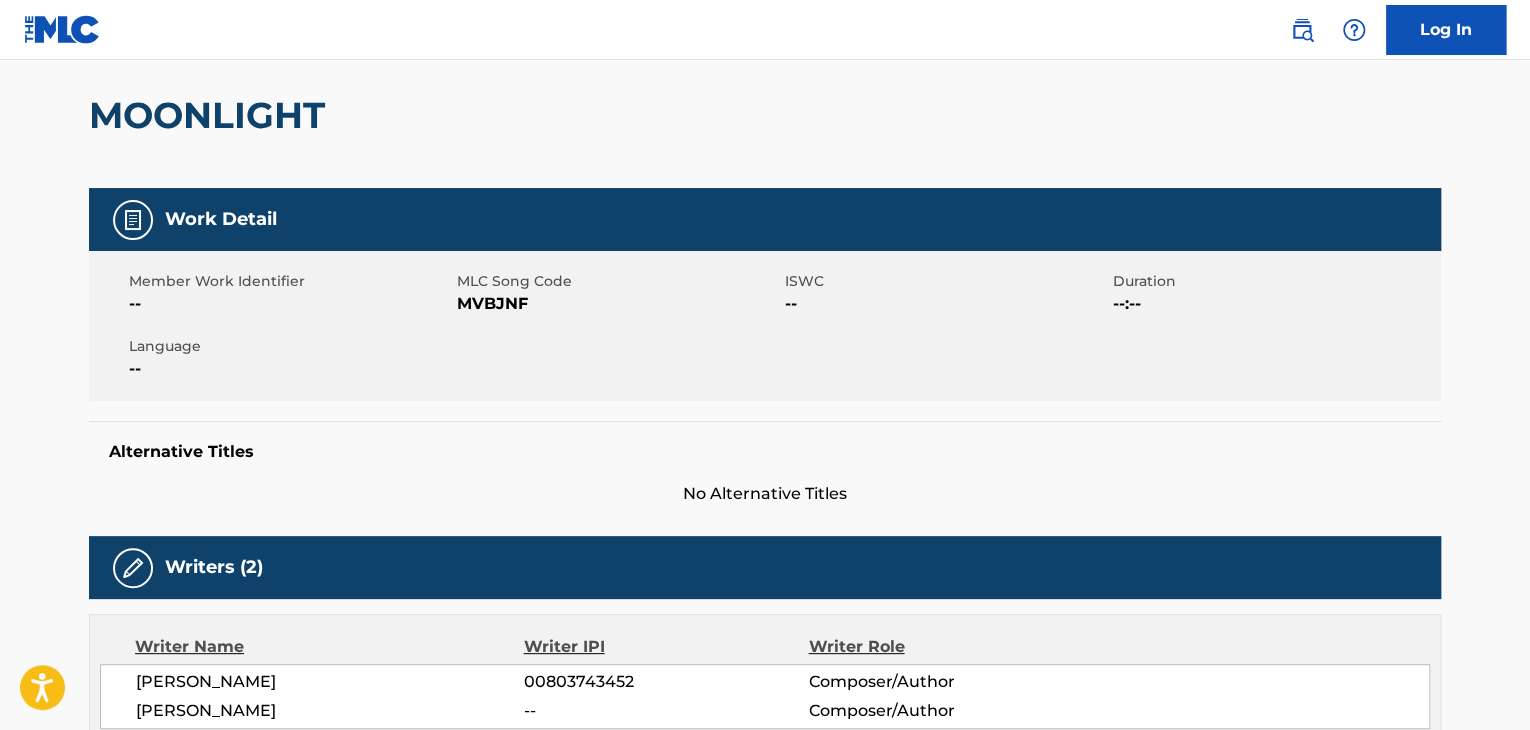 scroll, scrollTop: 0, scrollLeft: 0, axis: both 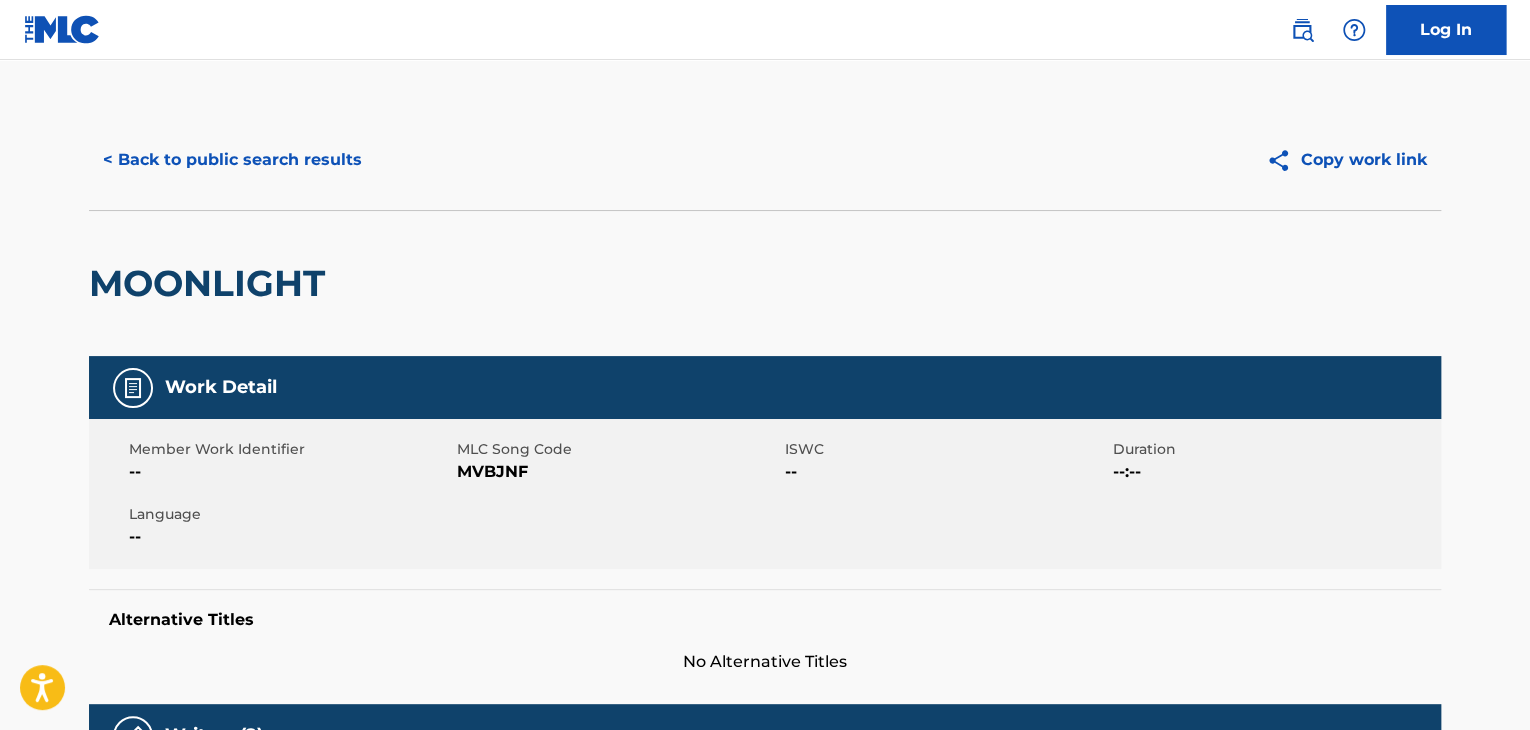click on "MVBJNF" at bounding box center (618, 472) 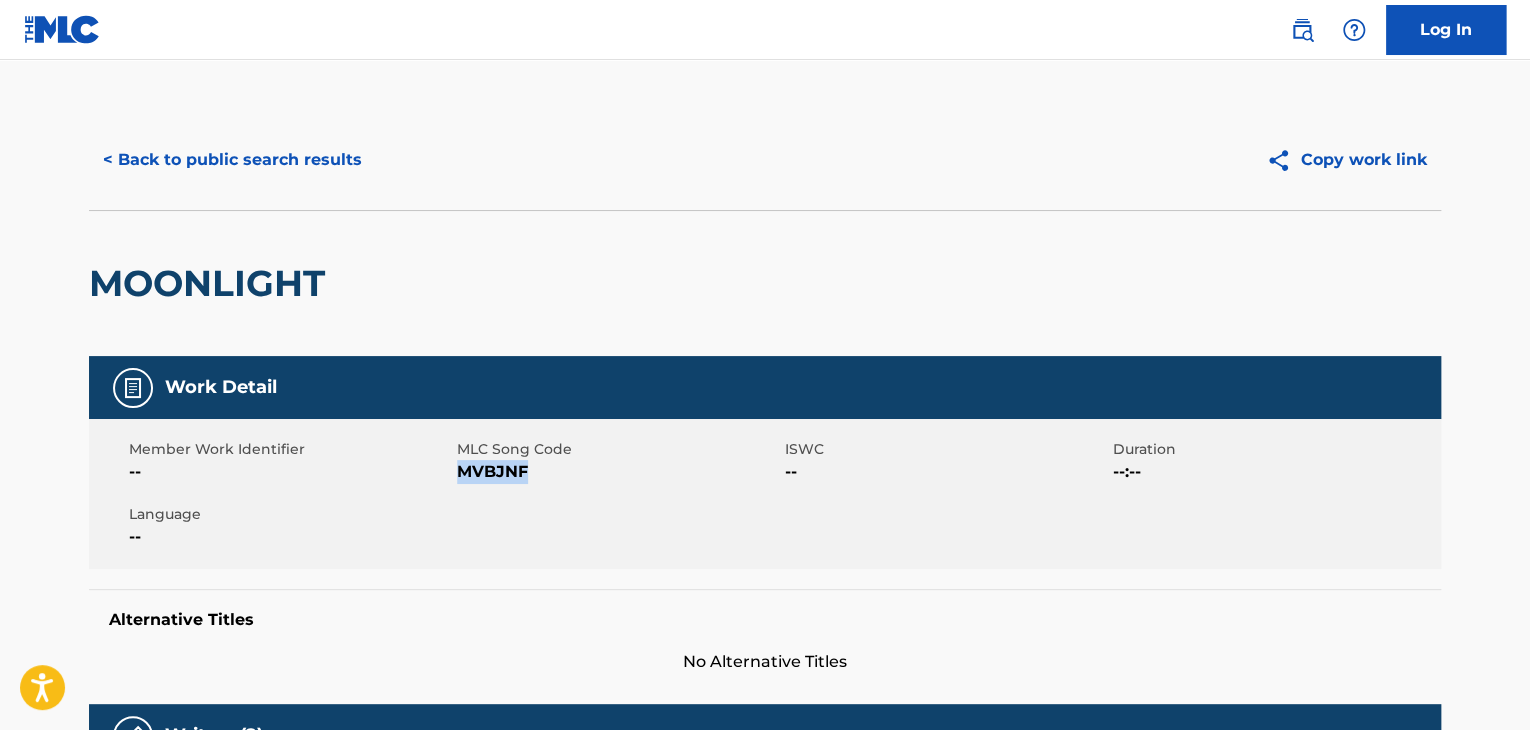 click on "MVBJNF" at bounding box center [618, 472] 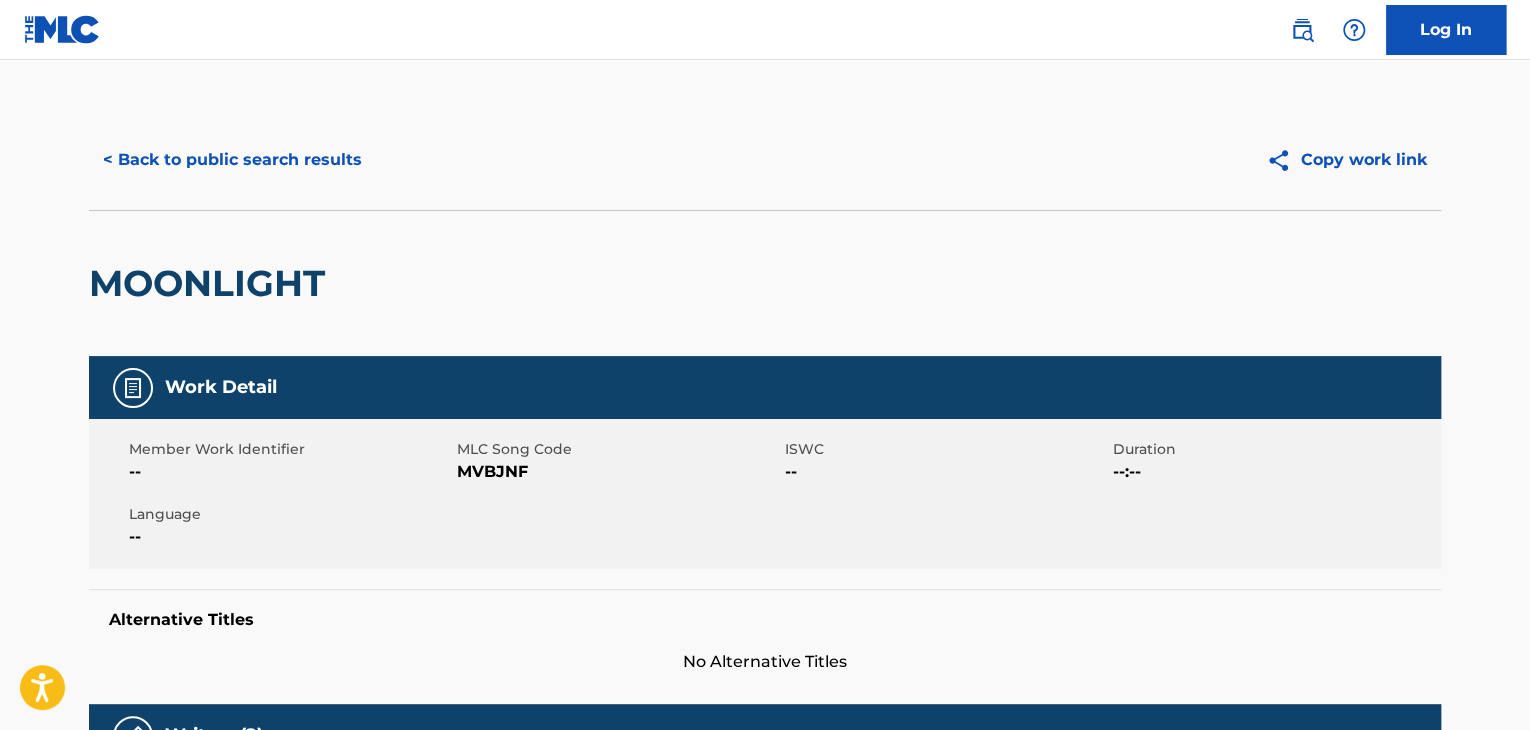 scroll, scrollTop: 352, scrollLeft: 0, axis: vertical 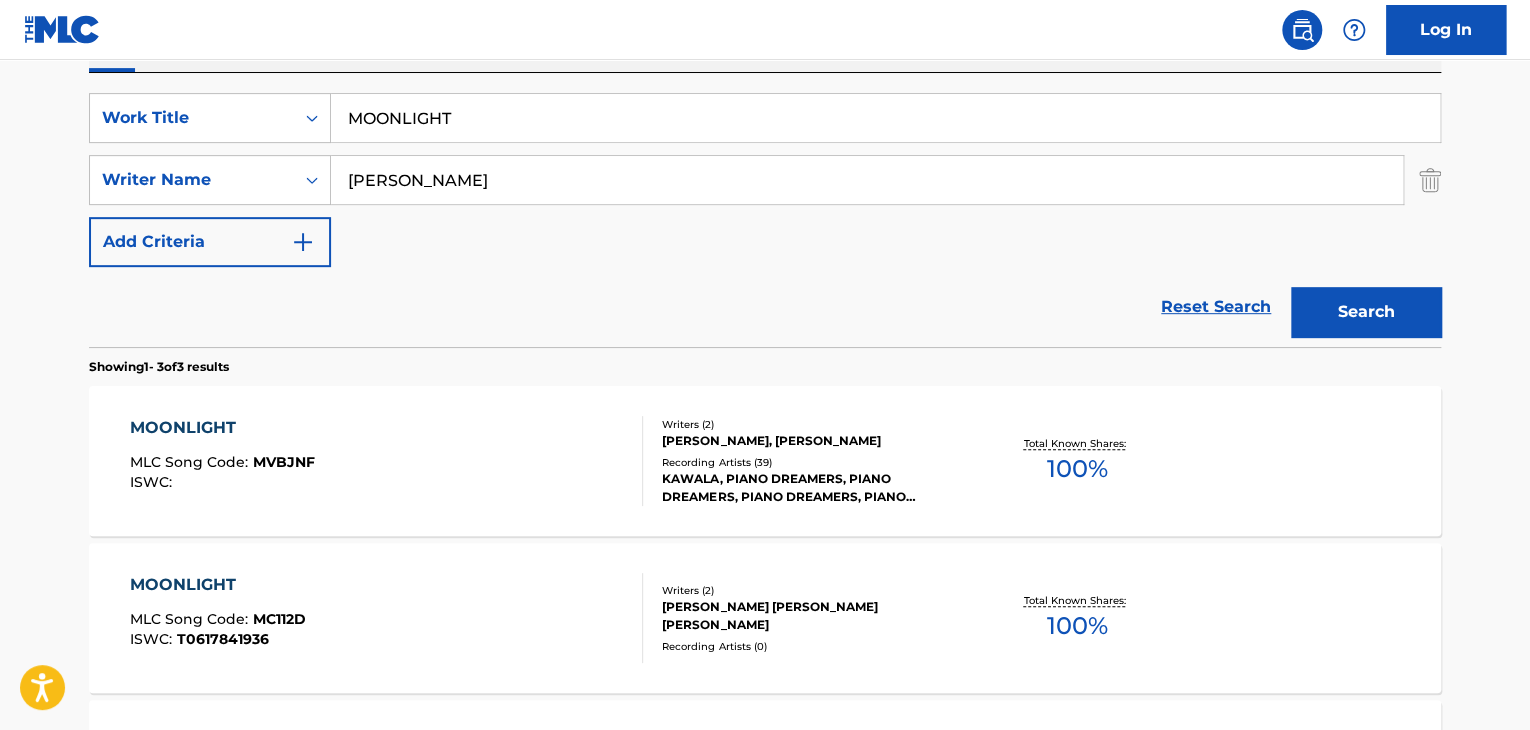 click on "MOONLIGHT" at bounding box center (885, 118) 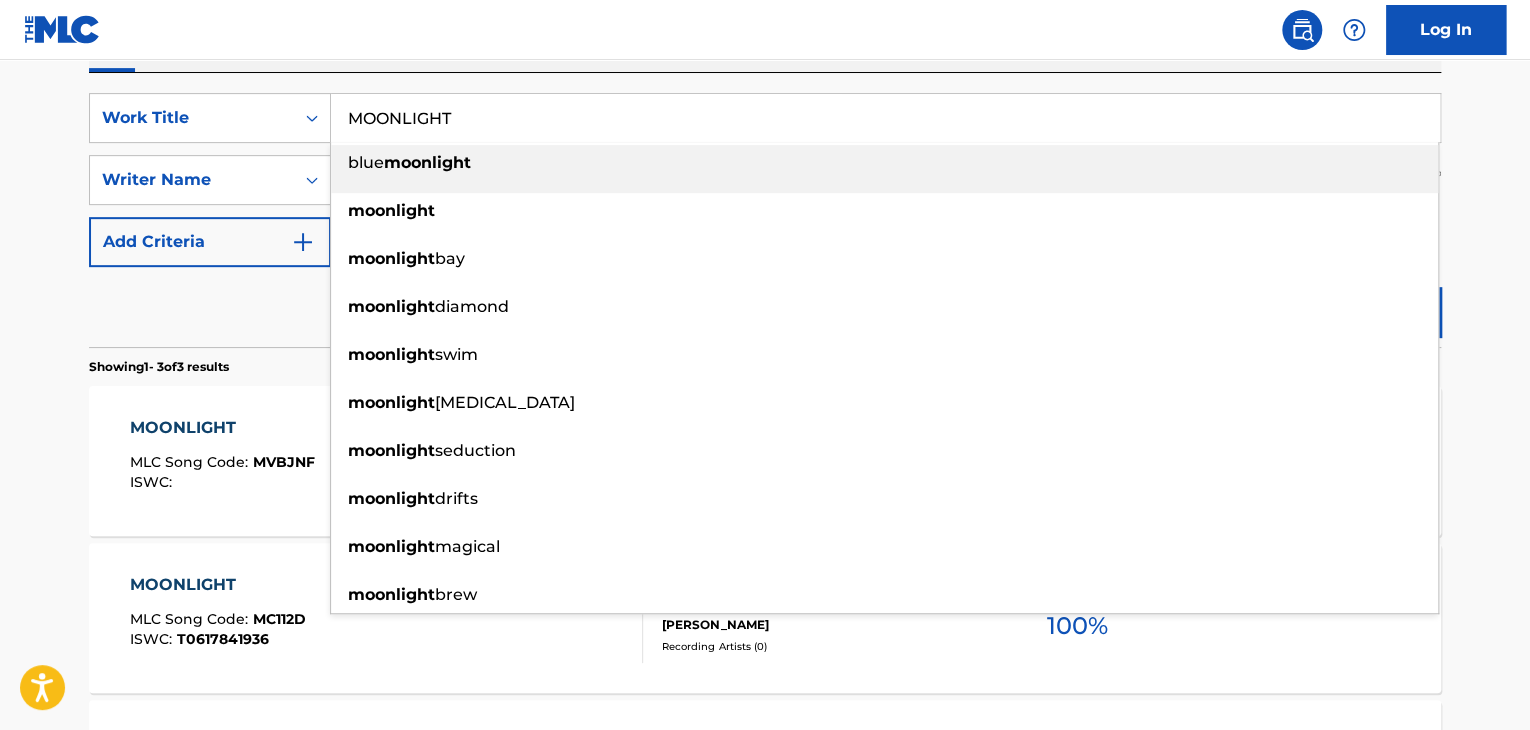 click on "MOONLIGHT" at bounding box center [885, 118] 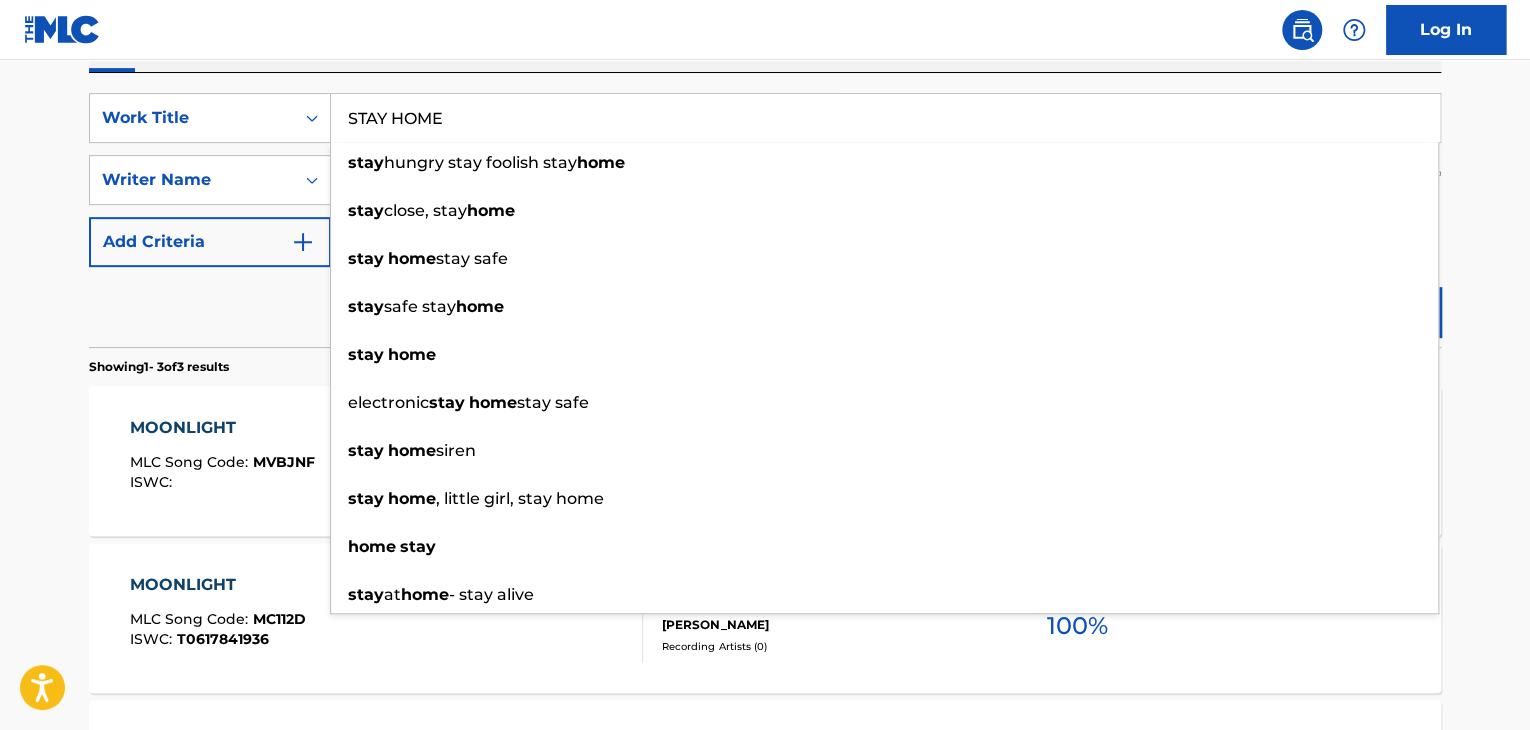 type on "STAY HOME" 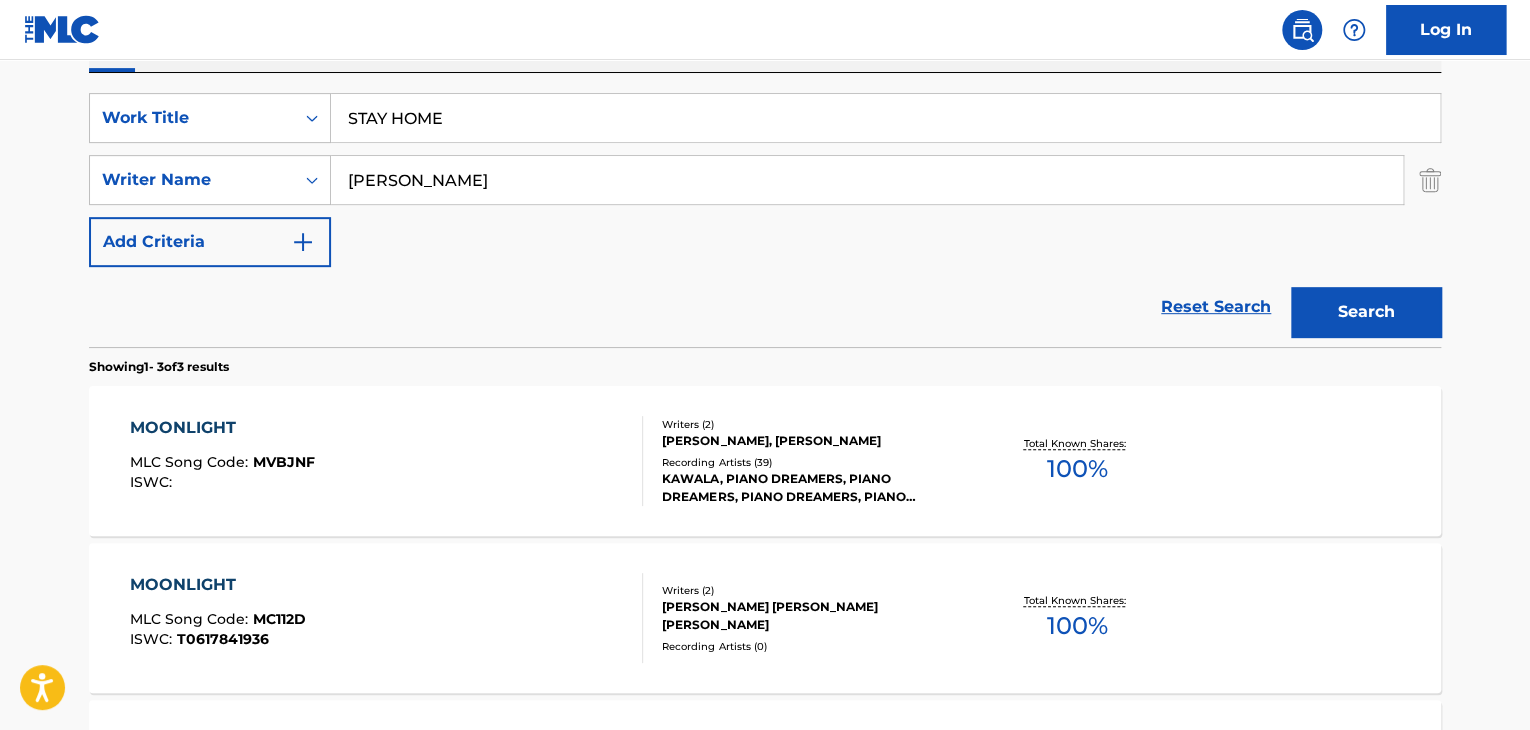 click on "Search" at bounding box center [1366, 312] 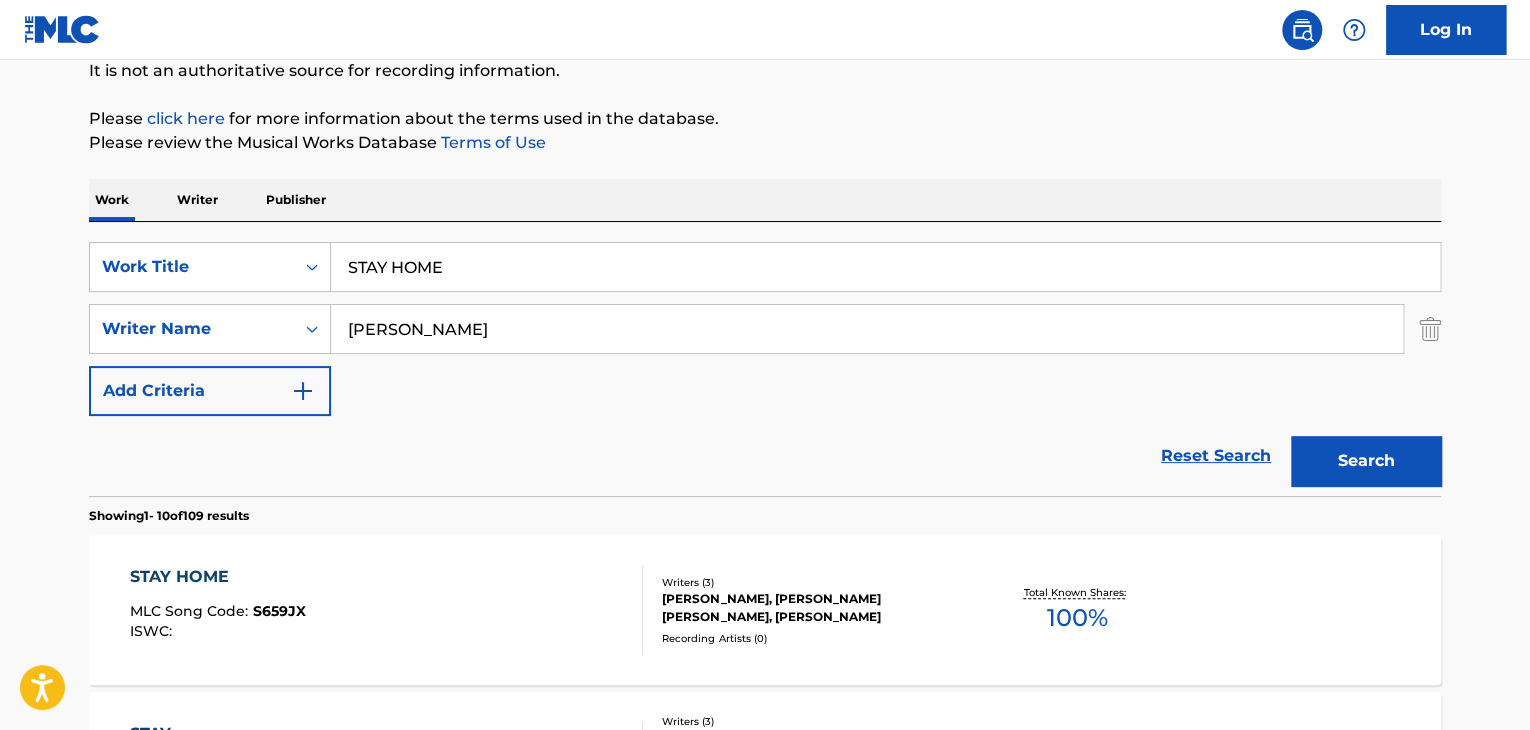 scroll, scrollTop: 352, scrollLeft: 0, axis: vertical 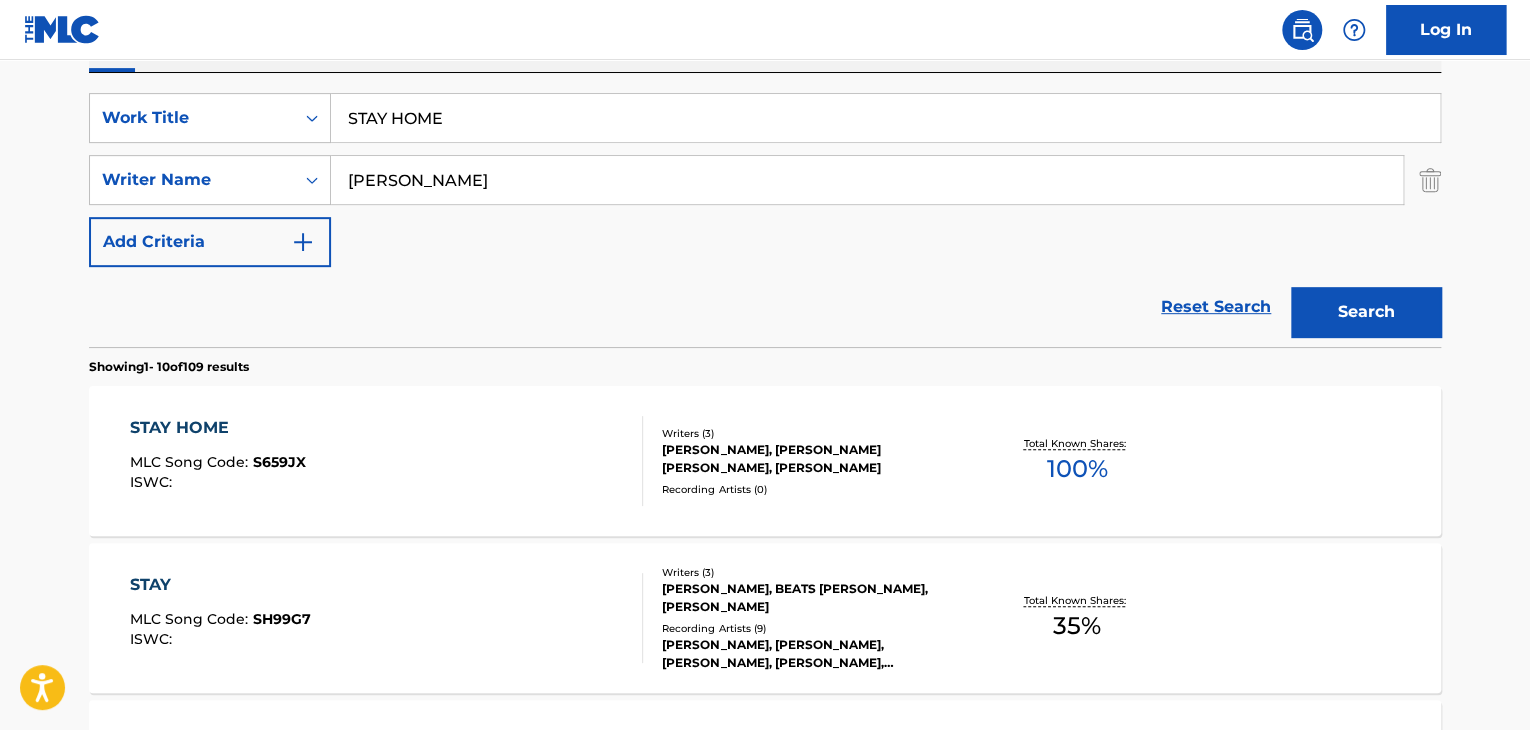 click on "STAY HOME" at bounding box center (218, 428) 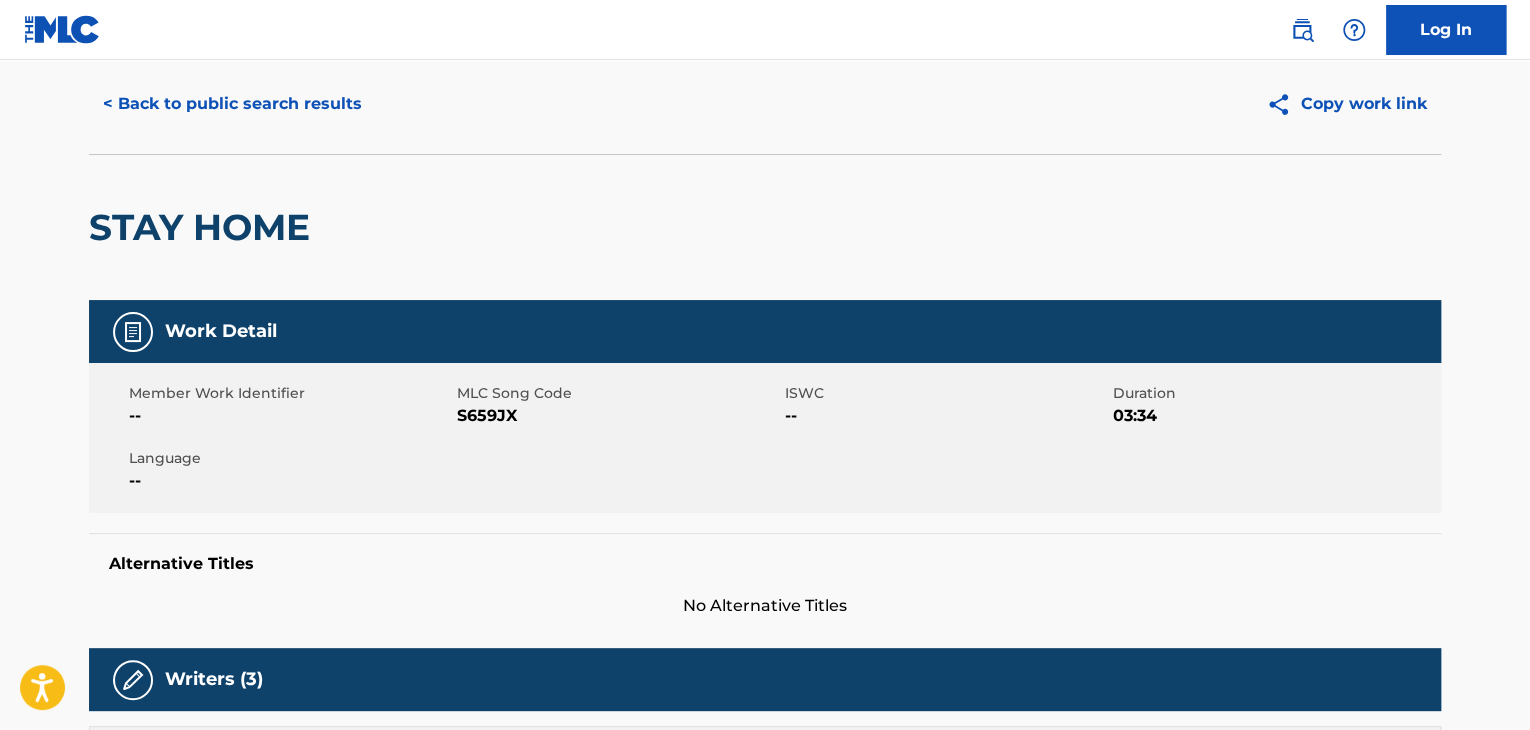 scroll, scrollTop: 55, scrollLeft: 0, axis: vertical 